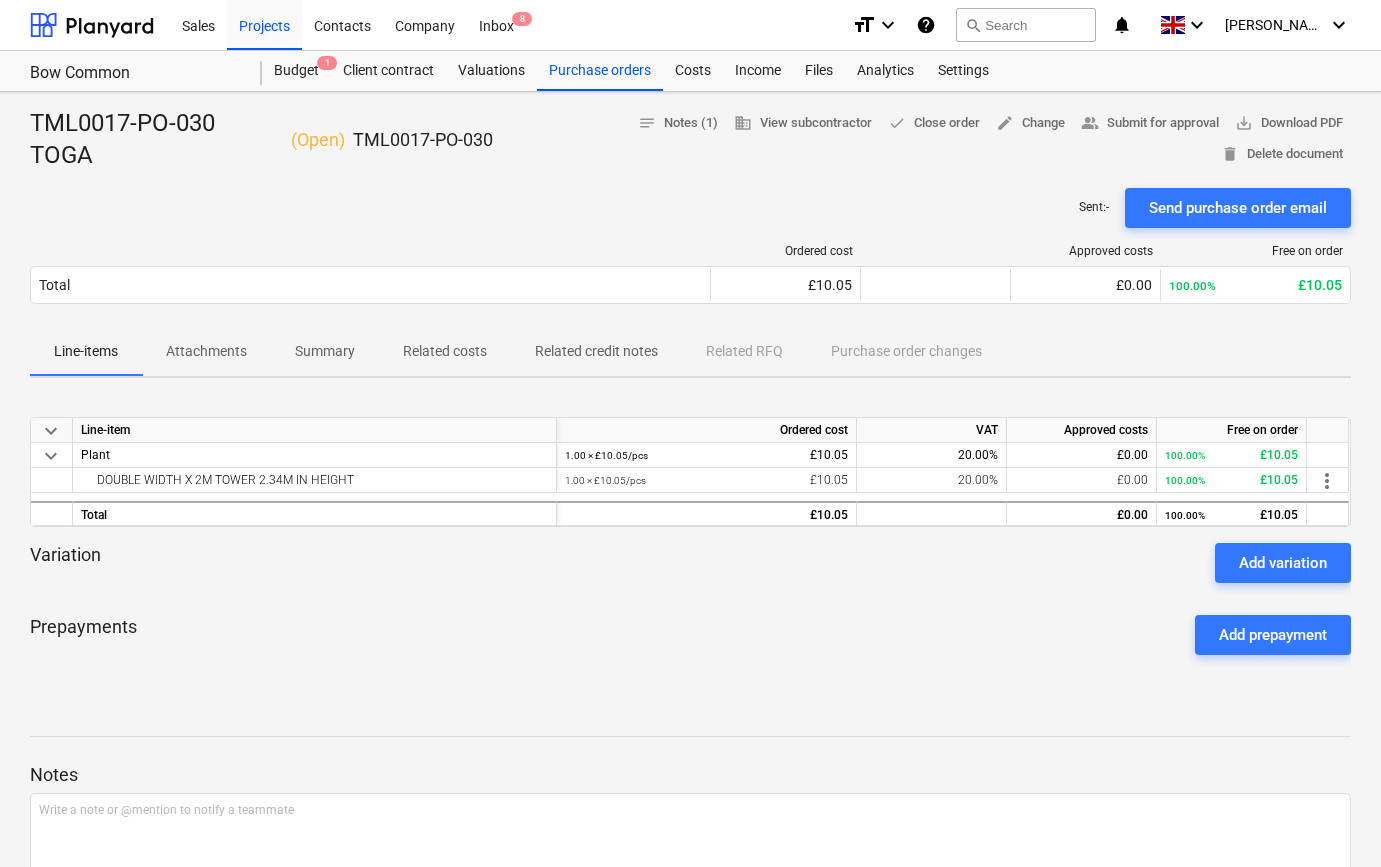 scroll, scrollTop: 0, scrollLeft: 0, axis: both 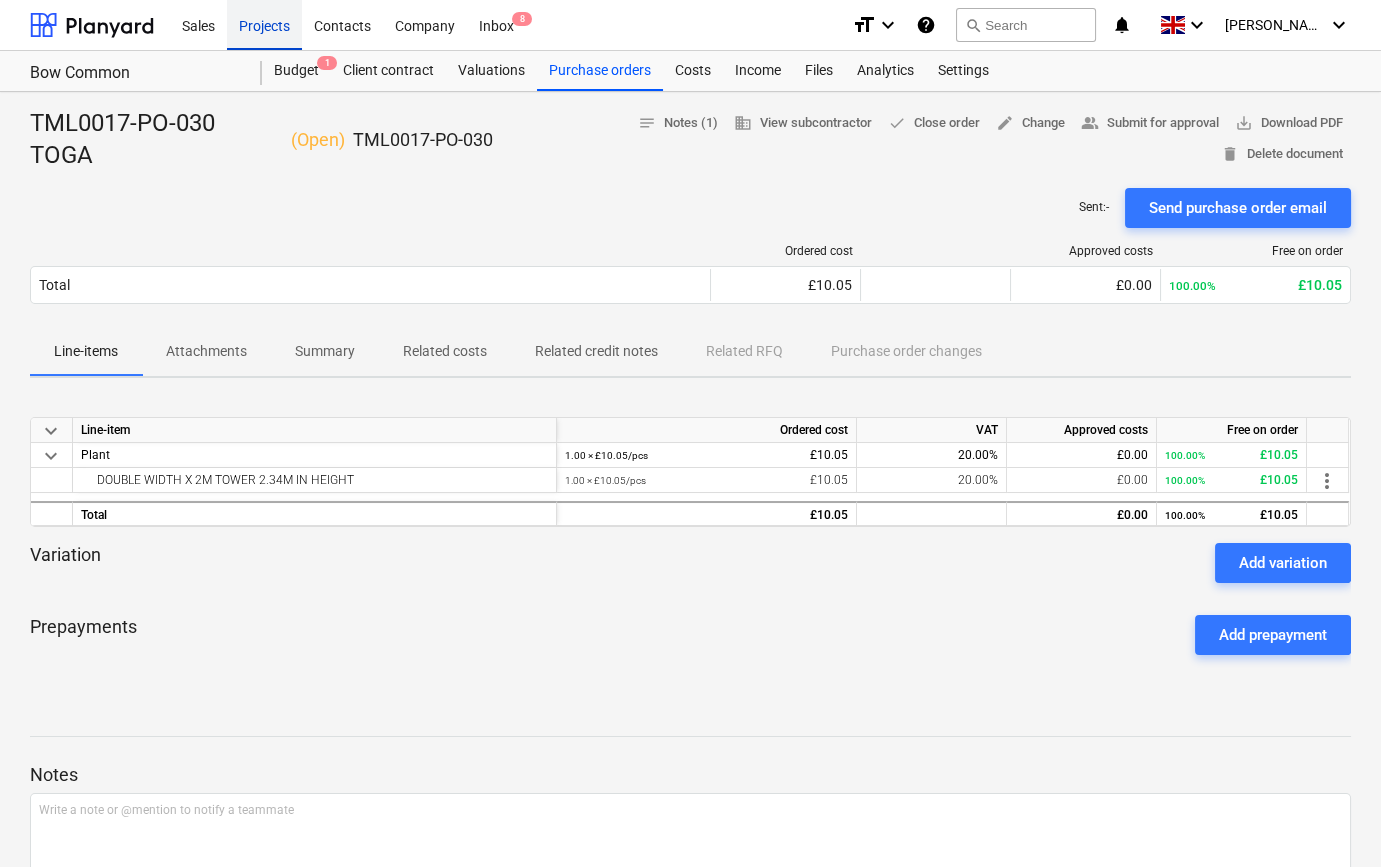 click on "Projects" at bounding box center (264, 24) 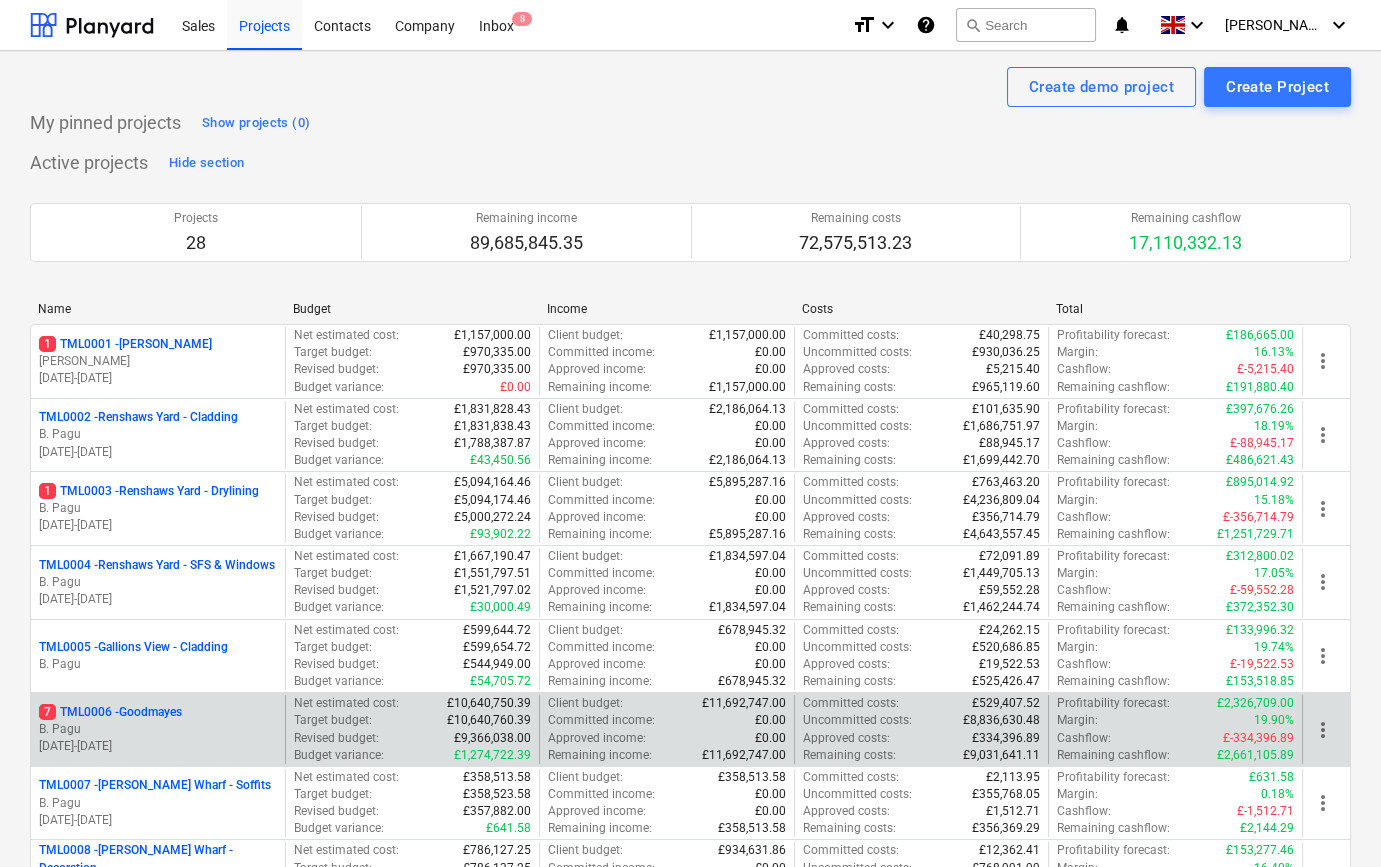click on "7  TML0006 -  Goodmayes" at bounding box center (110, 712) 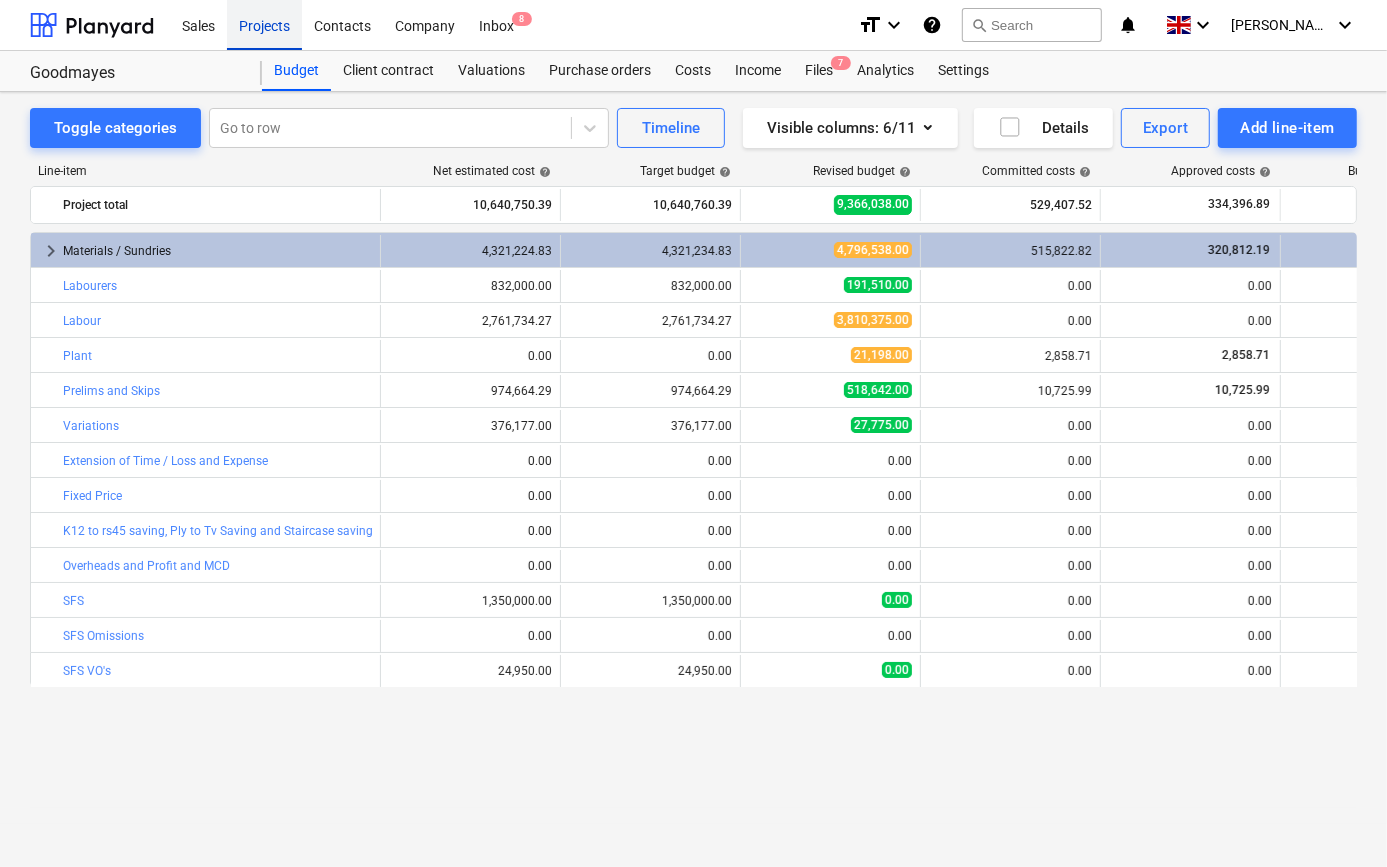 click on "Projects" at bounding box center (264, 24) 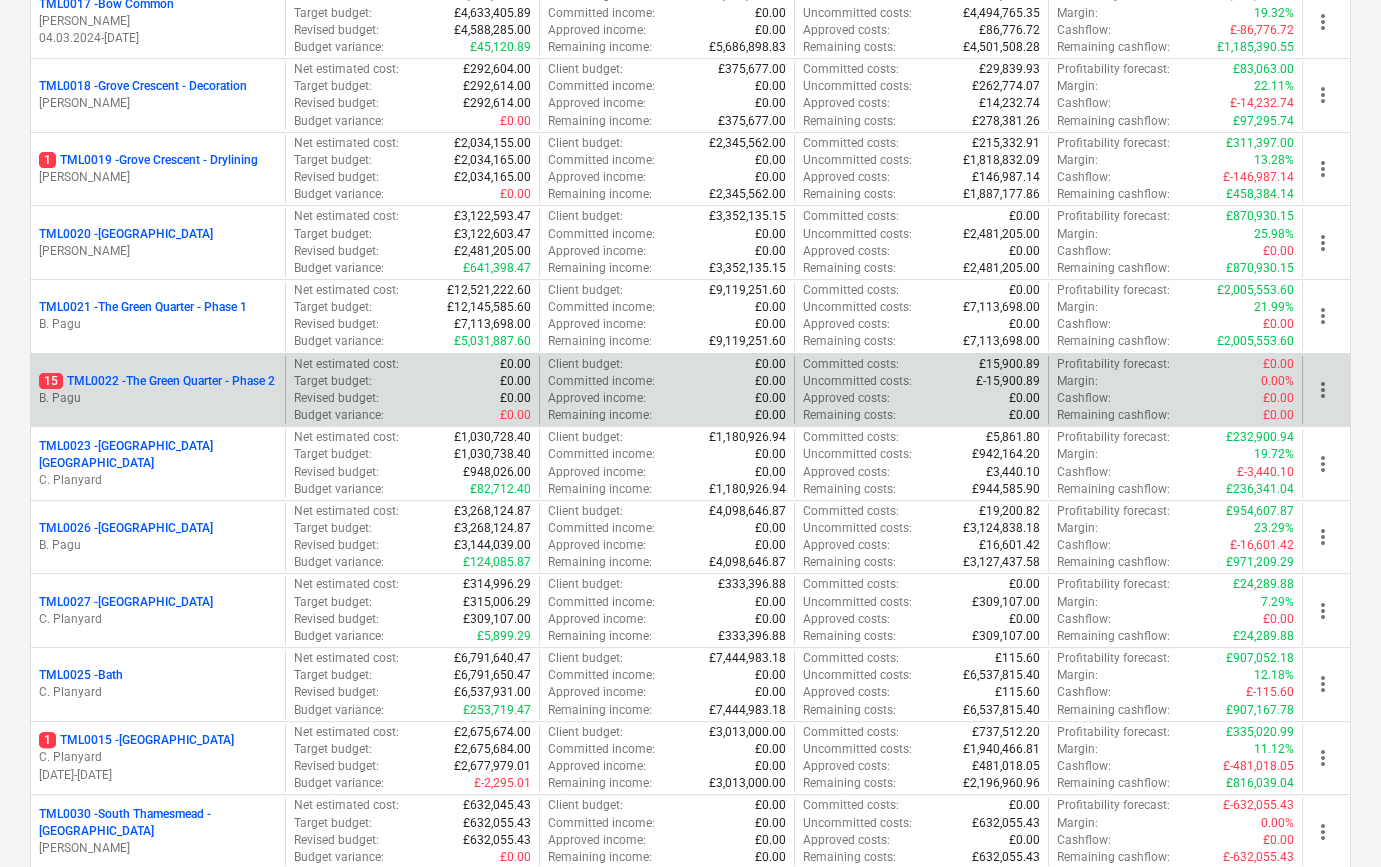 scroll, scrollTop: 1454, scrollLeft: 0, axis: vertical 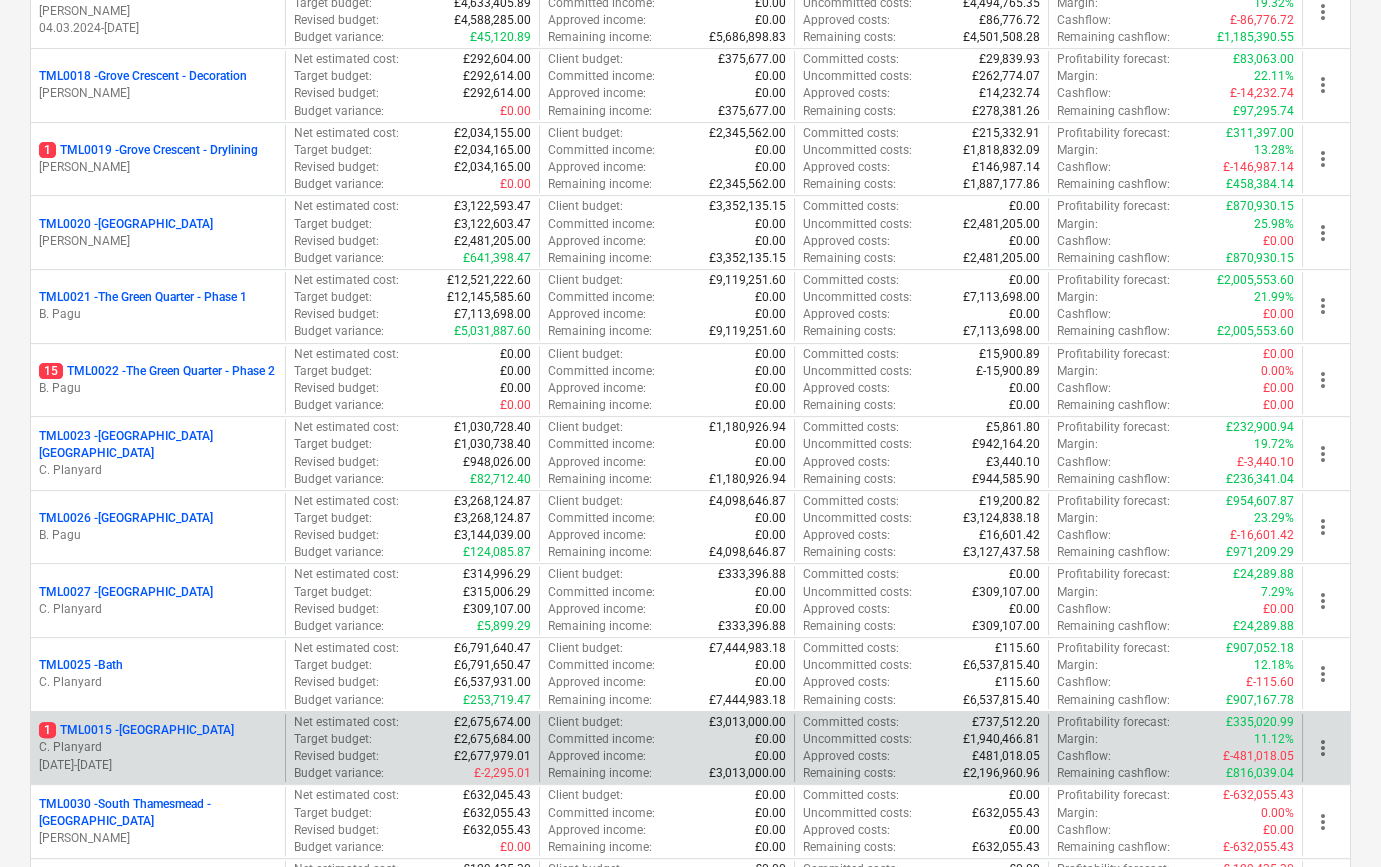 click on "C. Planyard" at bounding box center (158, 747) 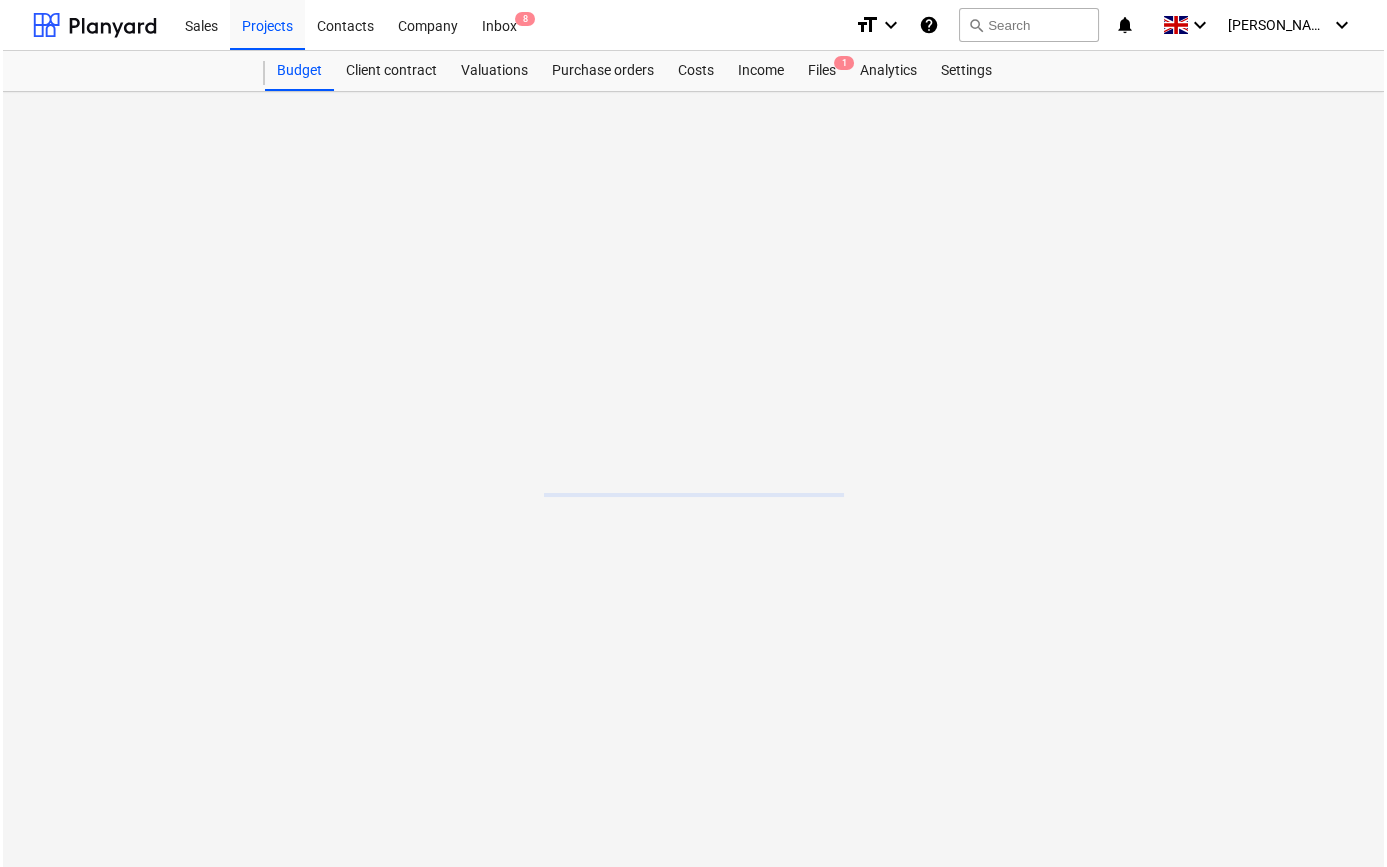 scroll, scrollTop: 0, scrollLeft: 0, axis: both 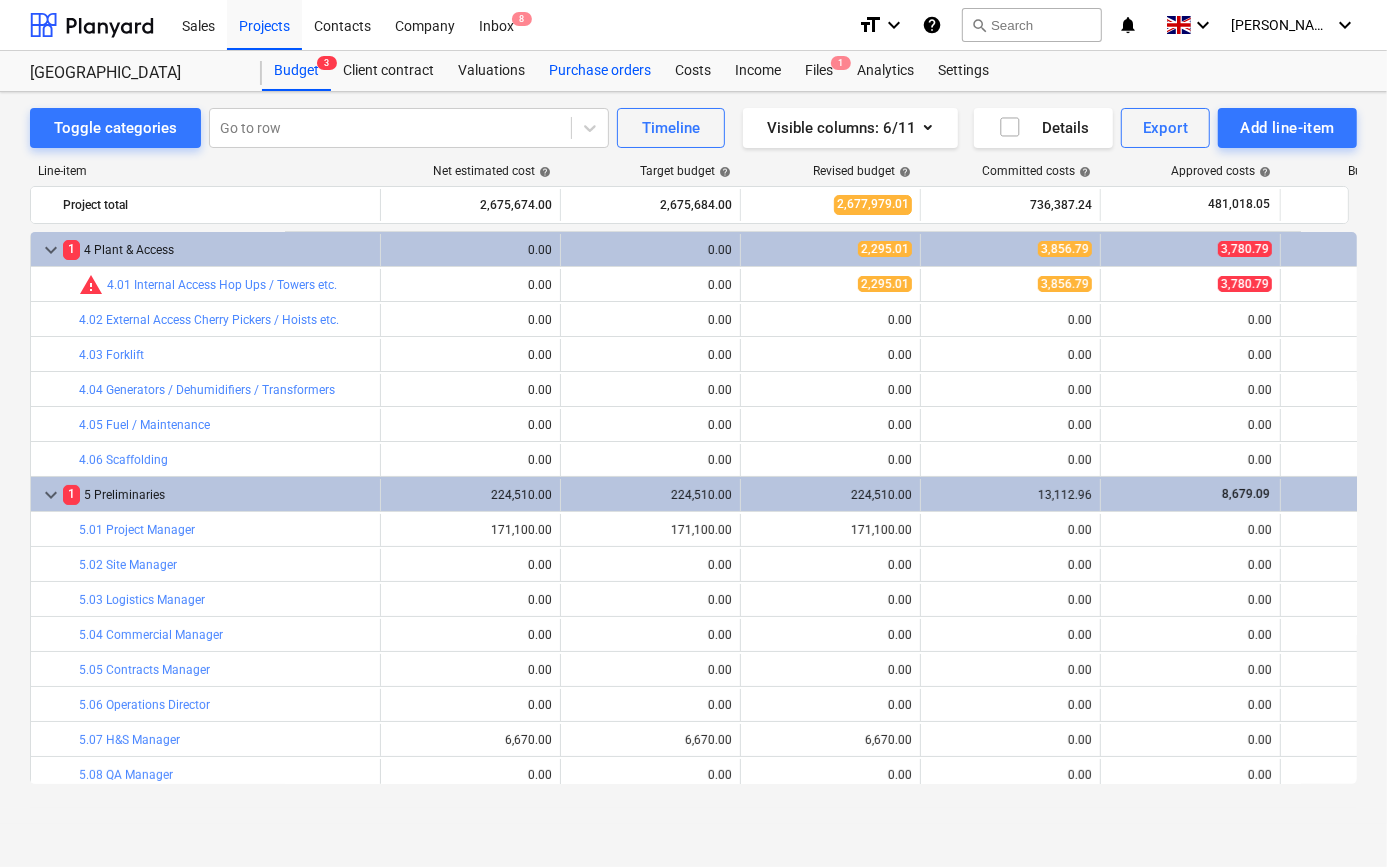 click on "Purchase orders" at bounding box center (600, 71) 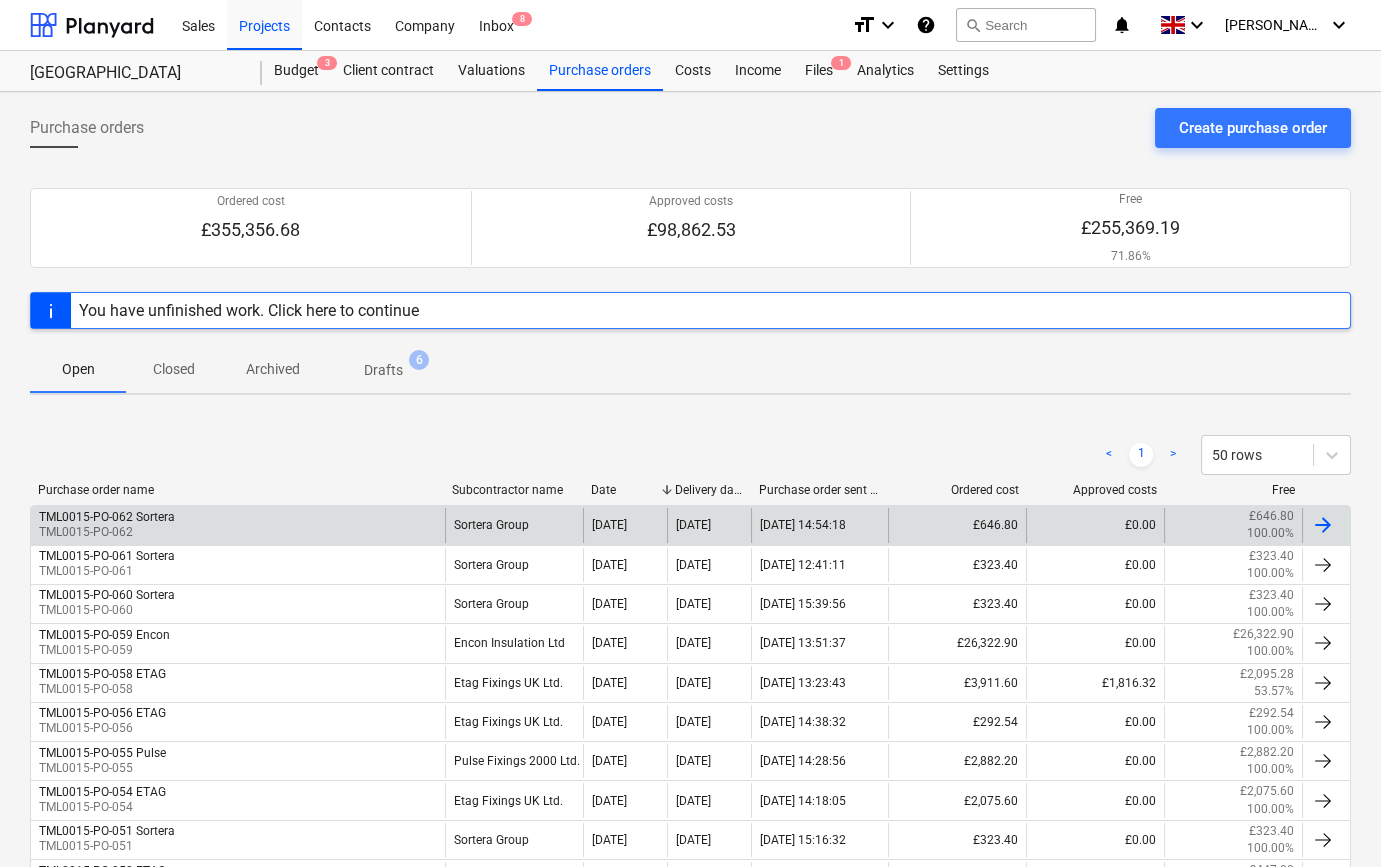 click on "TML0015-PO-062 Sortera TML0015-PO-062" at bounding box center (238, 525) 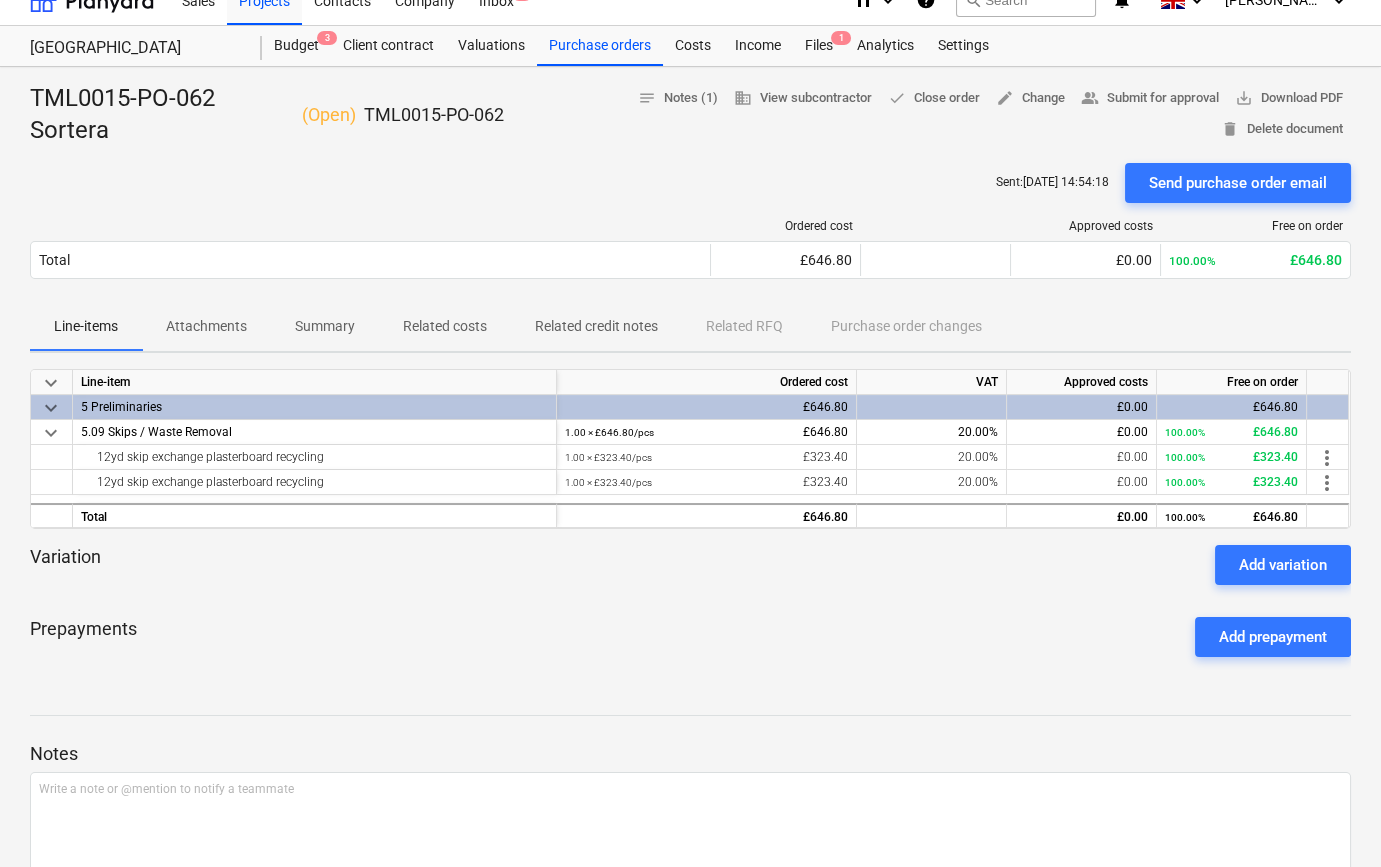 scroll, scrollTop: 0, scrollLeft: 0, axis: both 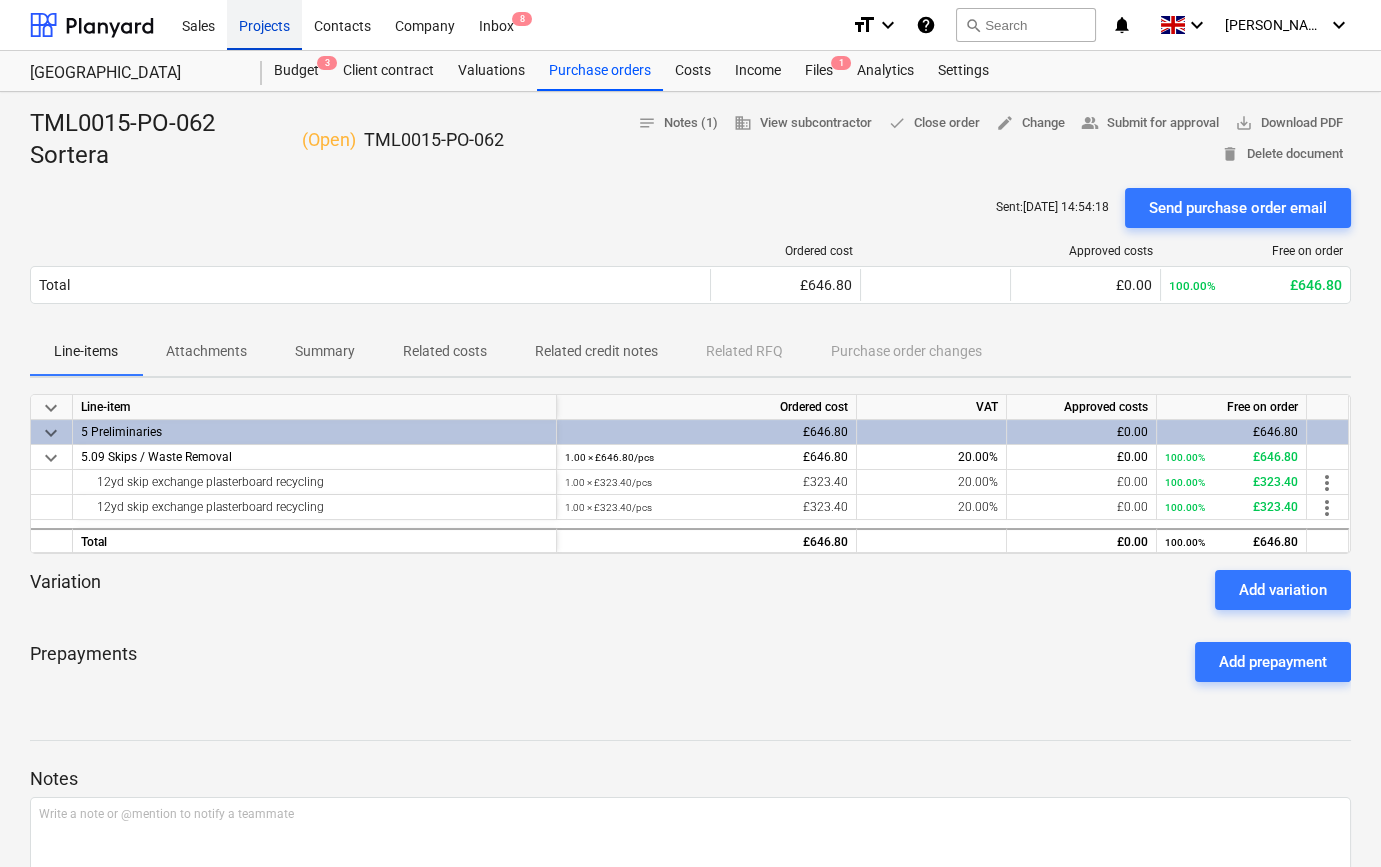 click on "Projects" at bounding box center (264, 24) 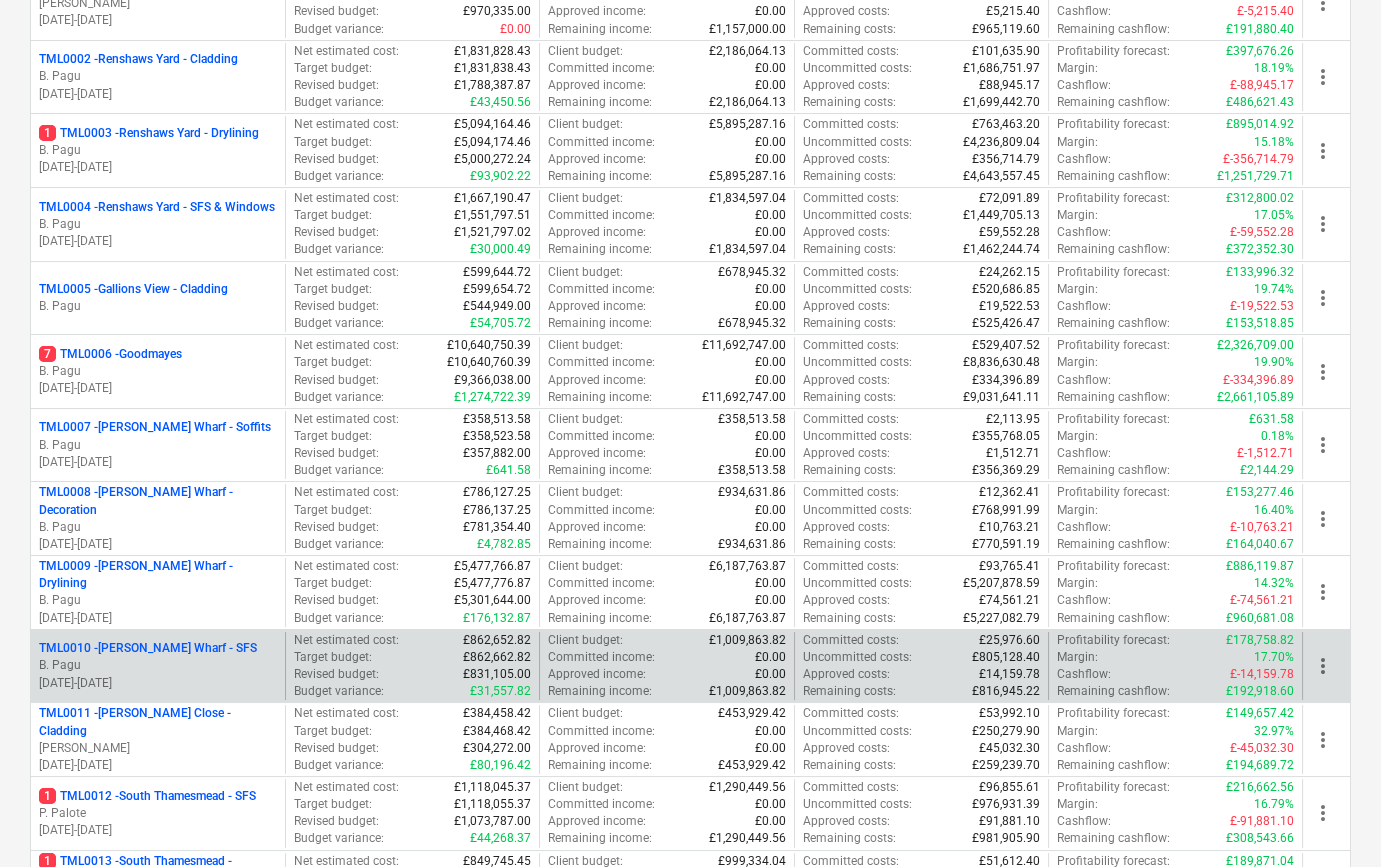 scroll, scrollTop: 363, scrollLeft: 0, axis: vertical 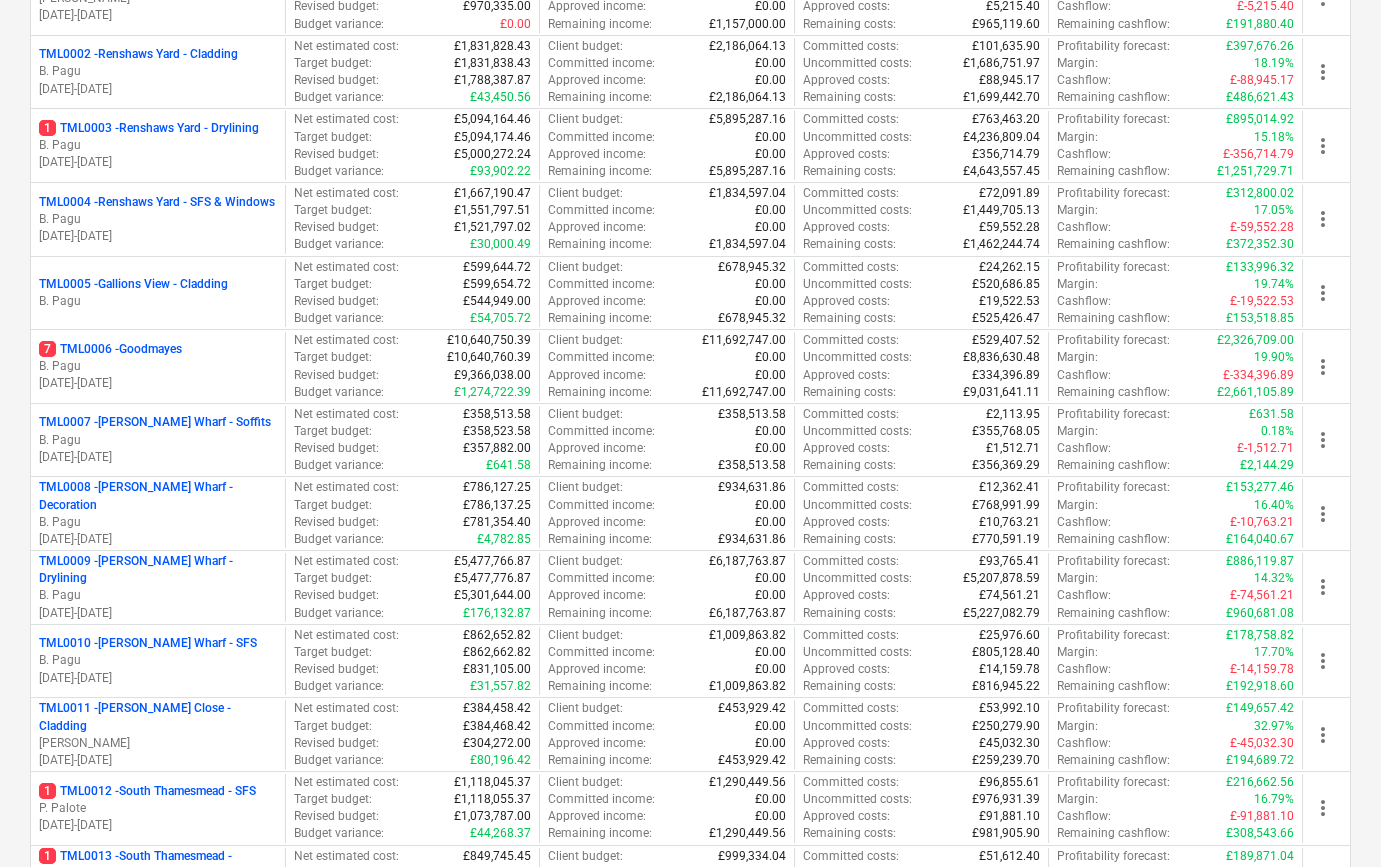 click on "B. Pagu" at bounding box center [158, 595] 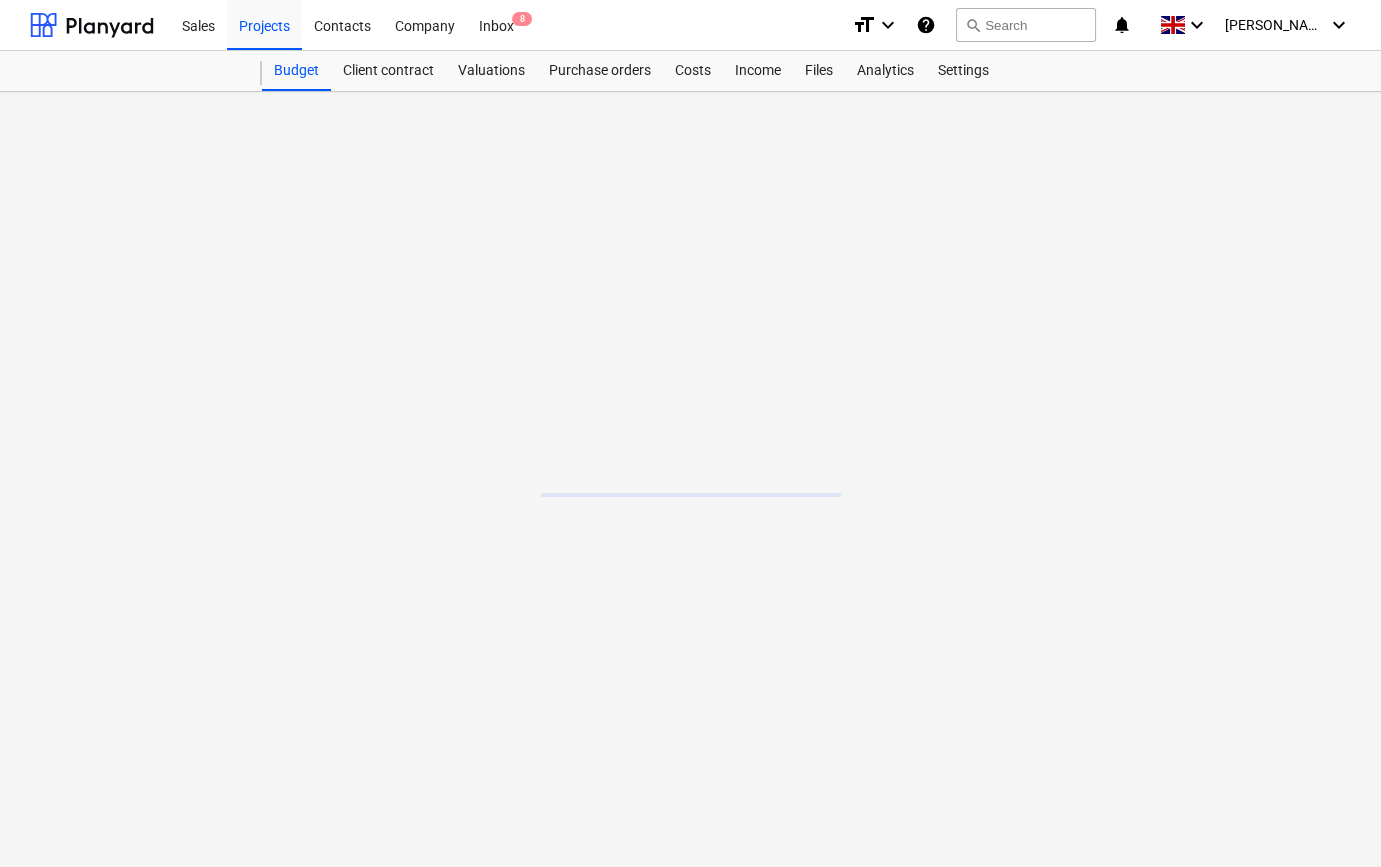 scroll, scrollTop: 0, scrollLeft: 0, axis: both 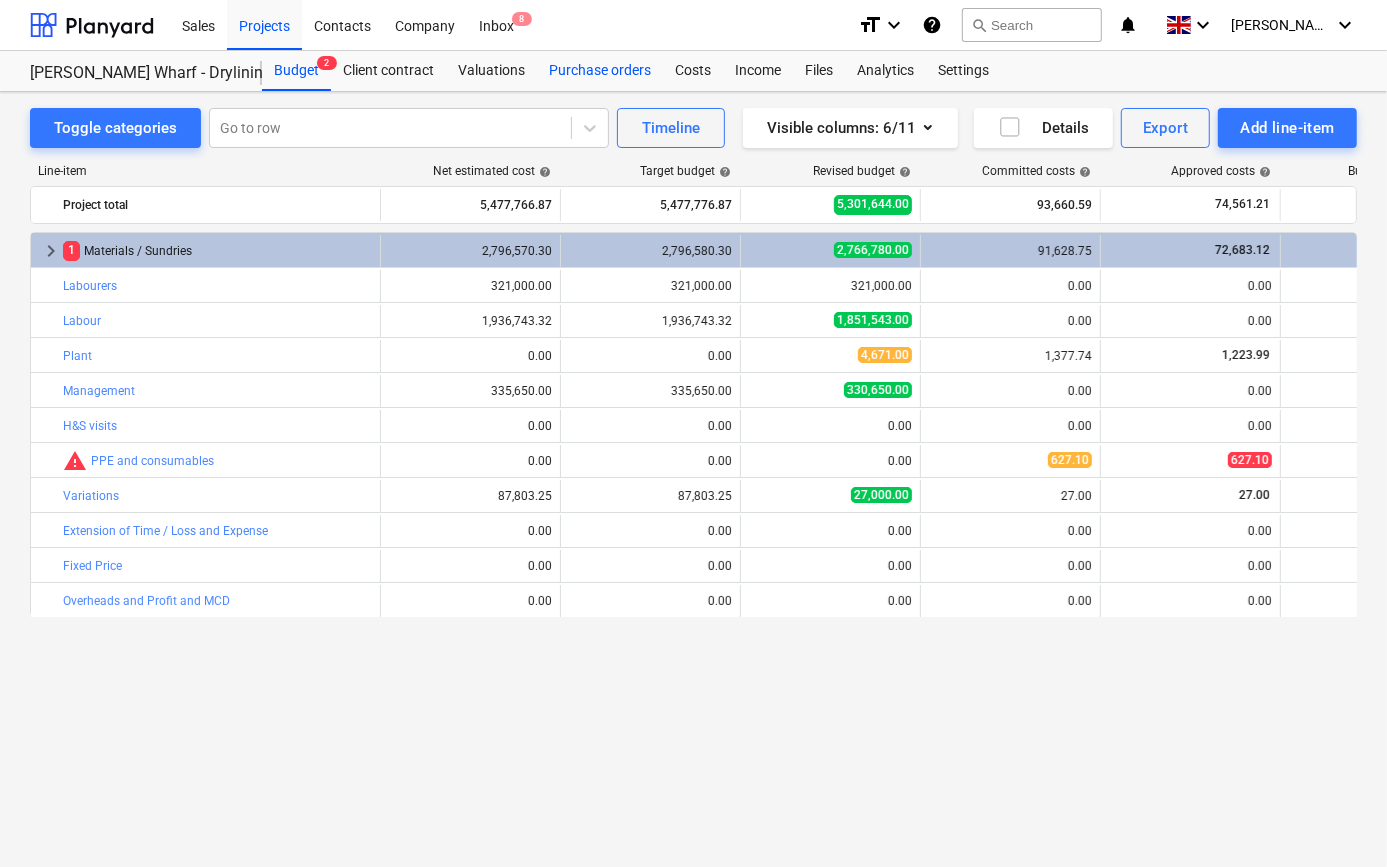 click on "Purchase orders" at bounding box center [600, 71] 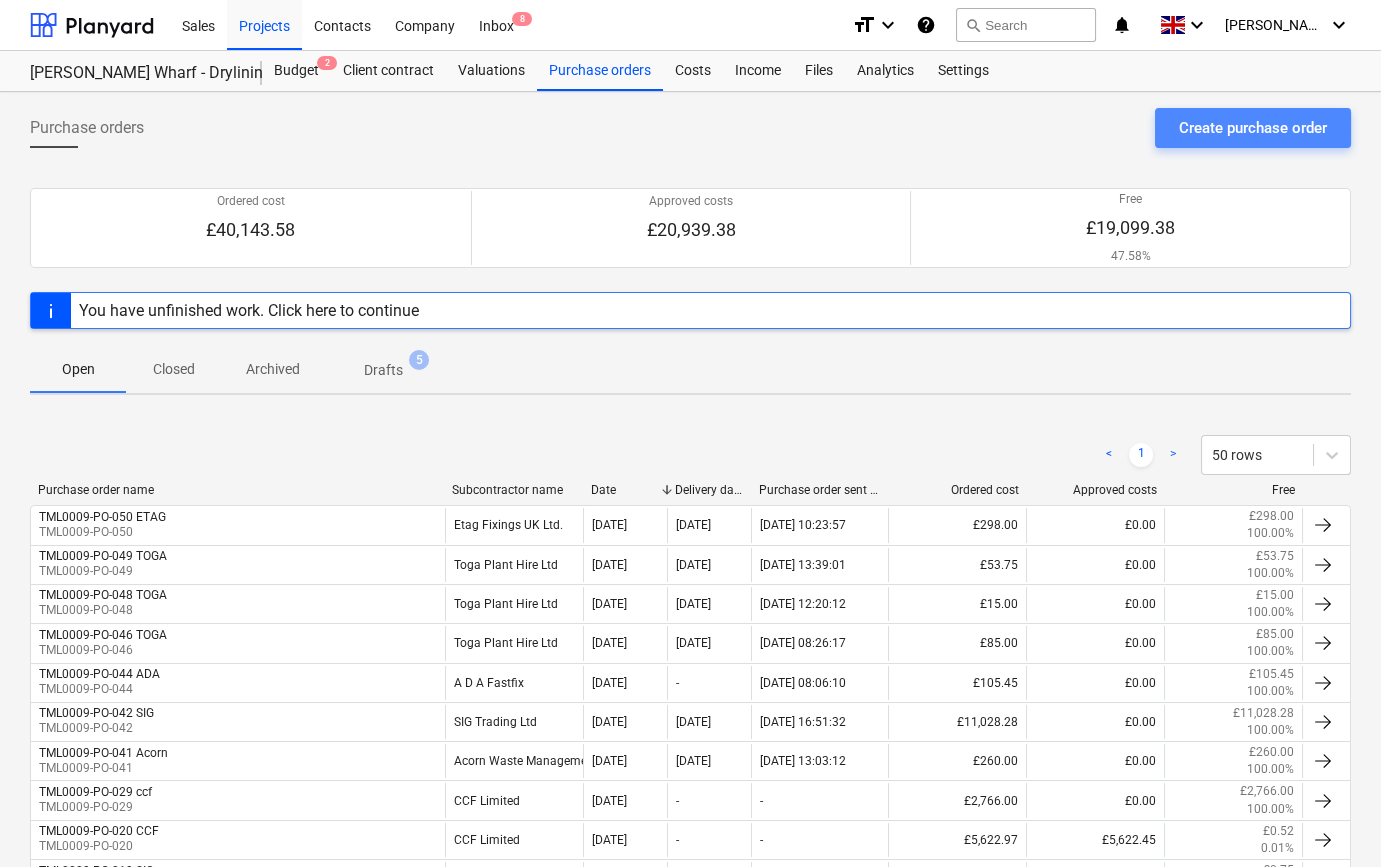 click on "Create purchase order" at bounding box center [1253, 128] 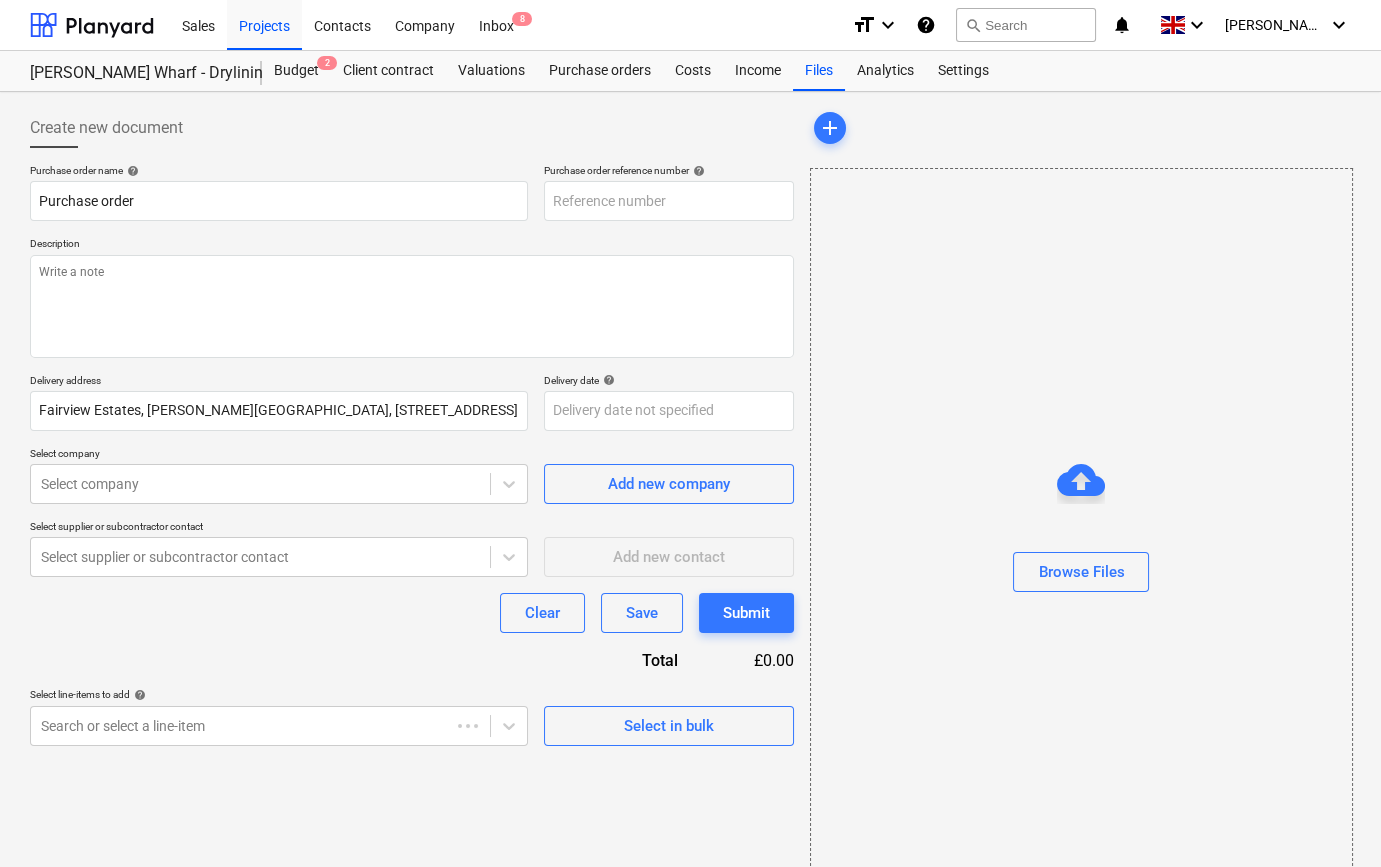 type on "x" 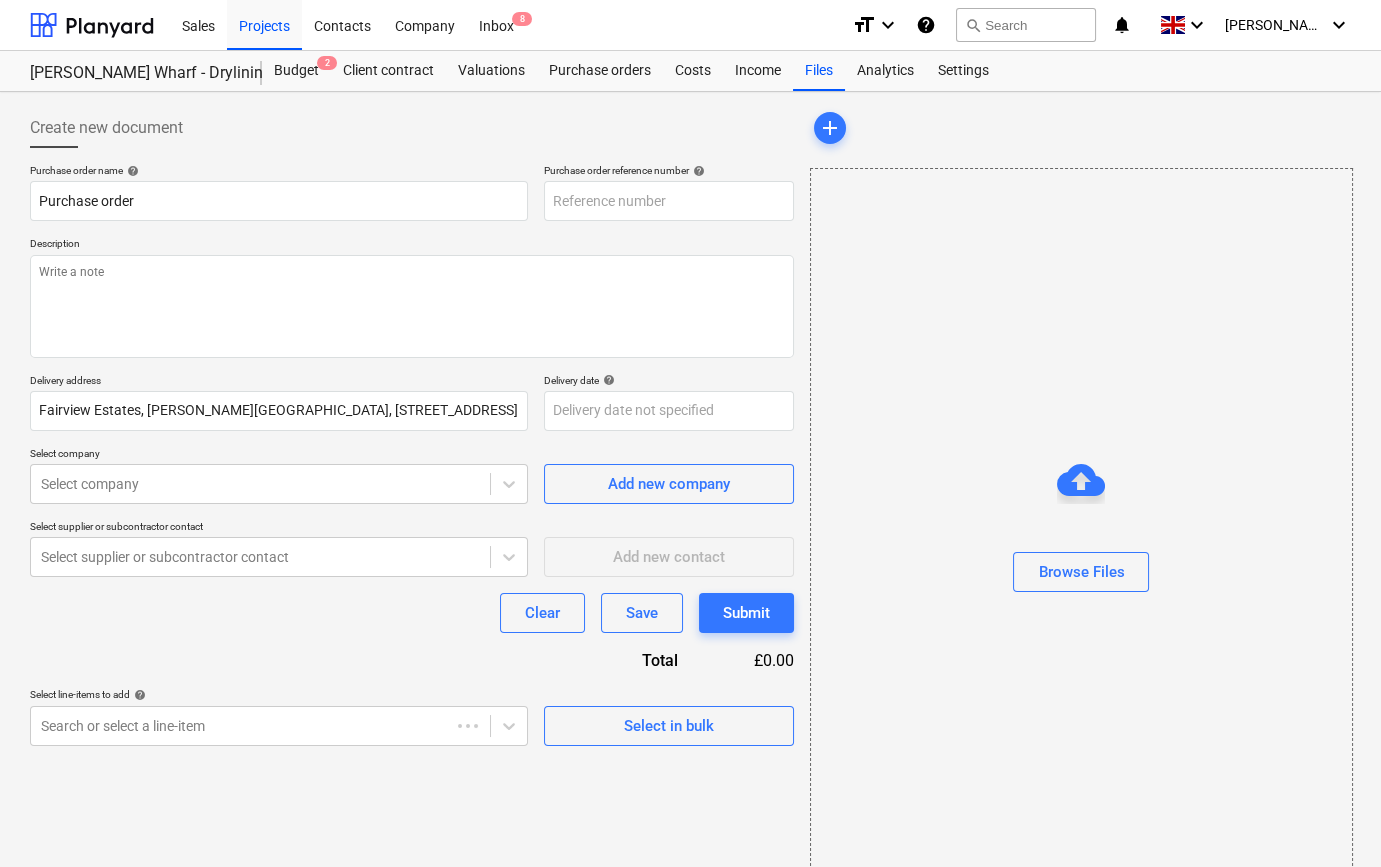 type on "TML0009-PO-051" 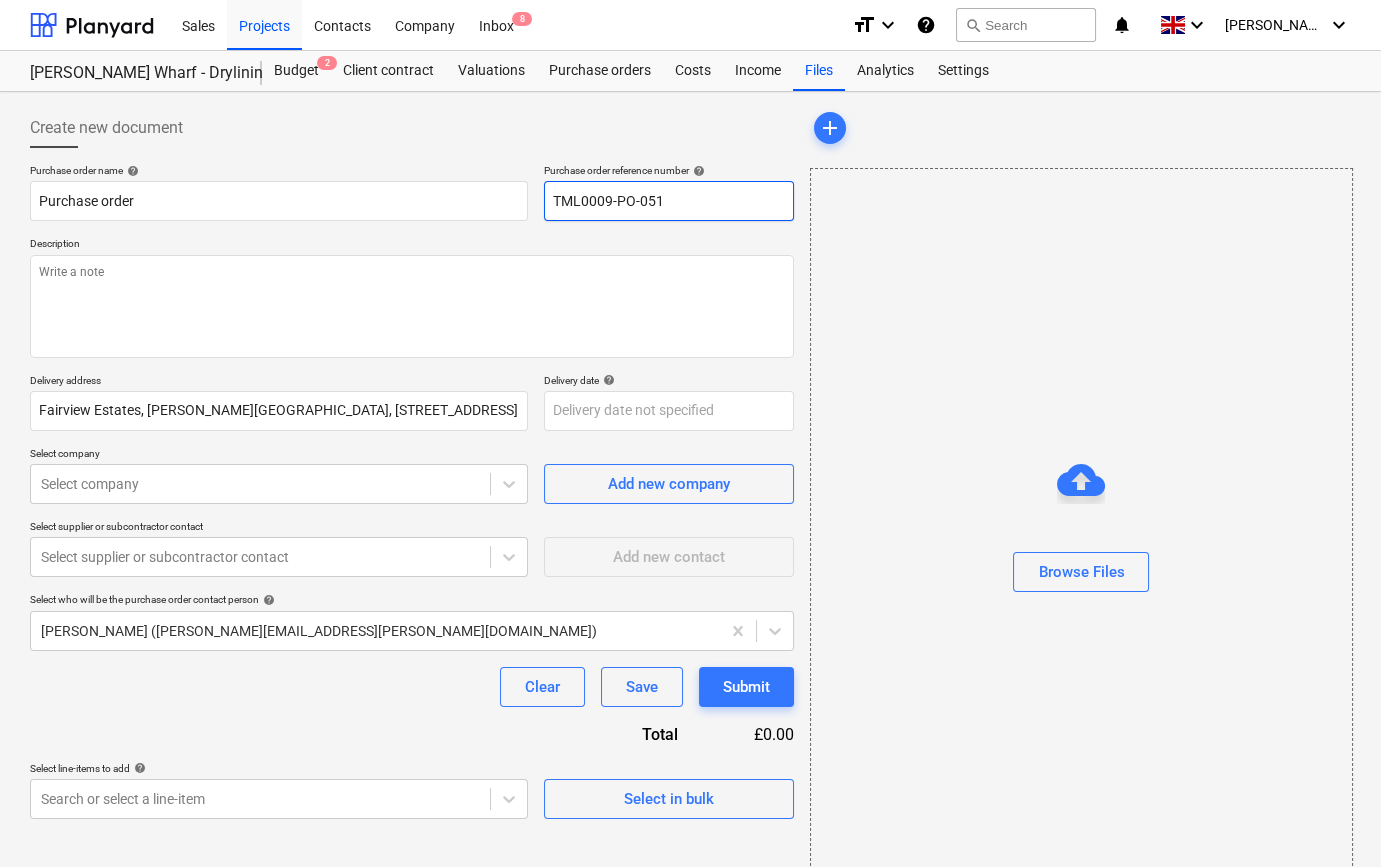 drag, startPoint x: 668, startPoint y: 200, endPoint x: 540, endPoint y: 201, distance: 128.0039 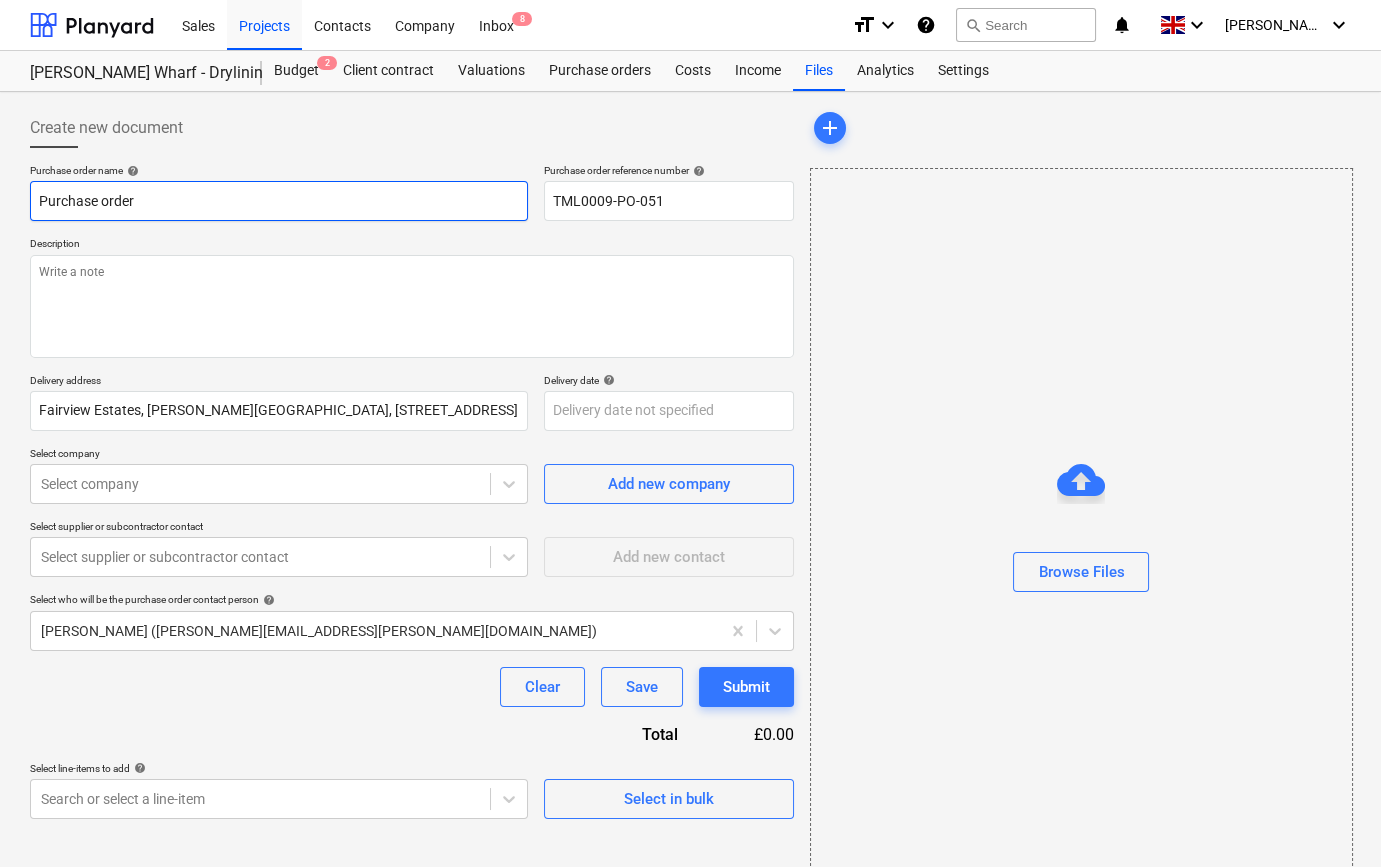 paste on "TML0009-PO-051" 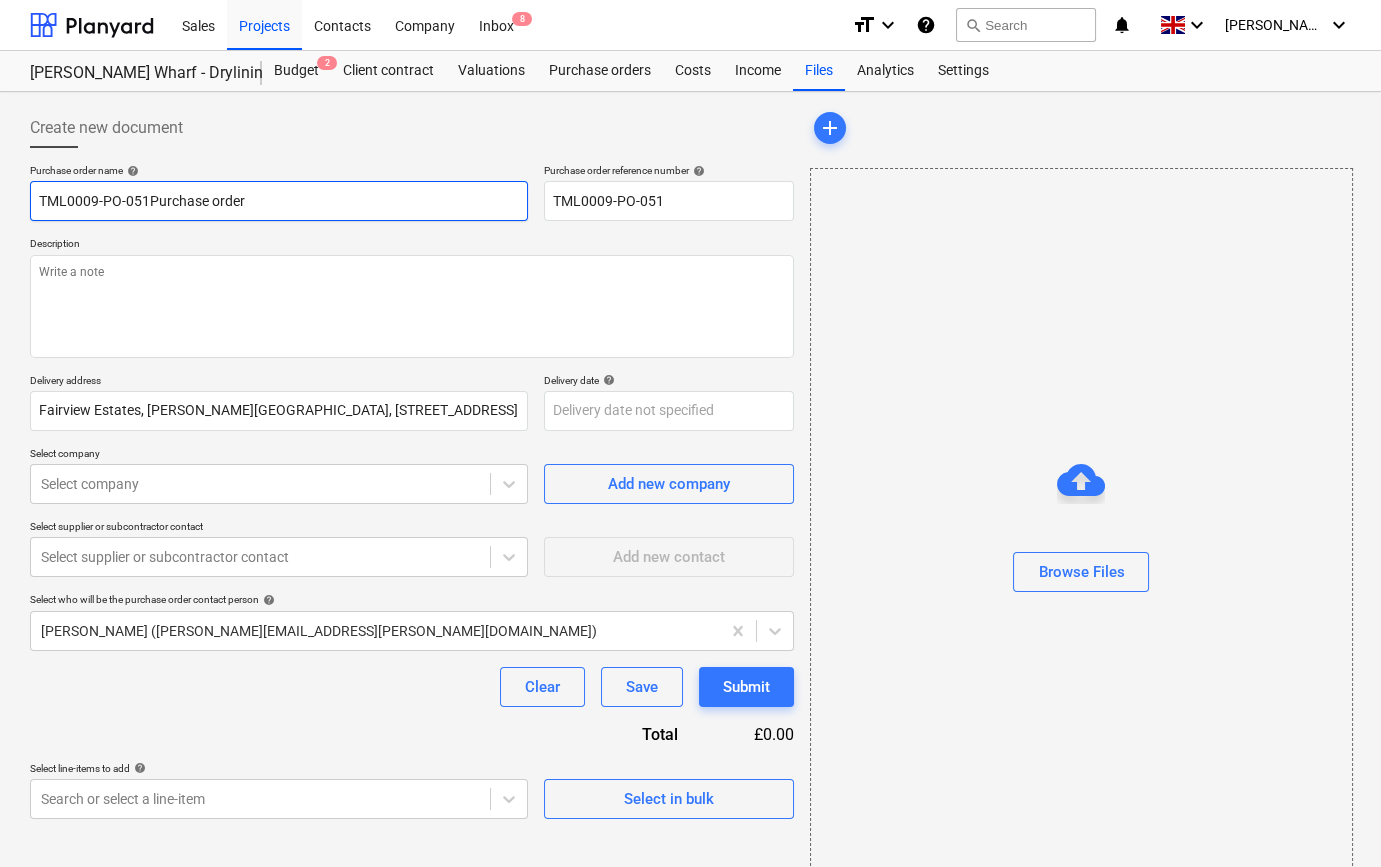type on "x" 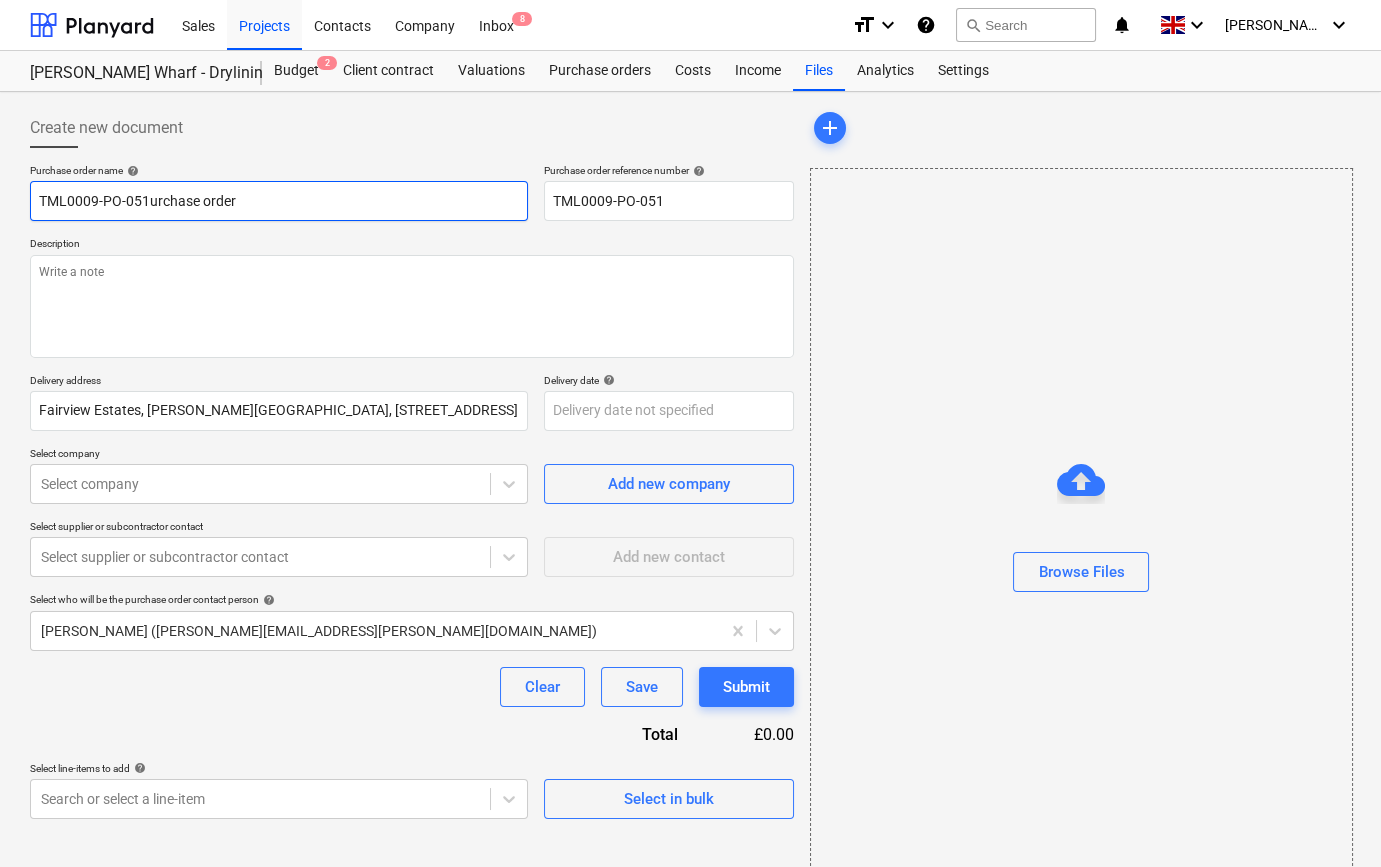 type on "x" 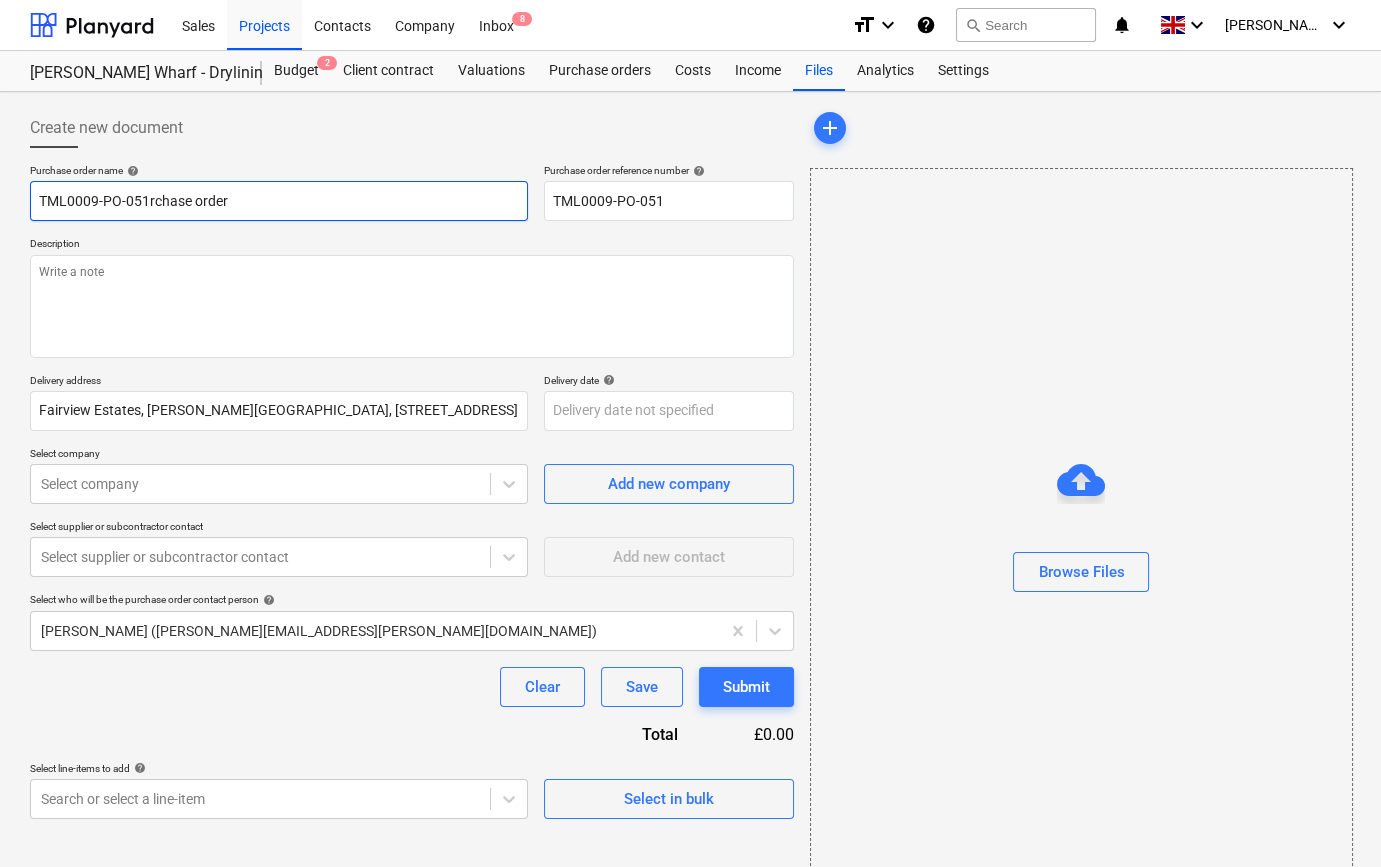 type on "x" 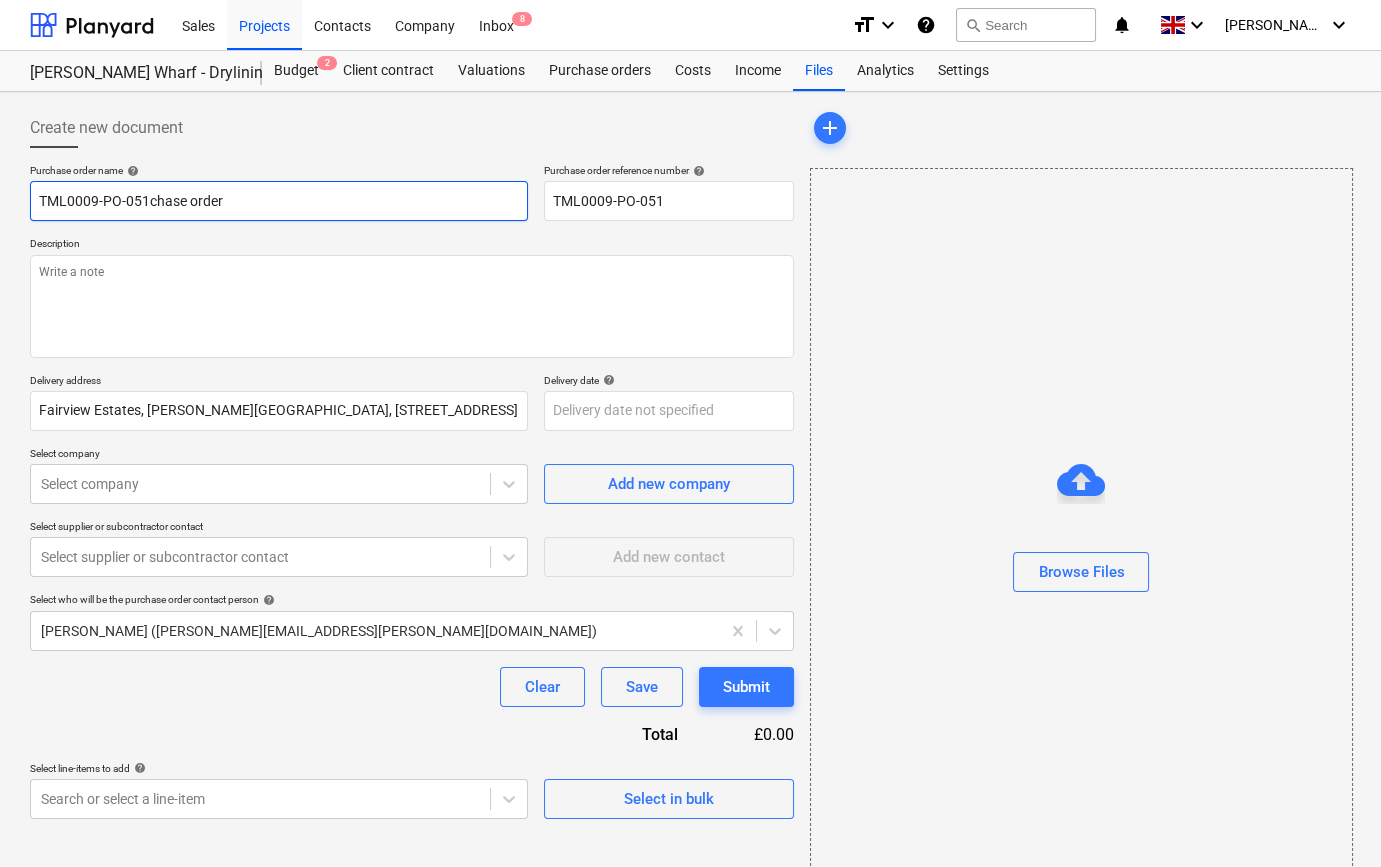 type on "x" 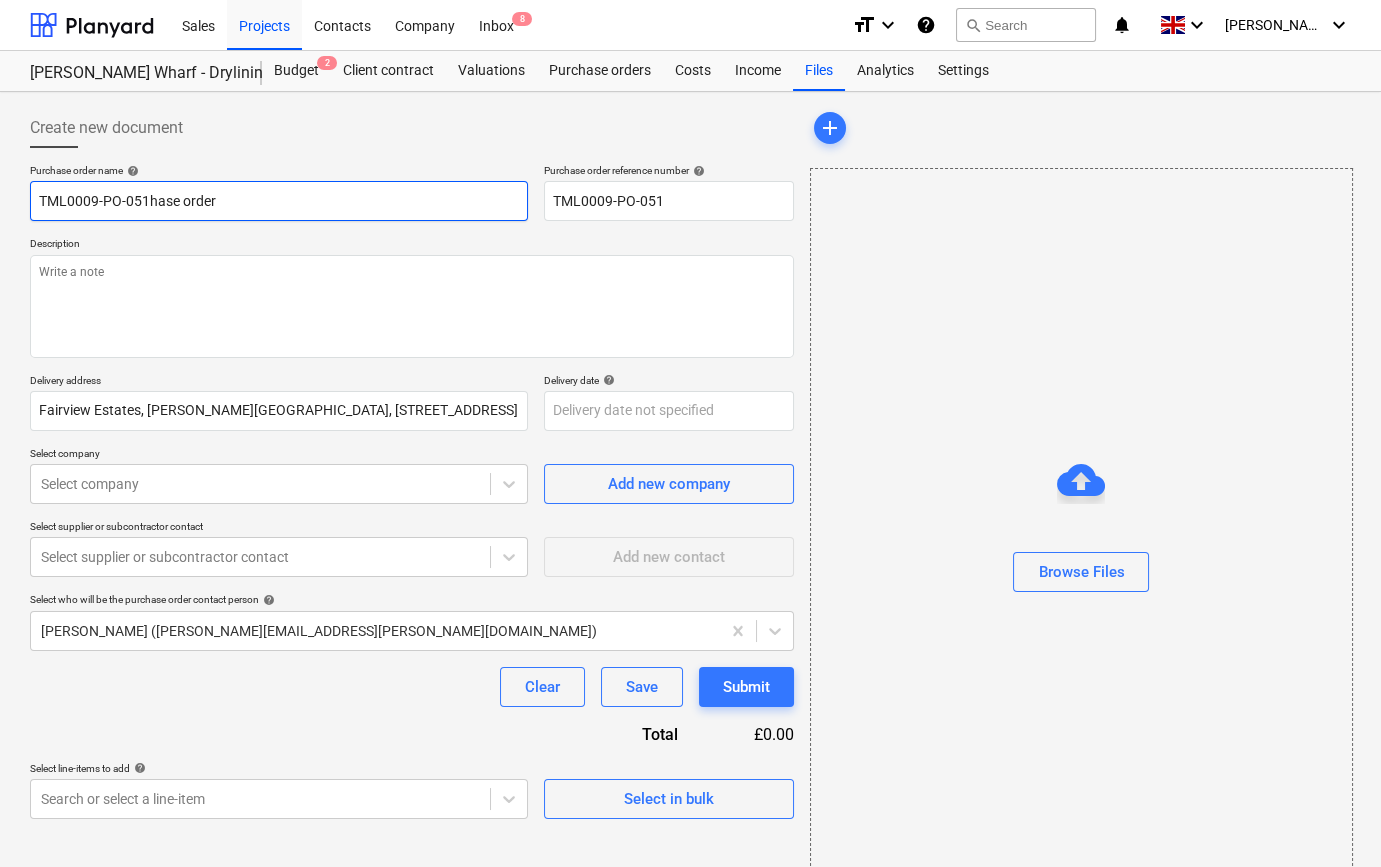 type on "x" 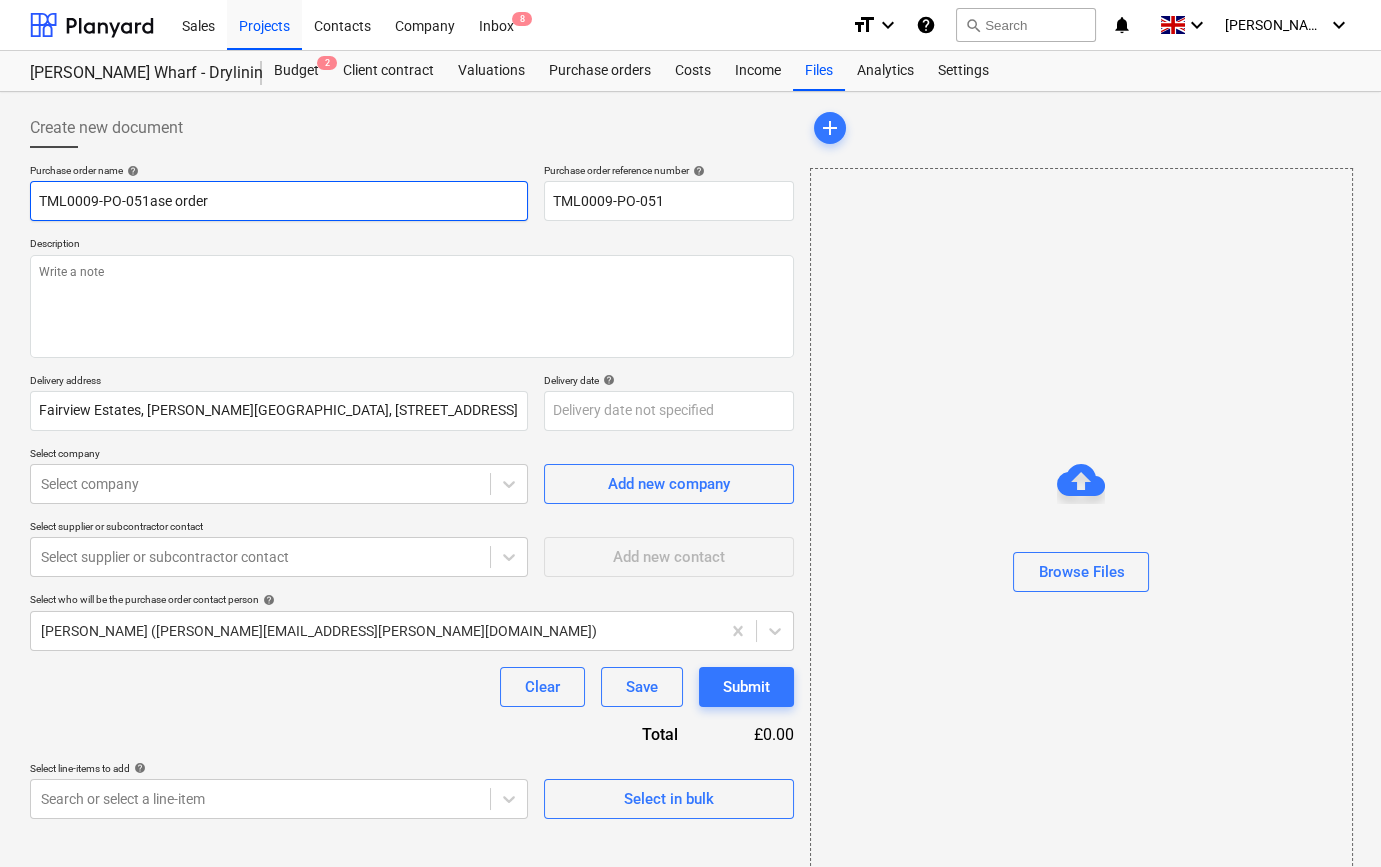 type on "x" 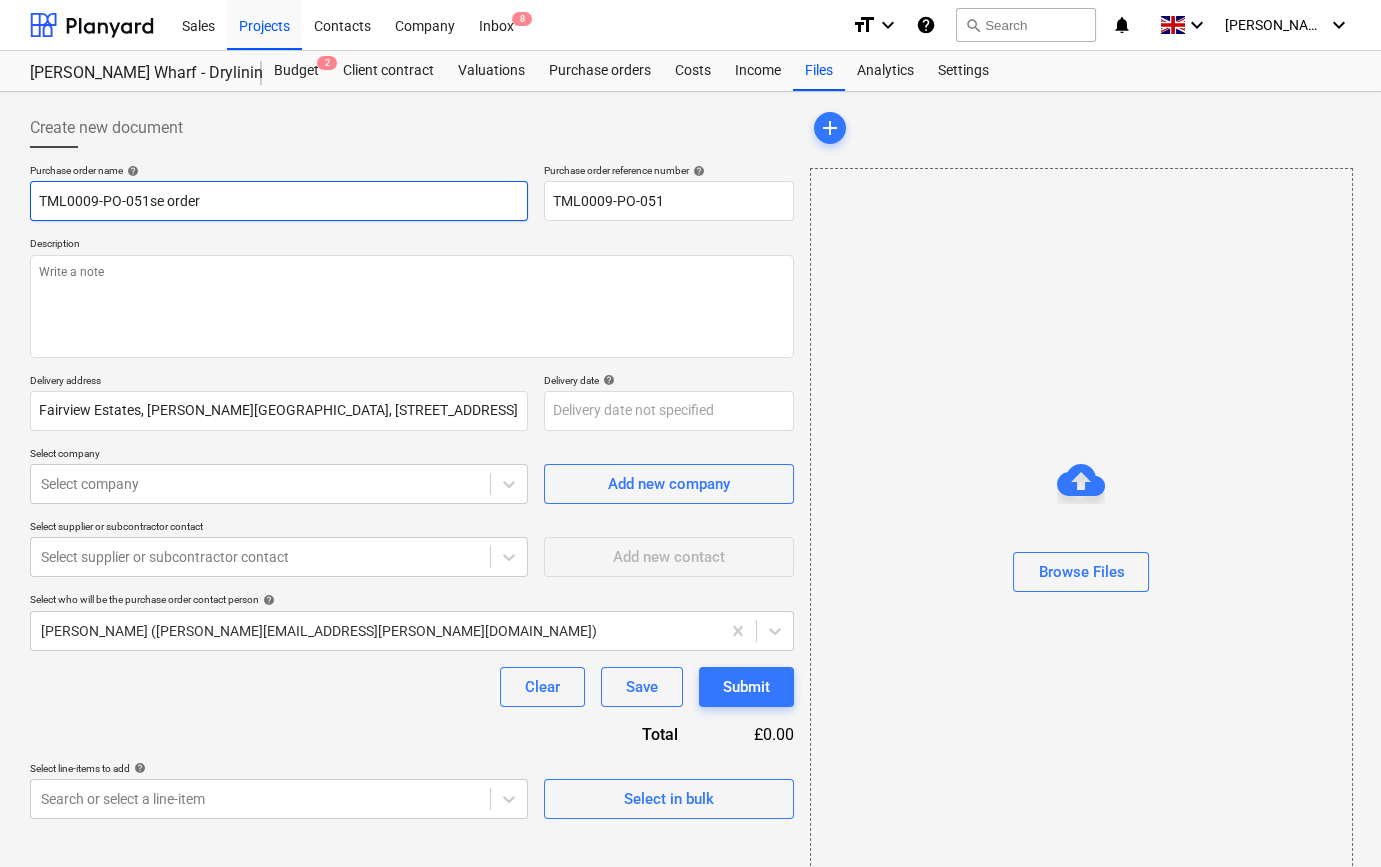 type on "x" 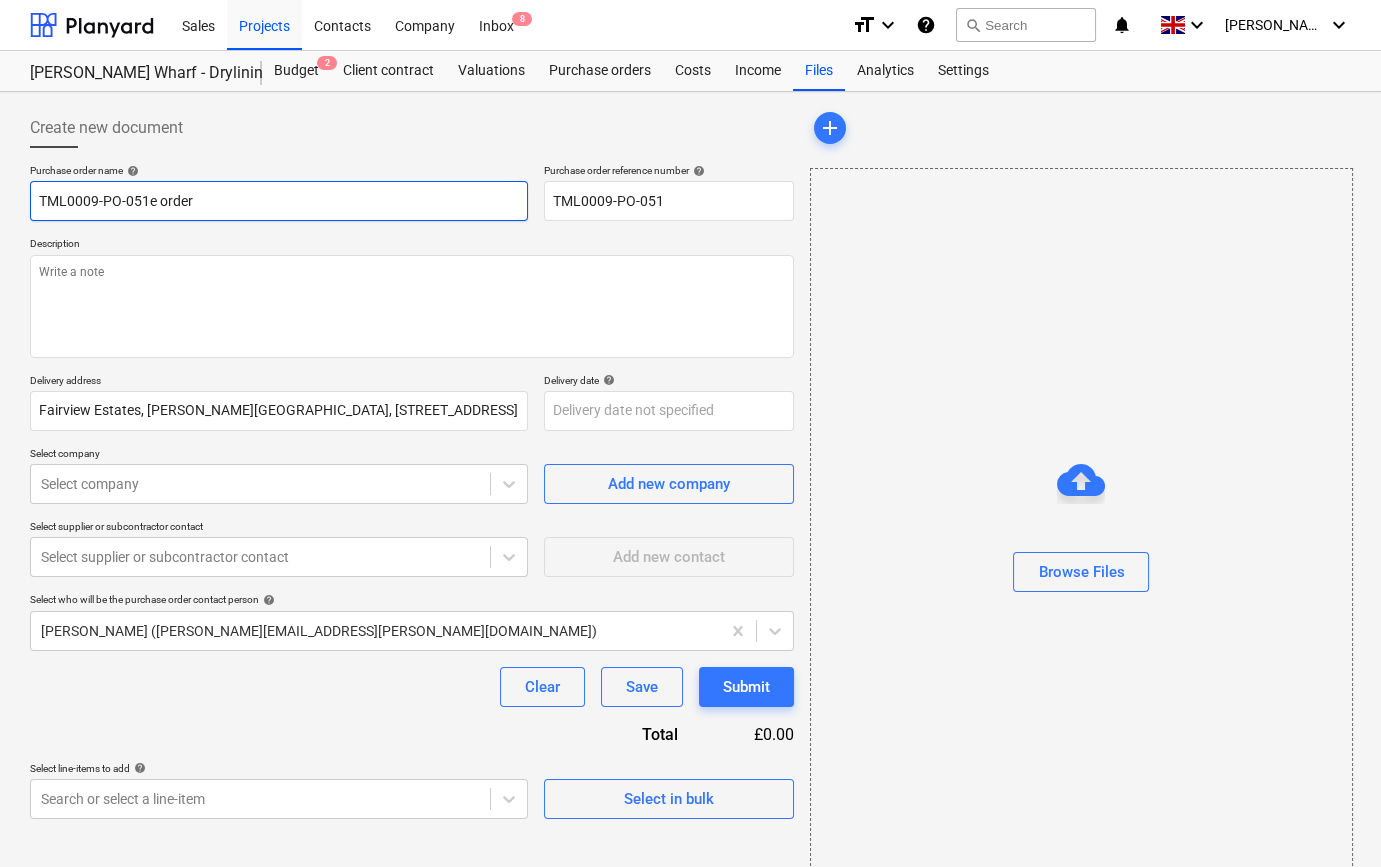 type on "x" 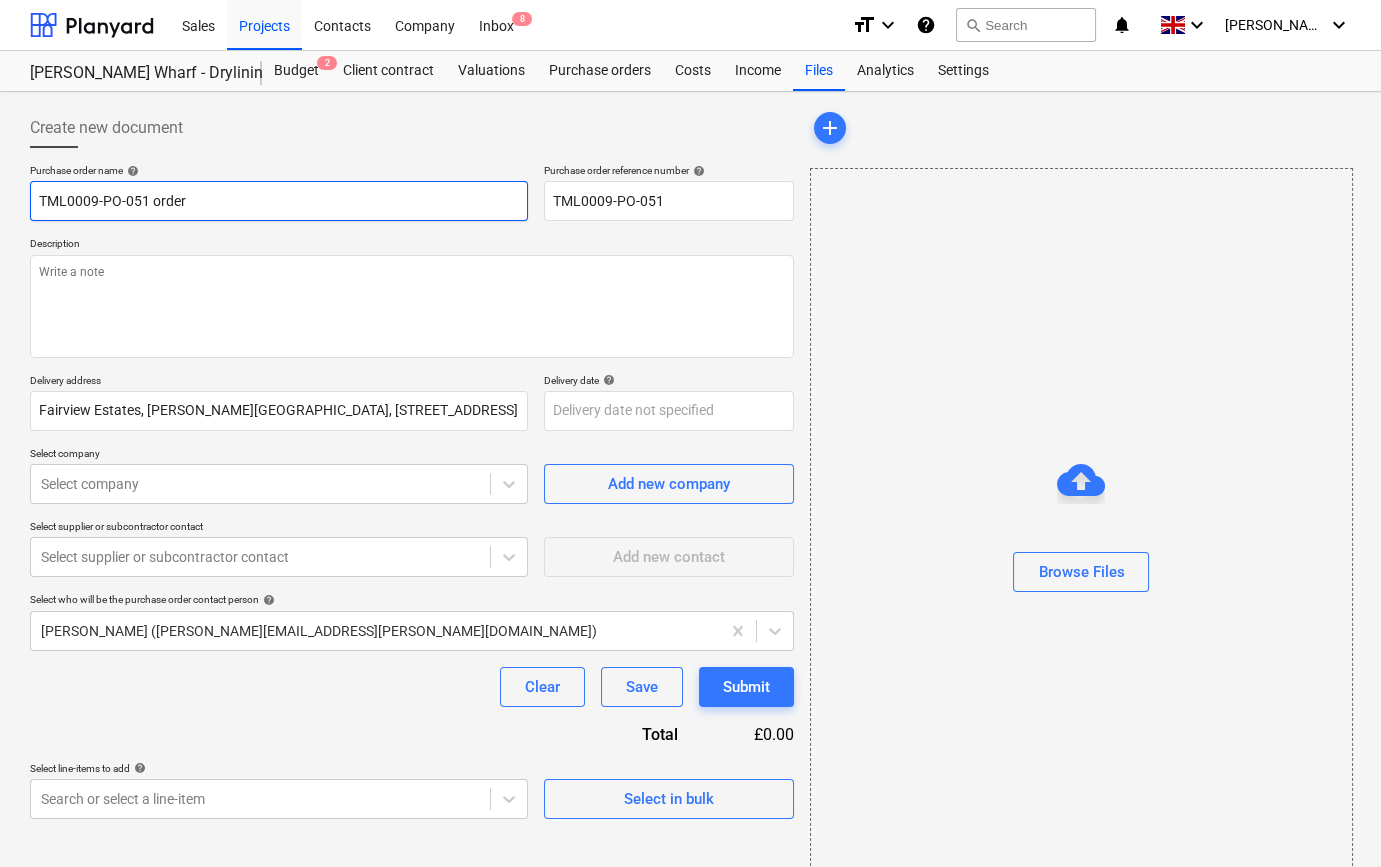 type on "x" 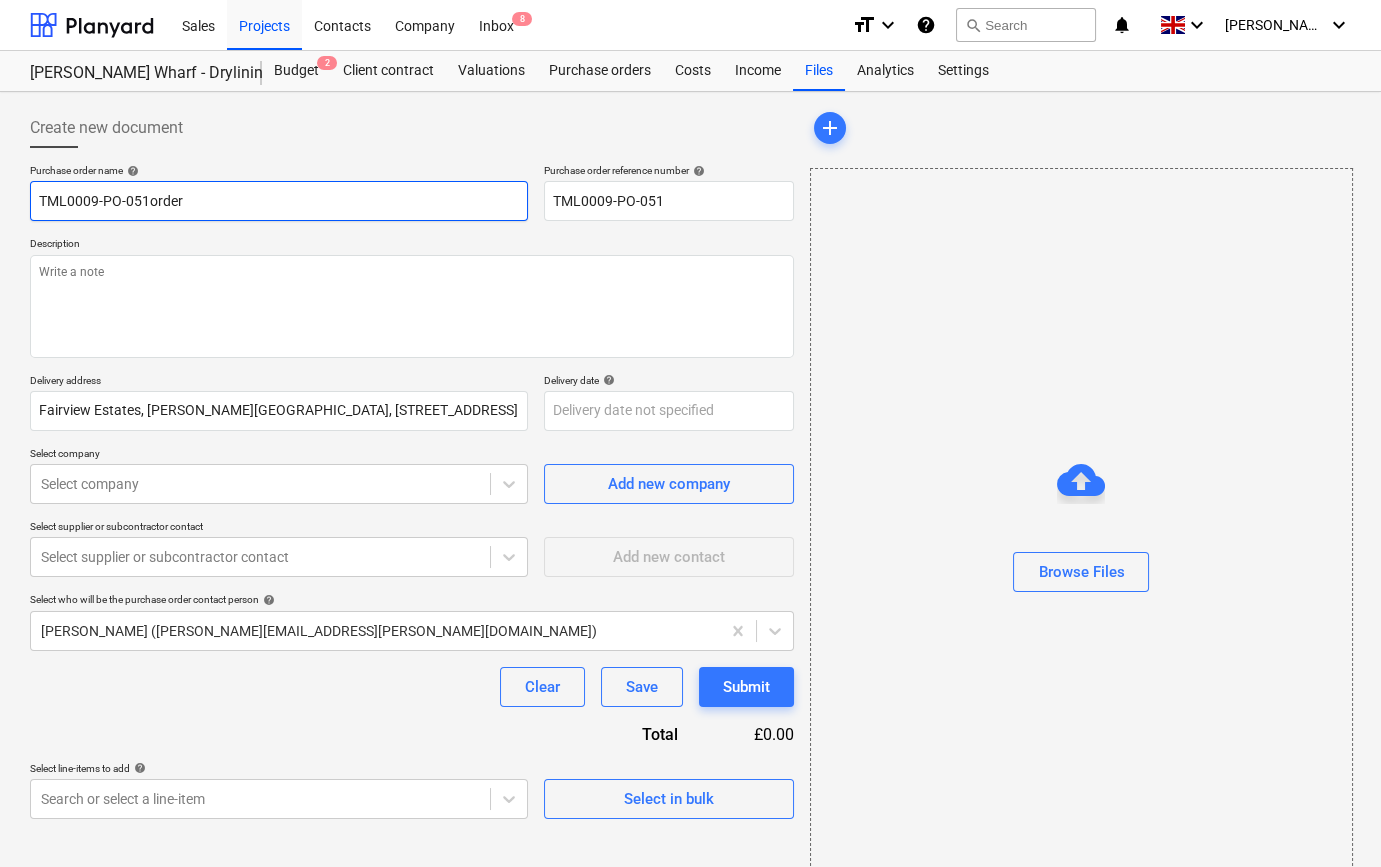 type on "x" 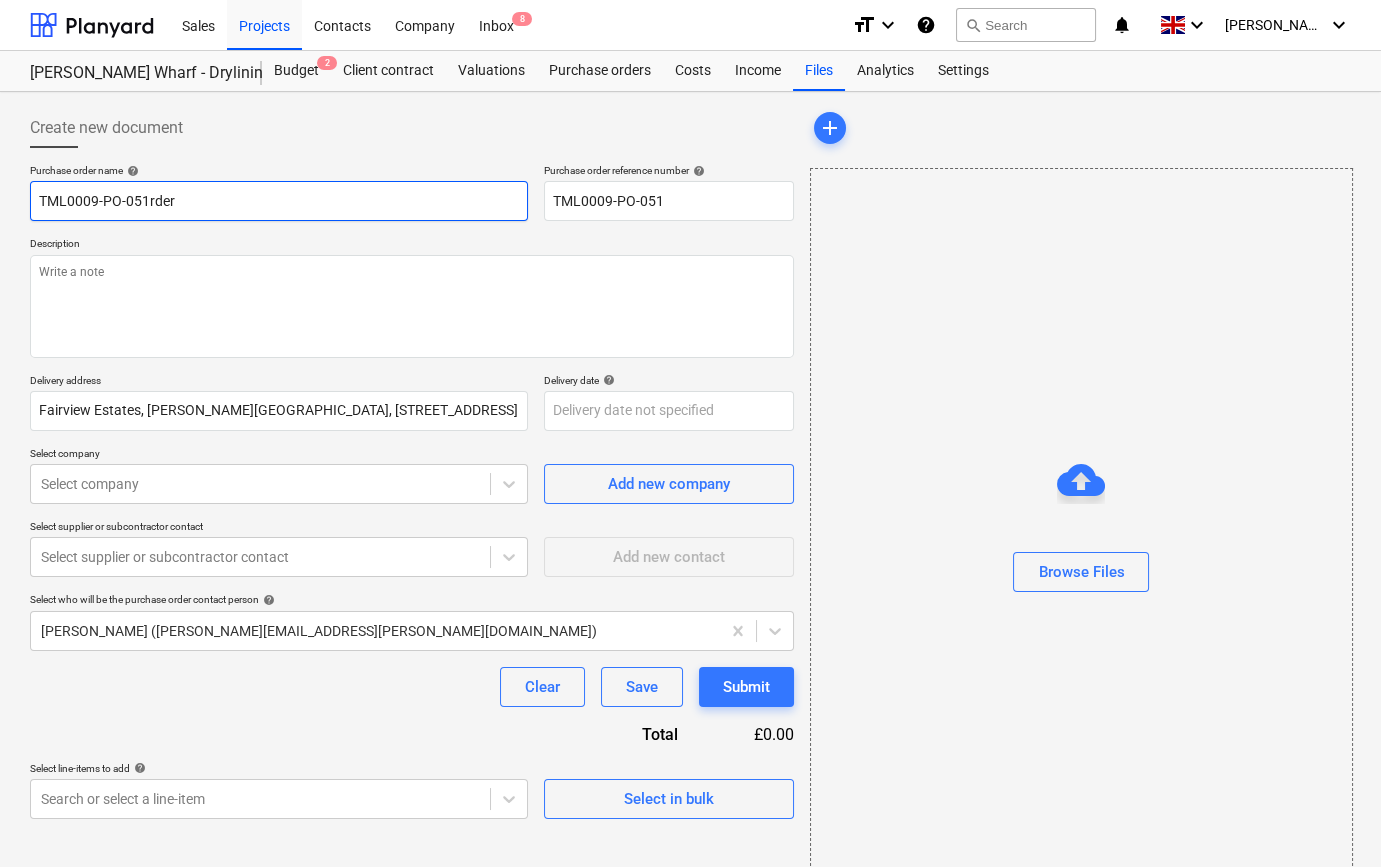 type on "x" 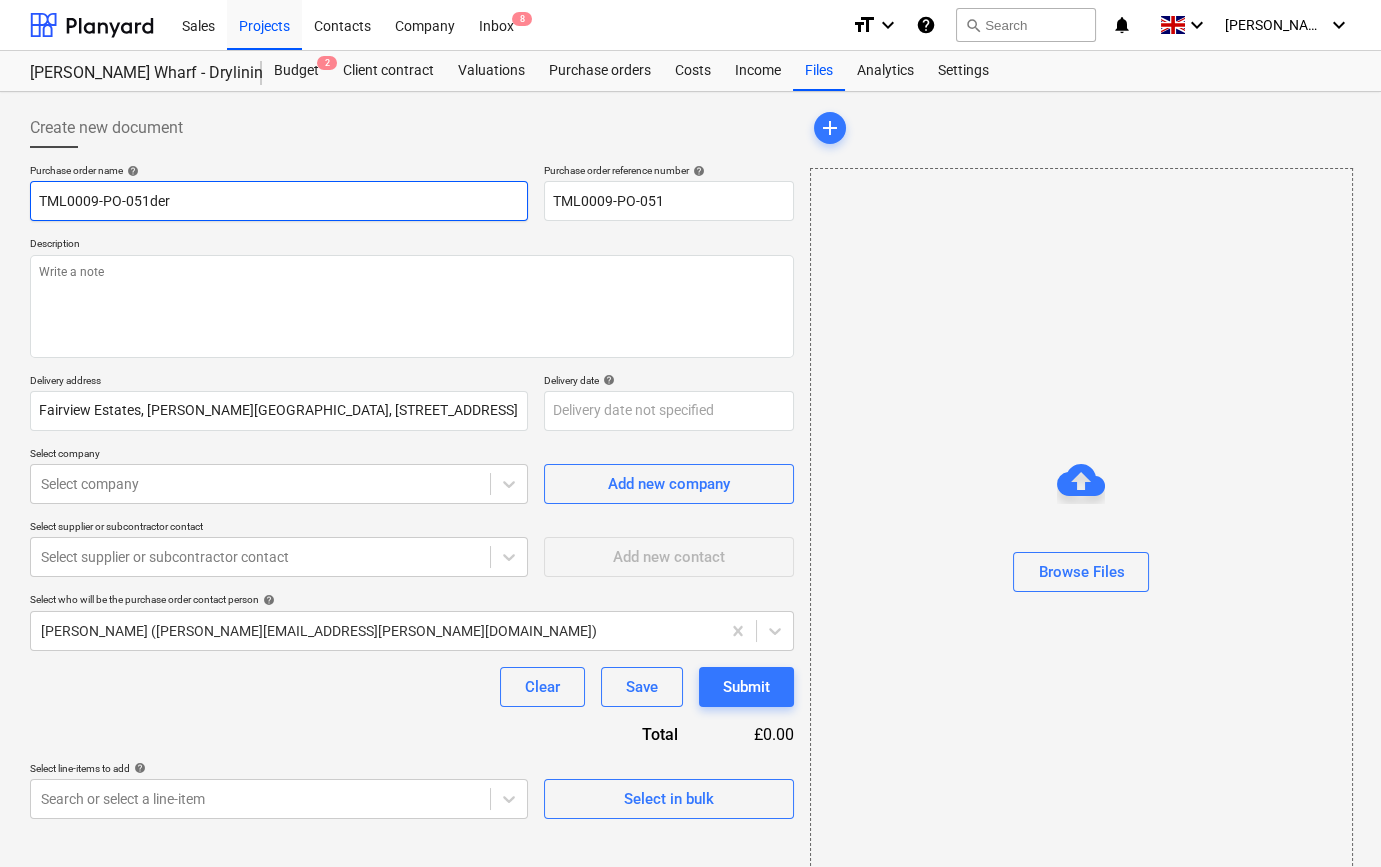 type on "x" 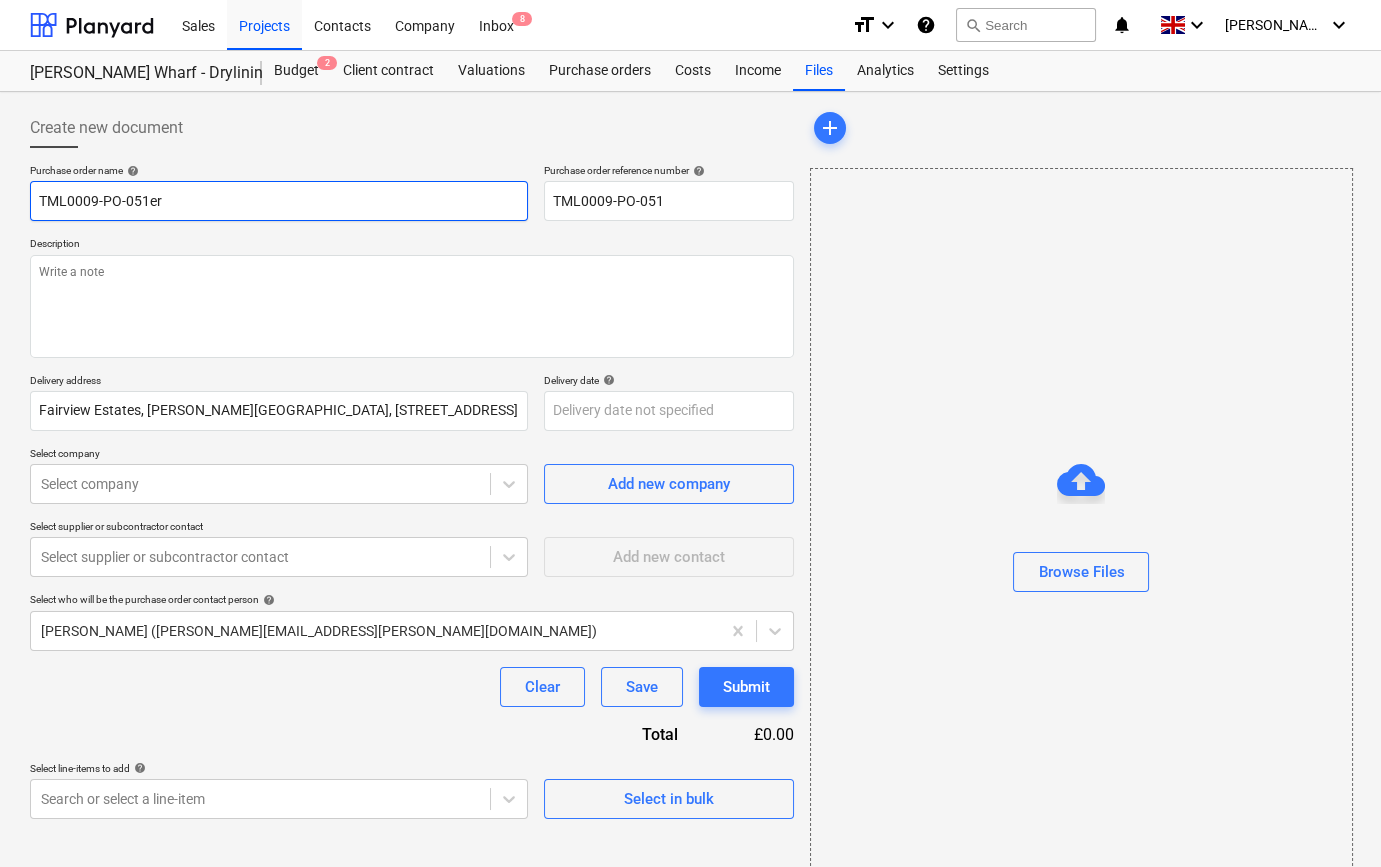 type on "x" 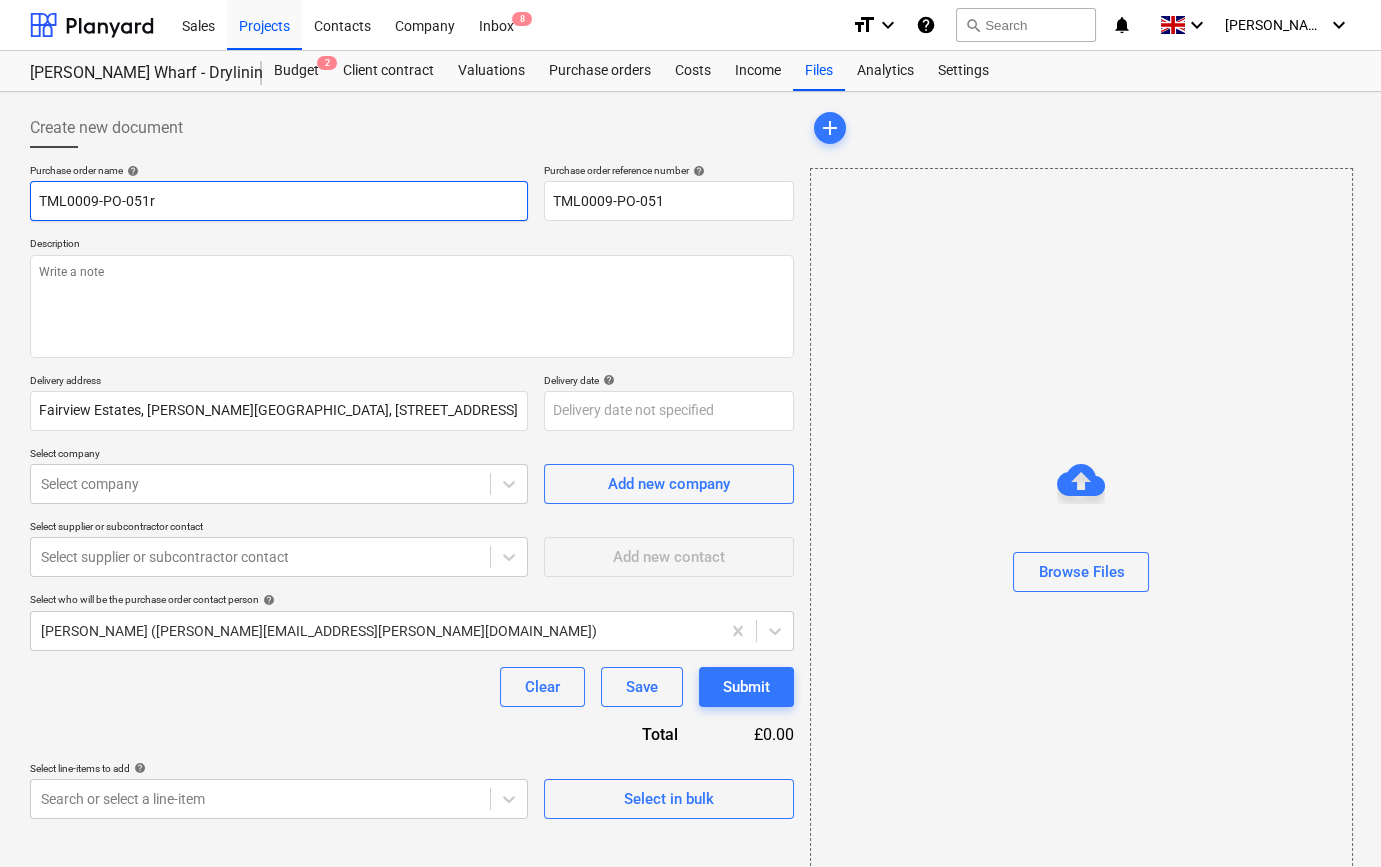 type on "x" 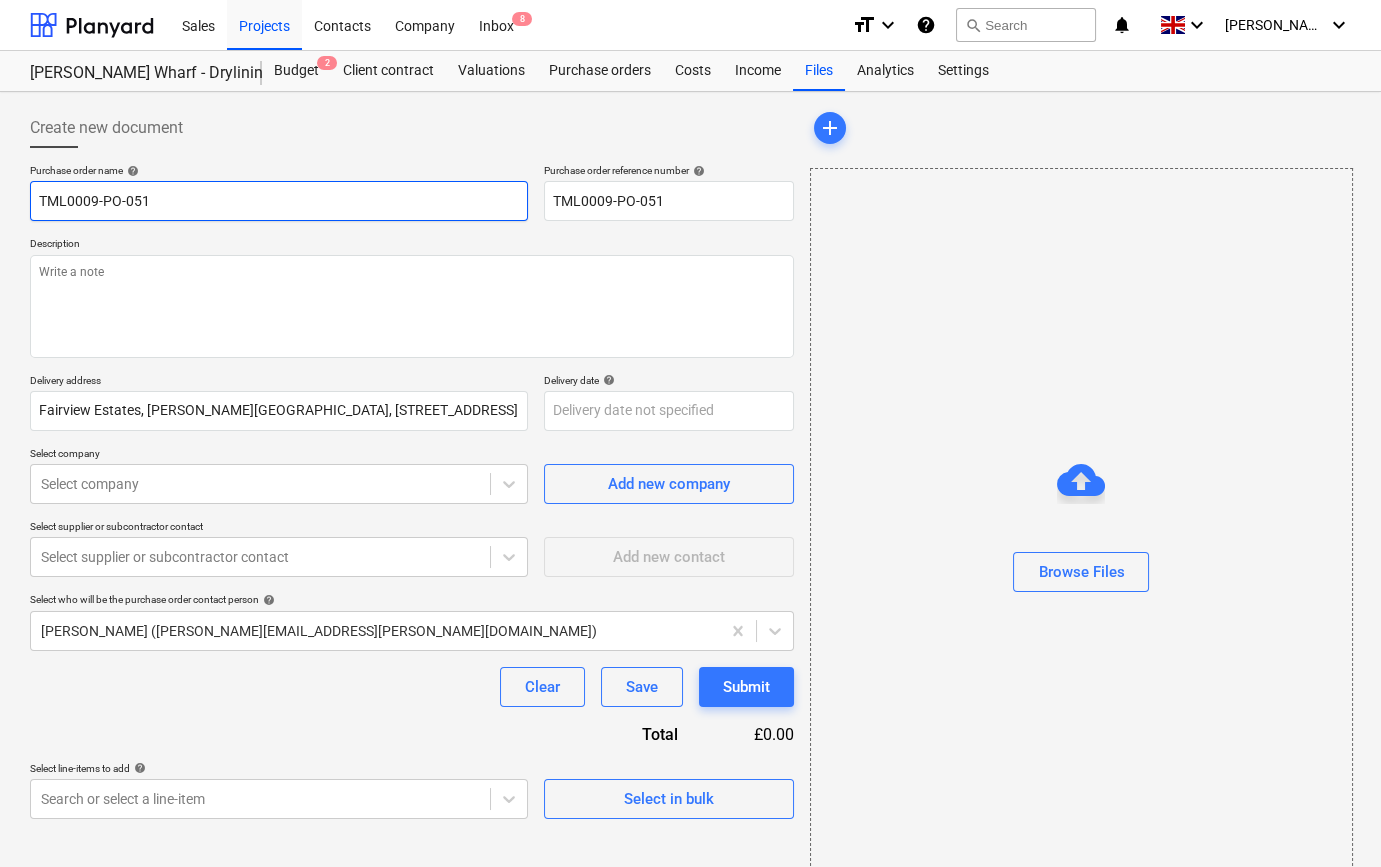 type on "x" 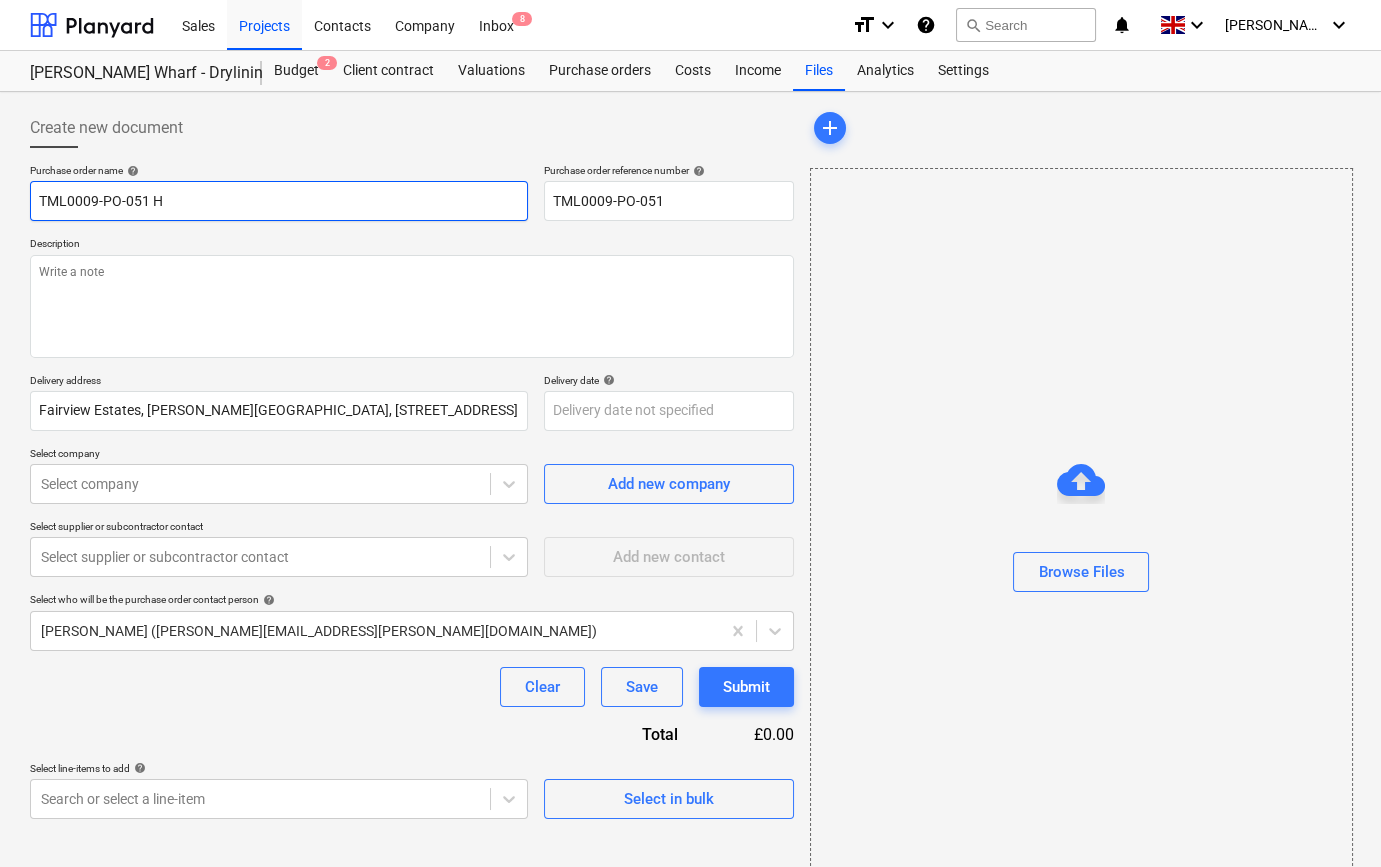 type on "x" 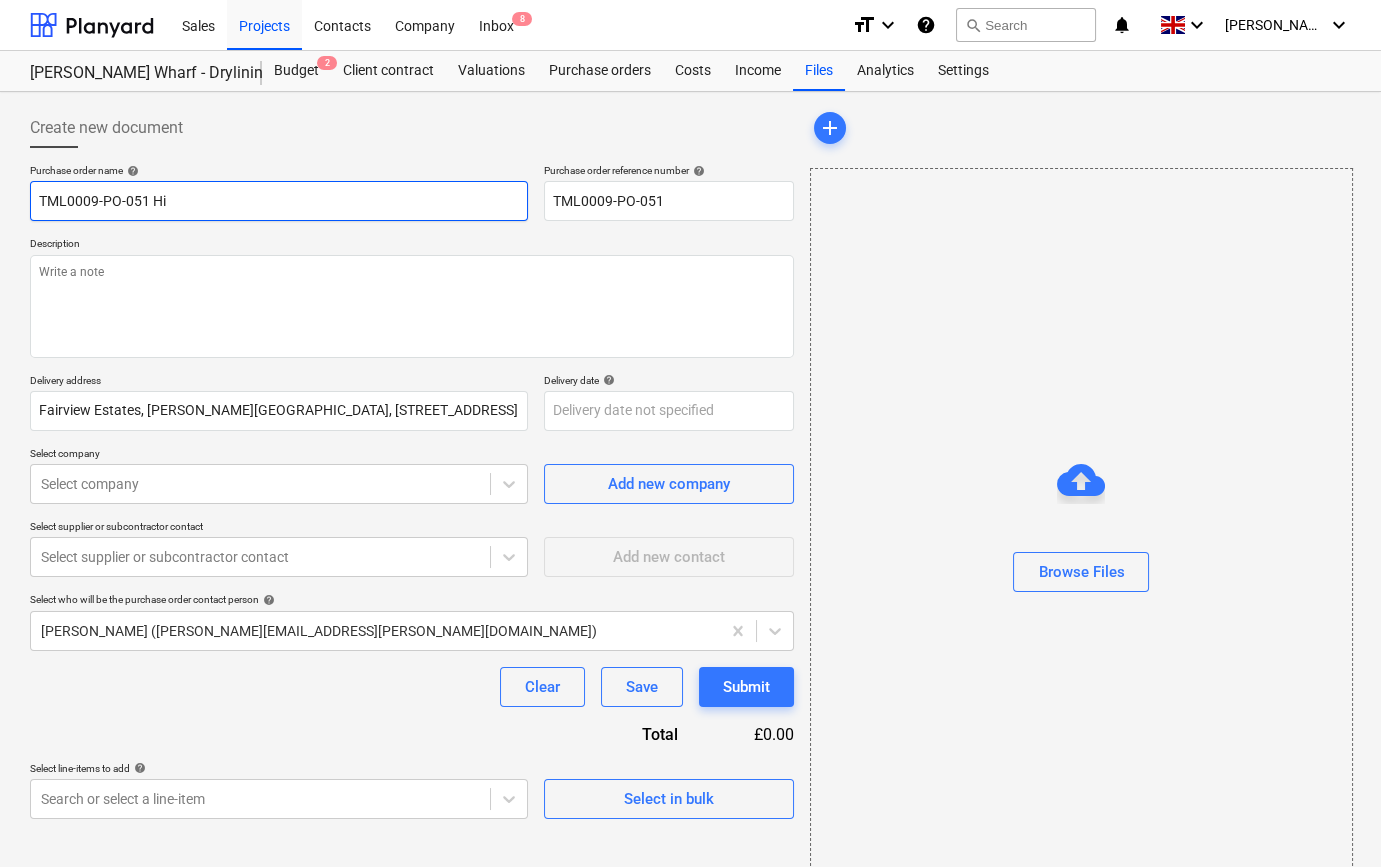 type on "x" 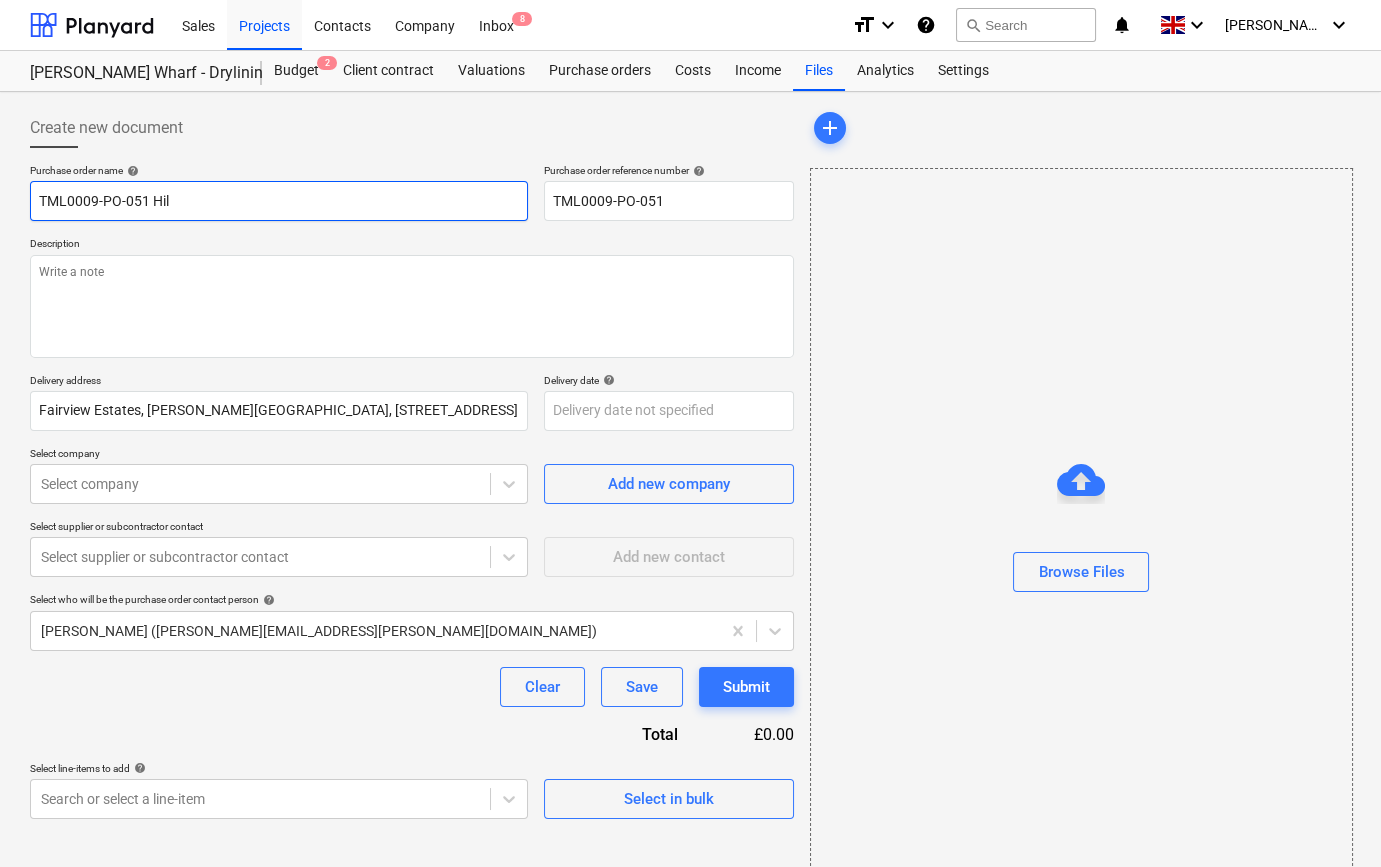 type on "x" 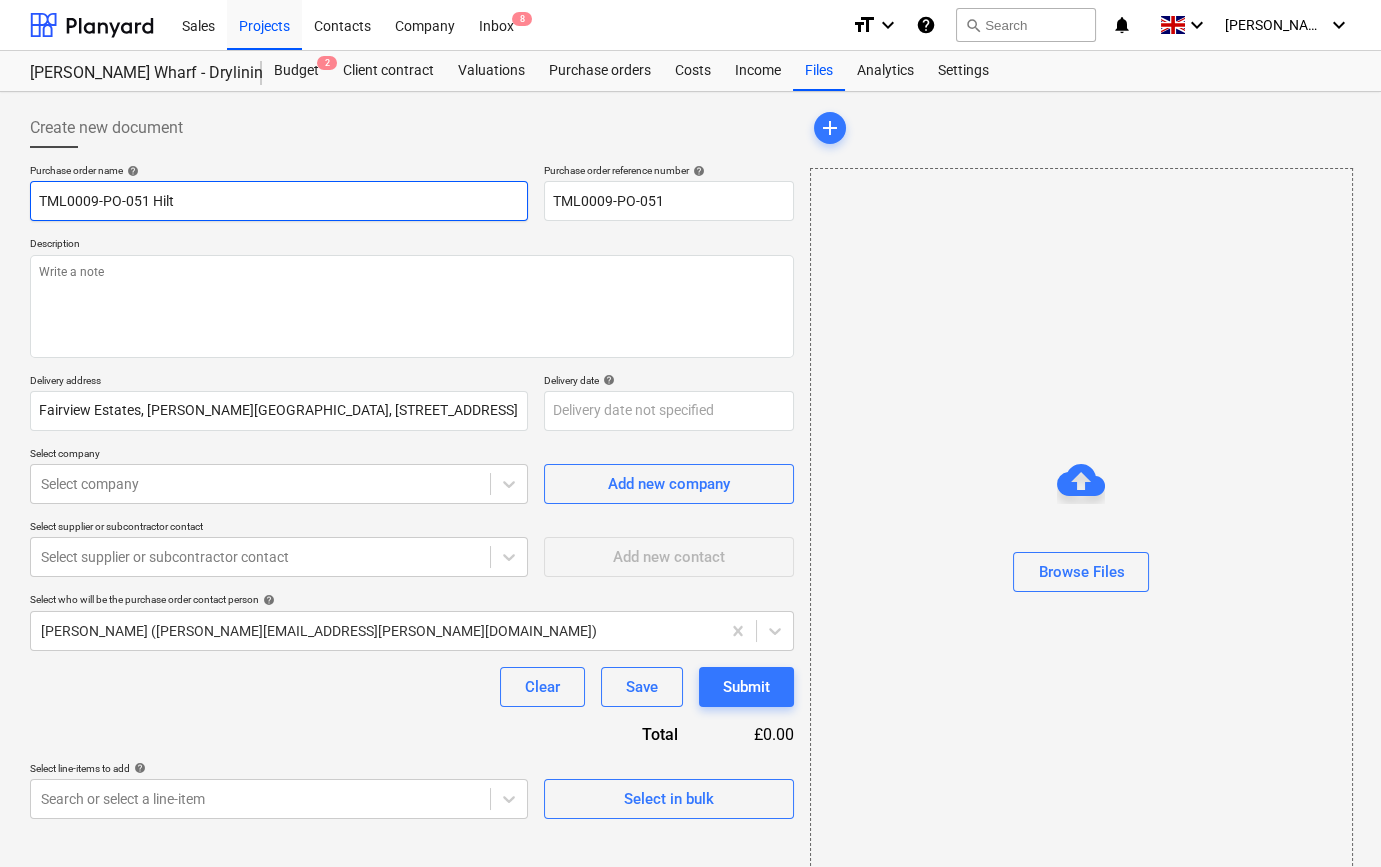 type on "x" 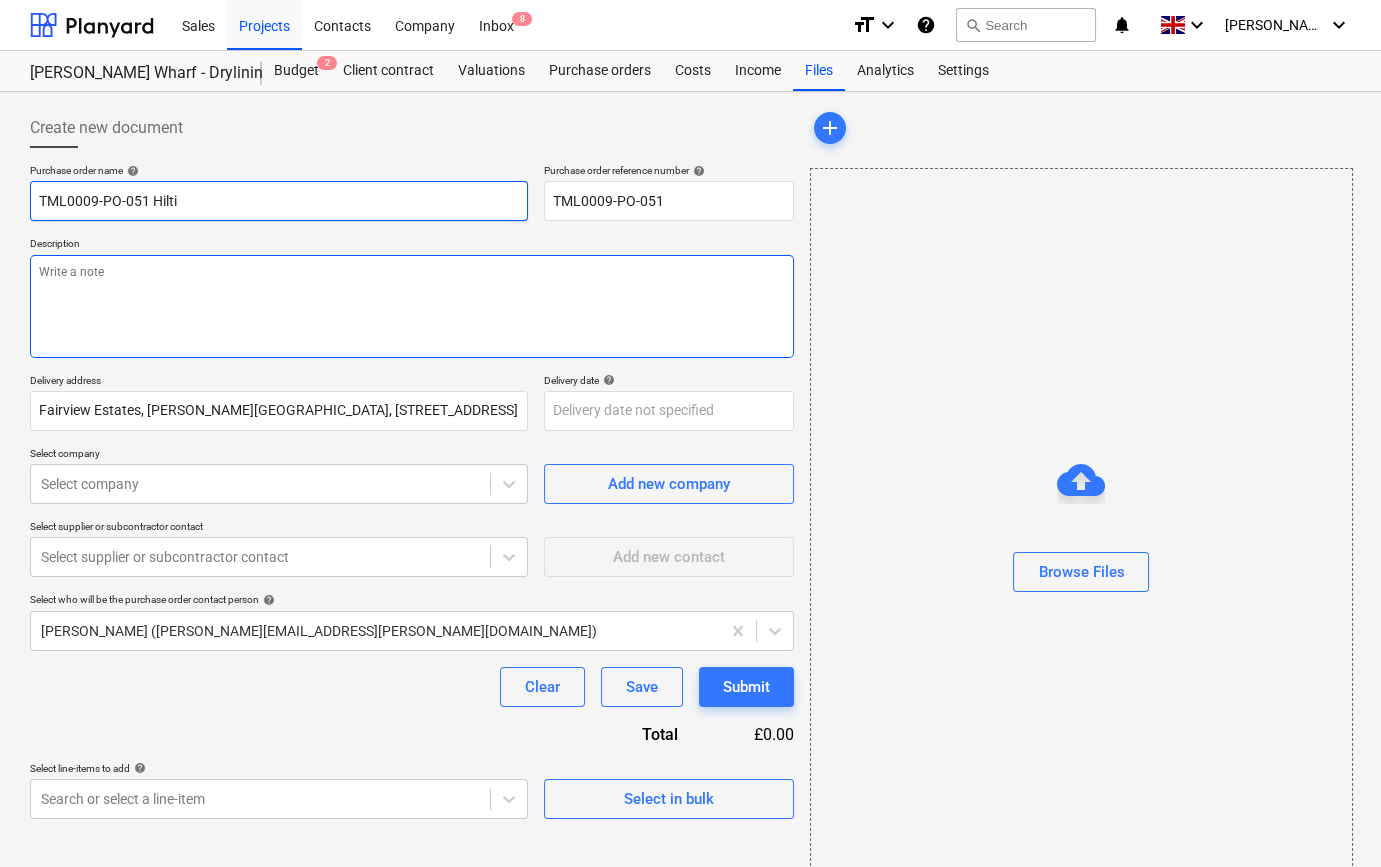 type on "TML0009-PO-051 Hilti" 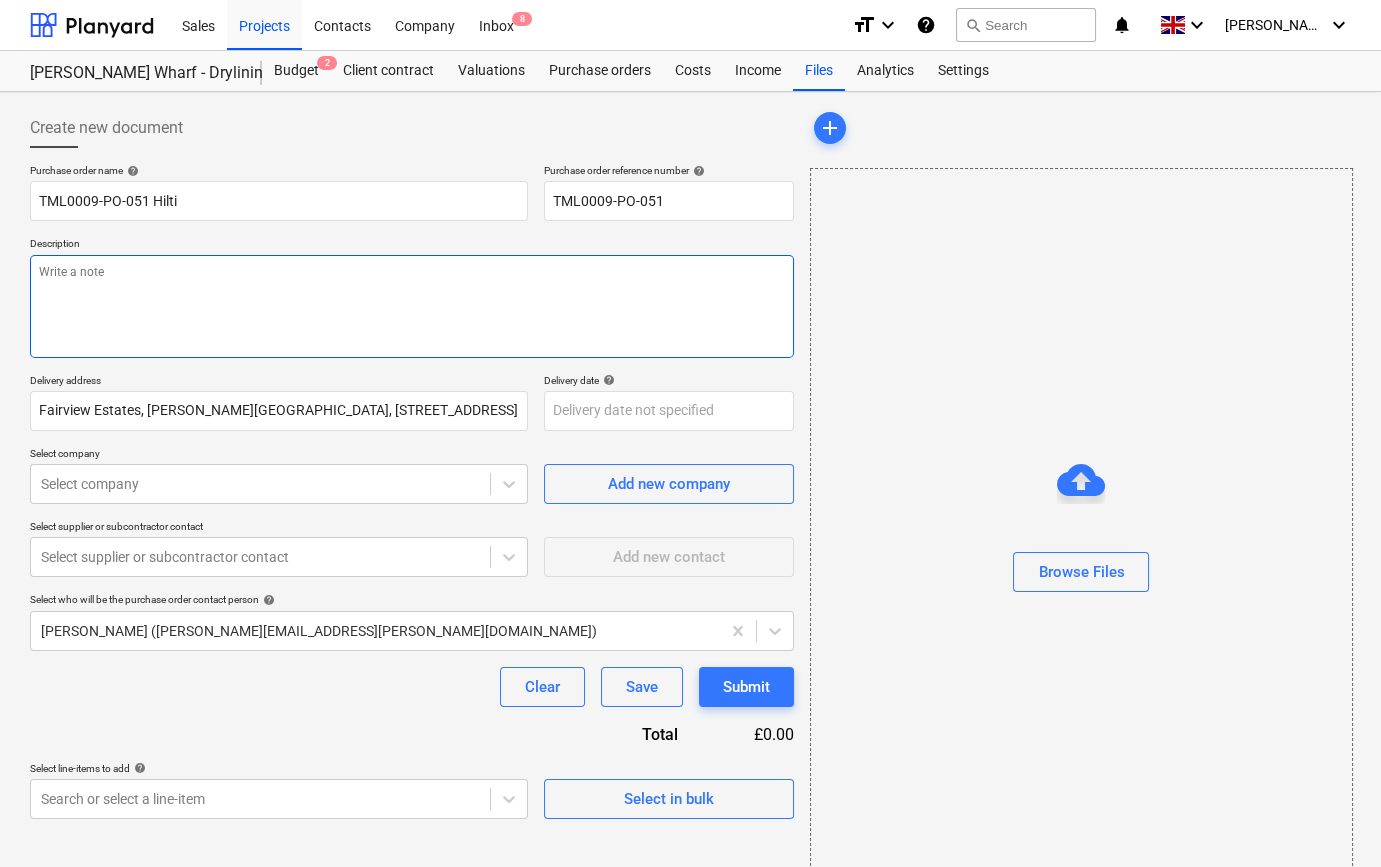 click at bounding box center (412, 306) 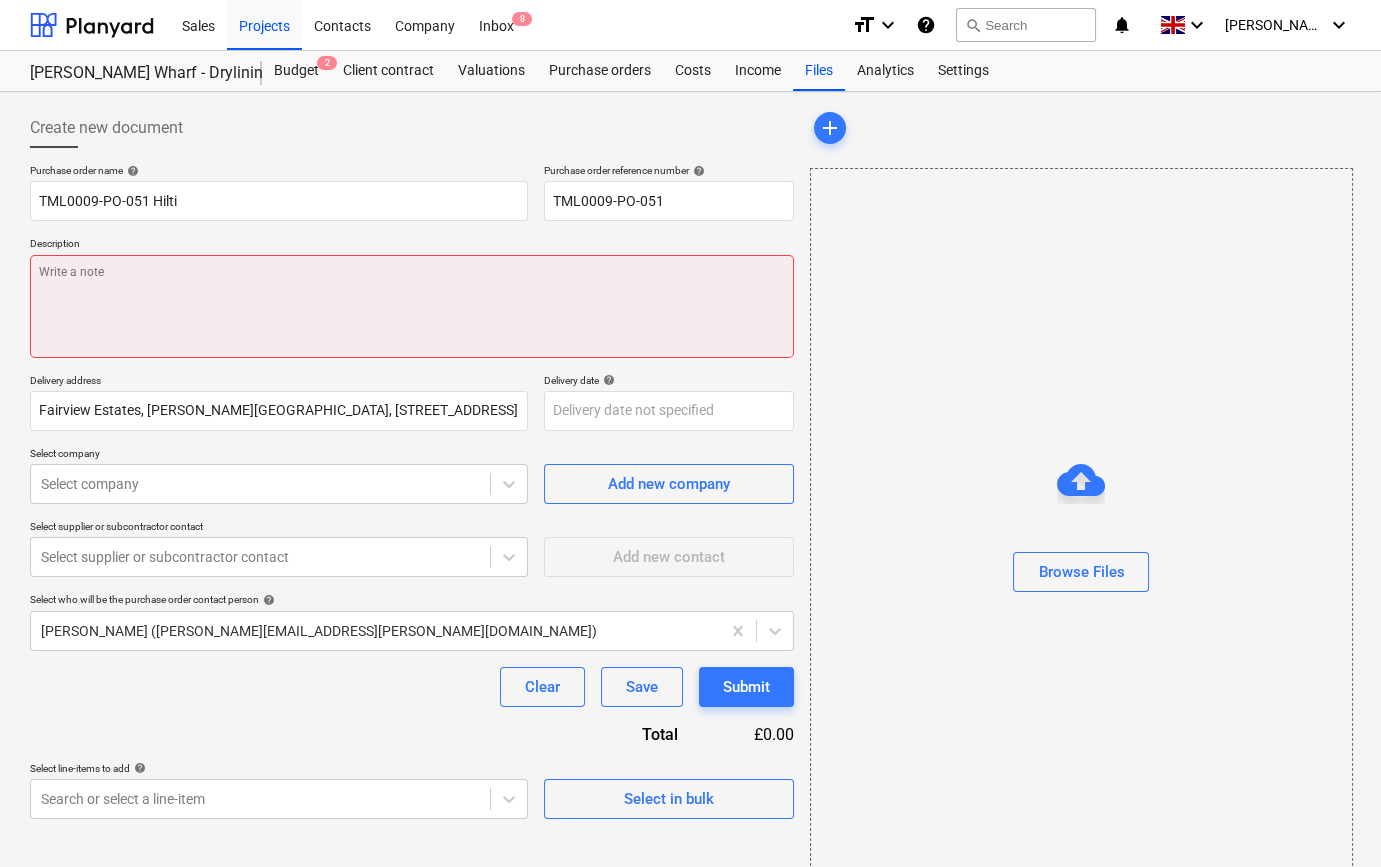 type on "x" 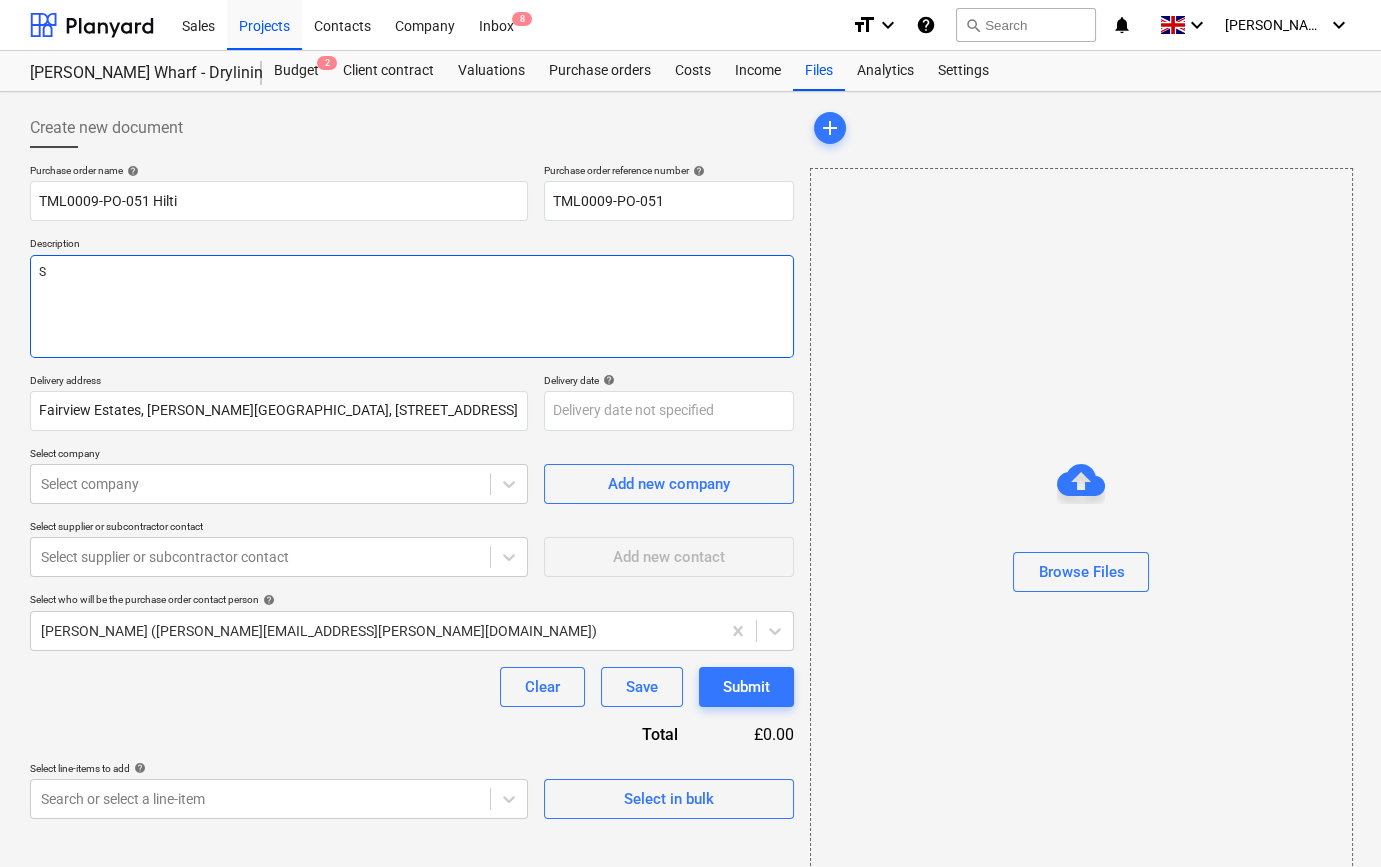 type on "x" 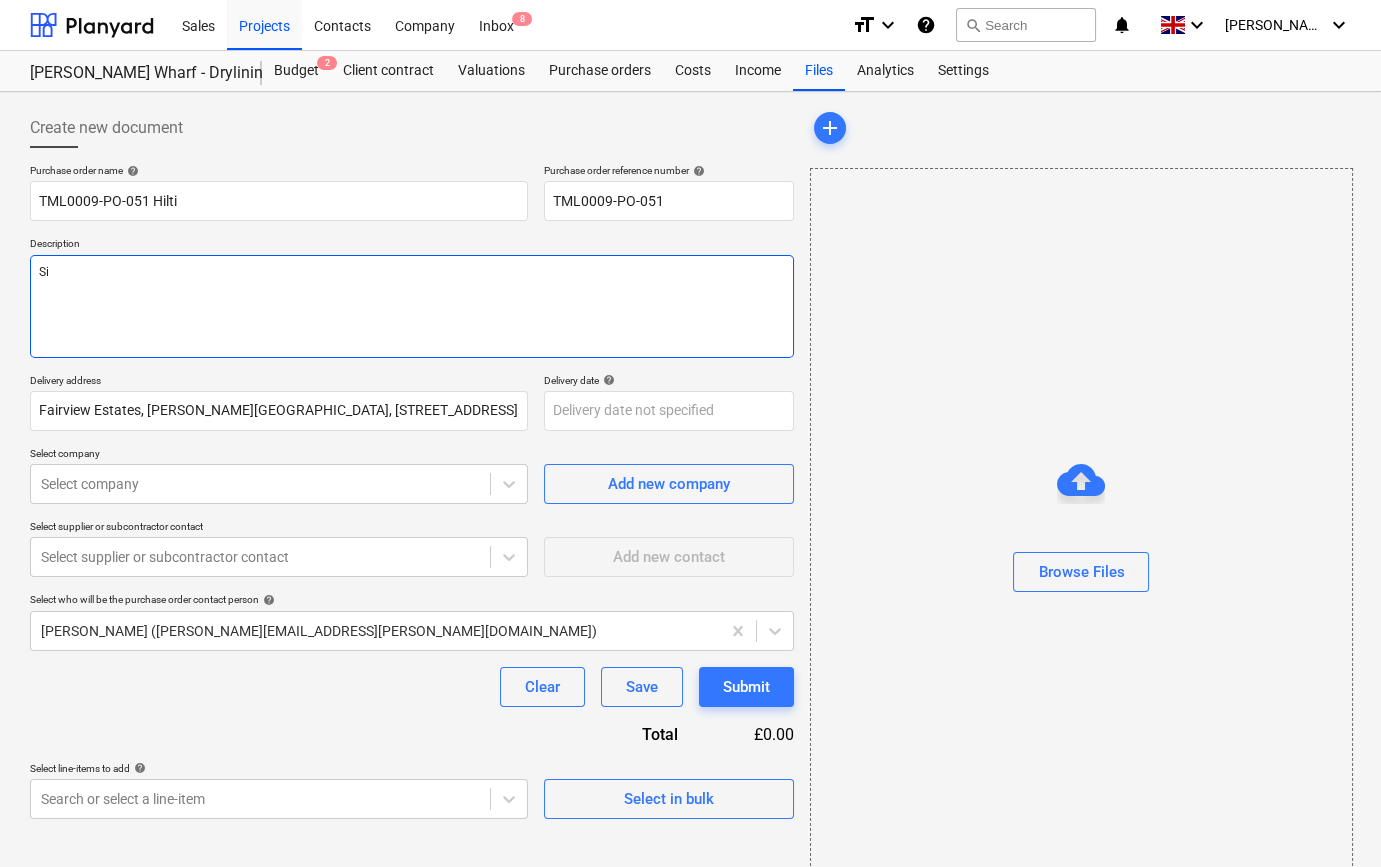 type on "x" 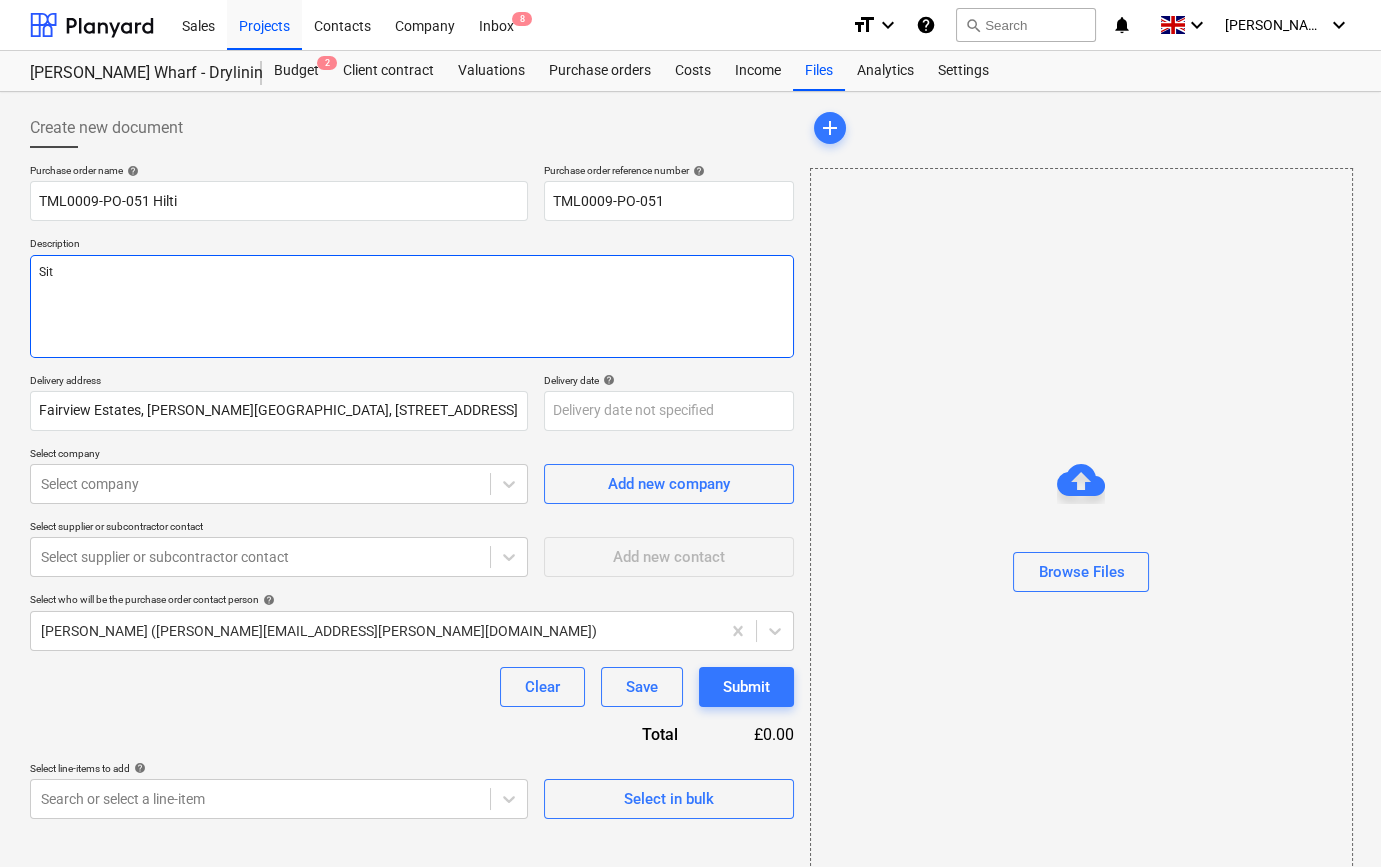 type on "x" 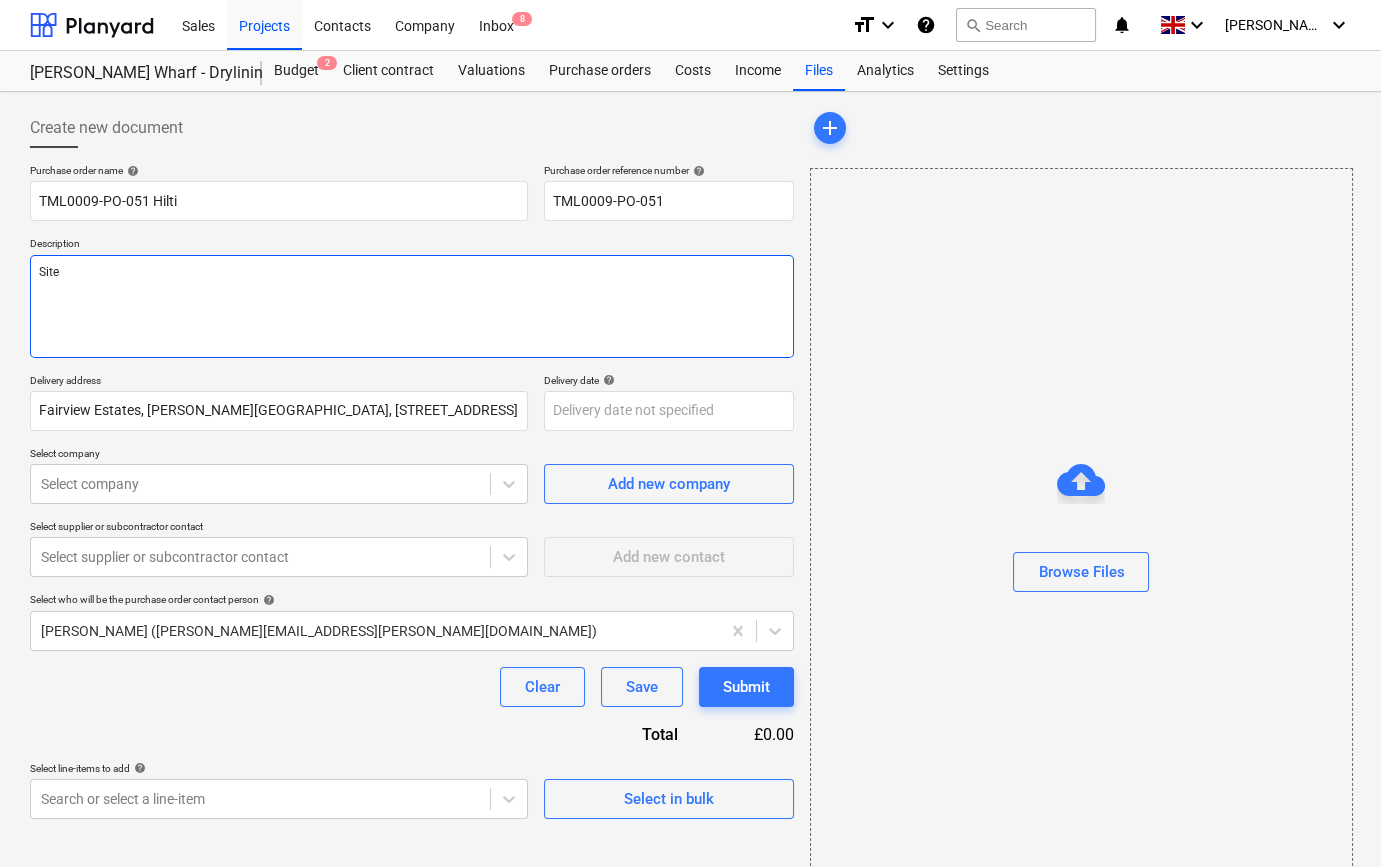 type on "x" 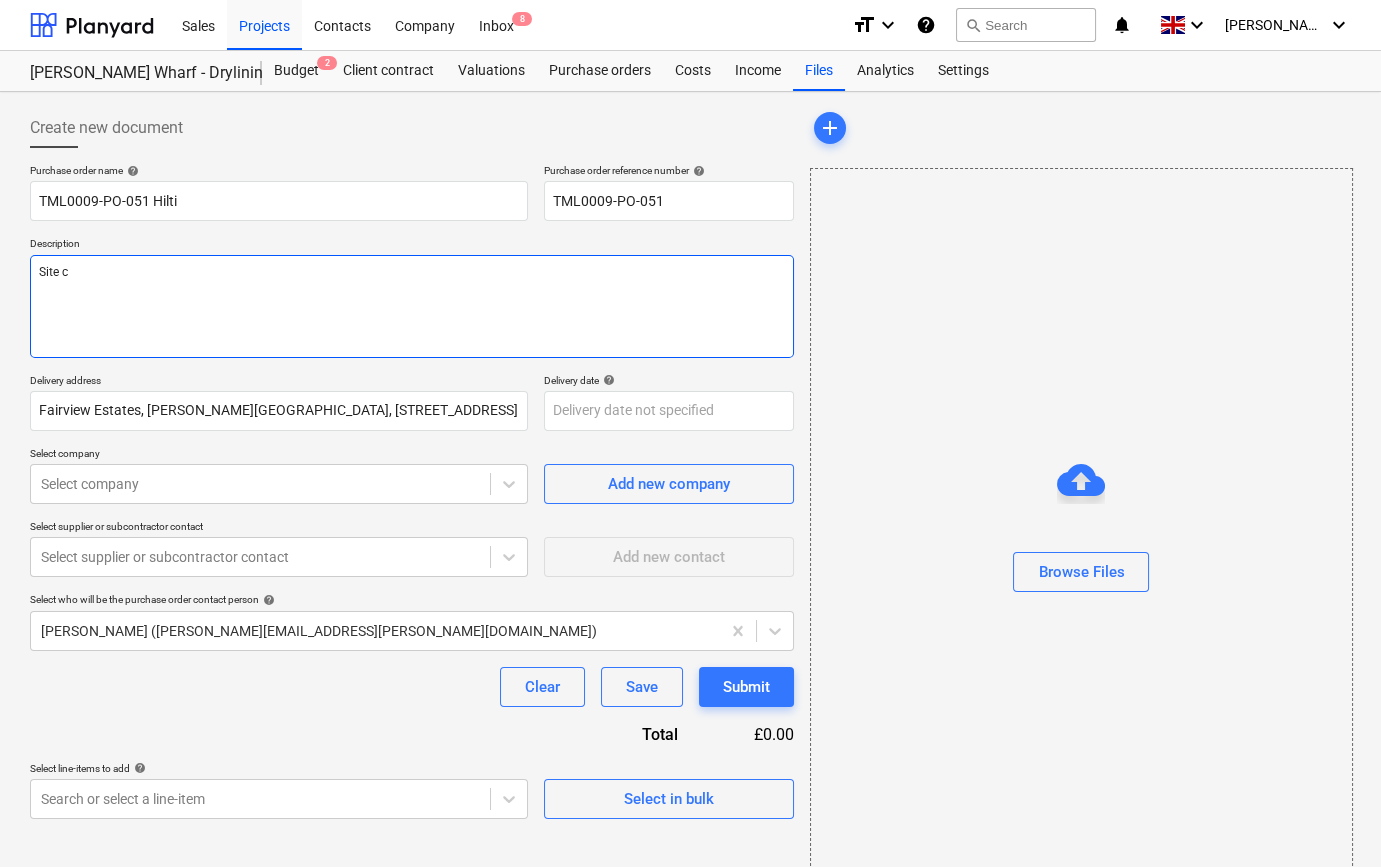 type on "x" 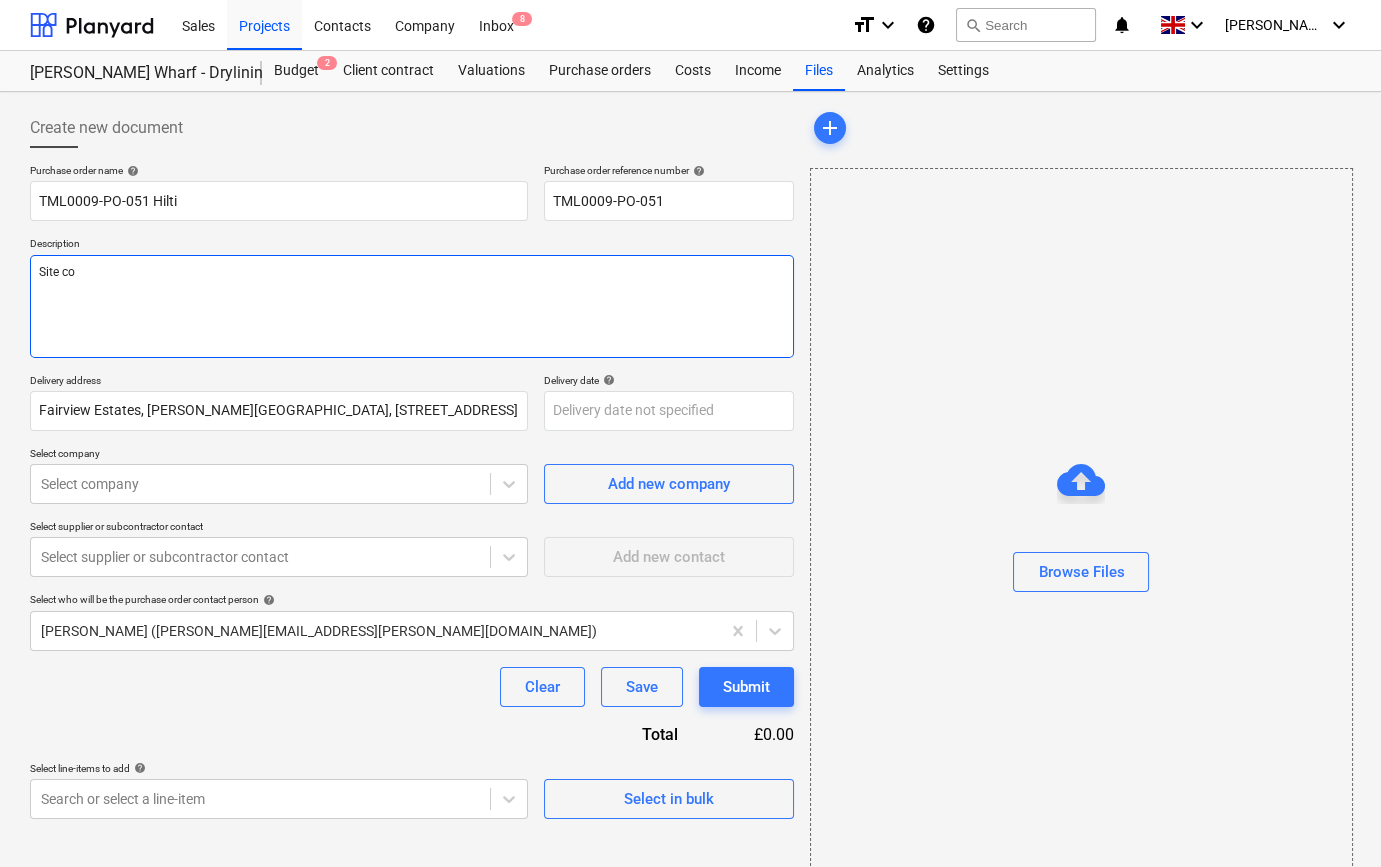 type on "x" 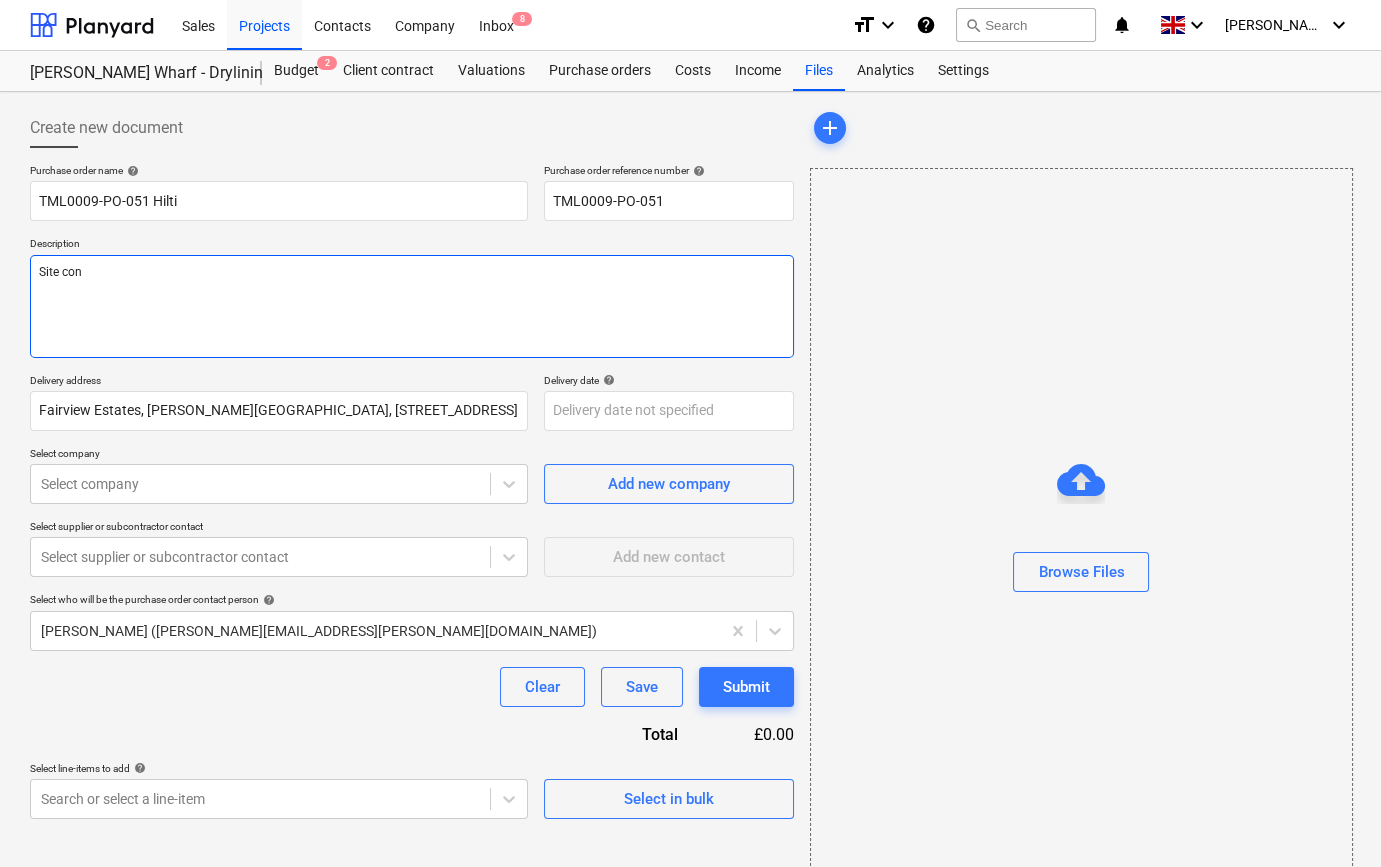 type on "x" 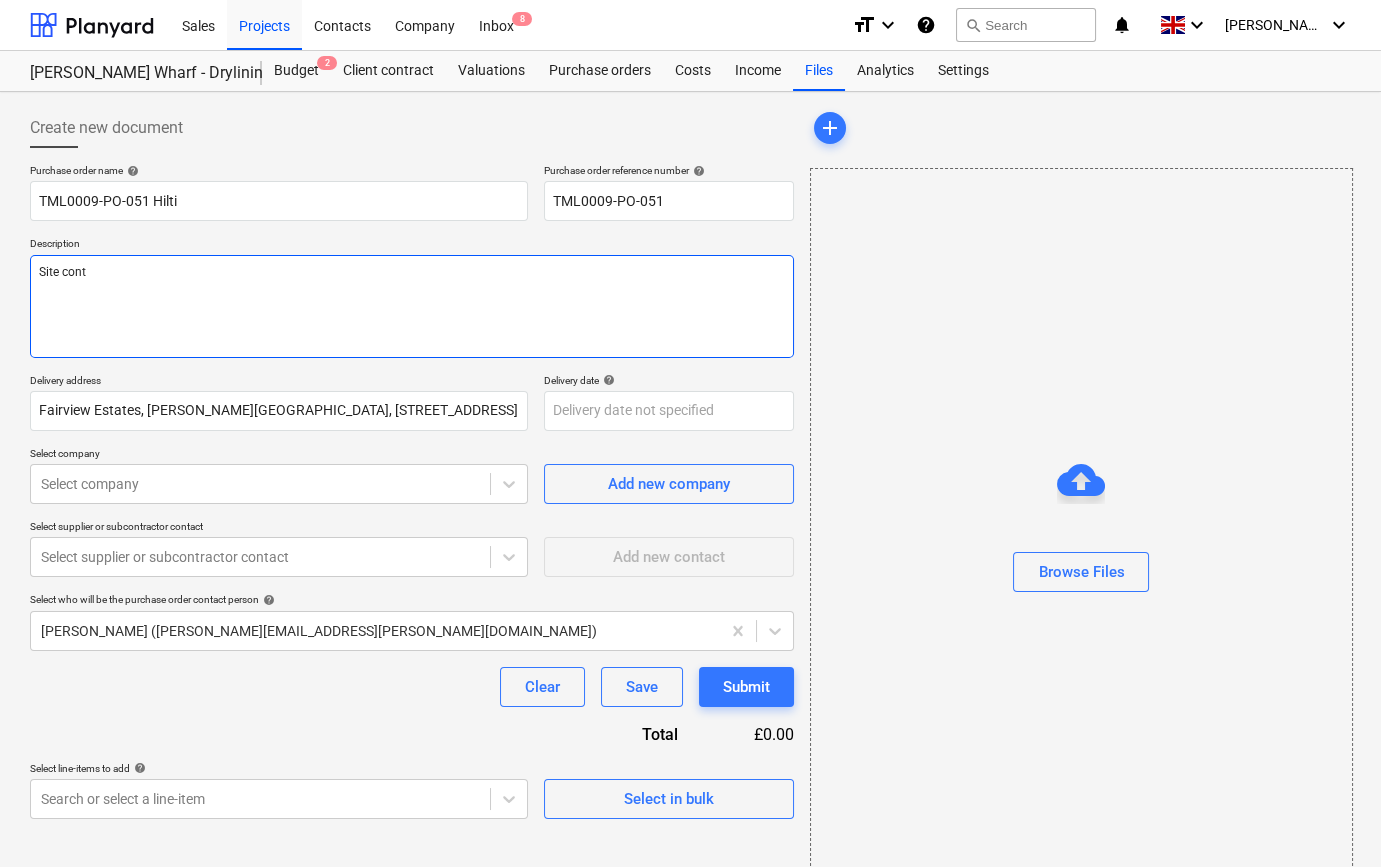 type on "x" 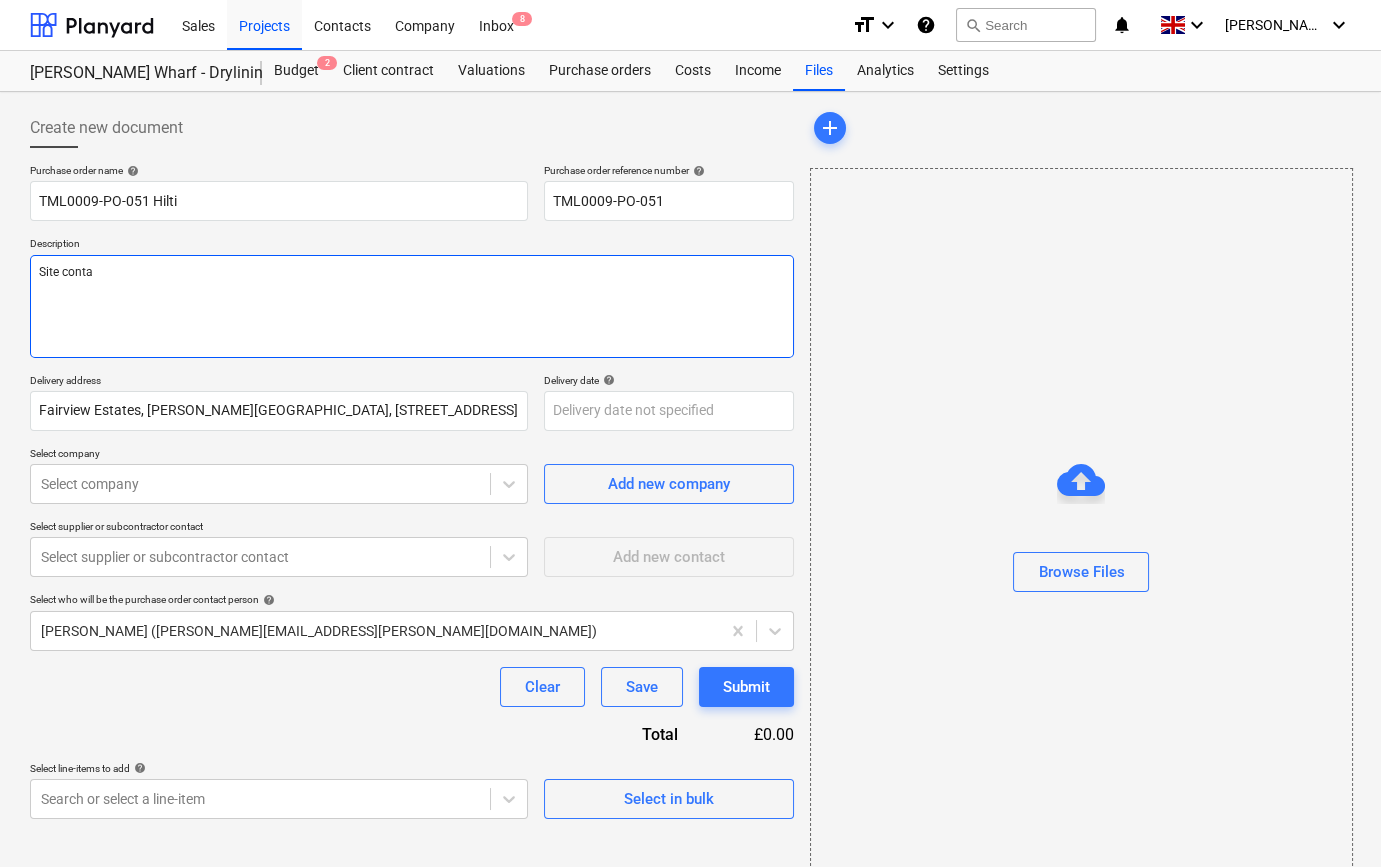 type on "x" 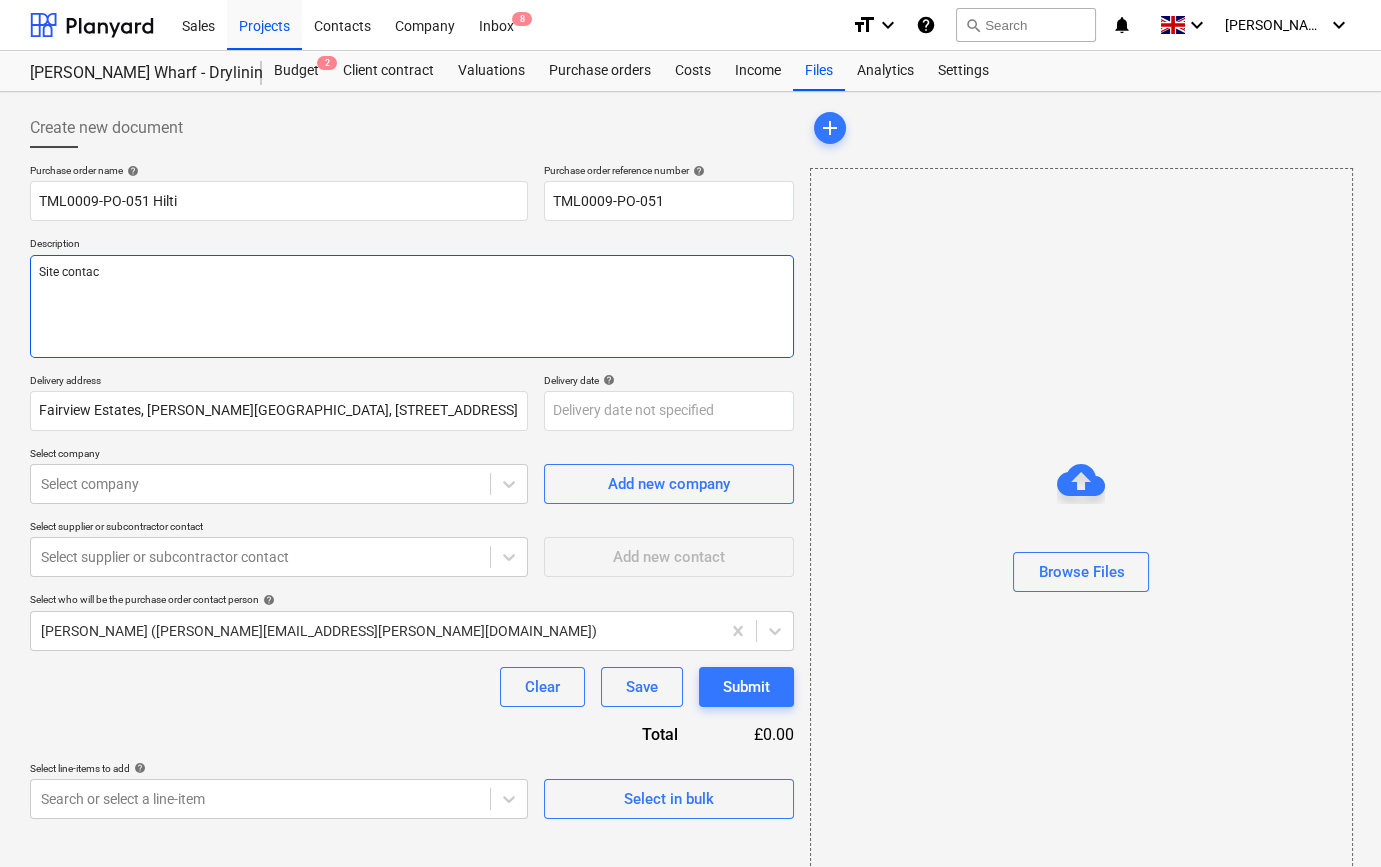 type on "x" 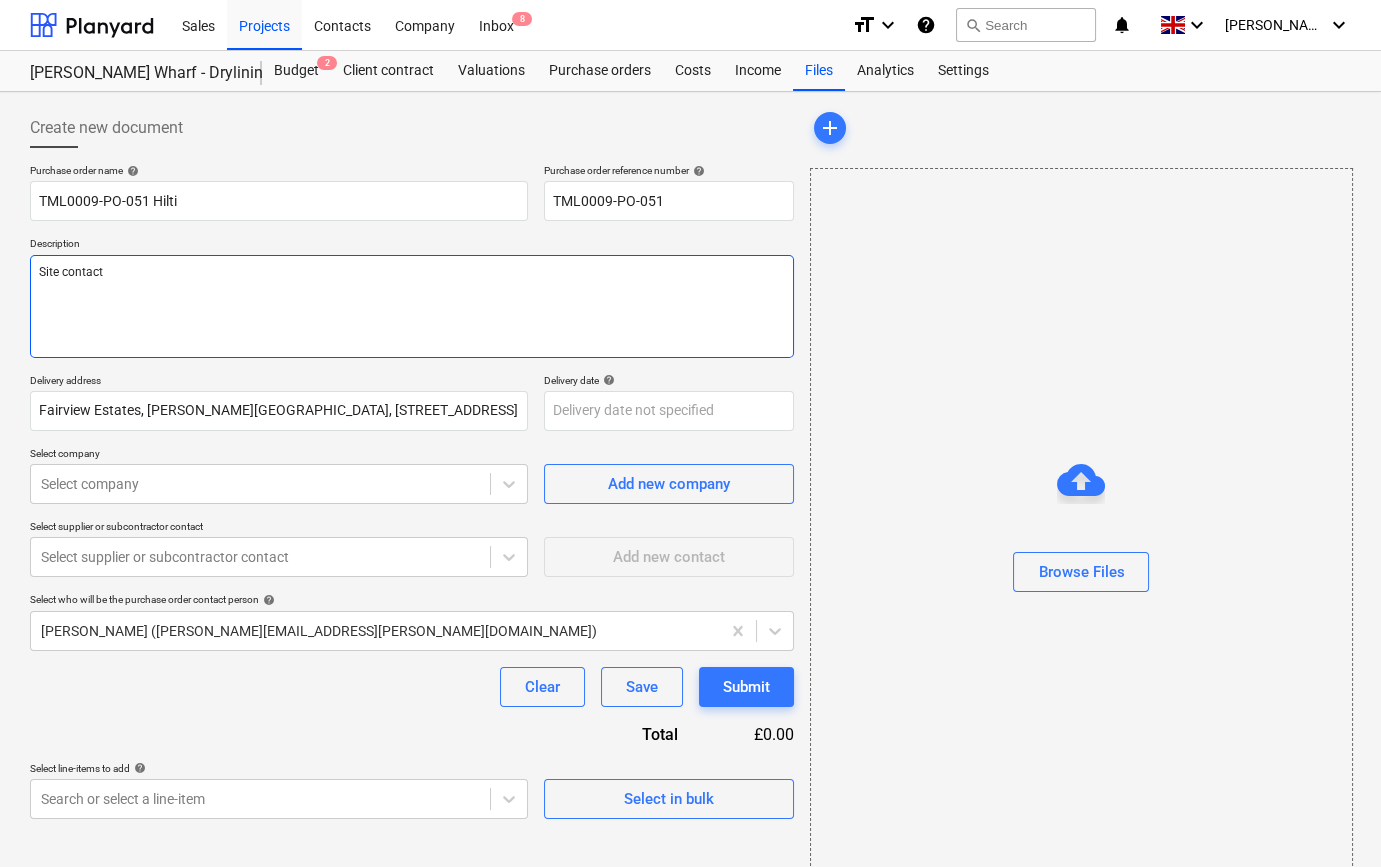 type on "x" 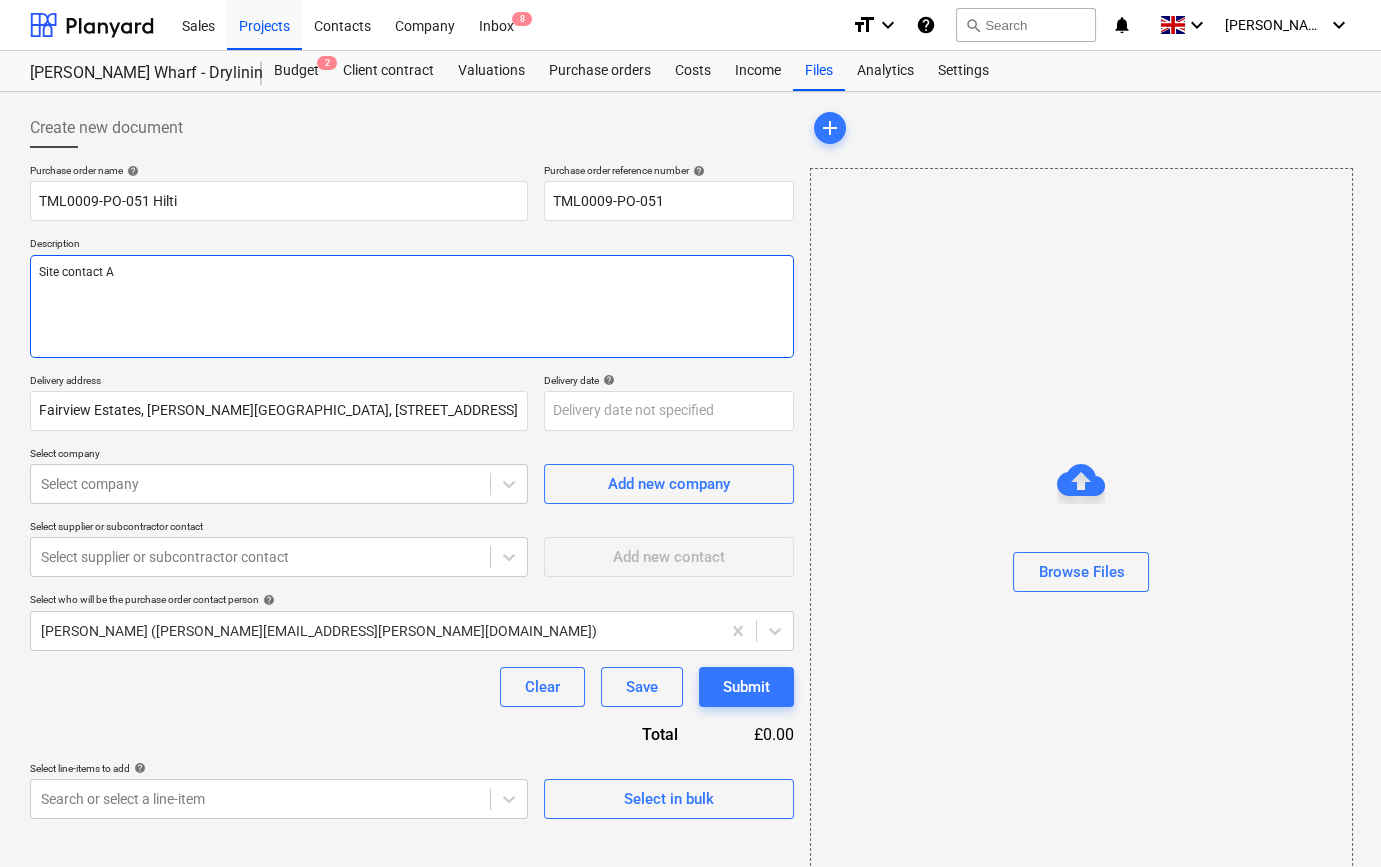type on "x" 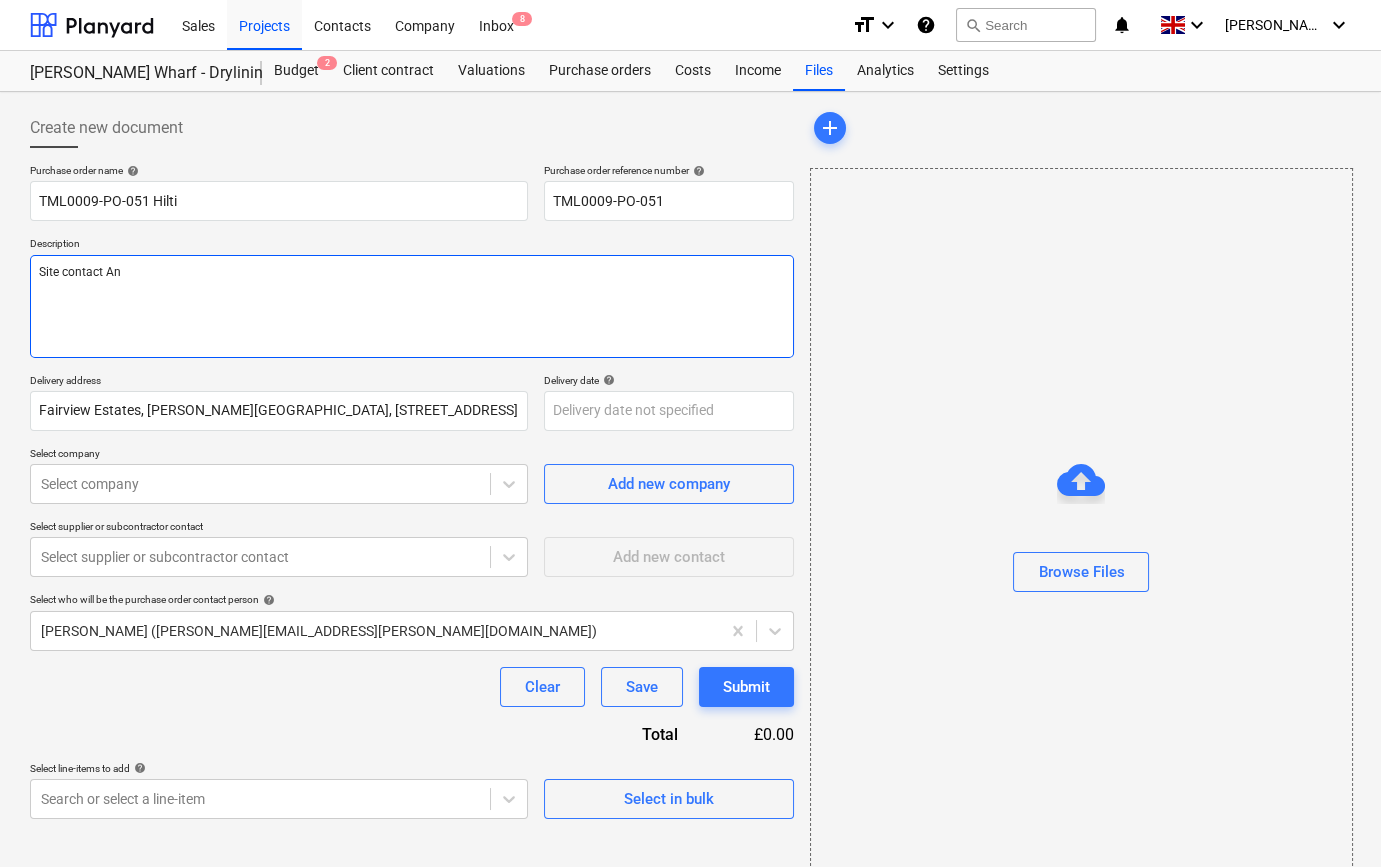 type on "x" 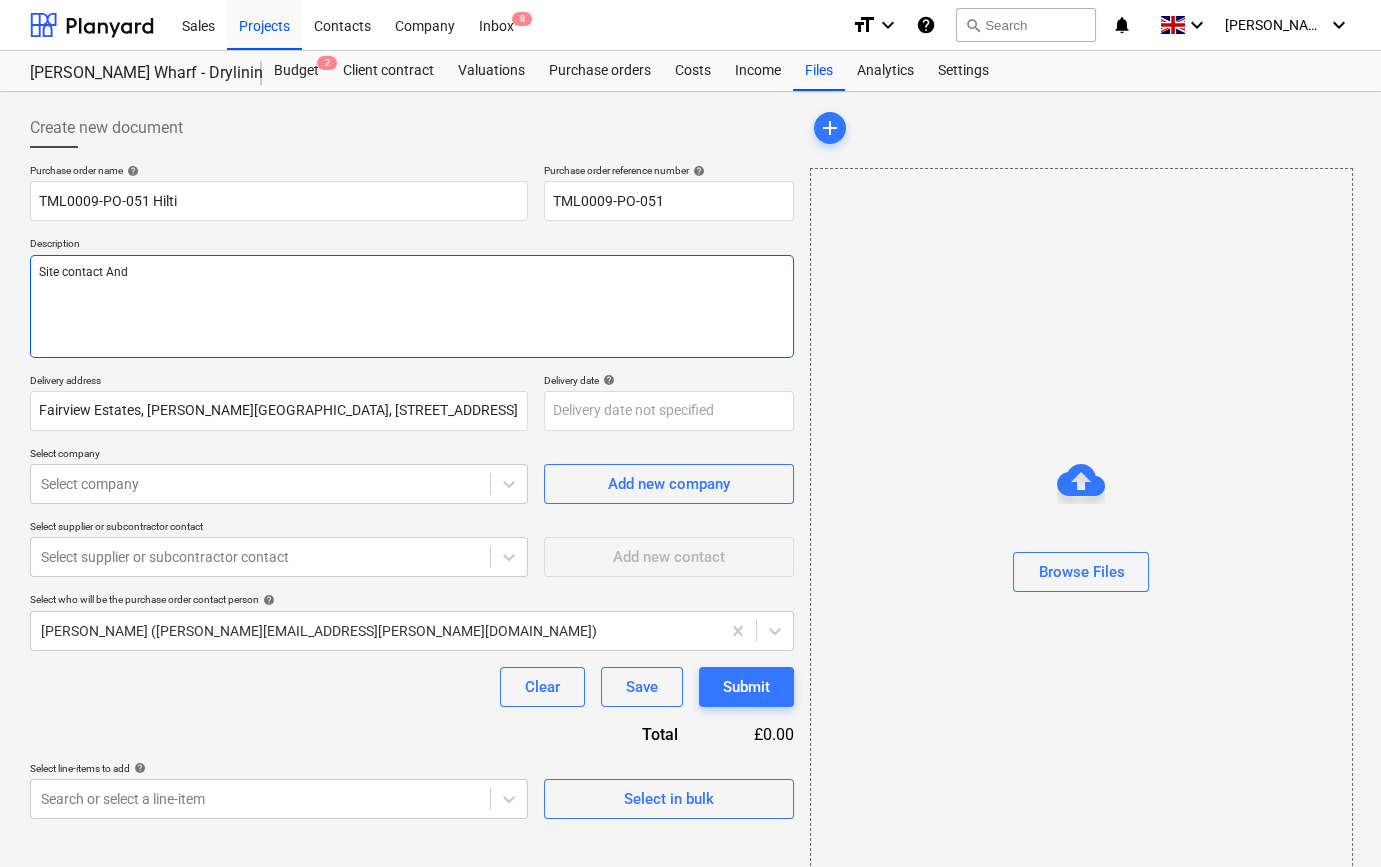 type on "x" 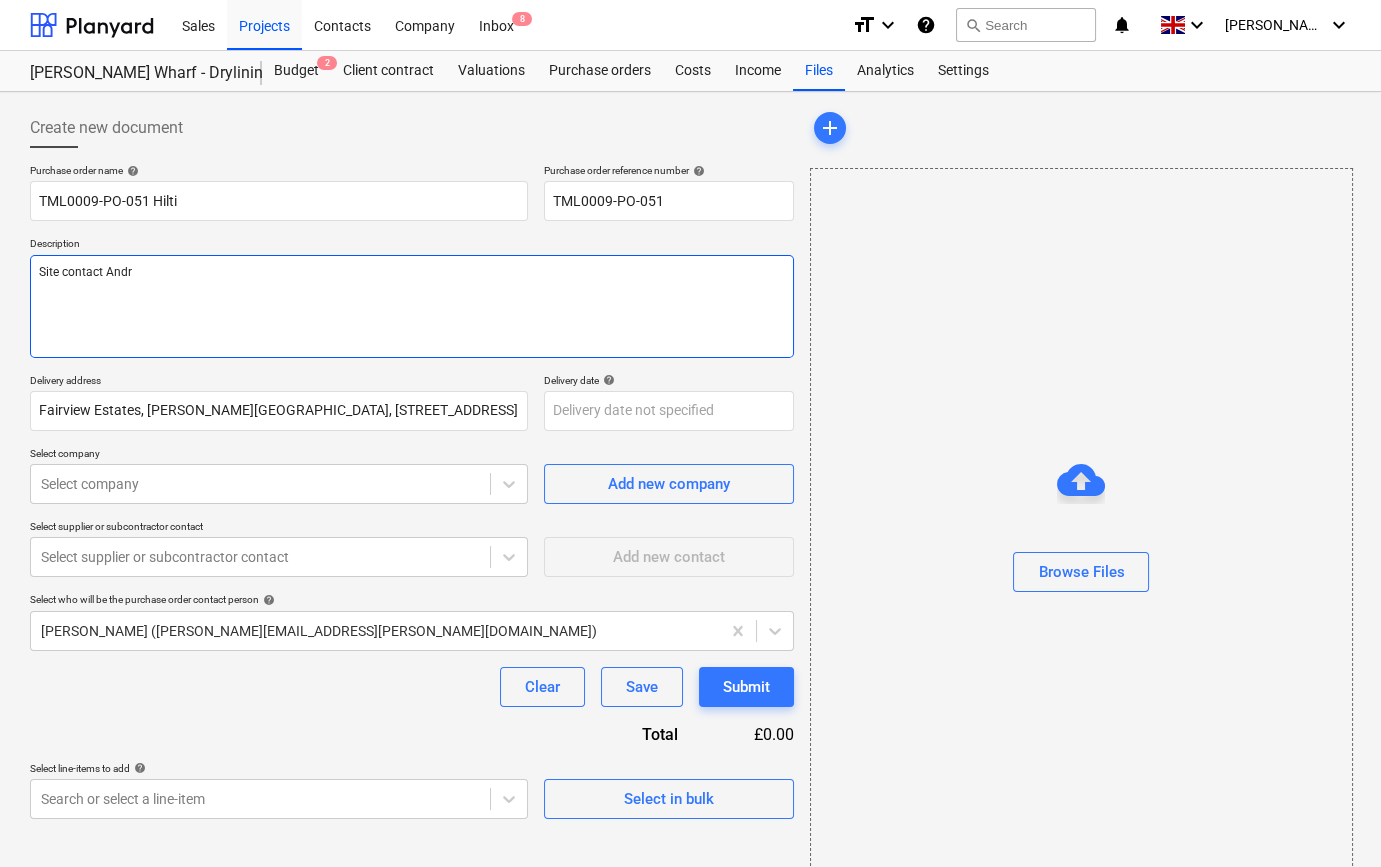type on "x" 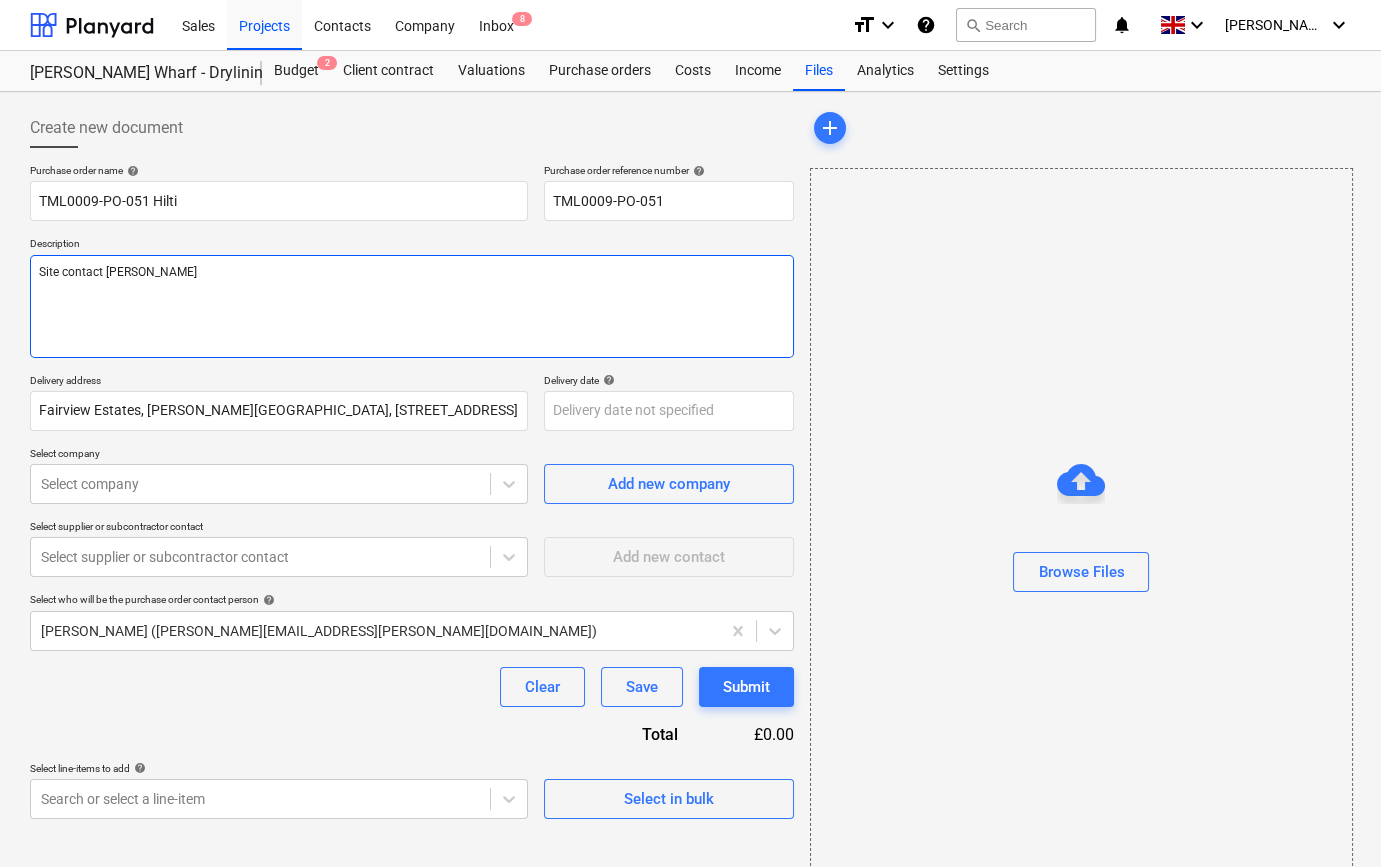 type on "x" 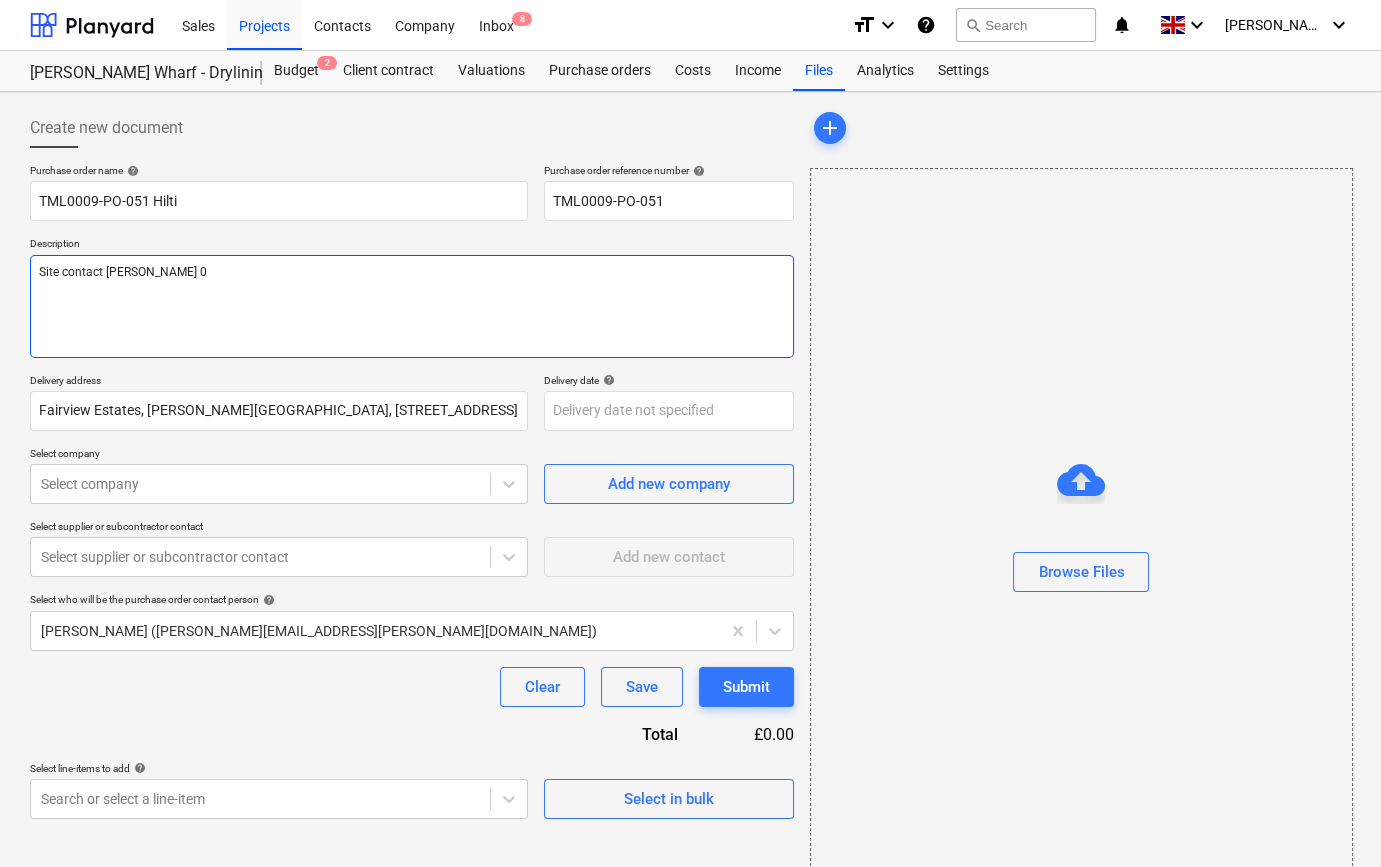 type on "x" 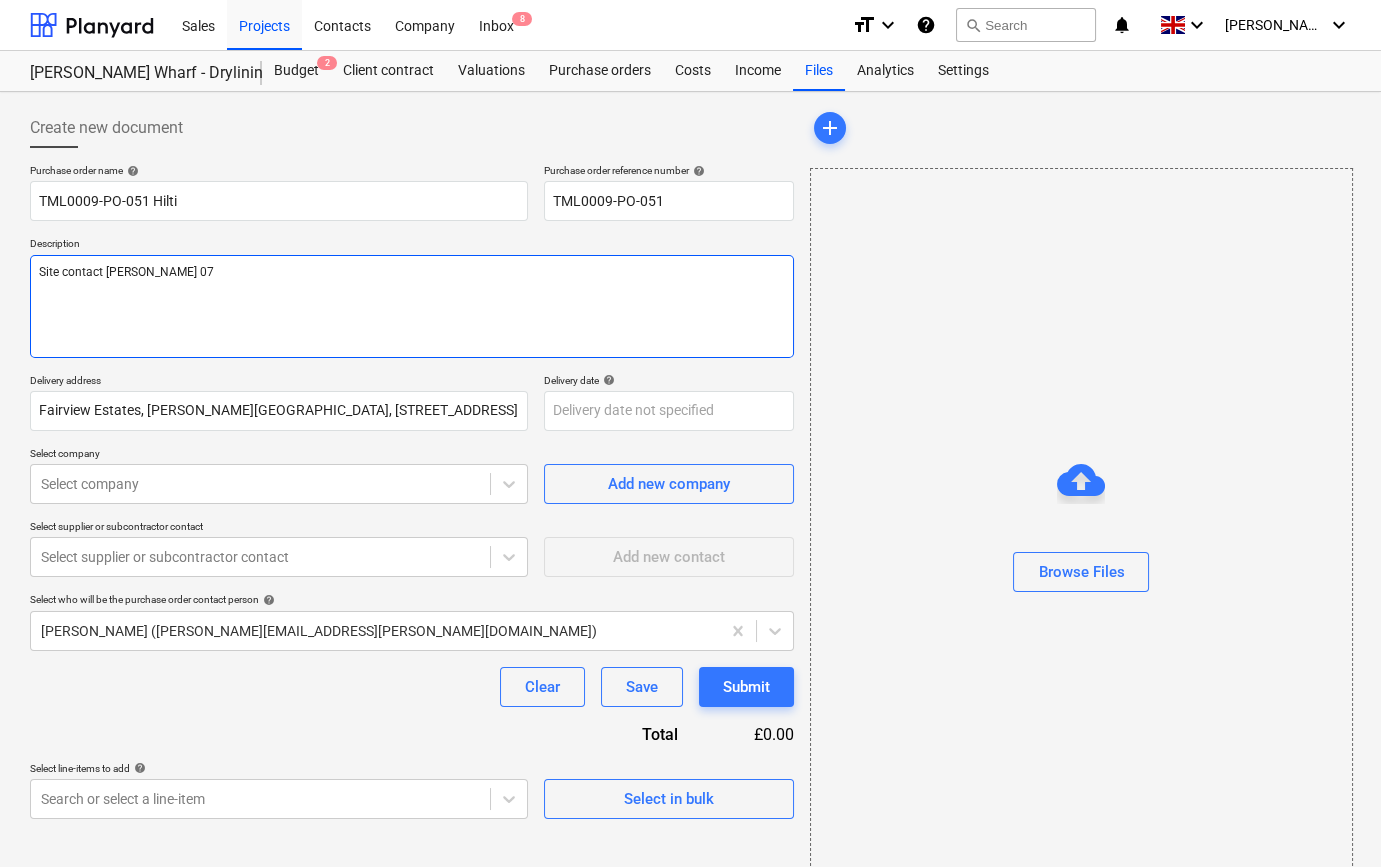type on "Site contact [PERSON_NAME] 07" 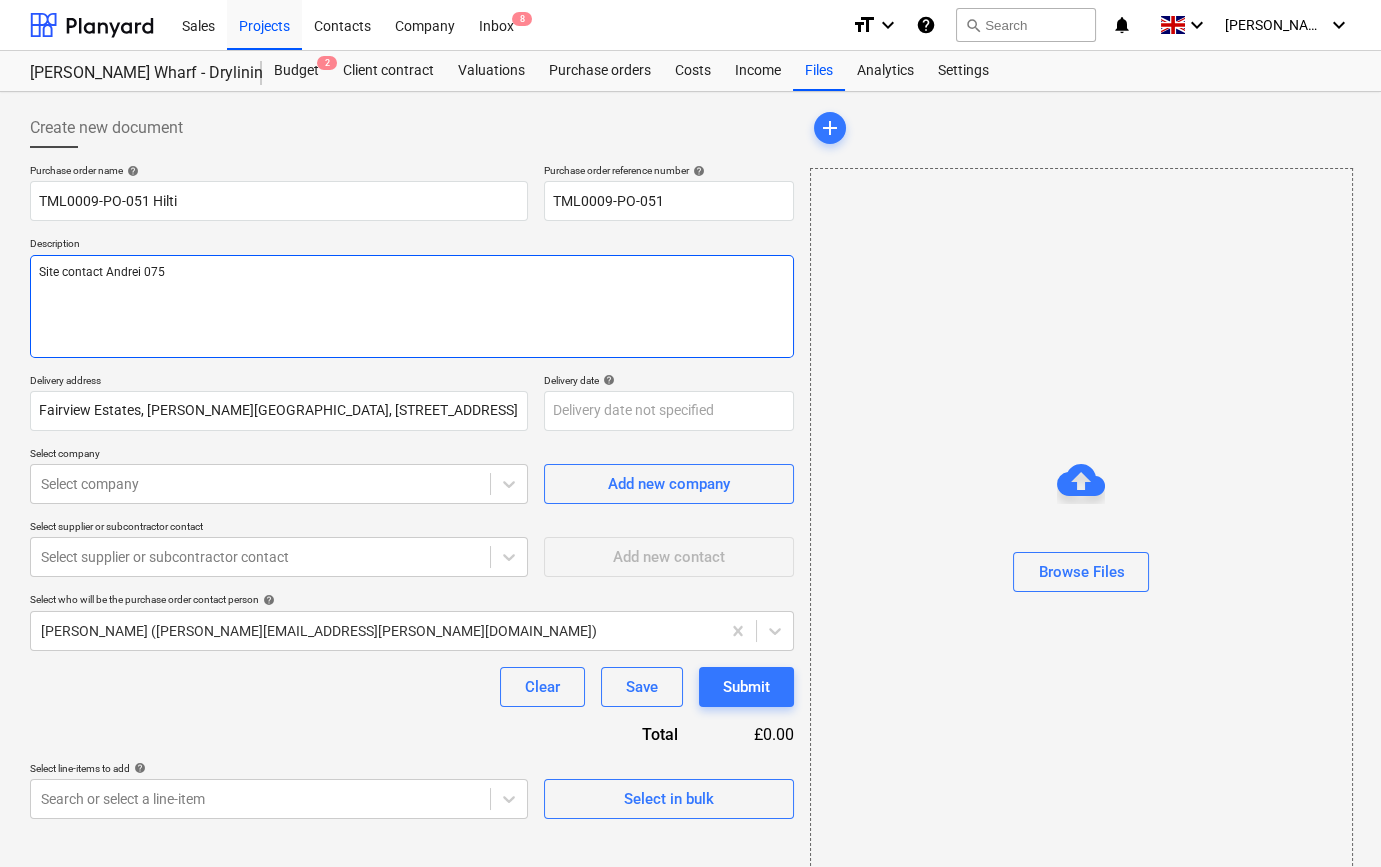 type on "x" 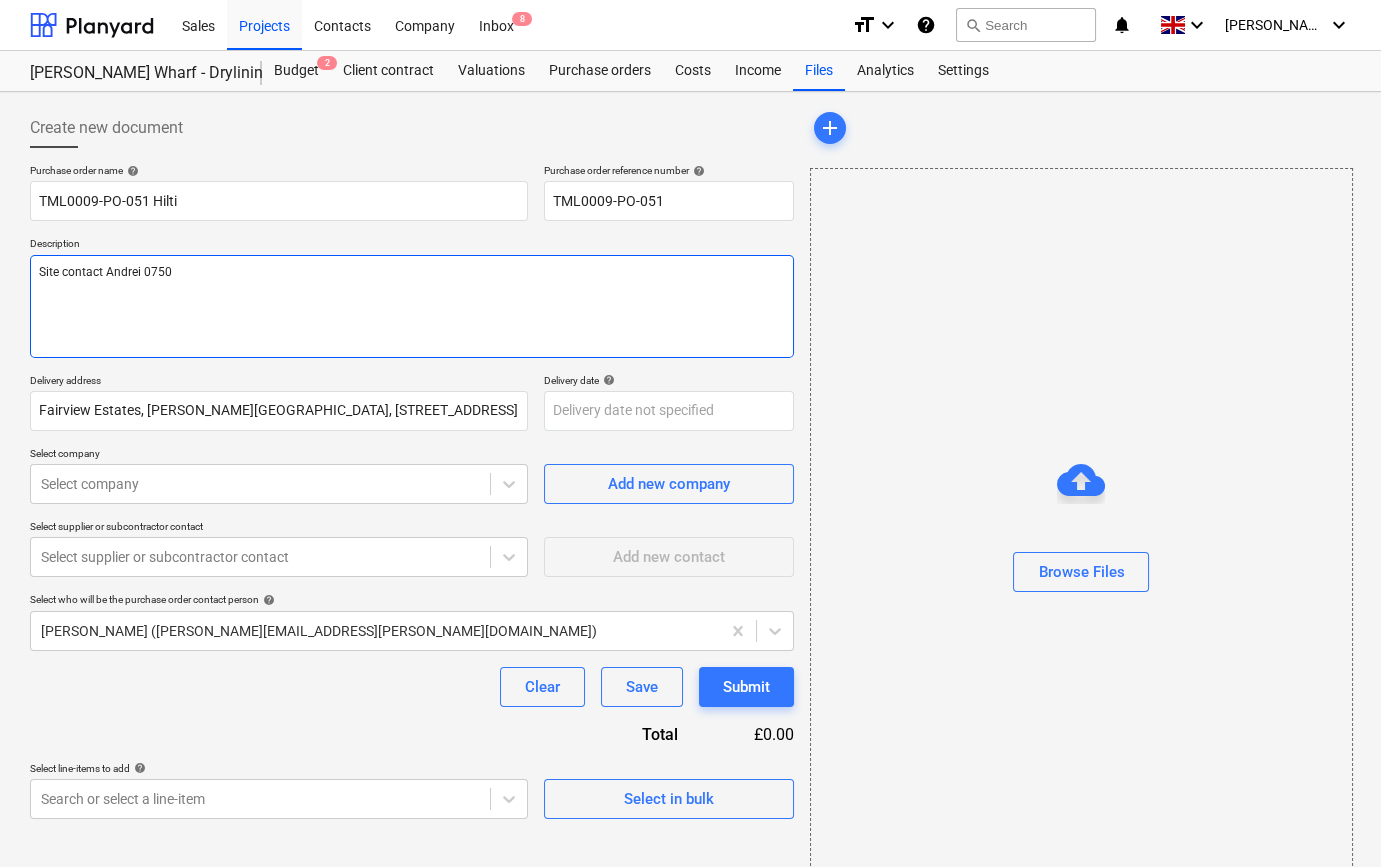 type on "x" 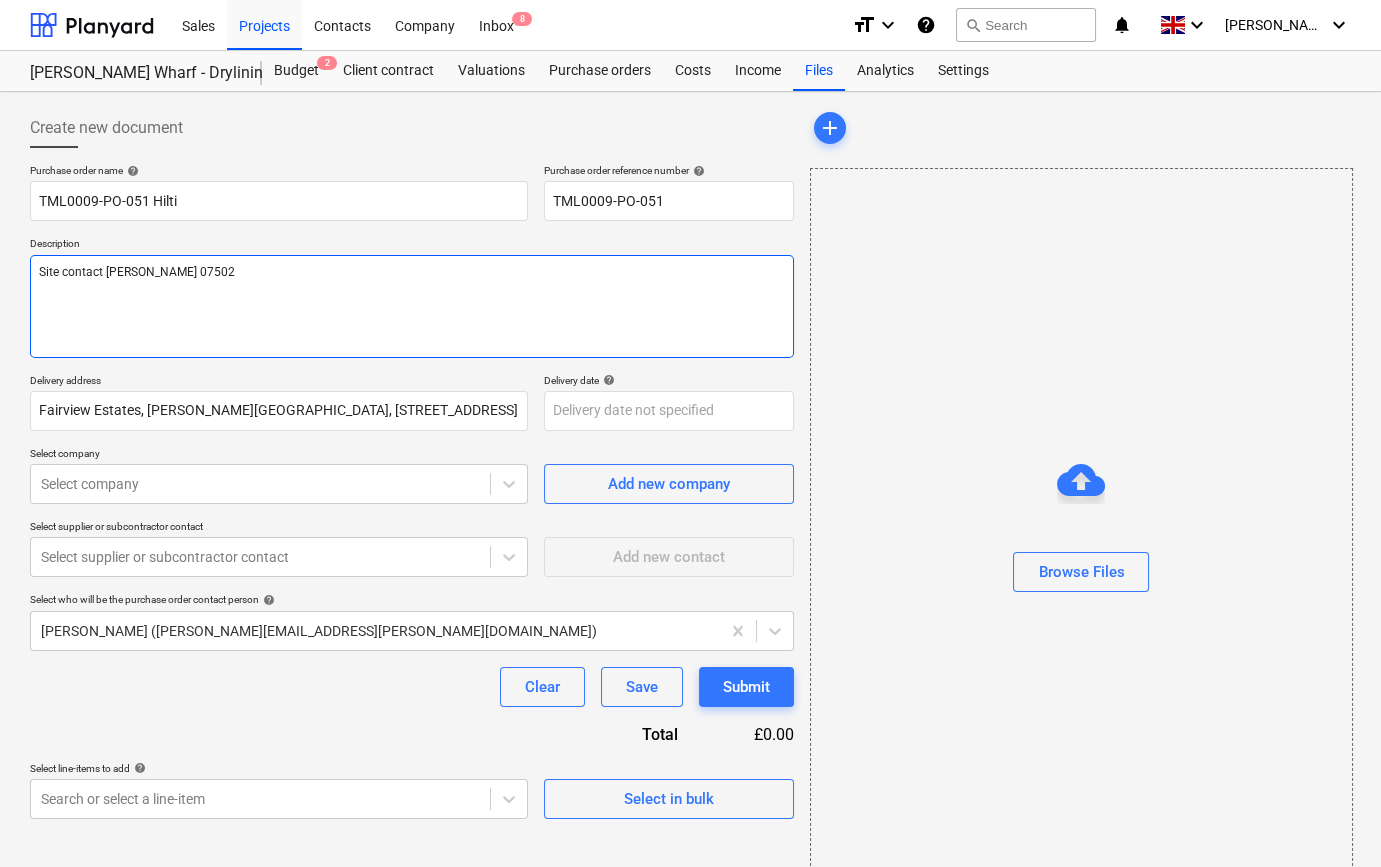 type on "x" 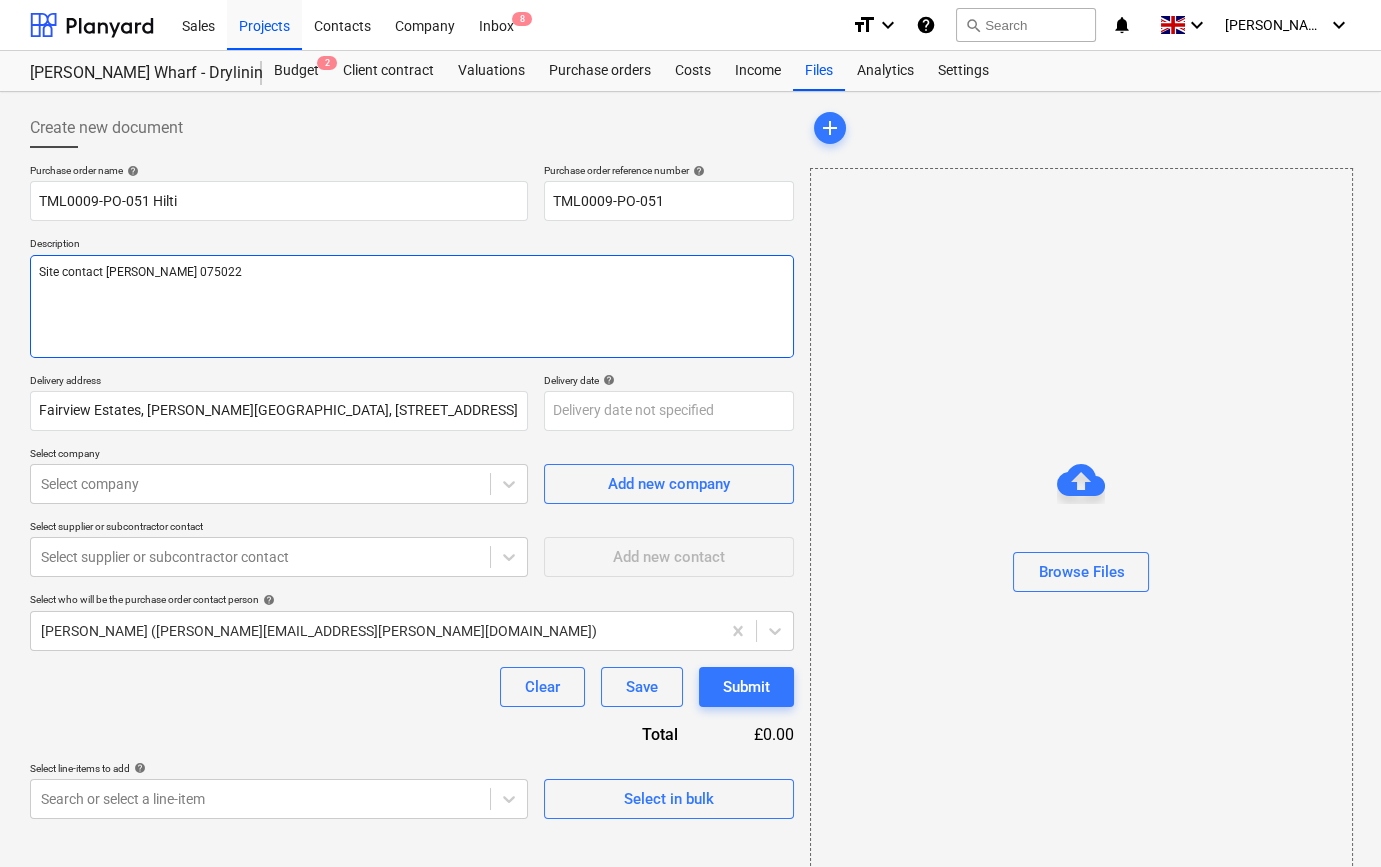 type on "x" 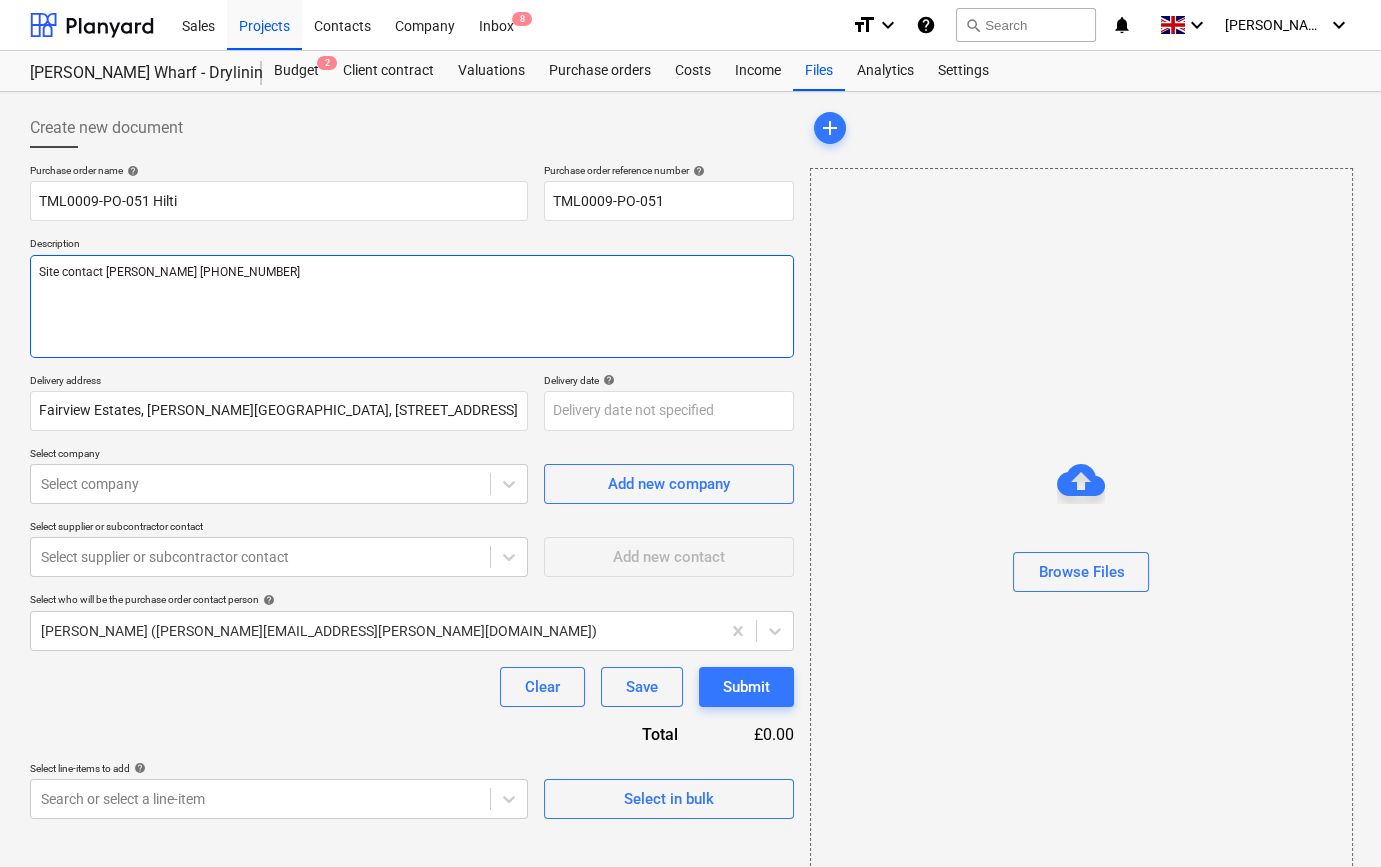 type on "x" 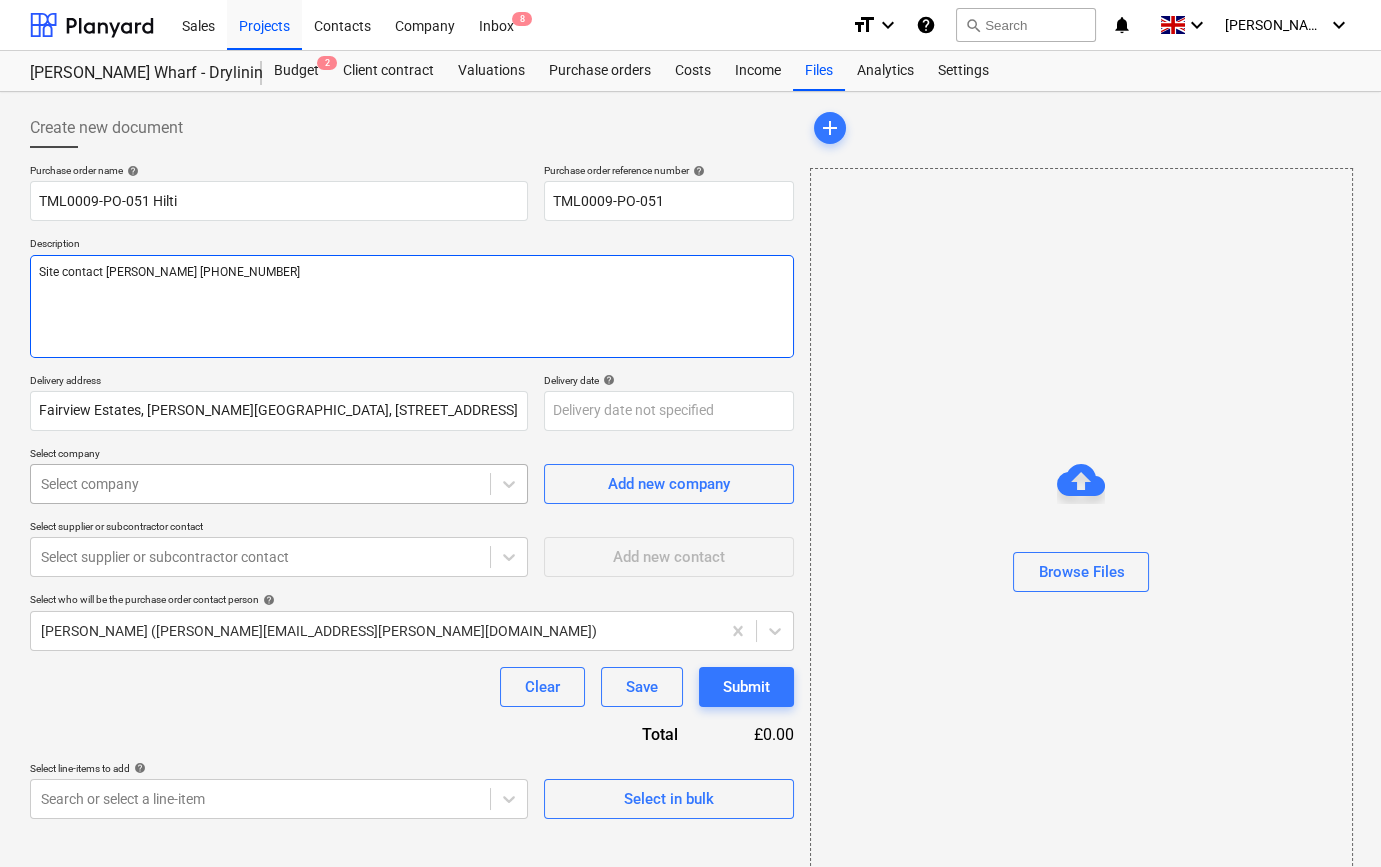 type on "Site contact [PERSON_NAME] [PHONE_NUMBER]" 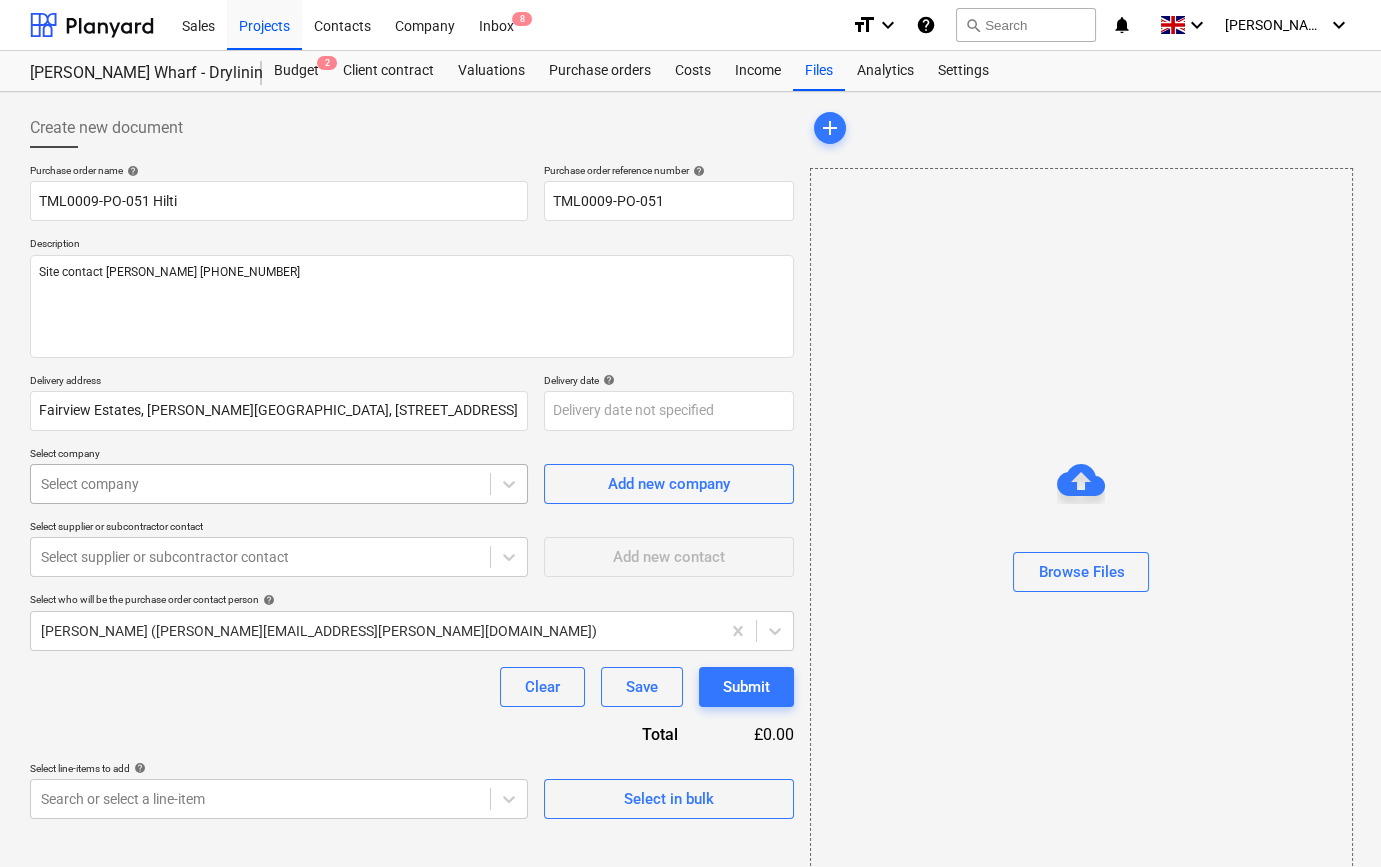type on "x" 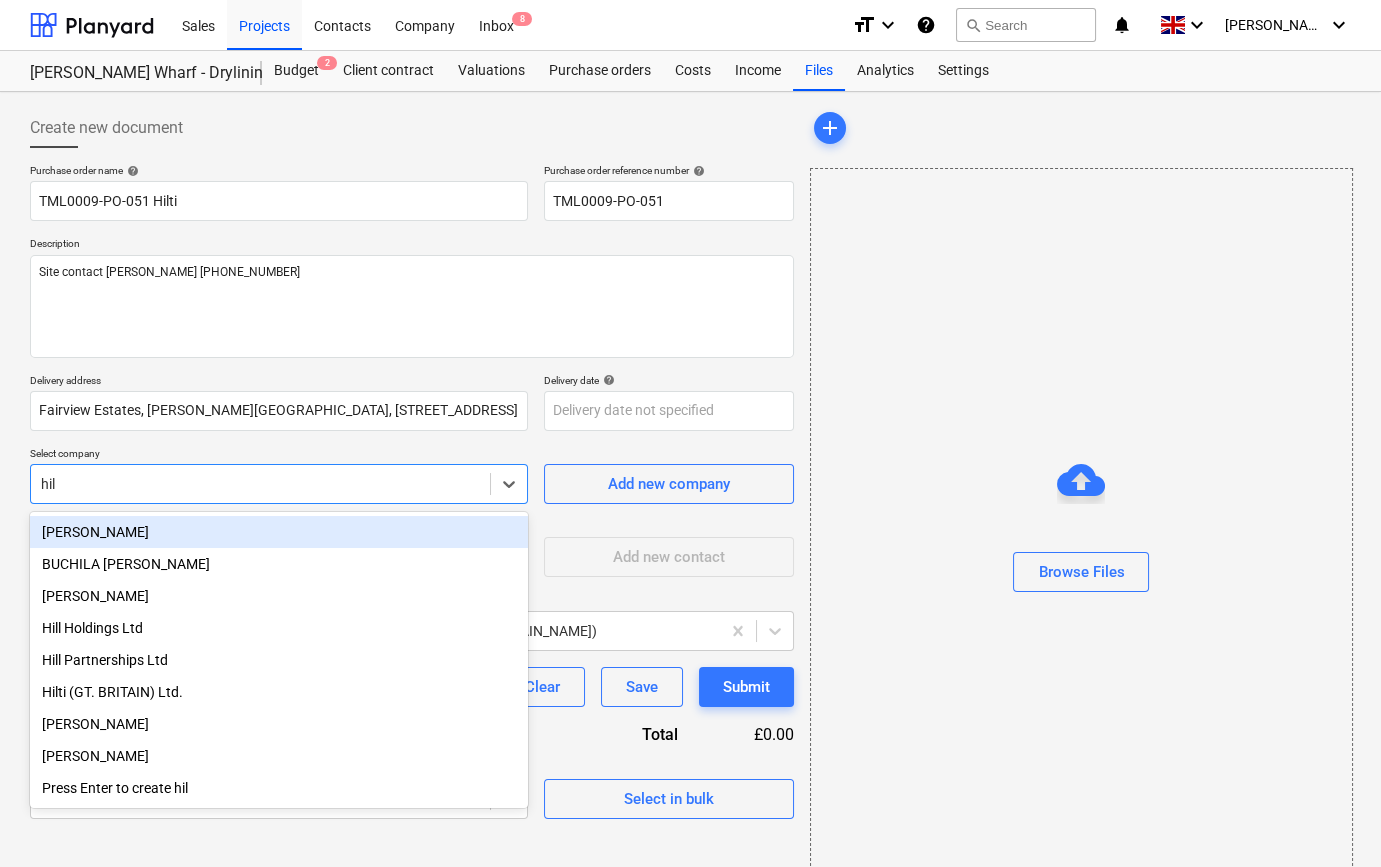 type on "hilt" 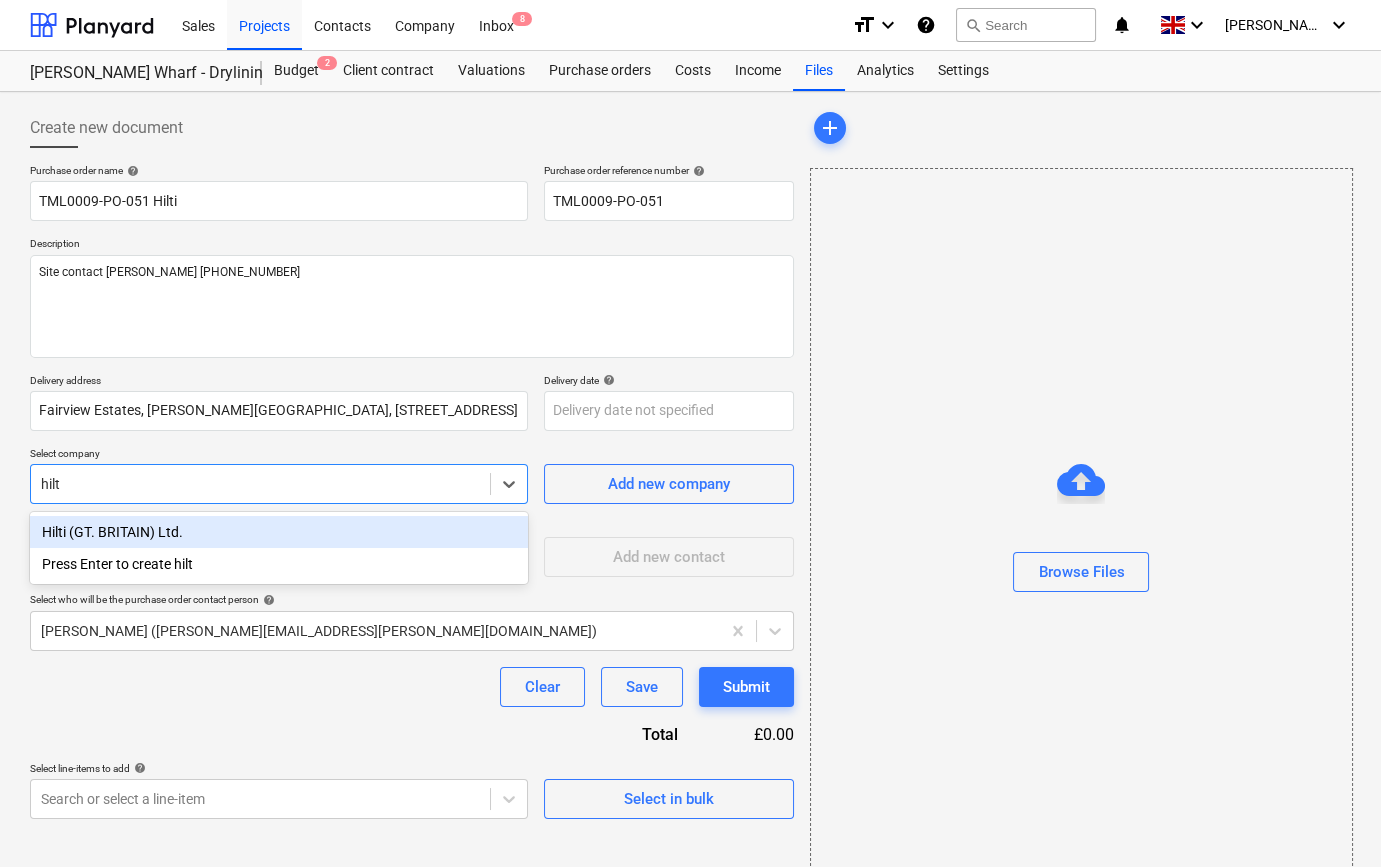 click on "Hilti (GT. BRITAIN) Ltd." at bounding box center (279, 532) 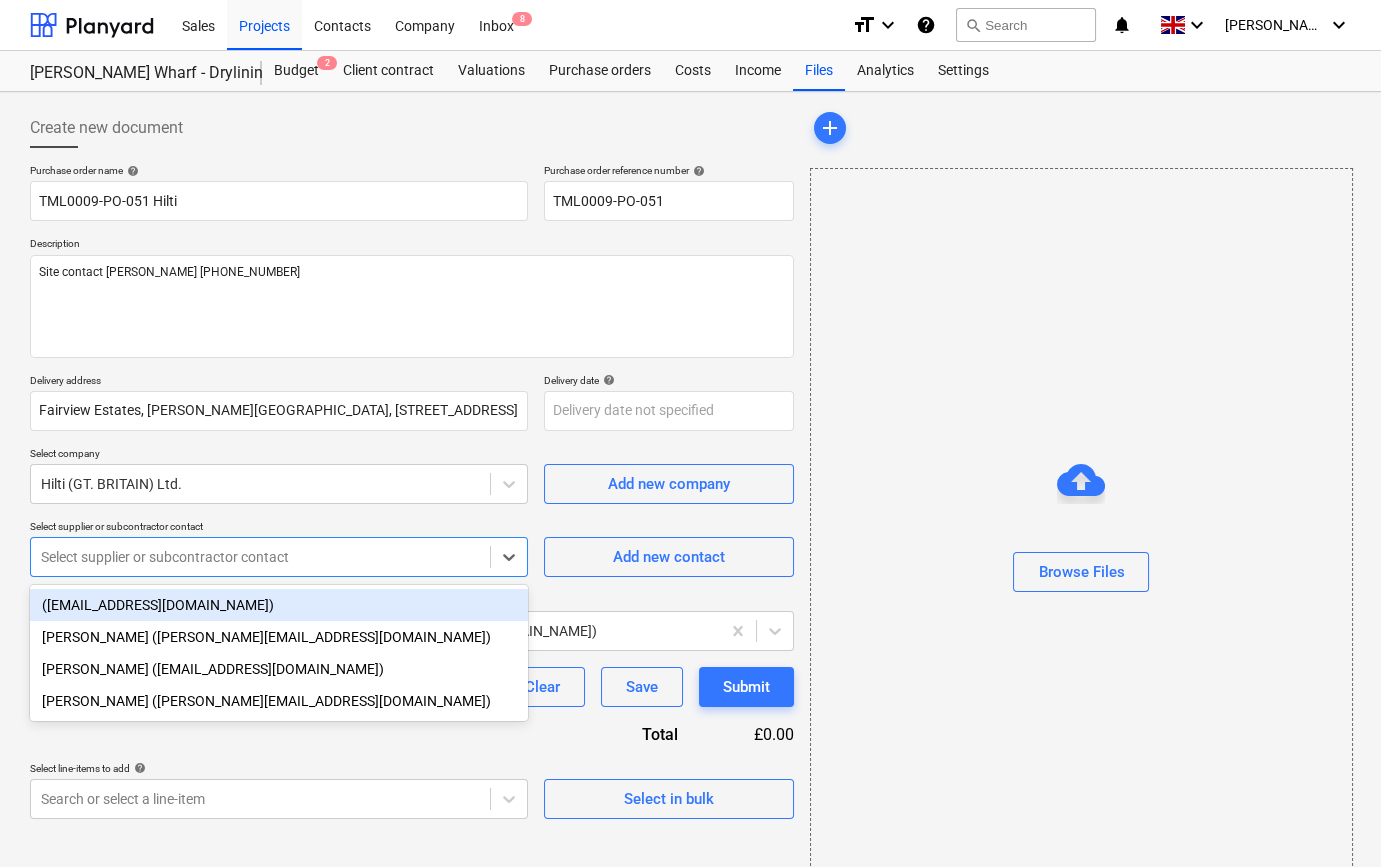 click at bounding box center (260, 557) 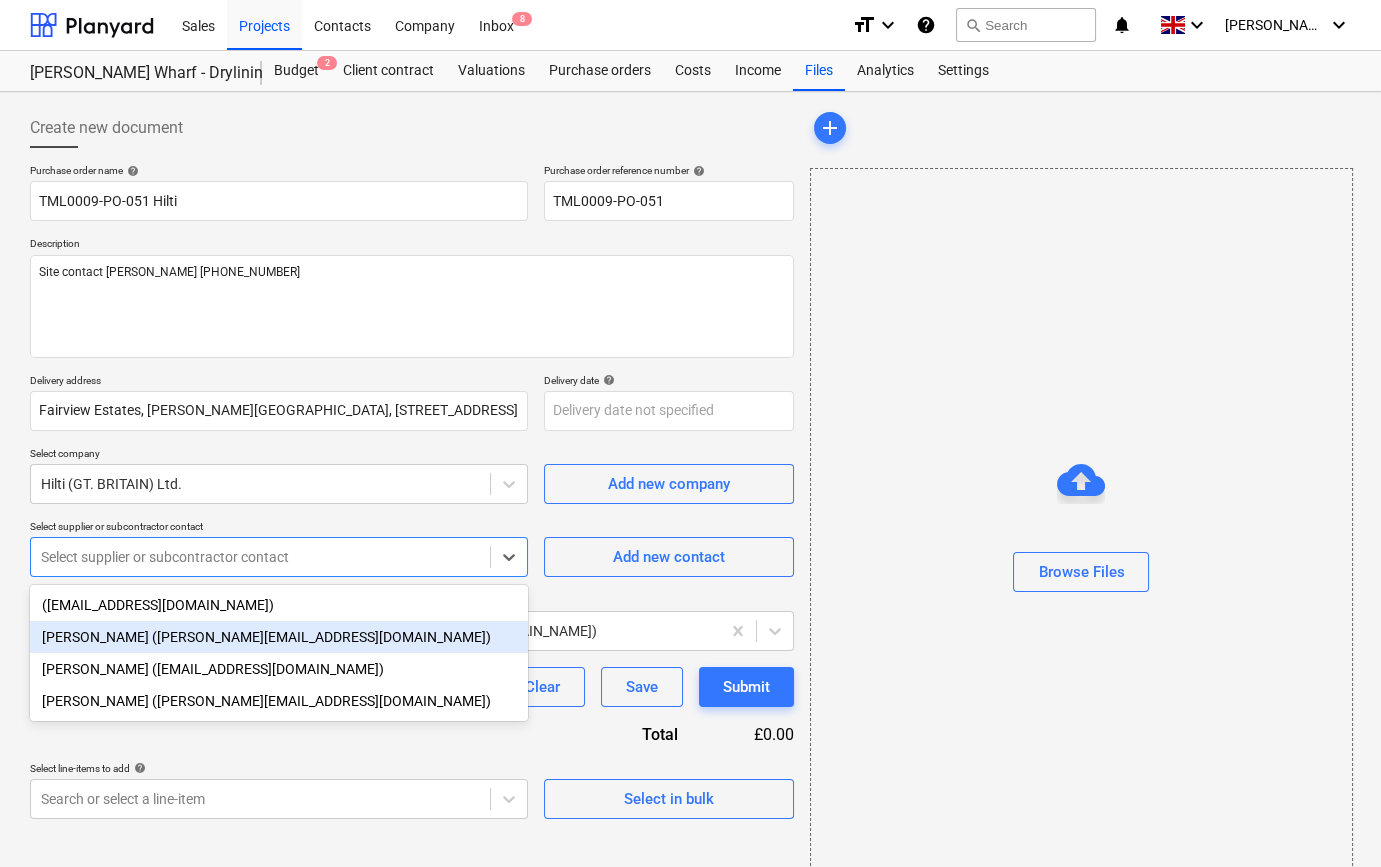 click on "[PERSON_NAME] ([PERSON_NAME][EMAIL_ADDRESS][DOMAIN_NAME])" at bounding box center [279, 637] 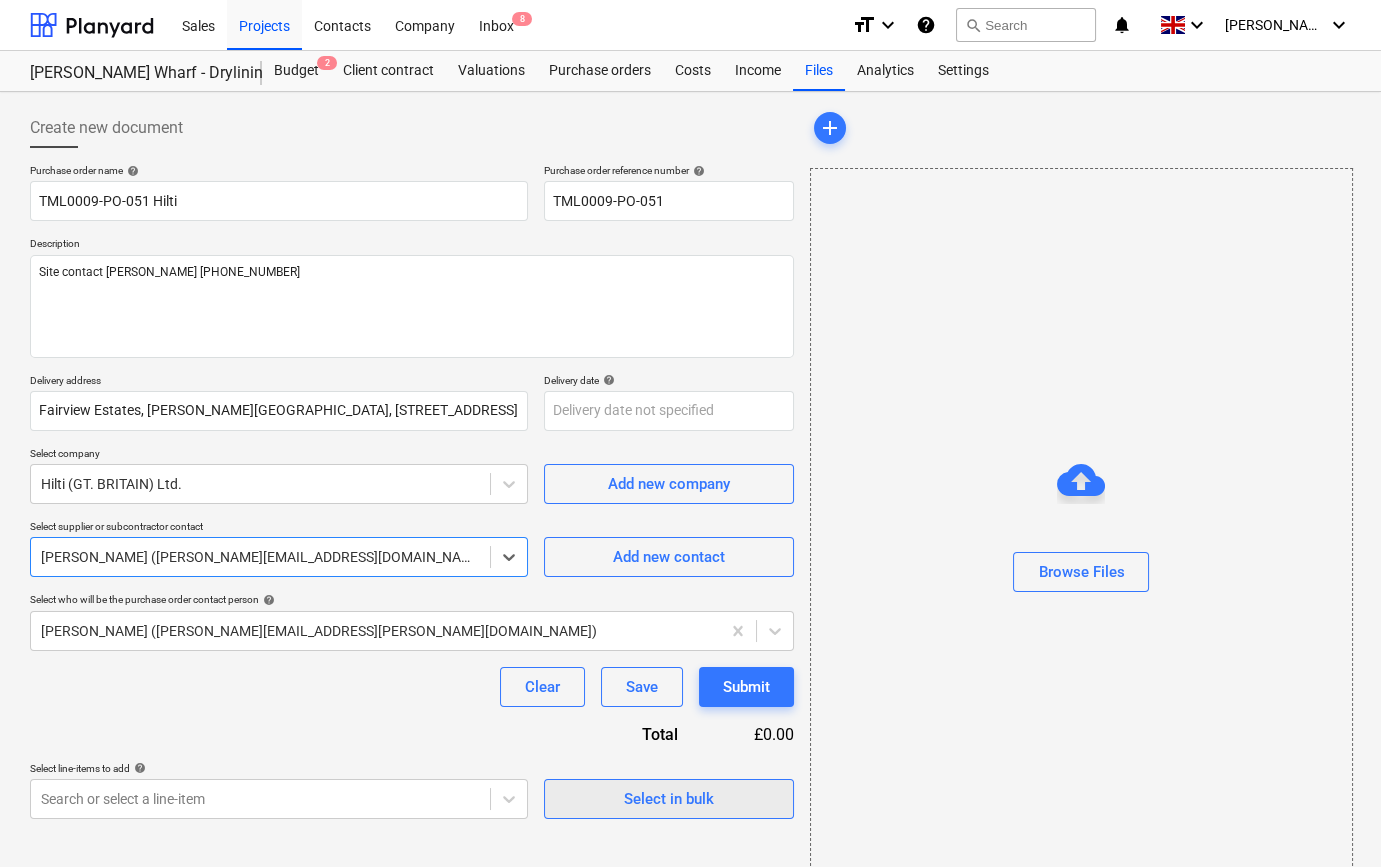 click on "Select in bulk" at bounding box center (669, 799) 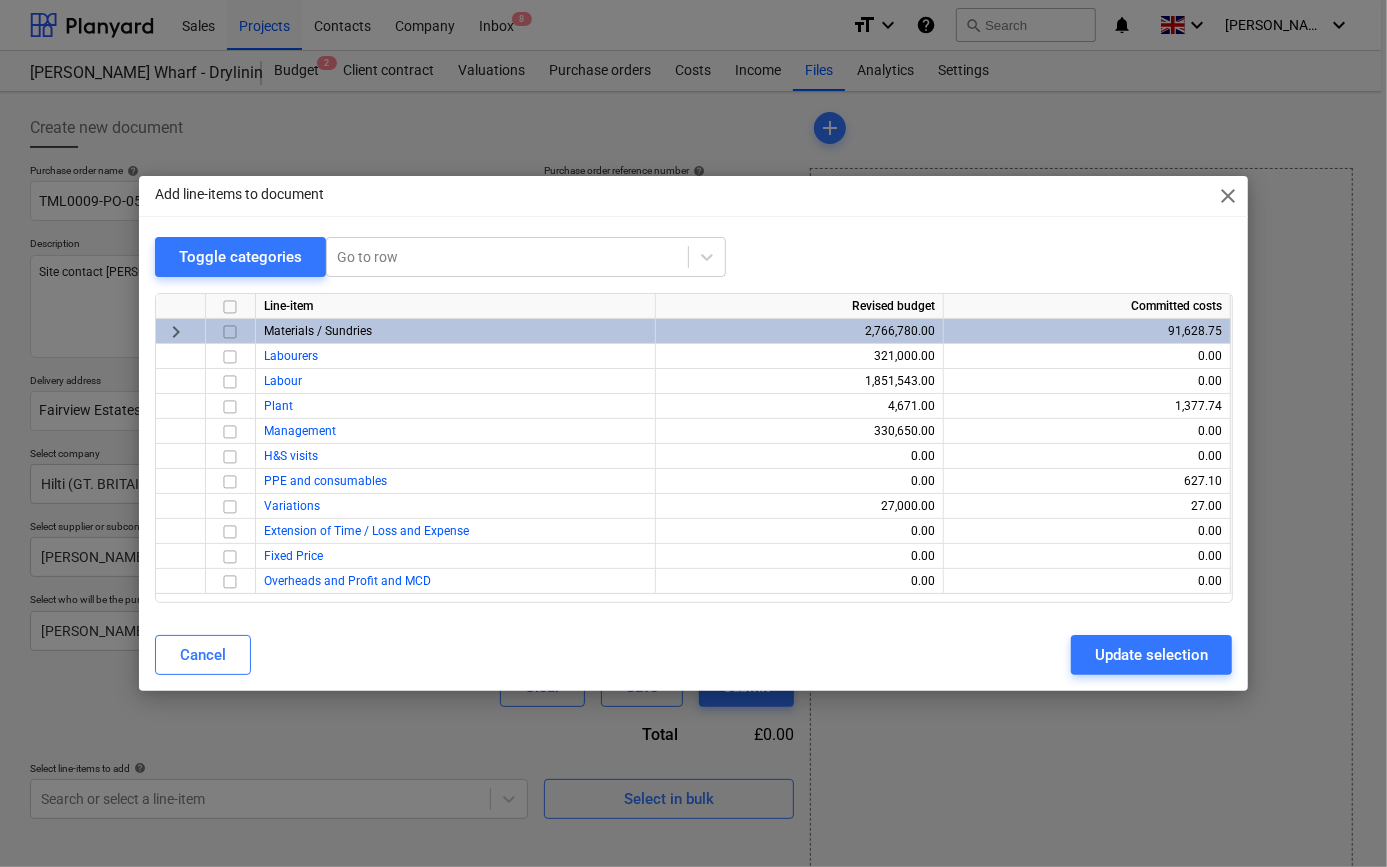 click at bounding box center (230, 332) 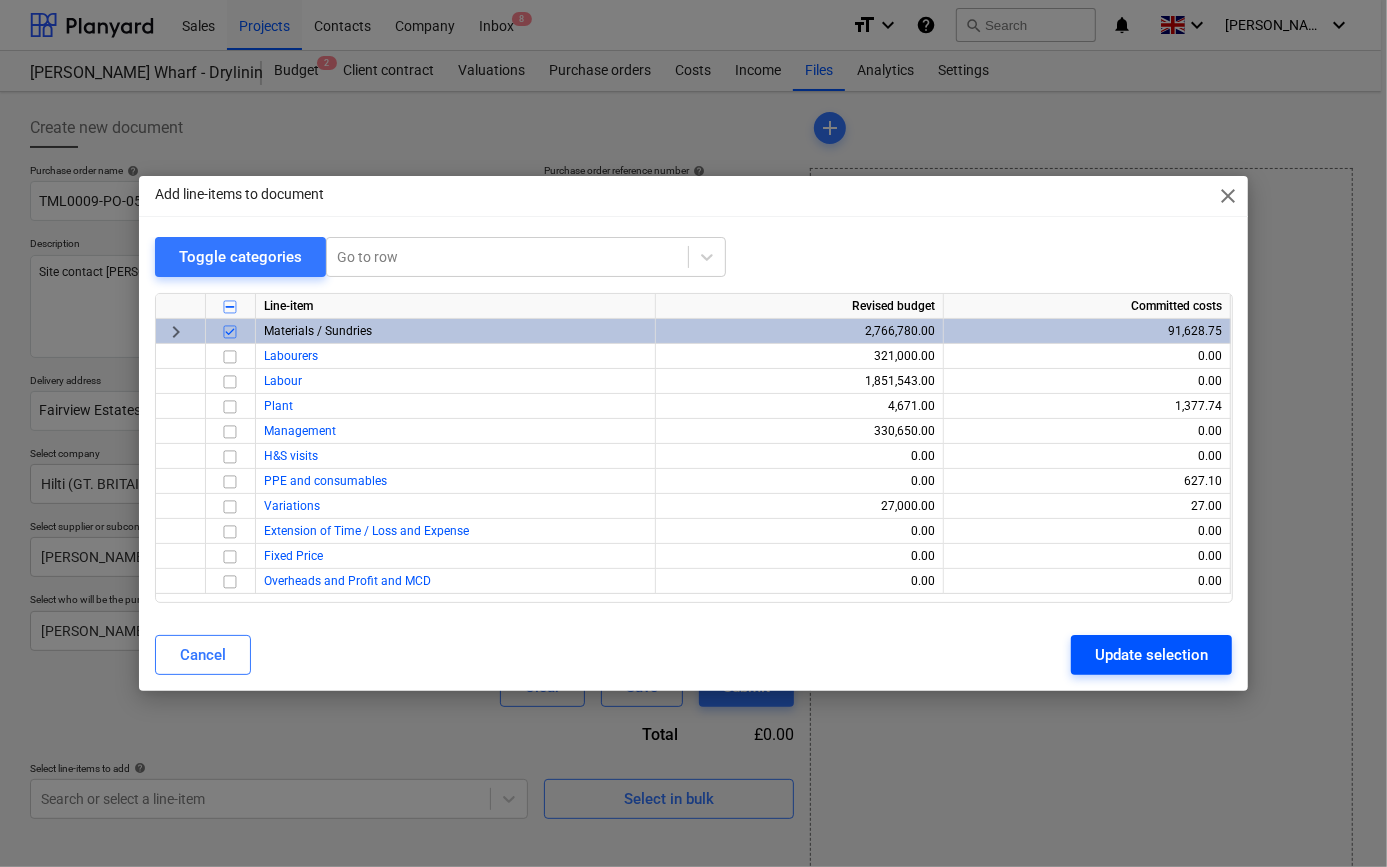 click on "Update selection" at bounding box center (1151, 655) 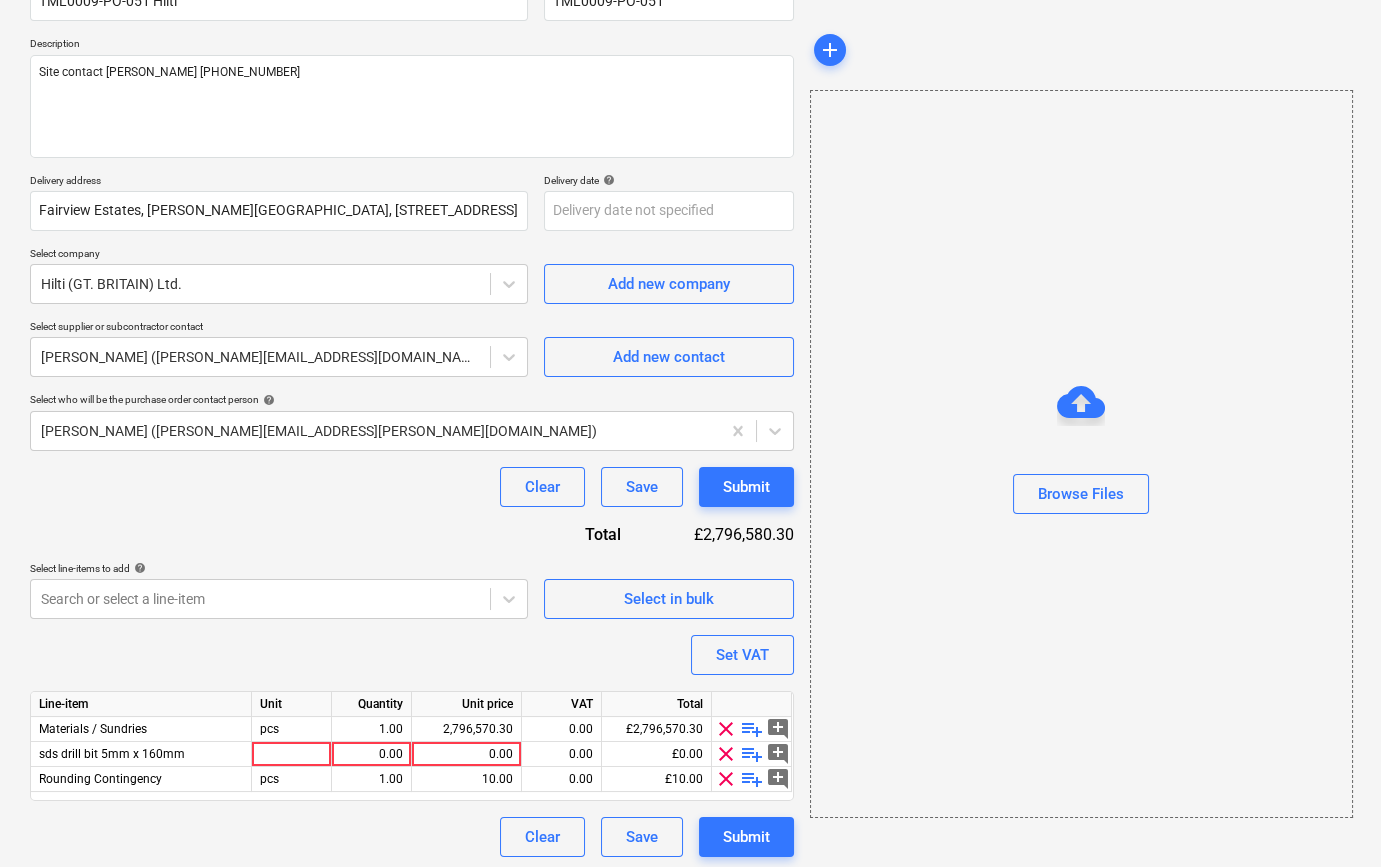 scroll, scrollTop: 205, scrollLeft: 0, axis: vertical 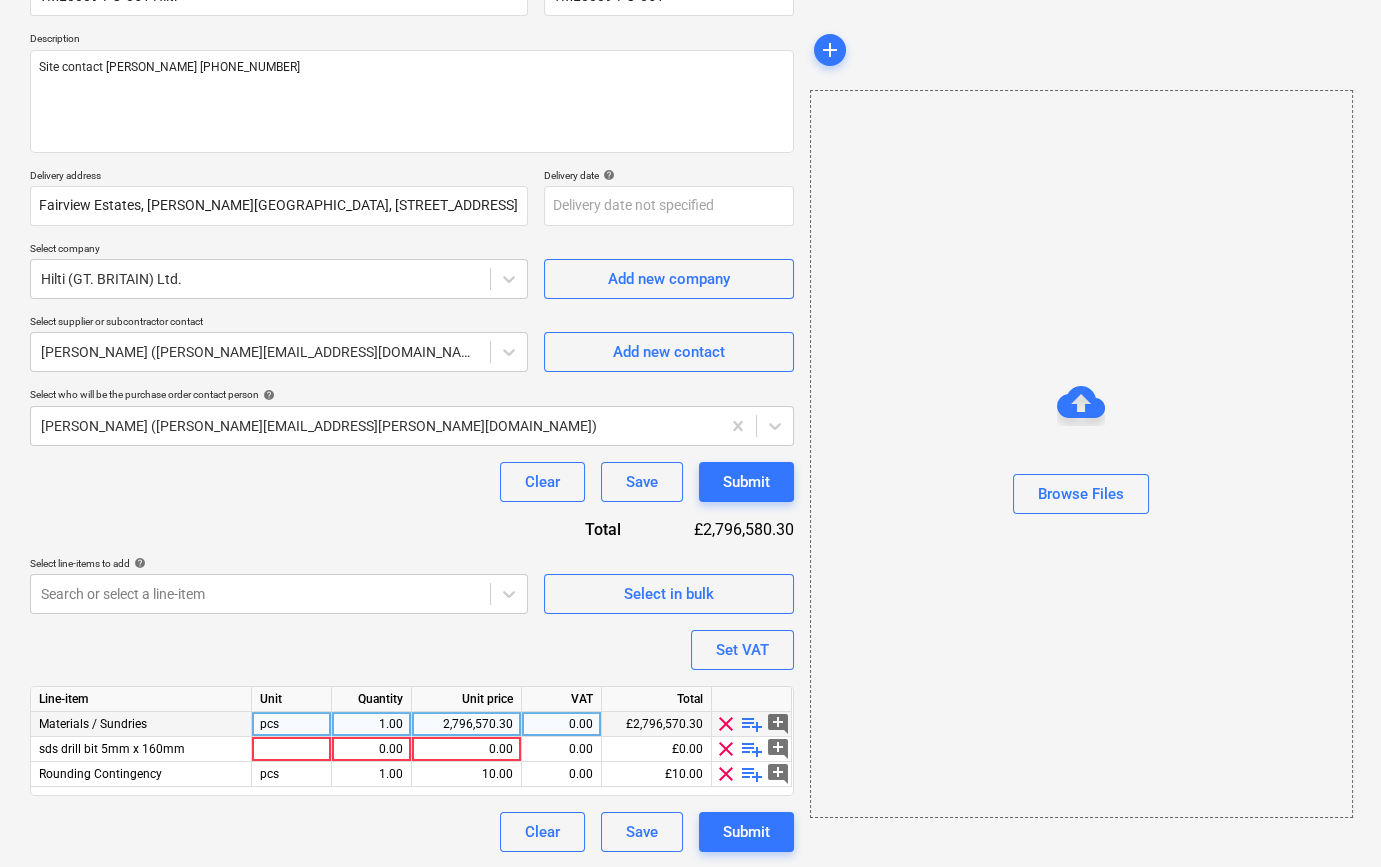 click on "playlist_add" at bounding box center (752, 724) 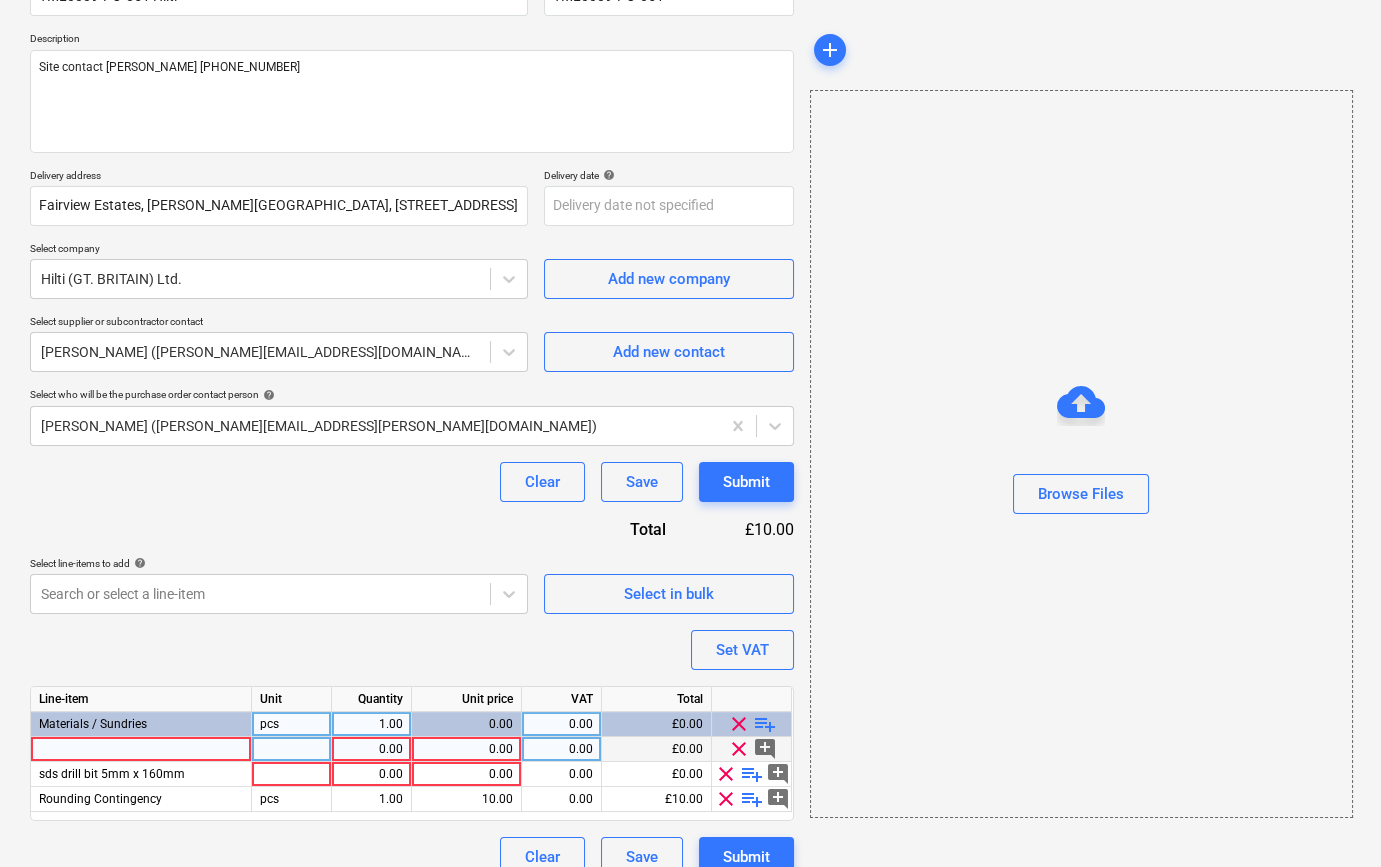 click at bounding box center [141, 749] 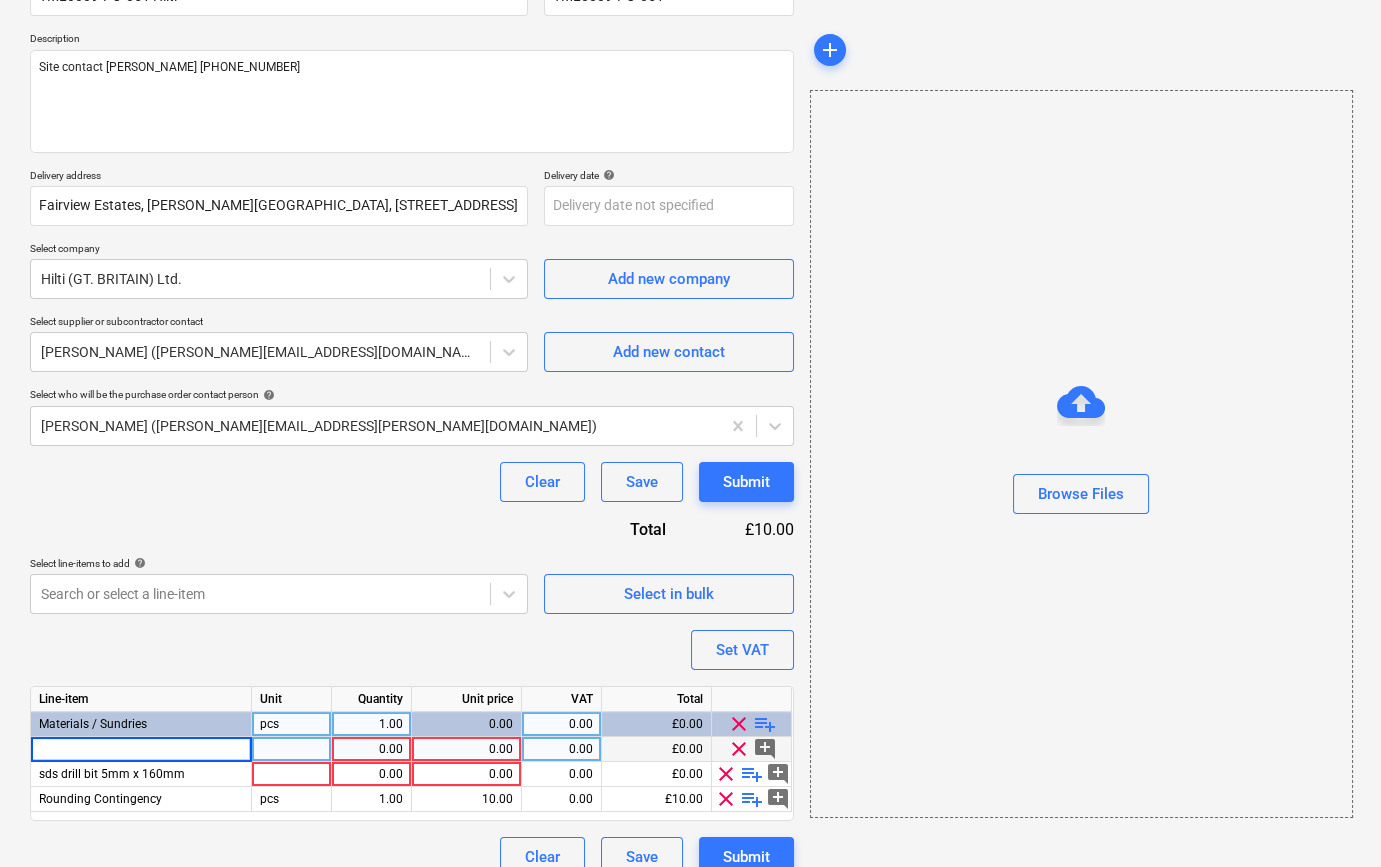 type on "Kit deflection head fix 52mm X-C (DX6) 3917025" 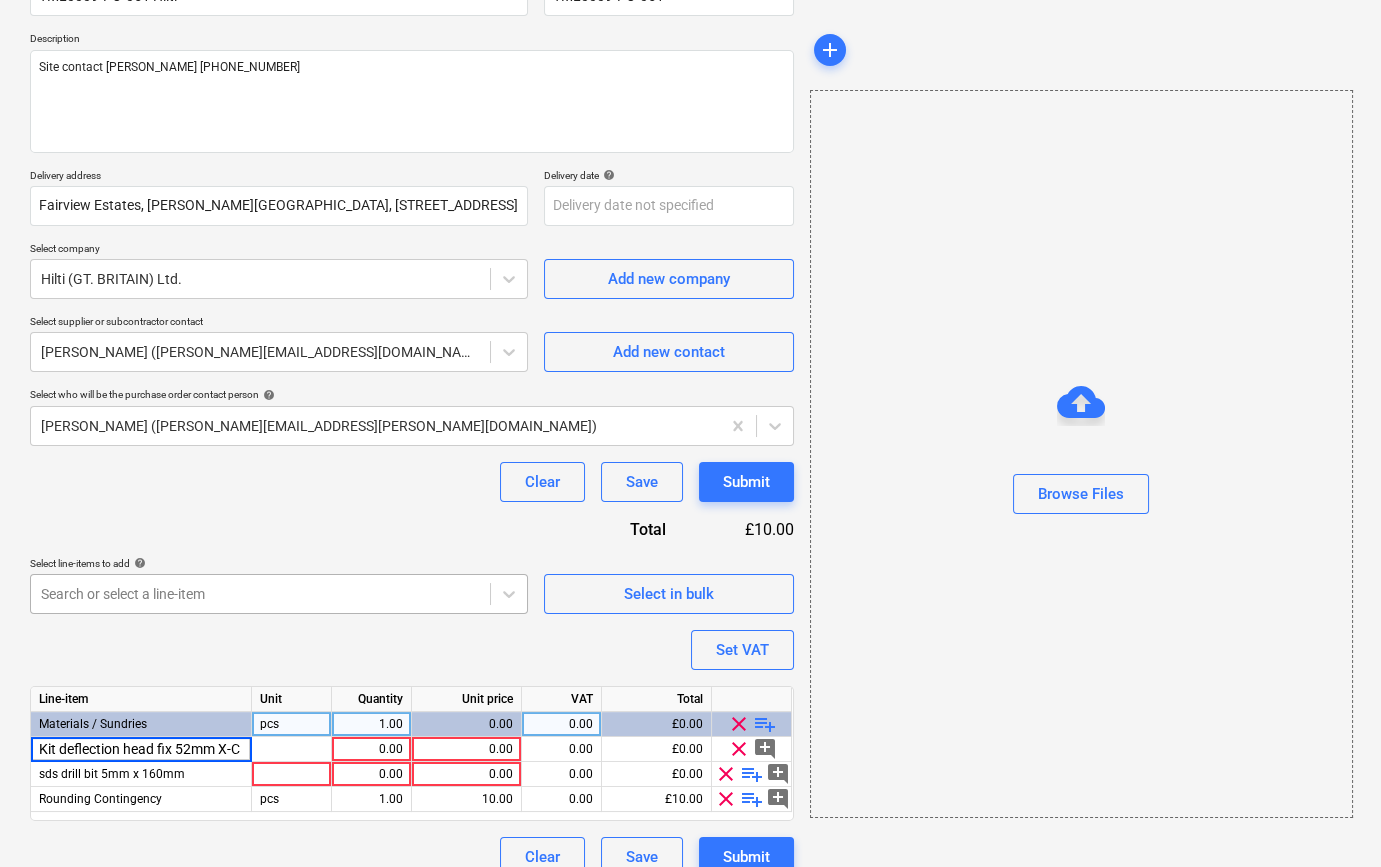 scroll, scrollTop: 0, scrollLeft: 99, axis: horizontal 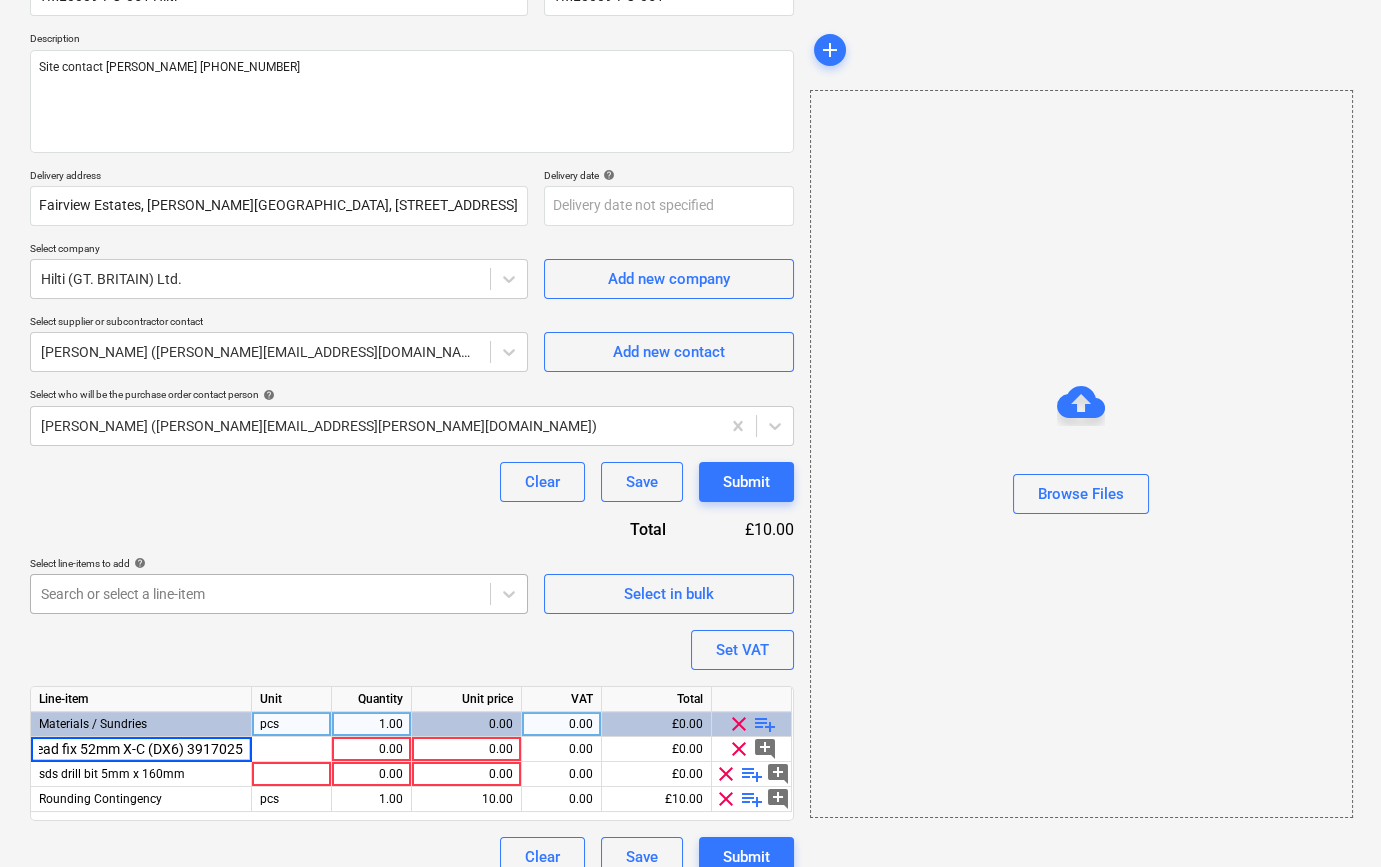 type on "x" 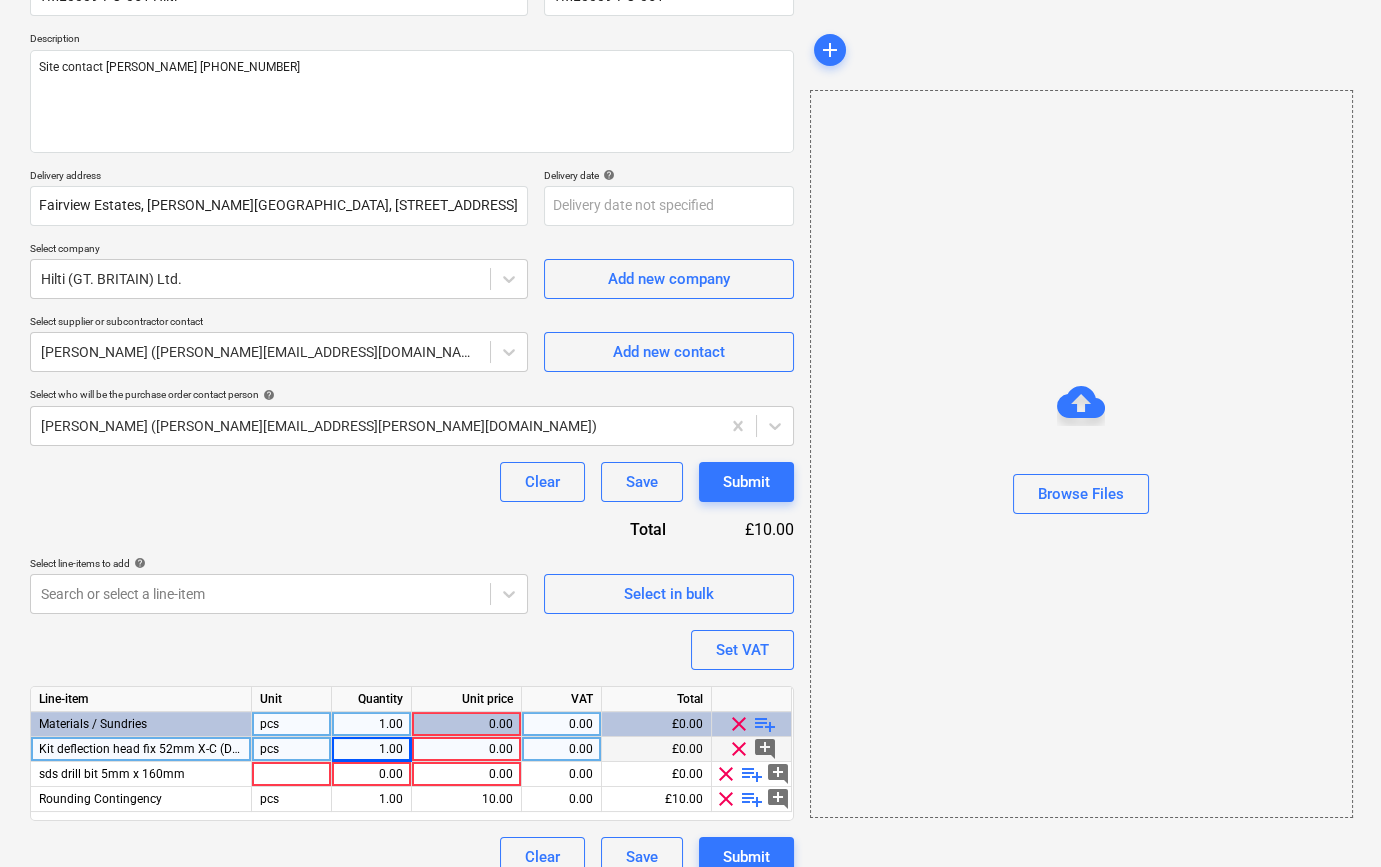 click on "pcs" at bounding box center (292, 749) 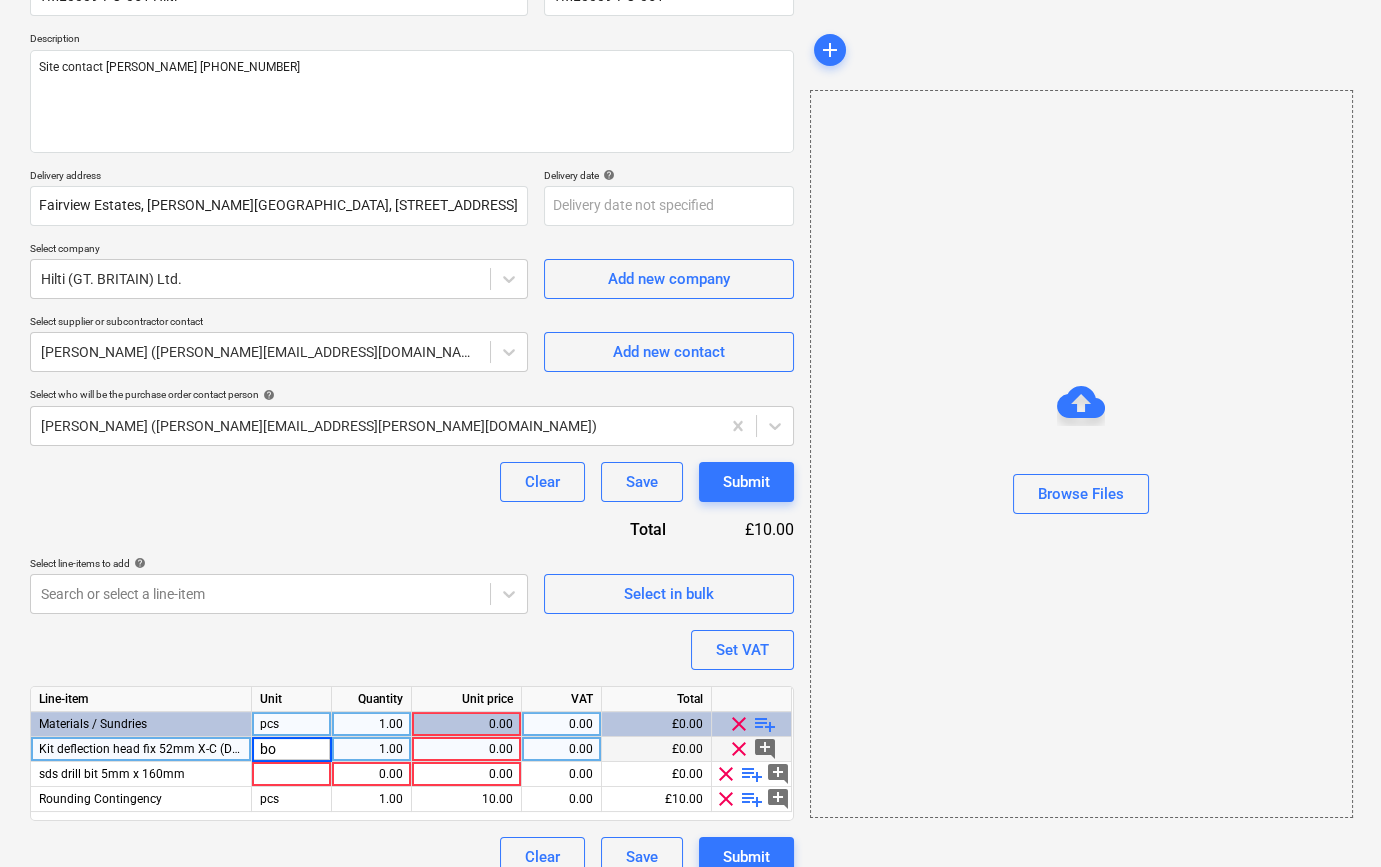 type on "box" 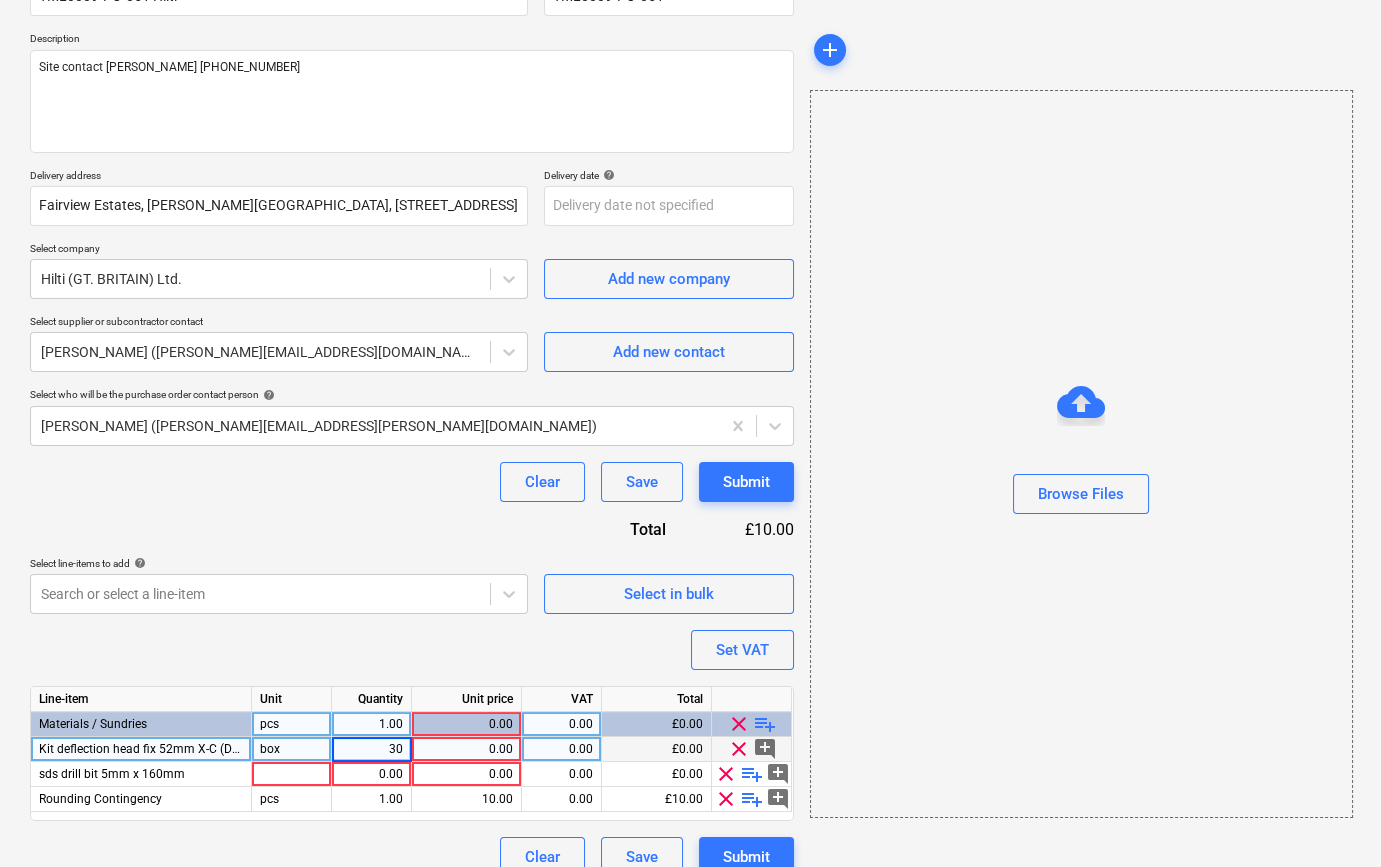 type on "x" 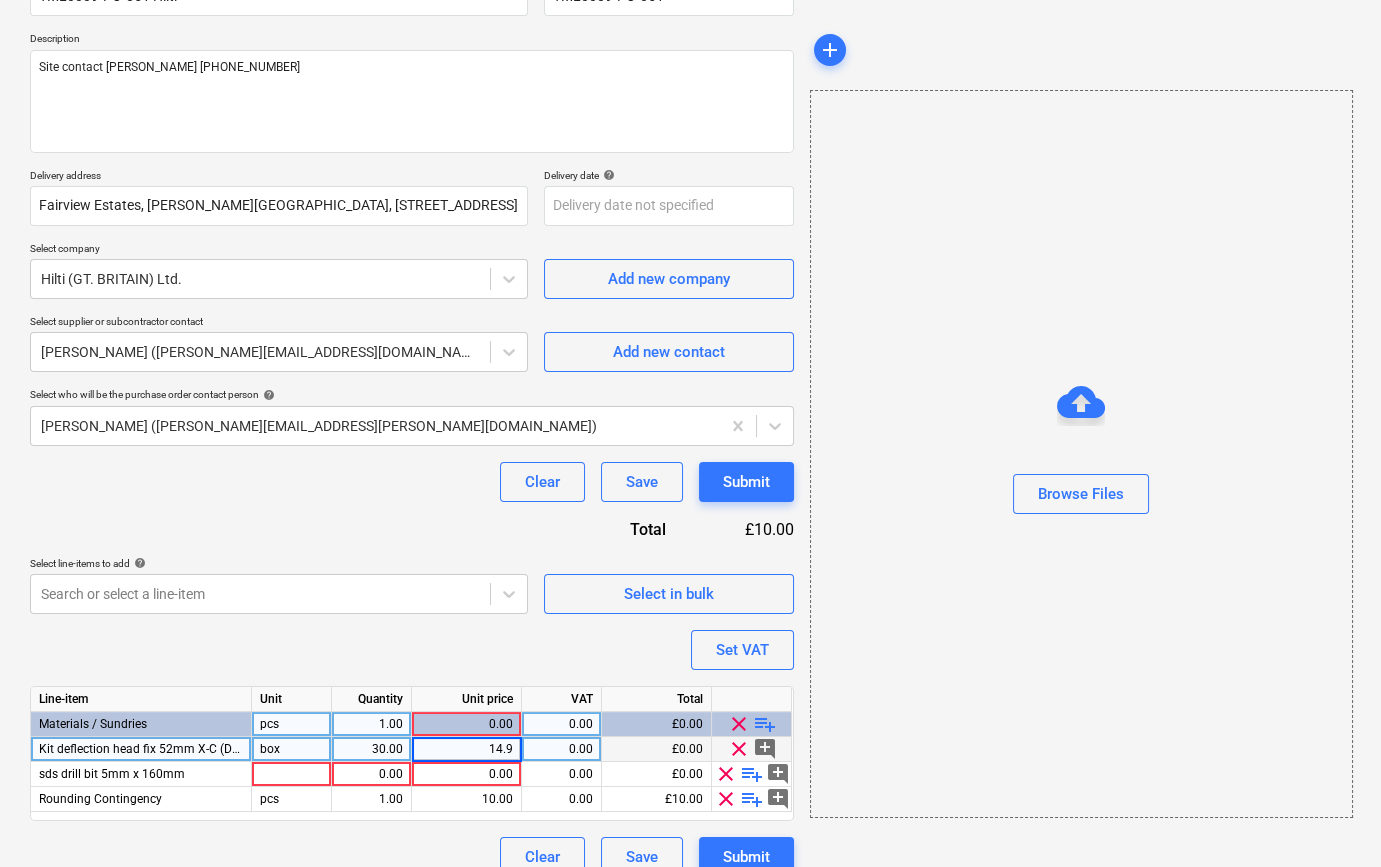 type on "14.99" 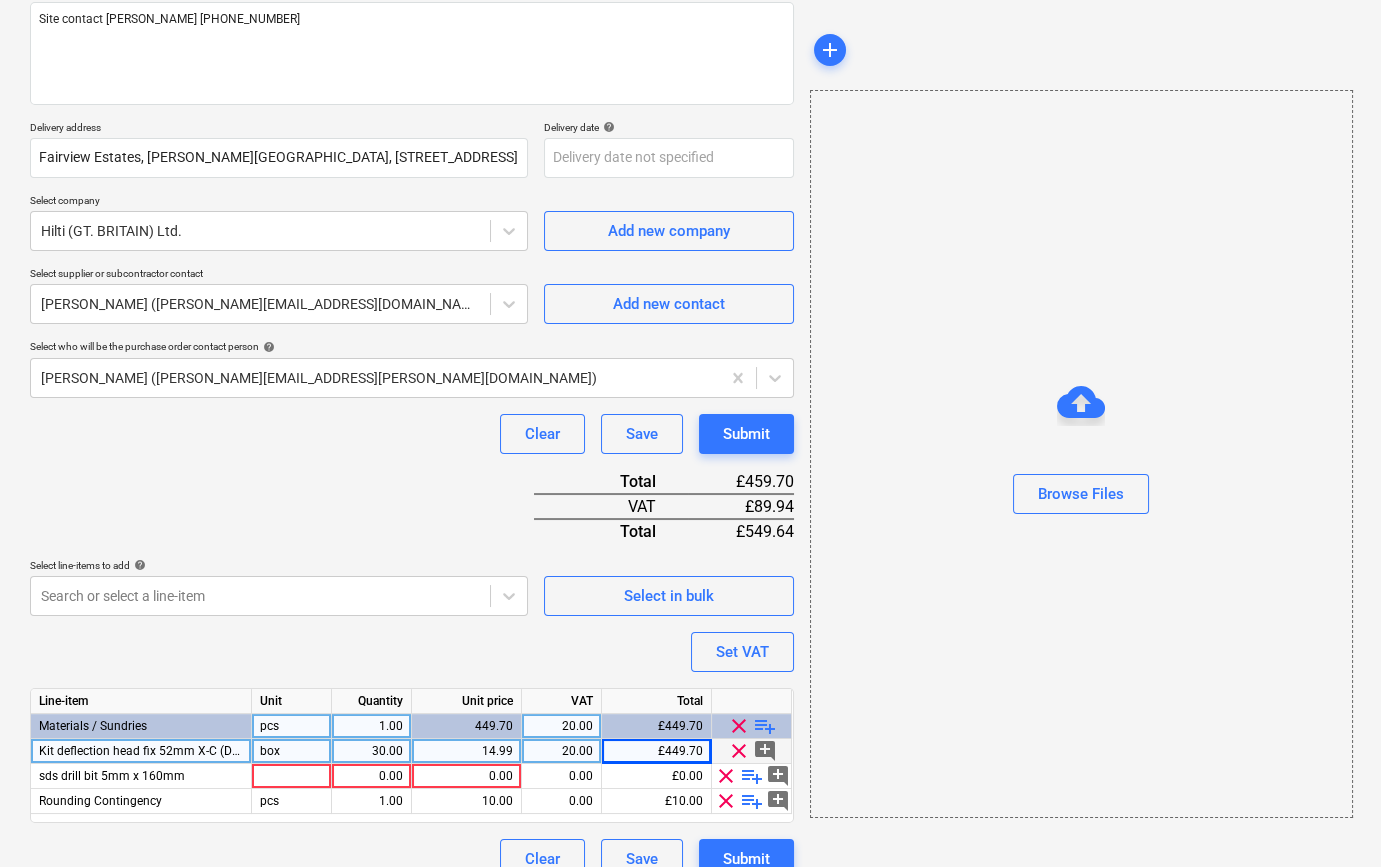 scroll, scrollTop: 280, scrollLeft: 0, axis: vertical 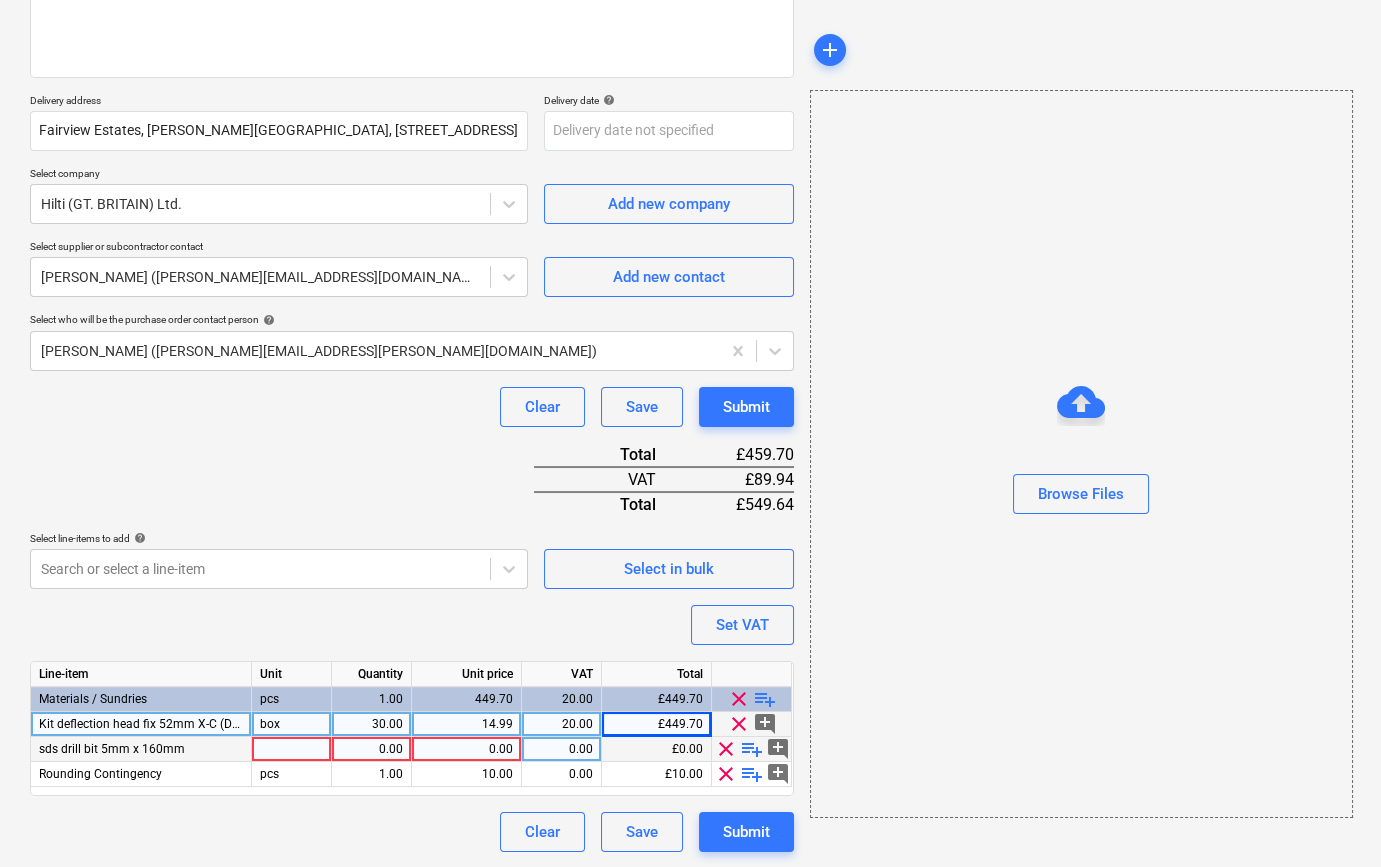 click on "clear" at bounding box center (726, 749) 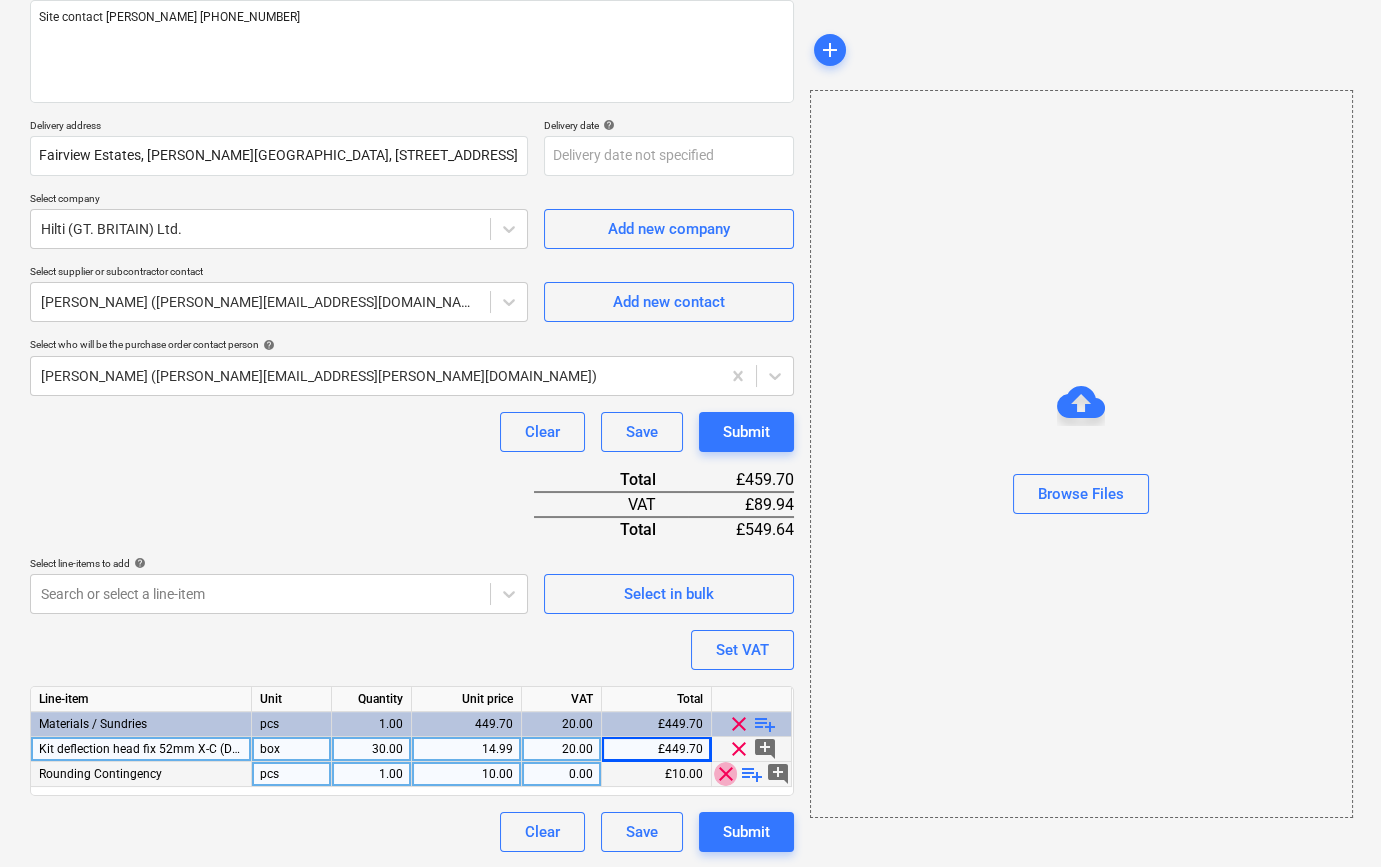 click on "clear" at bounding box center [726, 774] 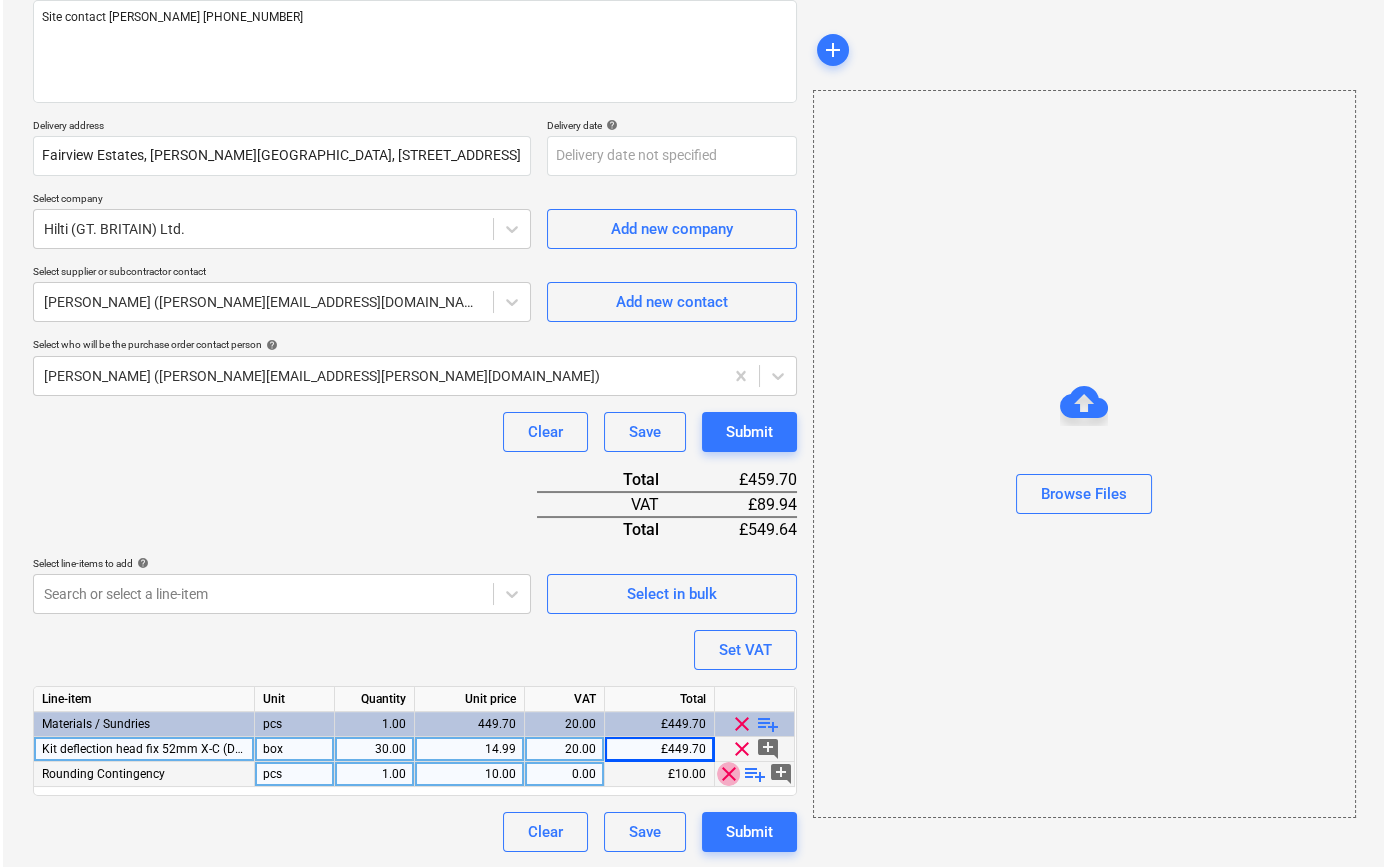 scroll, scrollTop: 230, scrollLeft: 0, axis: vertical 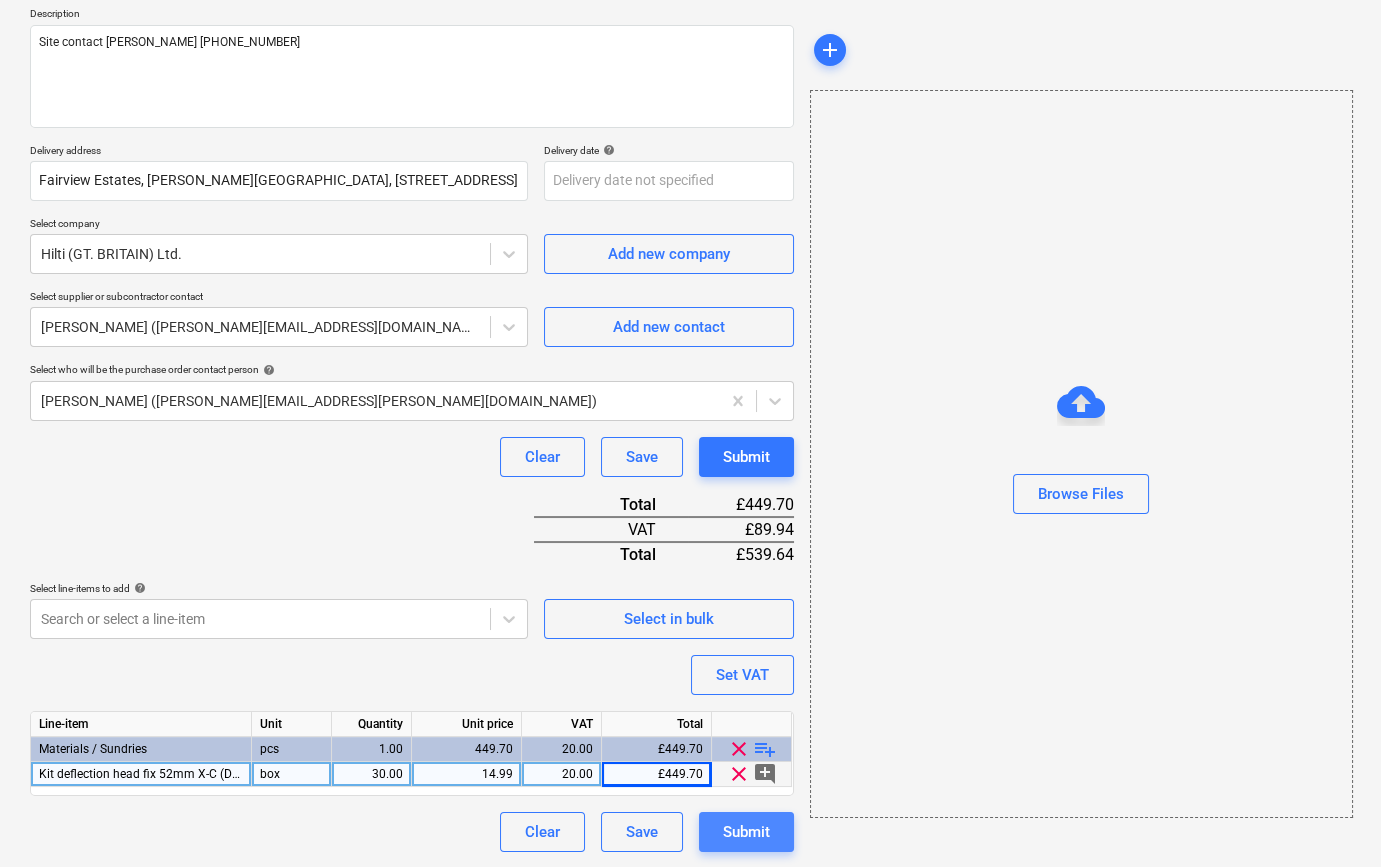 click on "Submit" at bounding box center (746, 832) 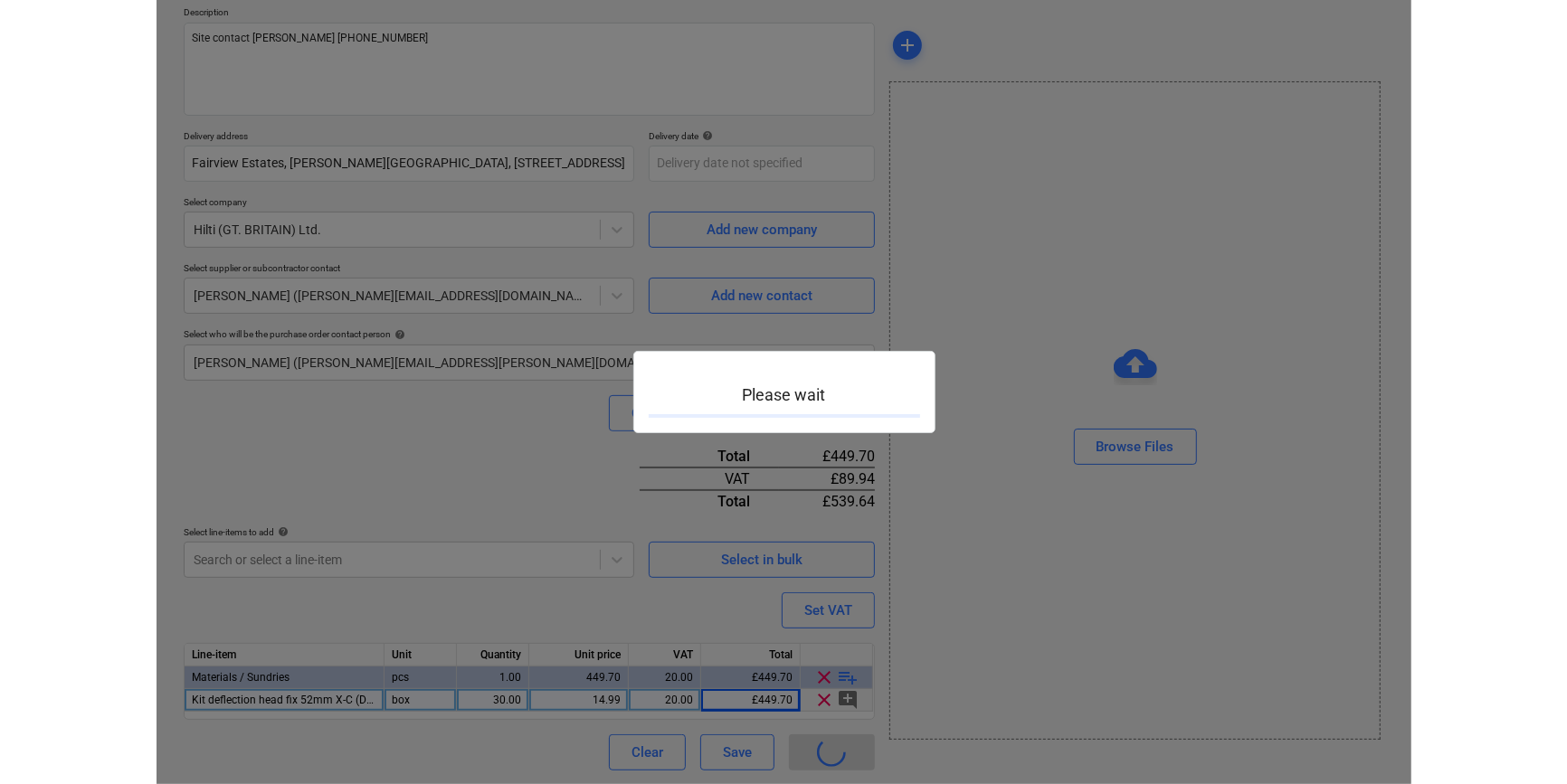 scroll, scrollTop: 0, scrollLeft: 0, axis: both 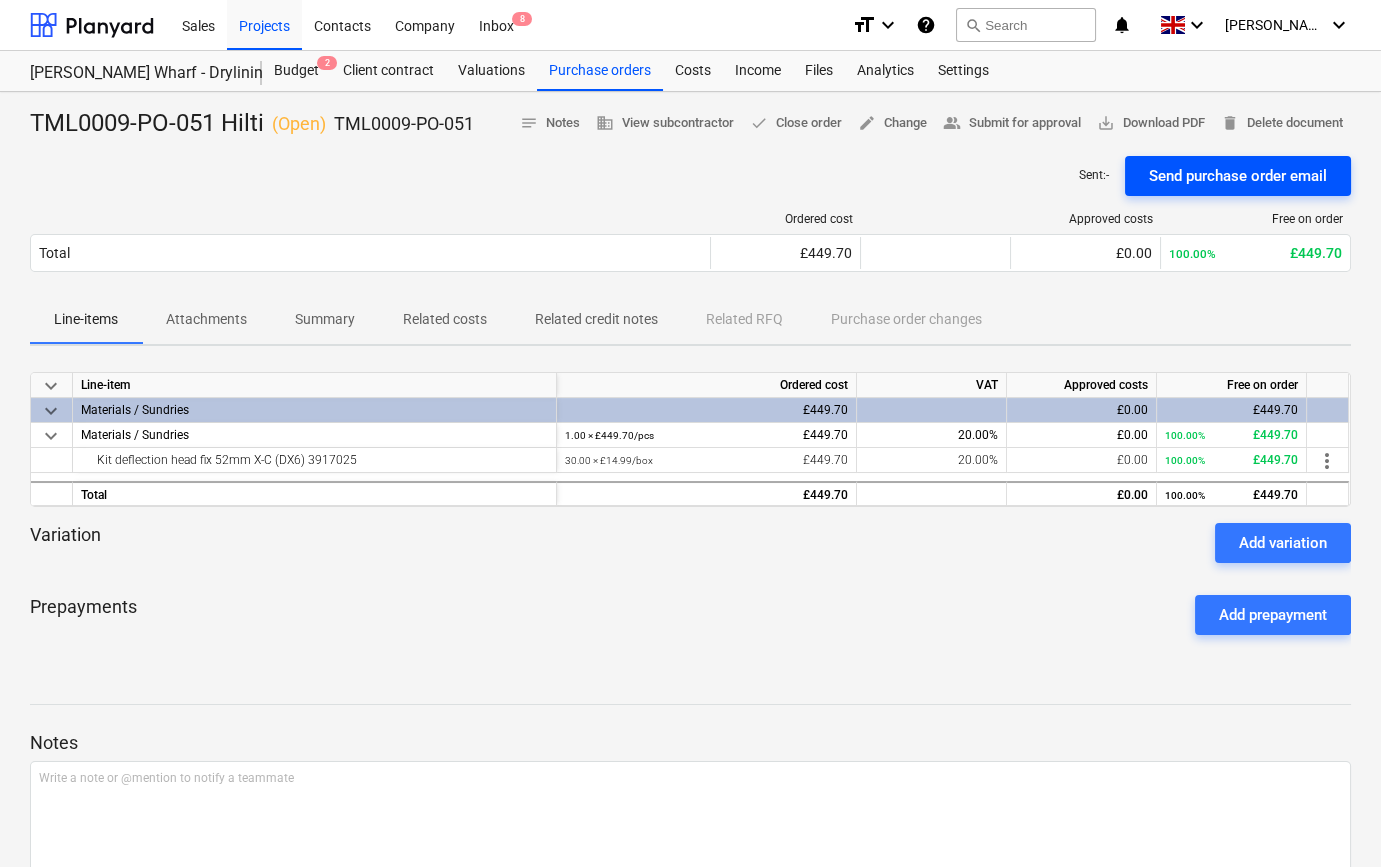 click on "Send purchase order email" at bounding box center (1238, 176) 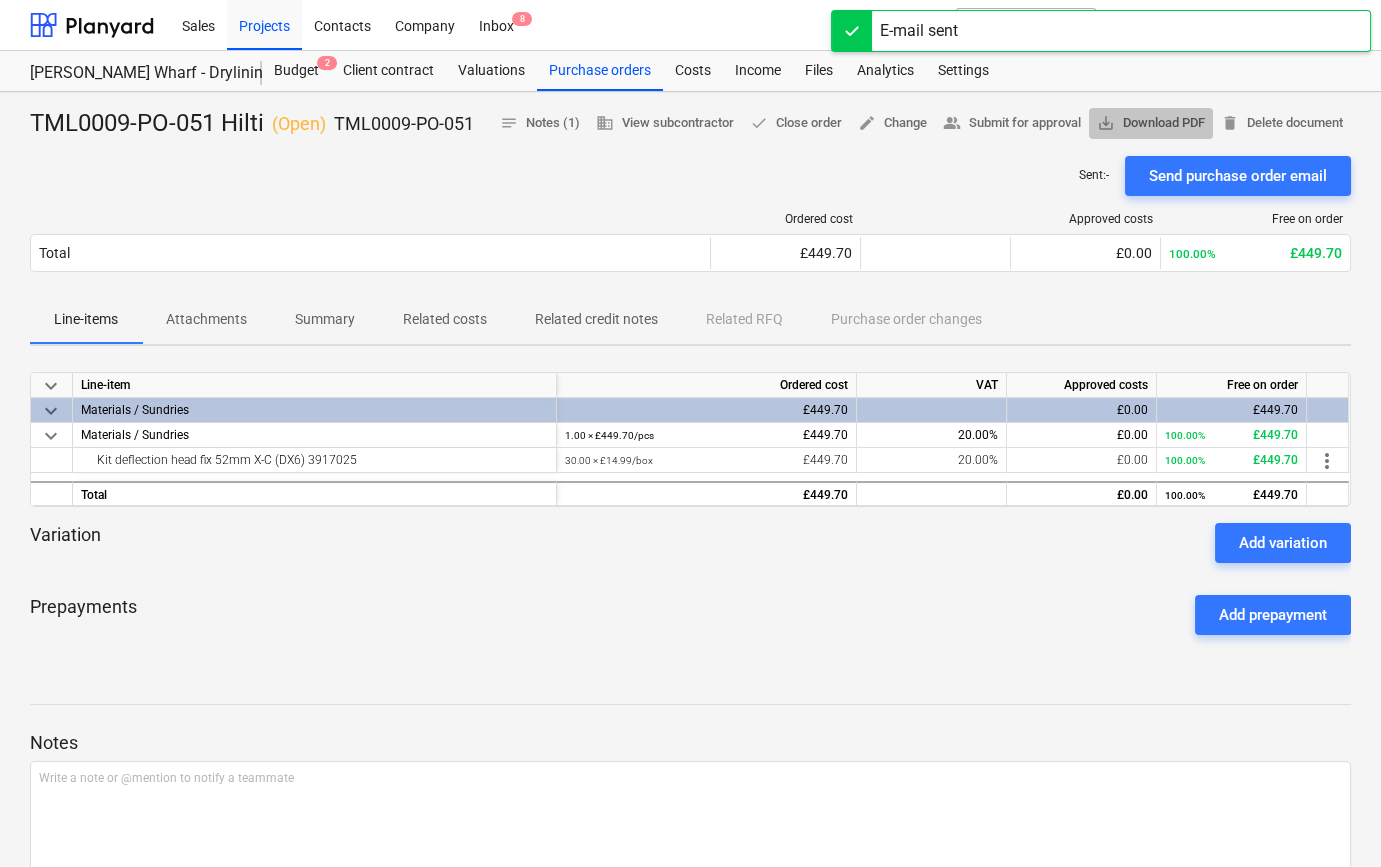 click on "save_alt Download PDF" at bounding box center [1151, 123] 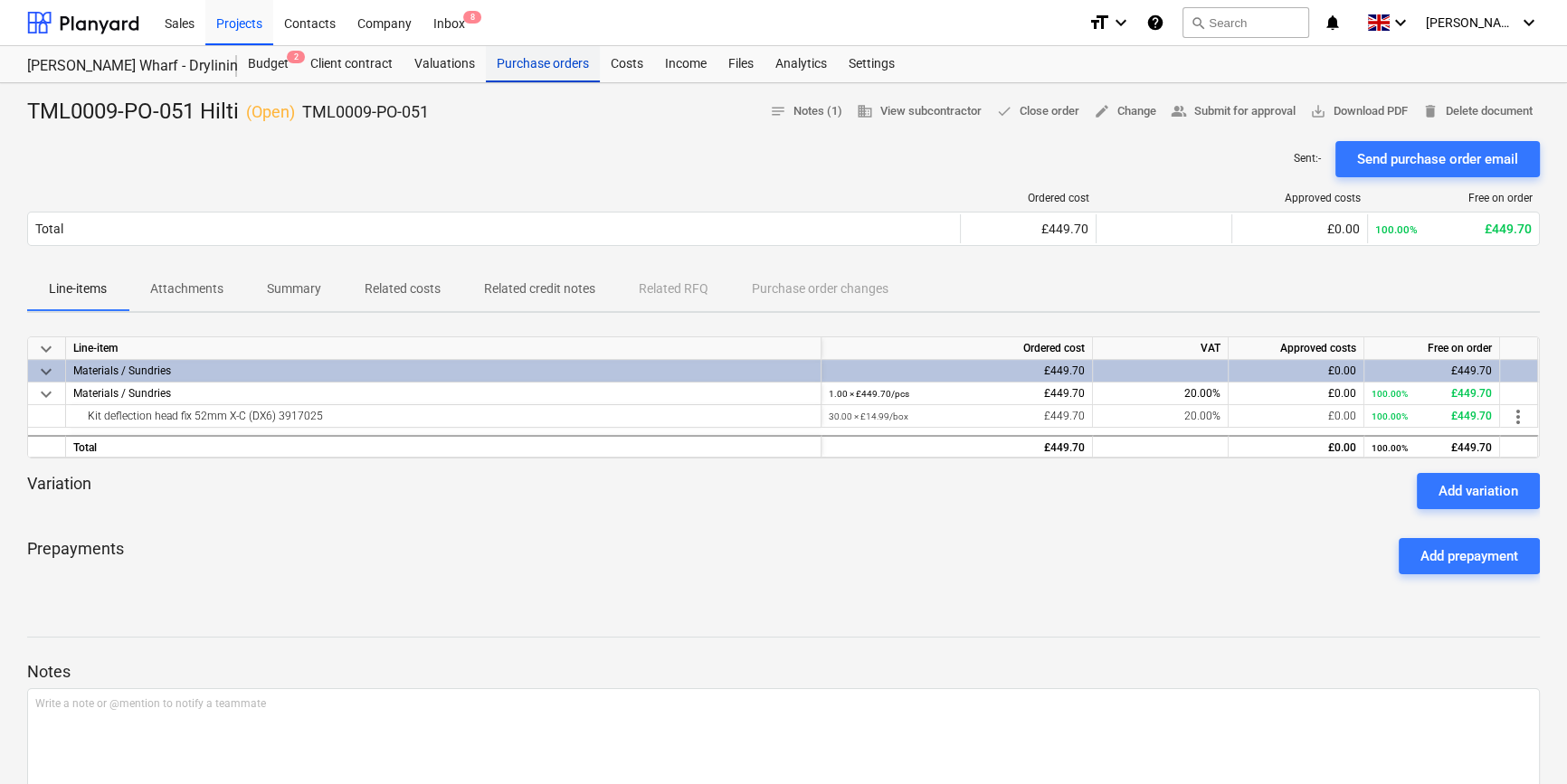 click on "Purchase orders" at bounding box center (543, 64) 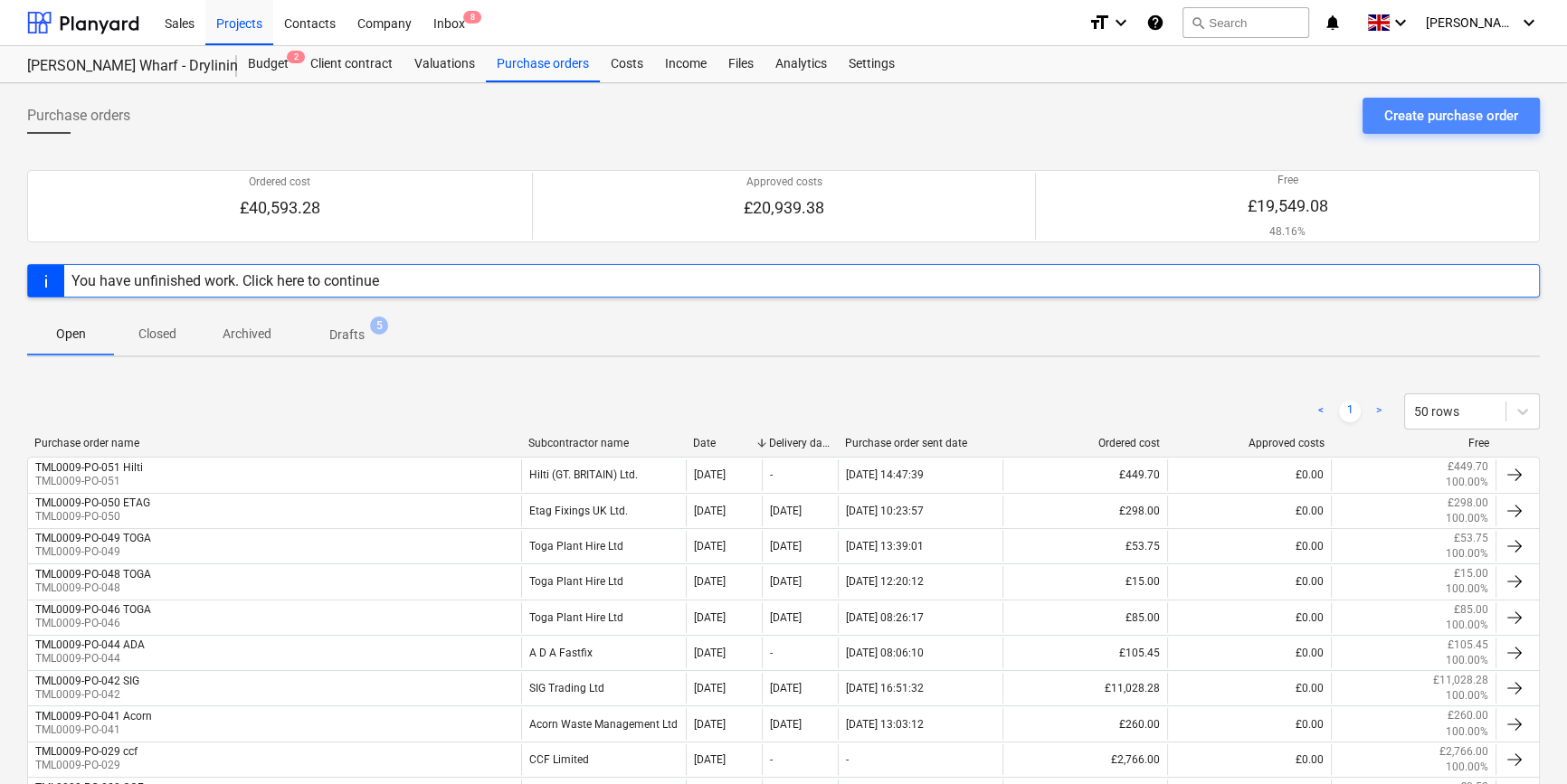 click on "Create purchase order" at bounding box center [1451, 116] 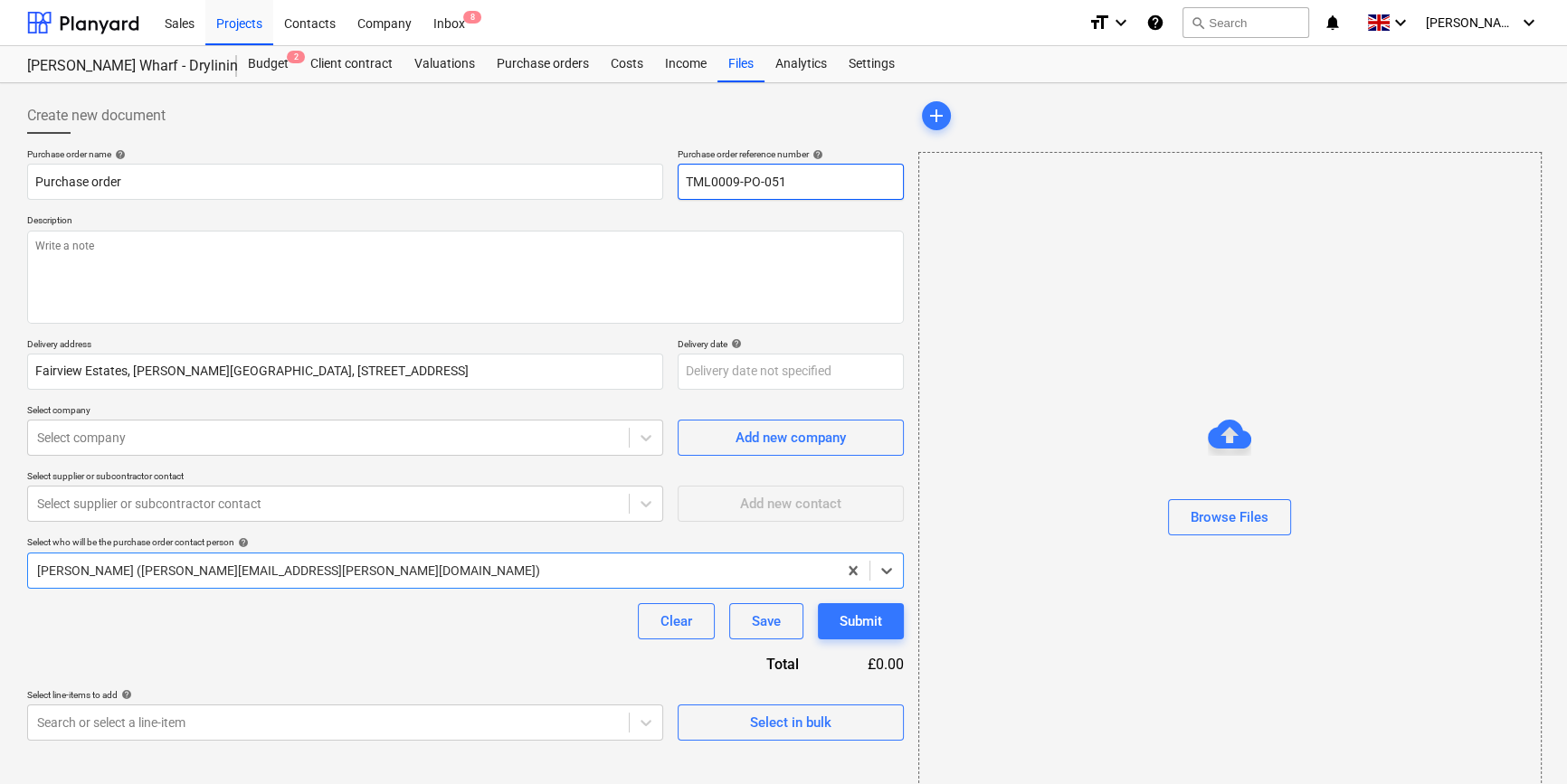 click on "TML0009-PO-051" at bounding box center (791, 182) 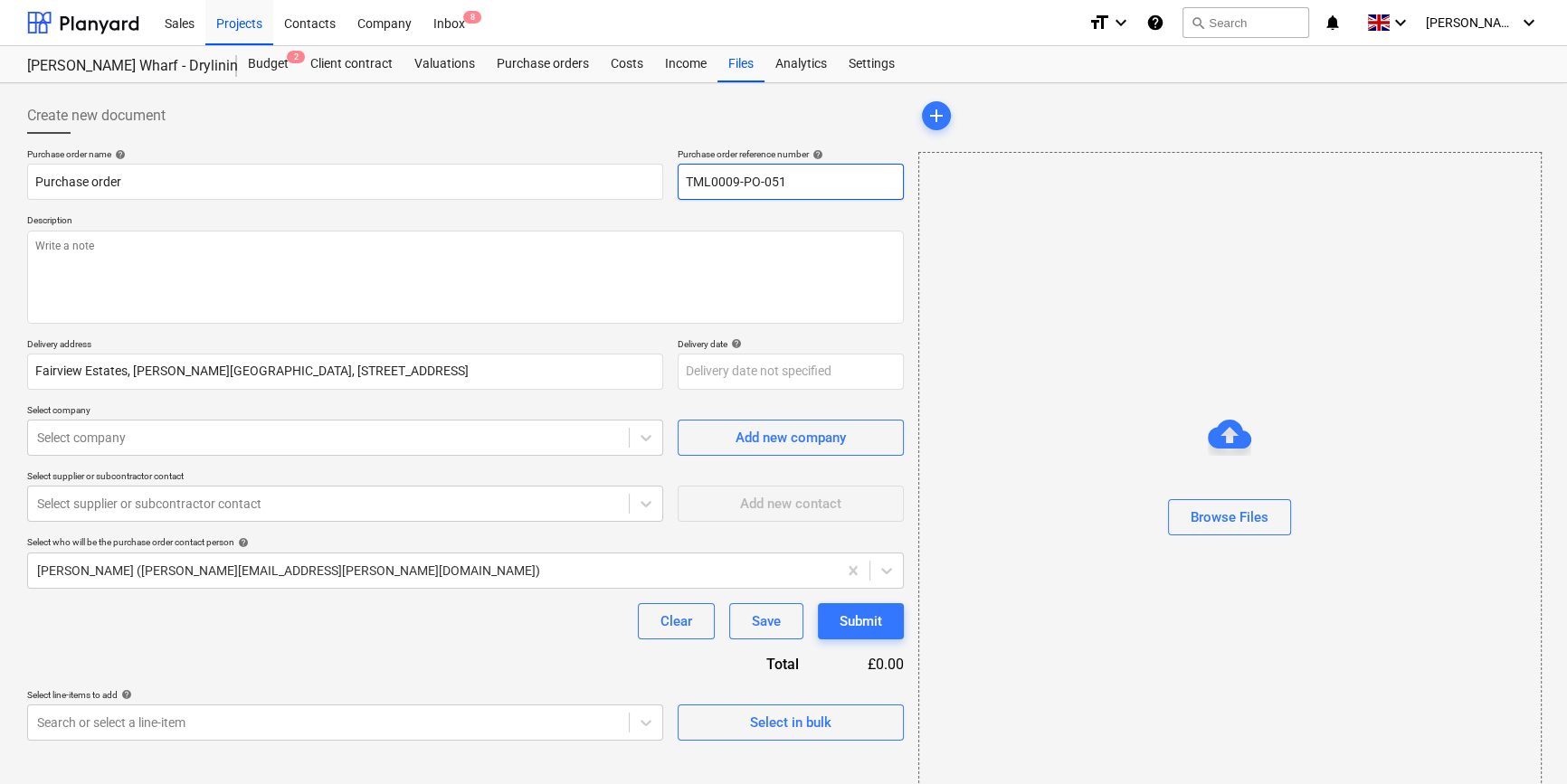 type on "x" 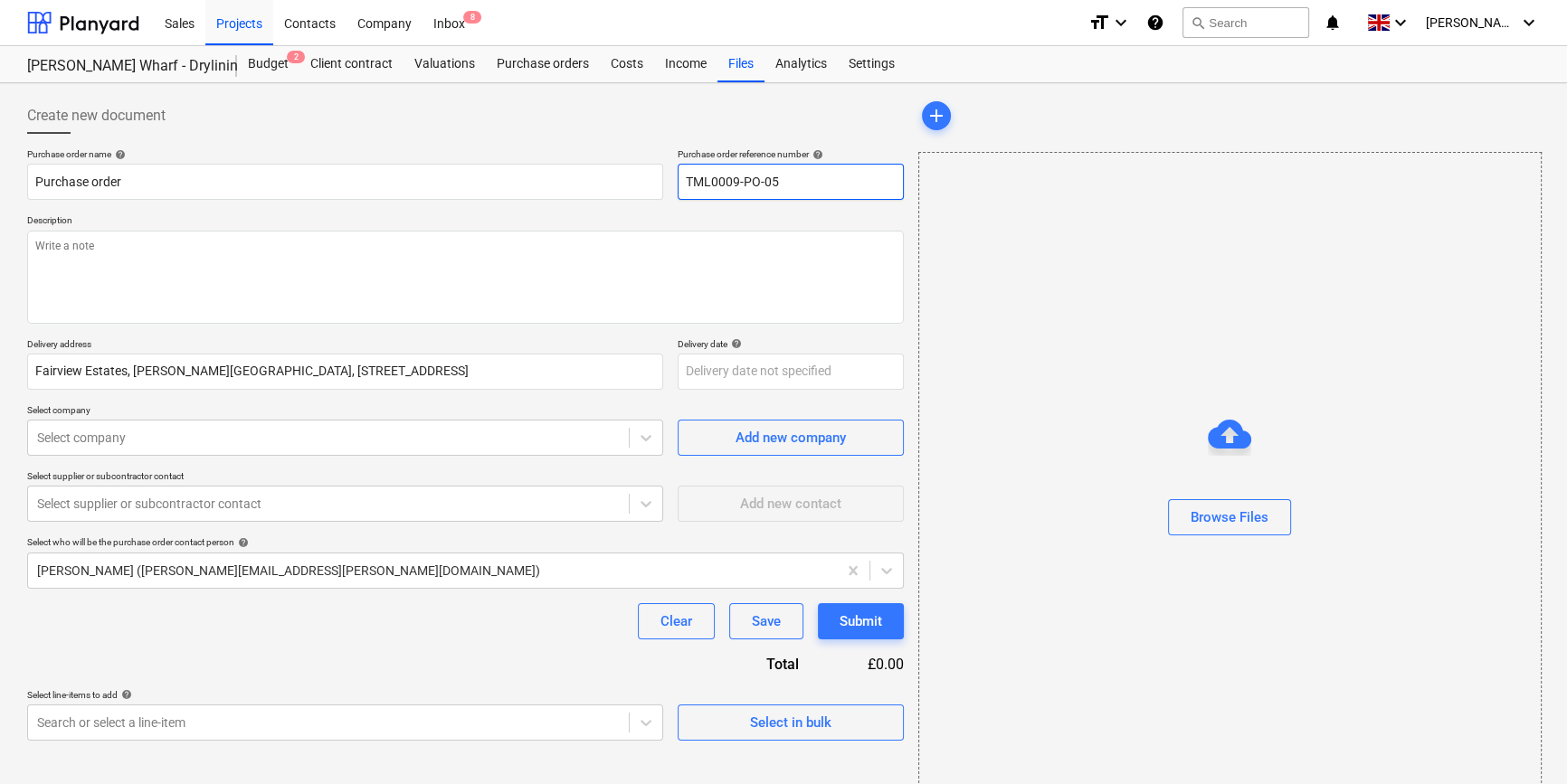 type on "x" 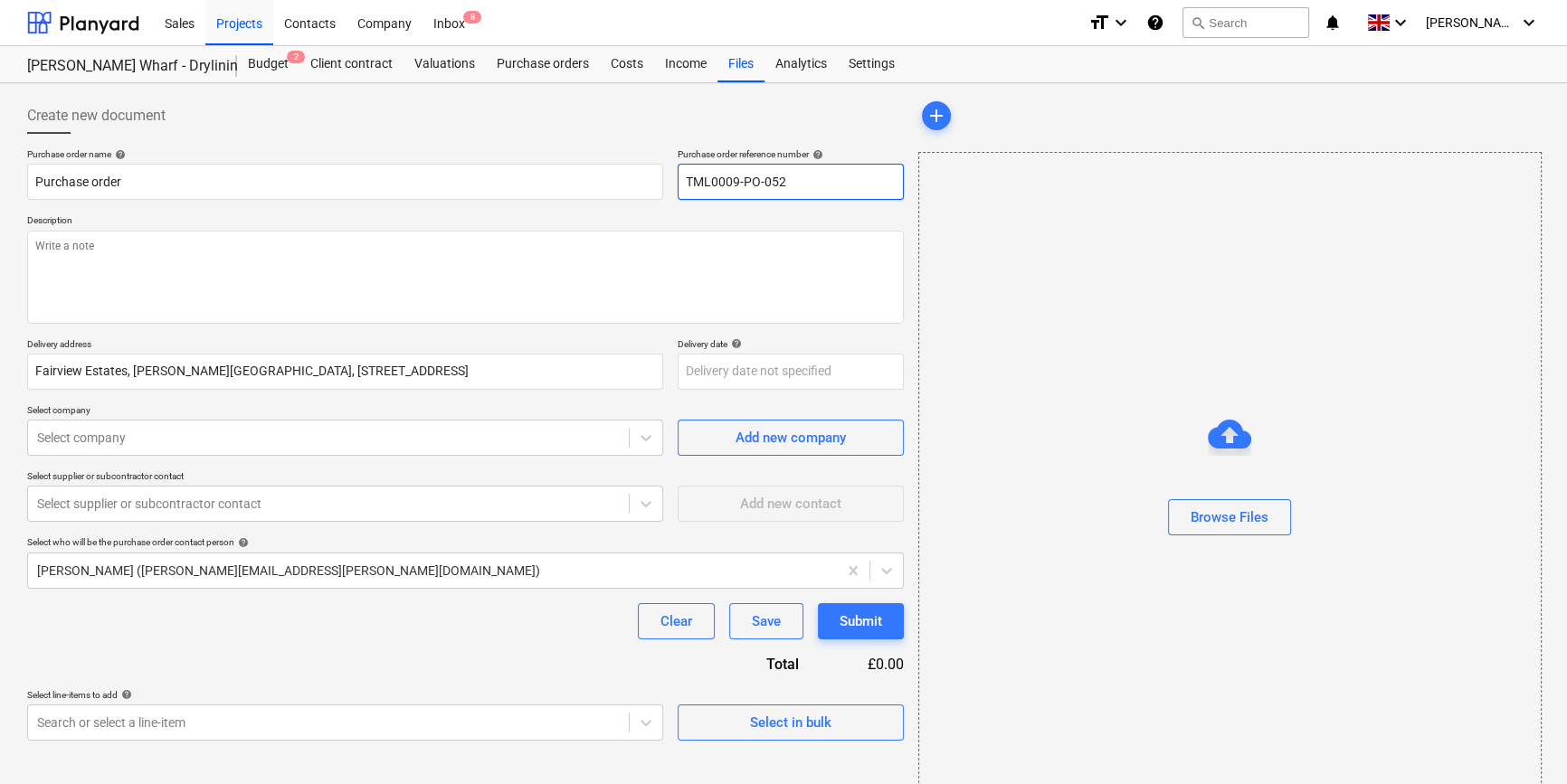 drag, startPoint x: 782, startPoint y: 180, endPoint x: 679, endPoint y: 187, distance: 103.23759 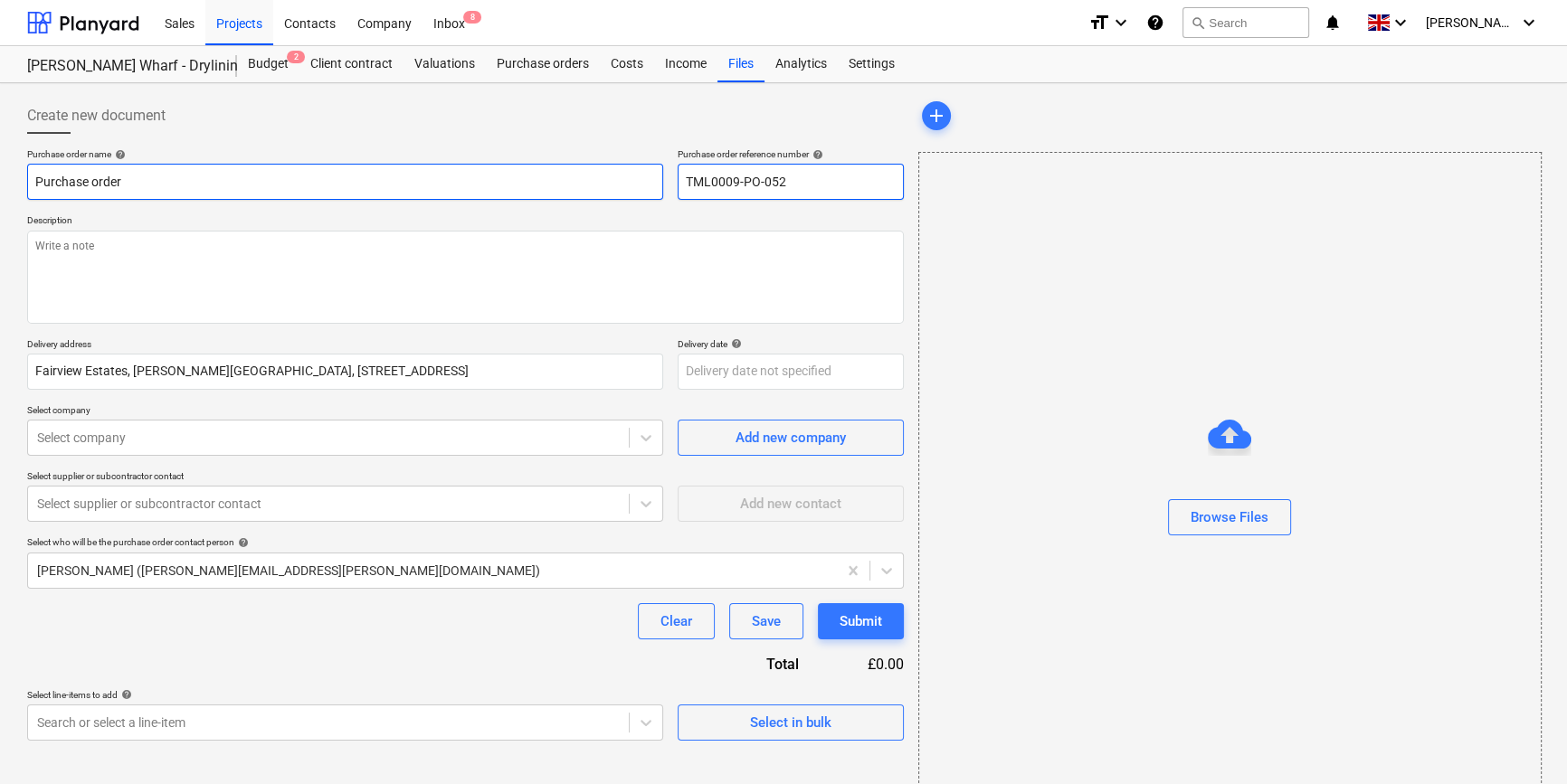type on "TML0009-PO-052" 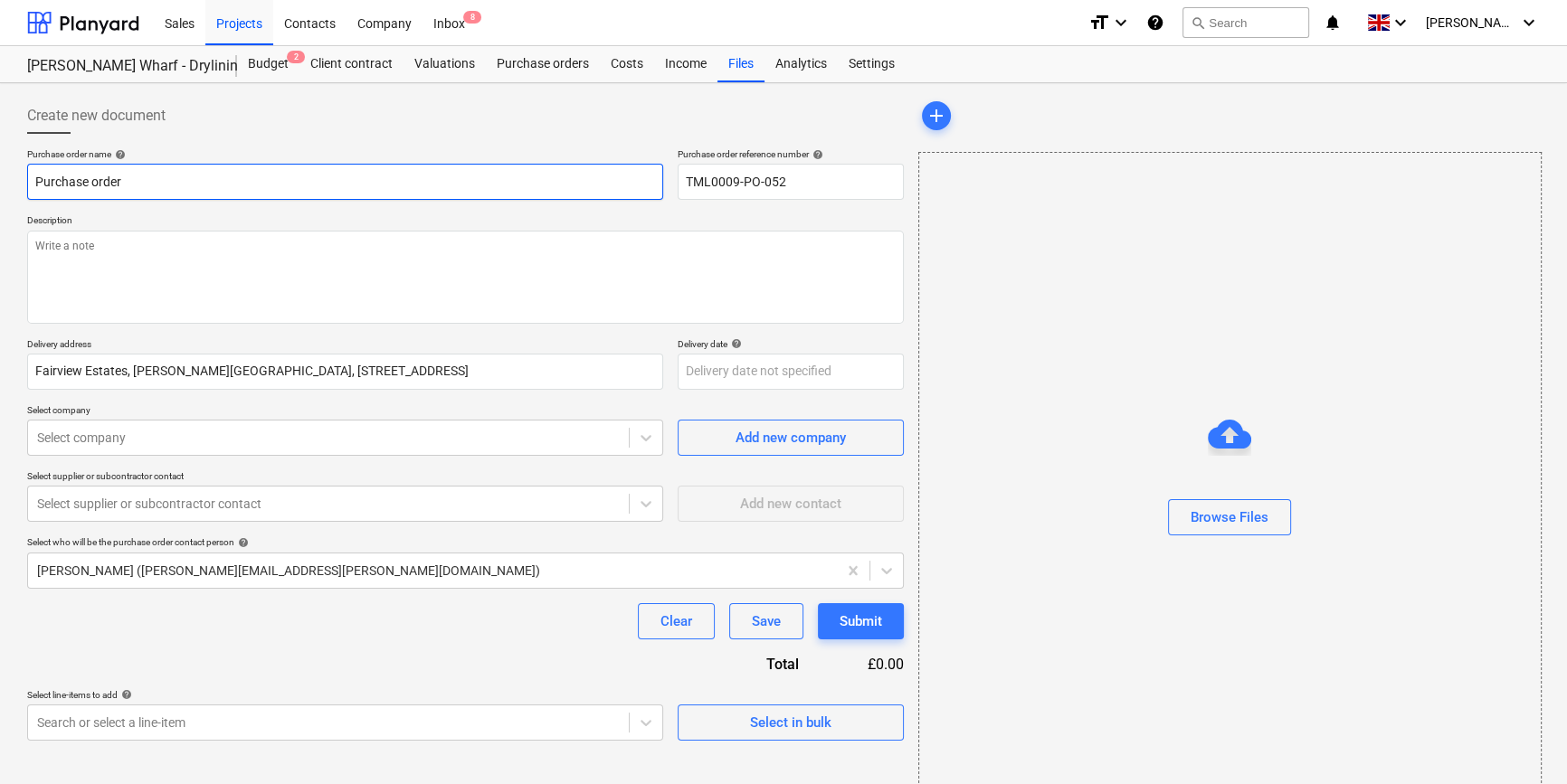 paste on "TML0009-PO-052" 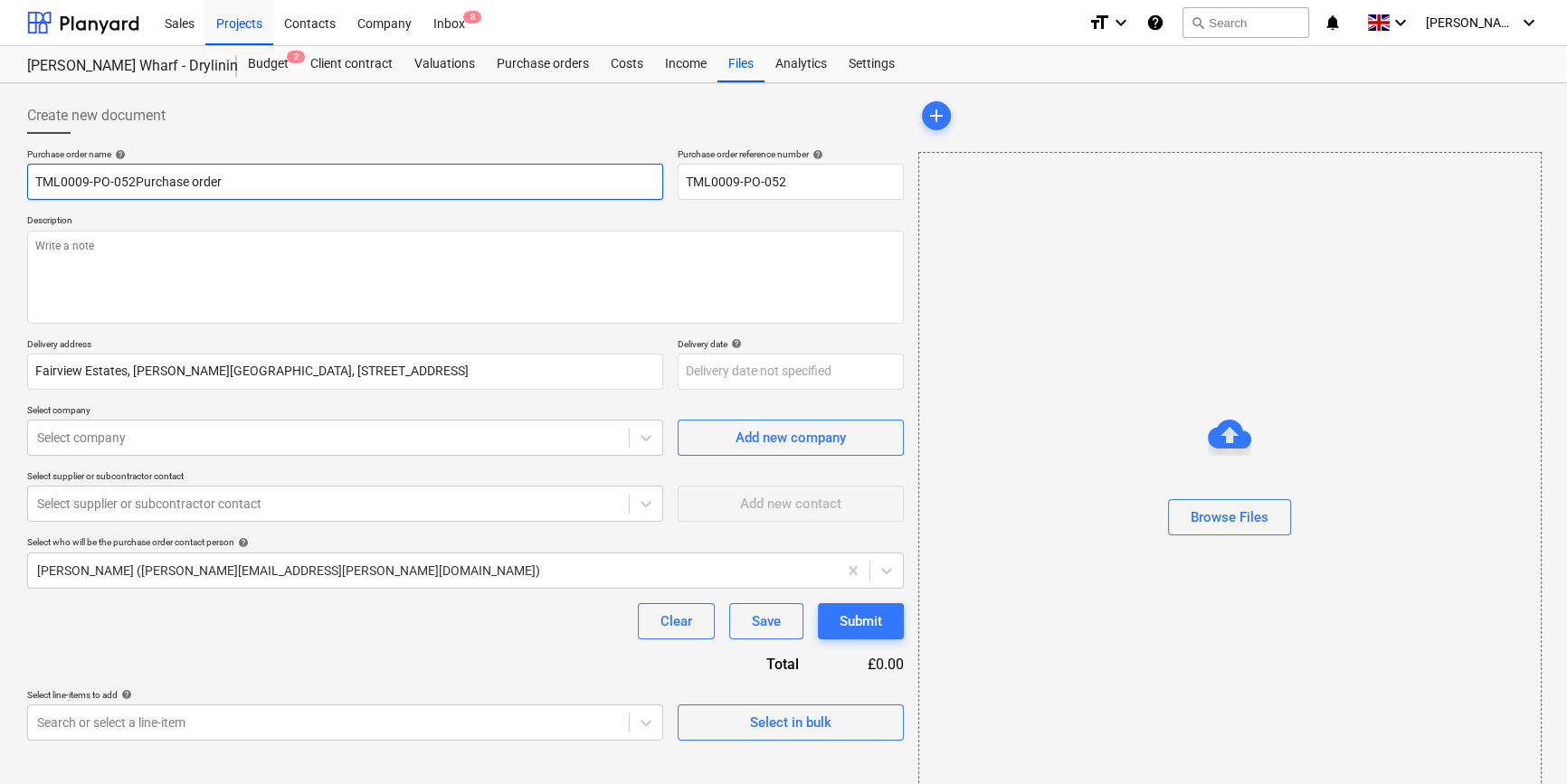 type on "x" 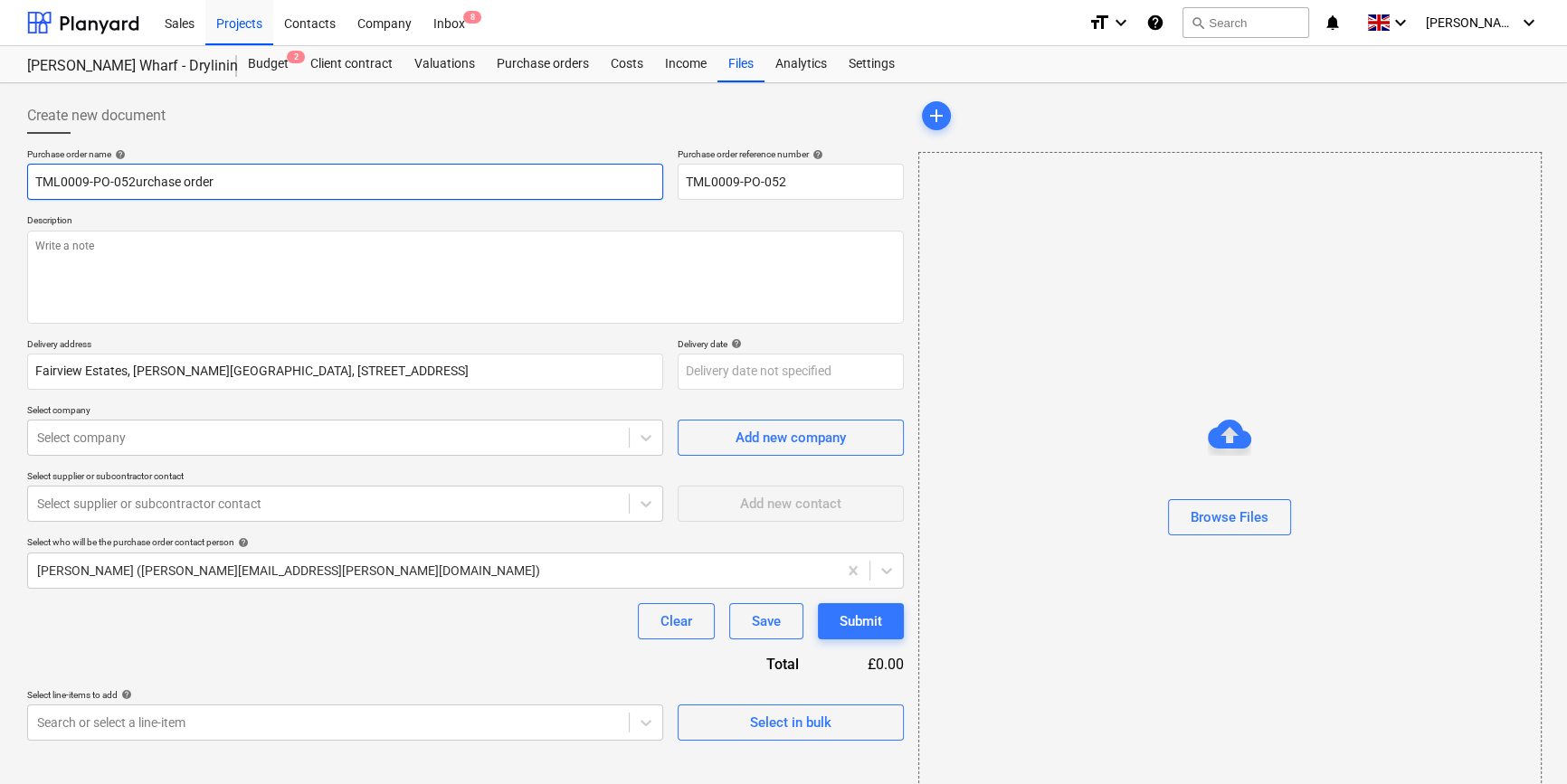 type on "x" 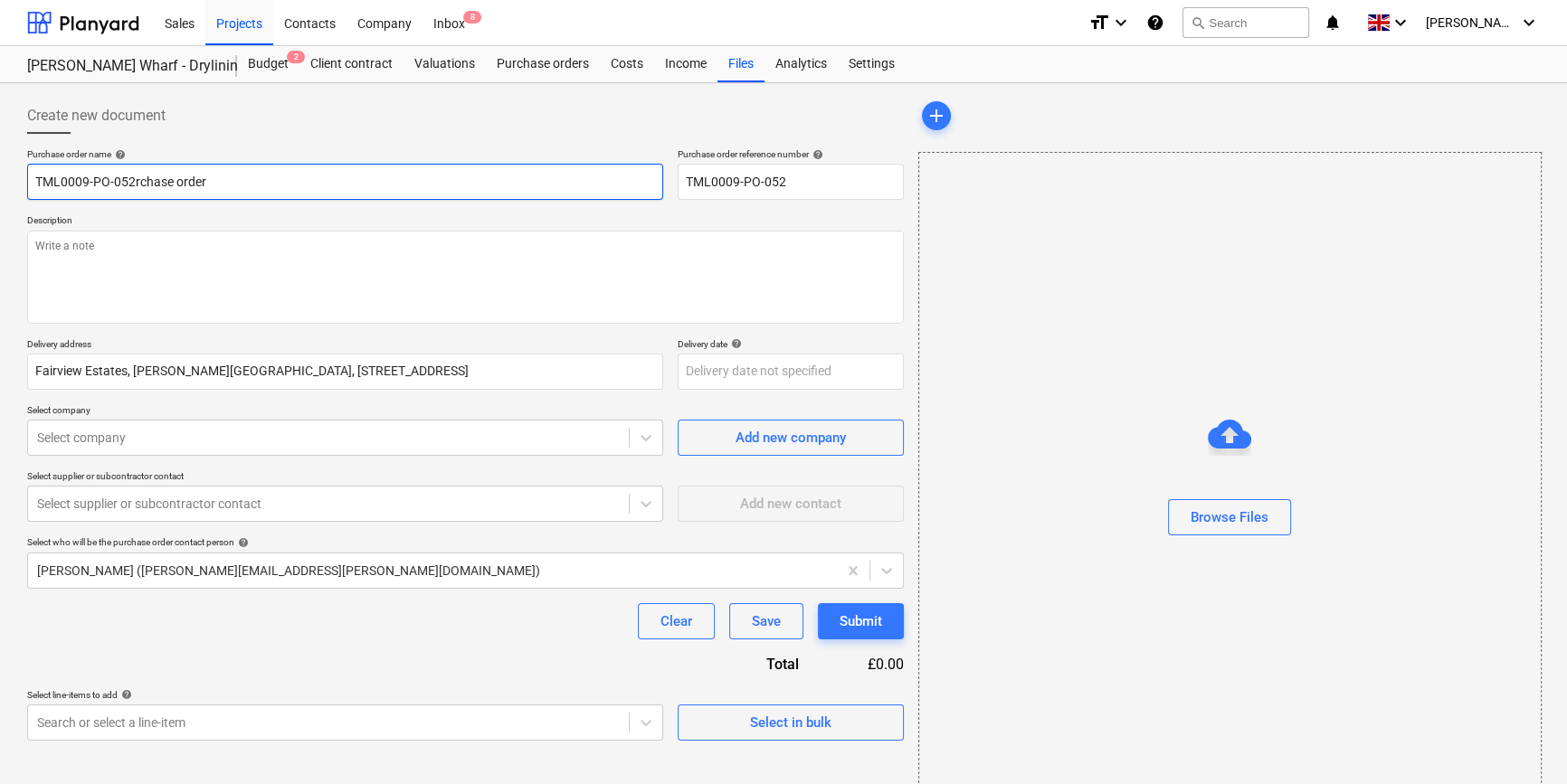 type on "x" 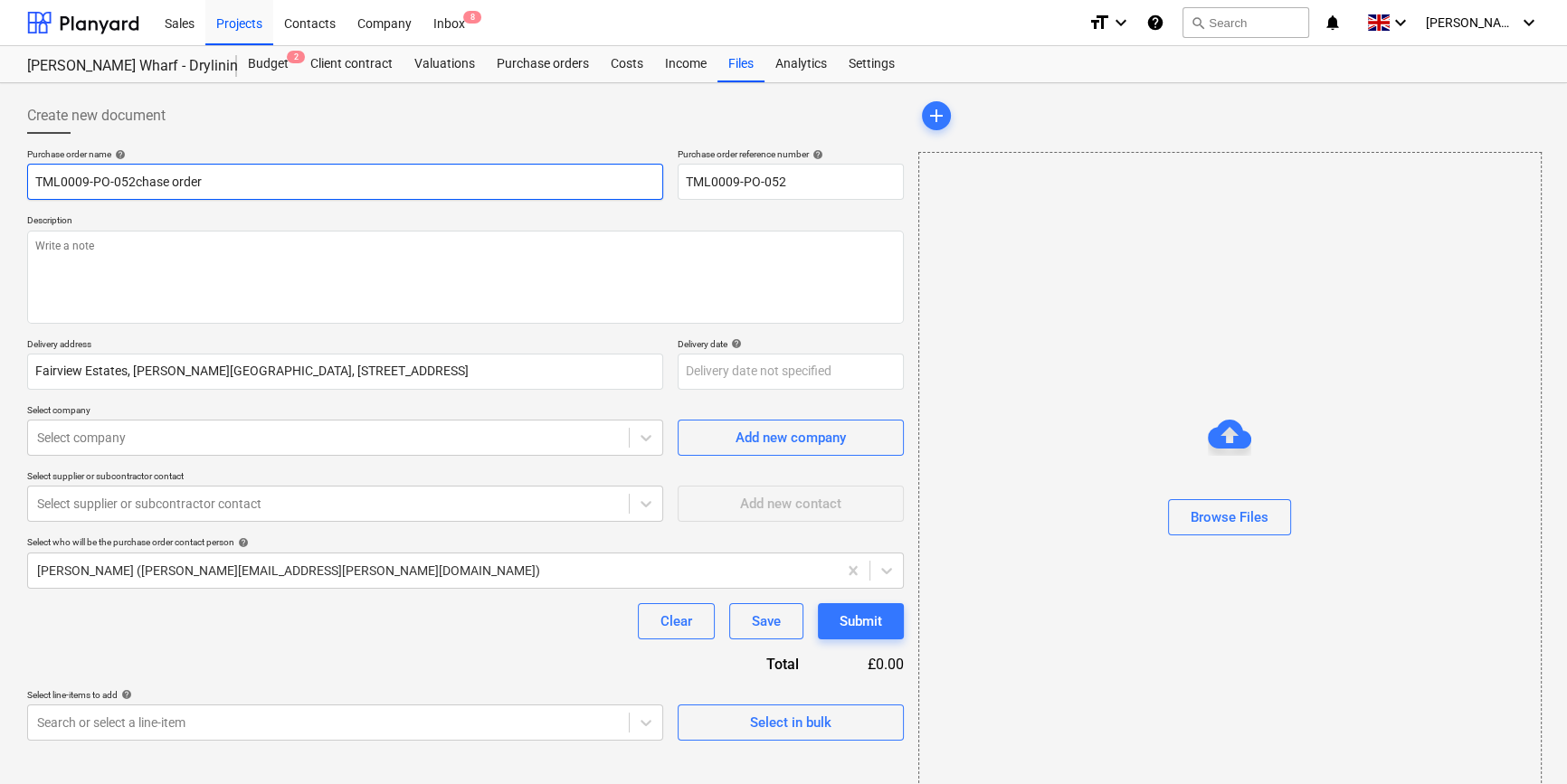 type on "x" 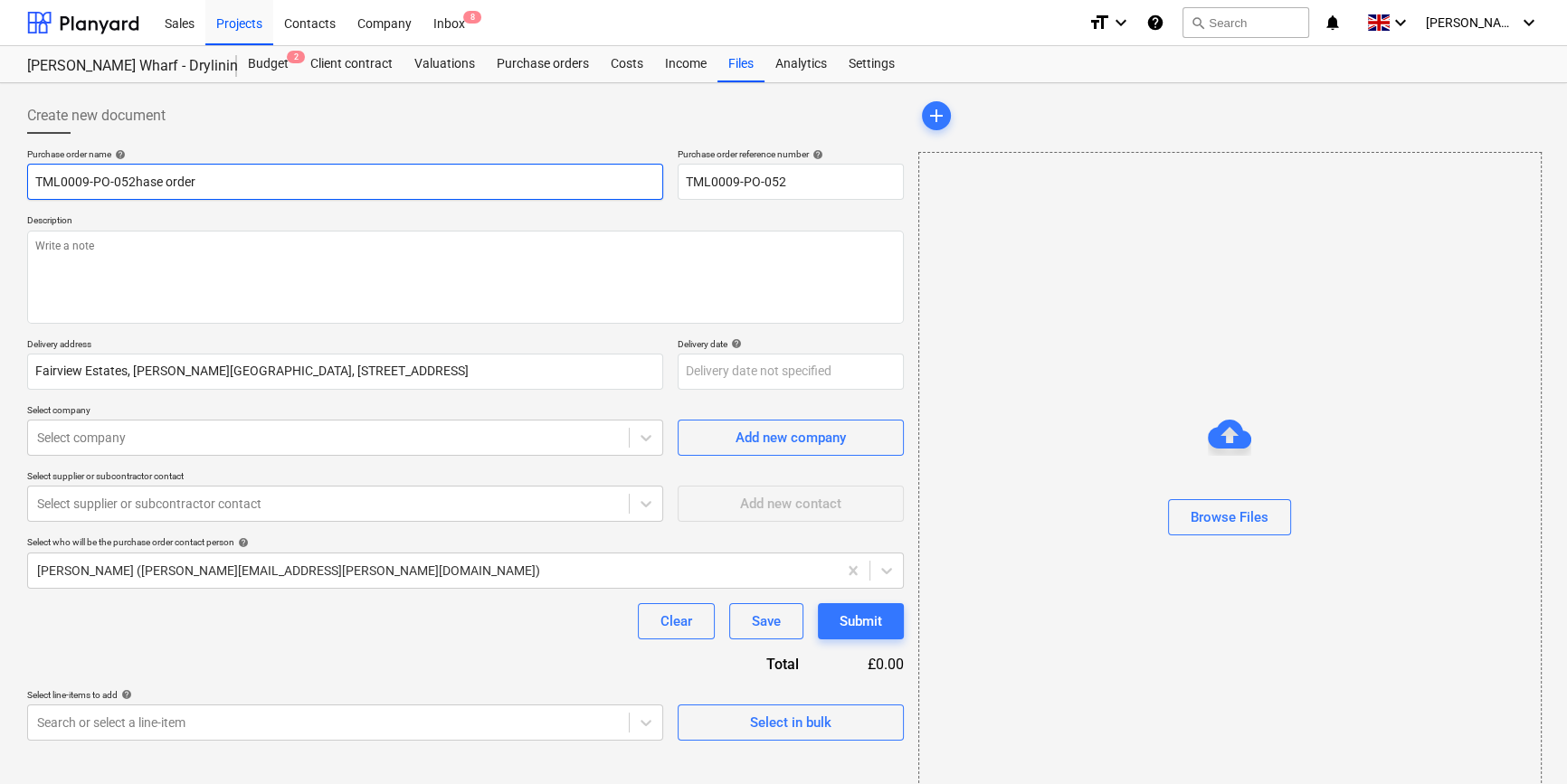 type on "x" 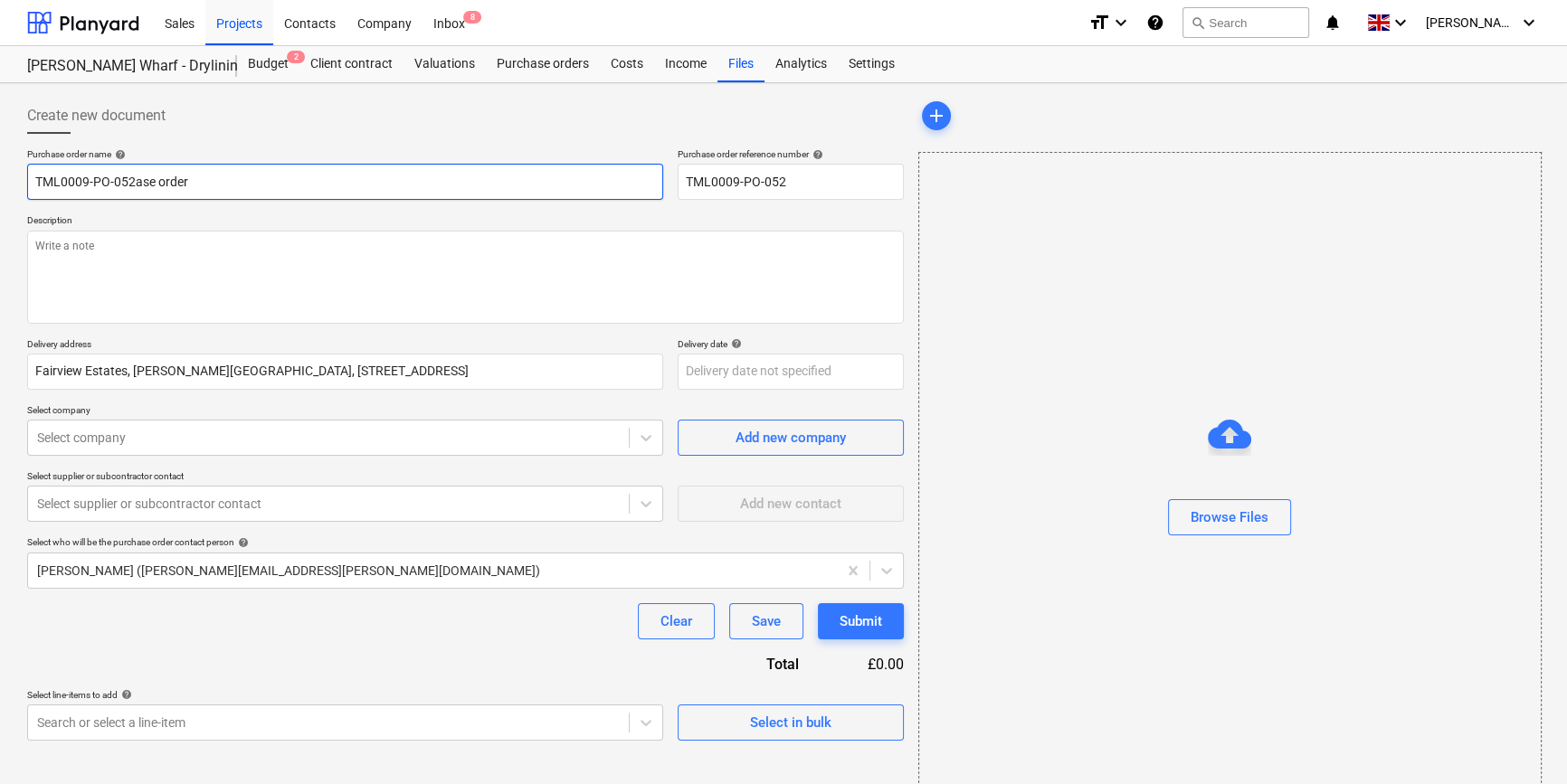 type on "x" 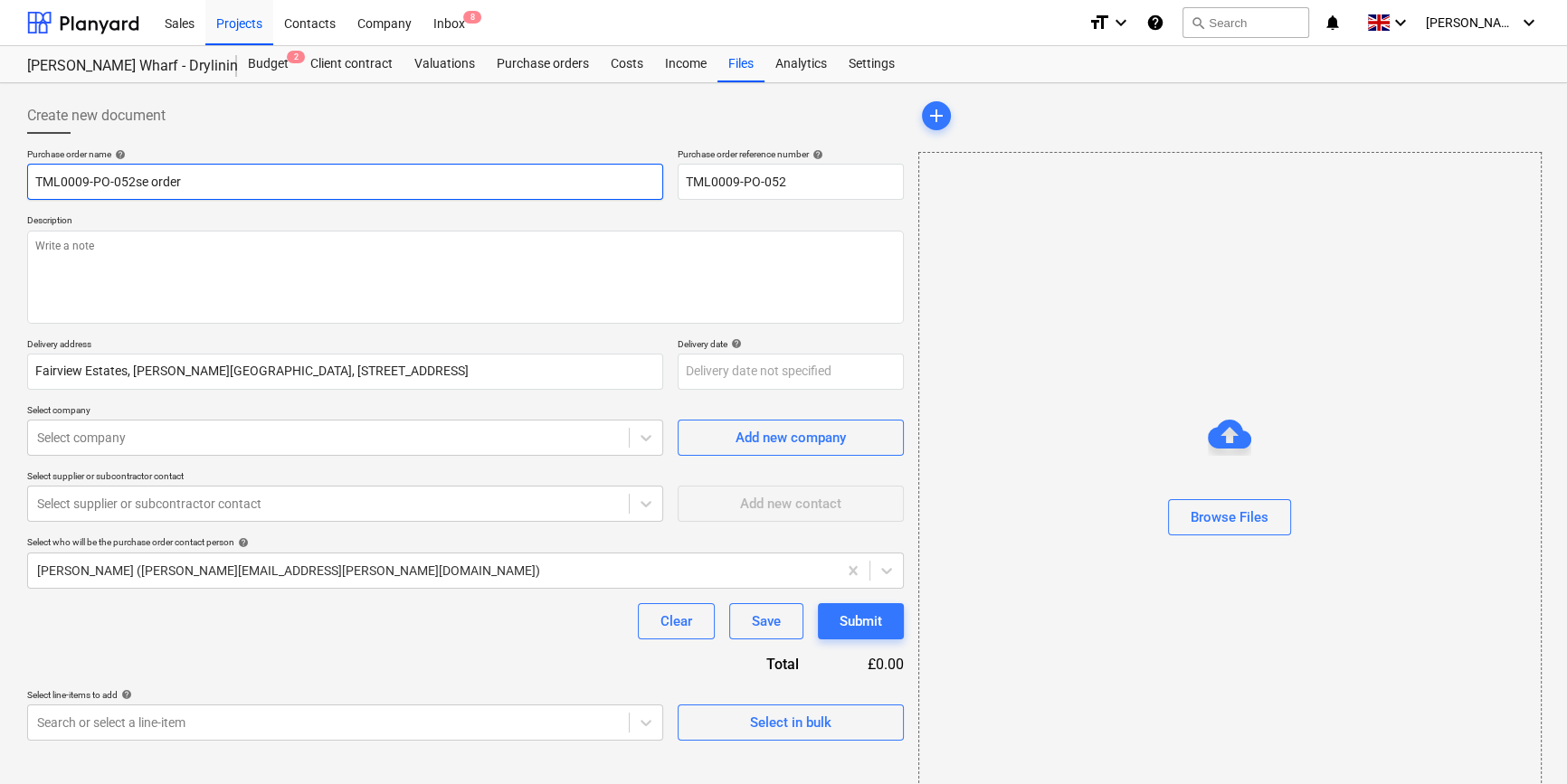 type on "x" 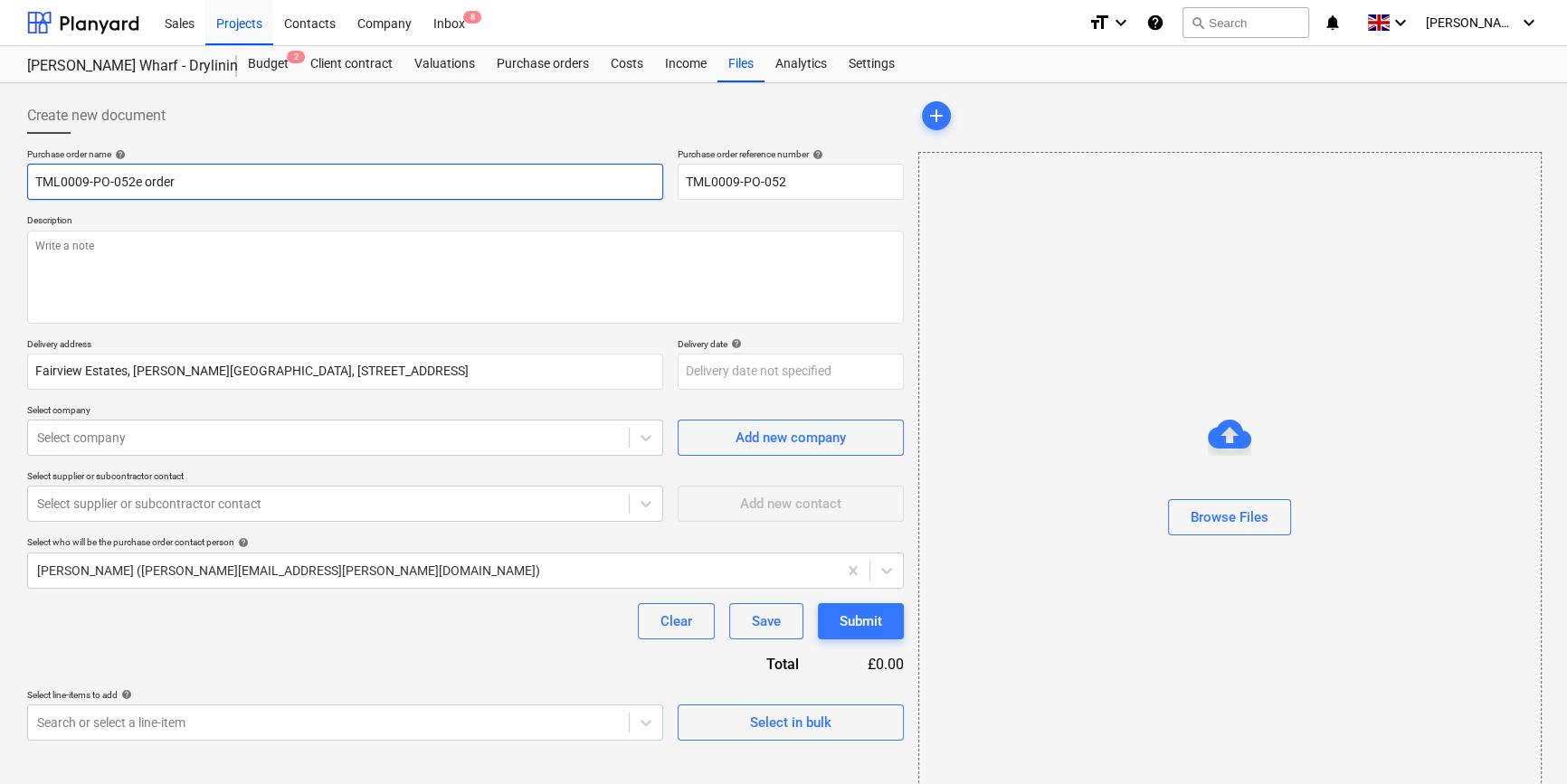 type on "x" 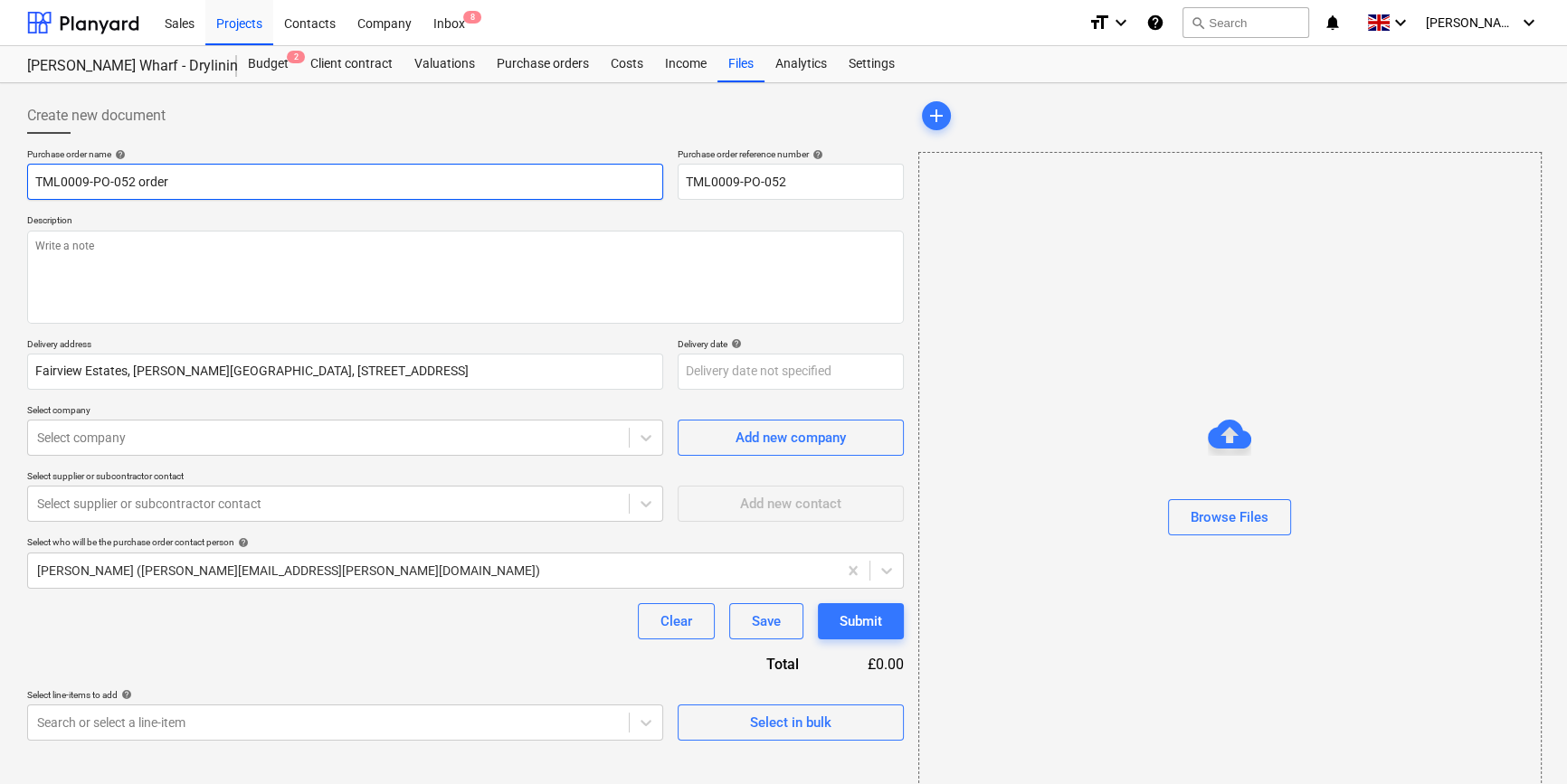 type on "x" 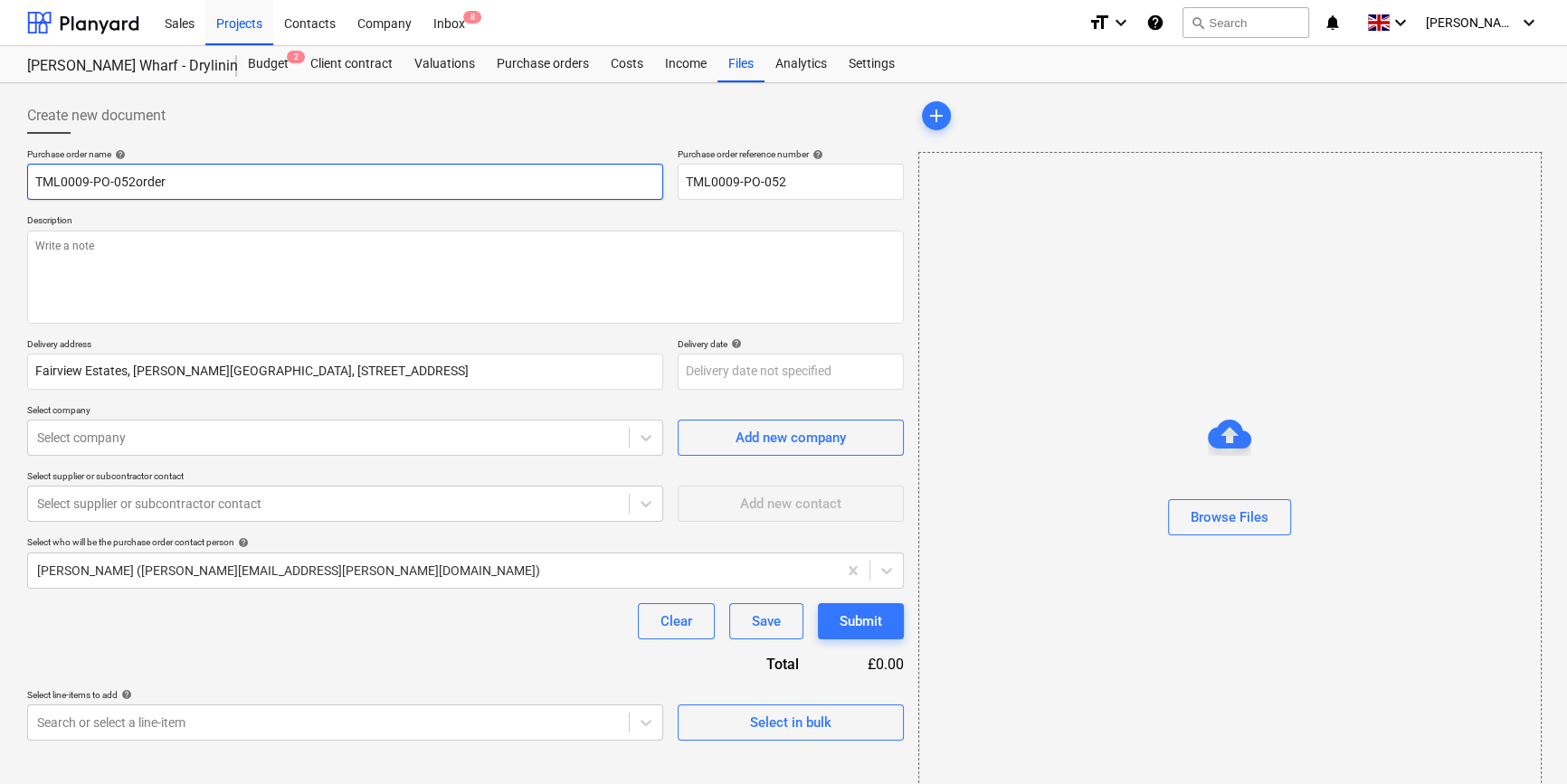type on "x" 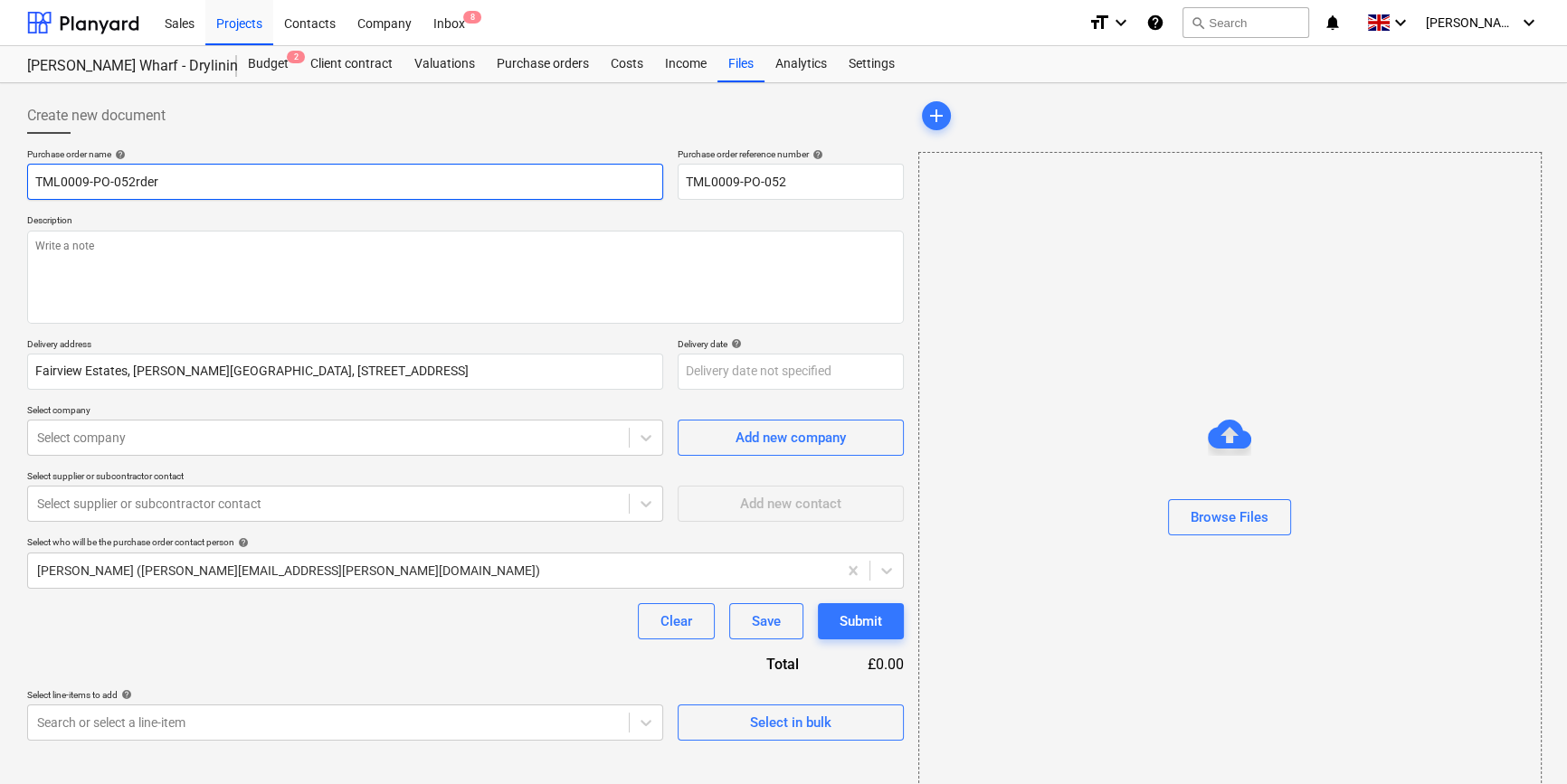 type on "x" 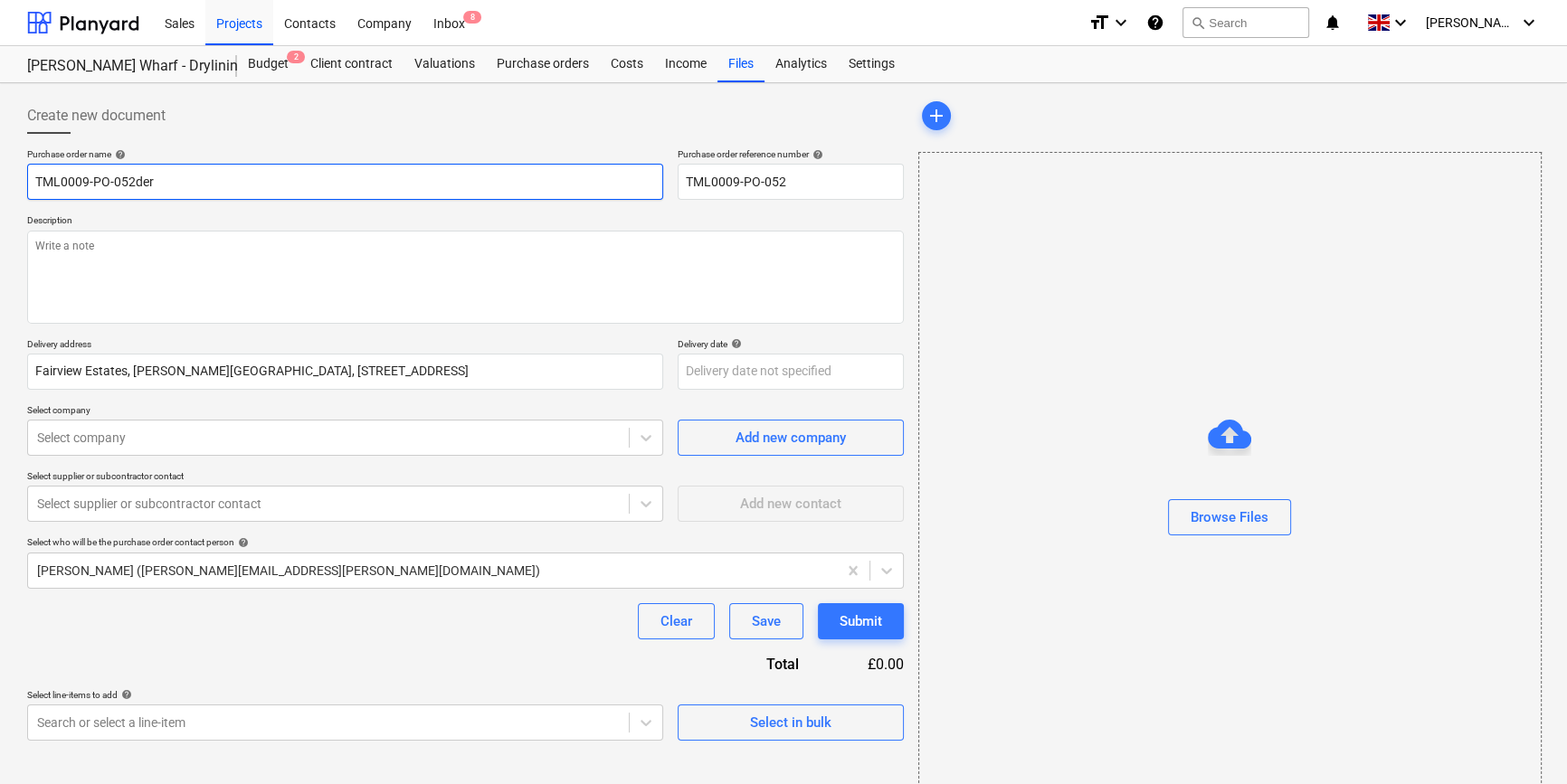 type on "x" 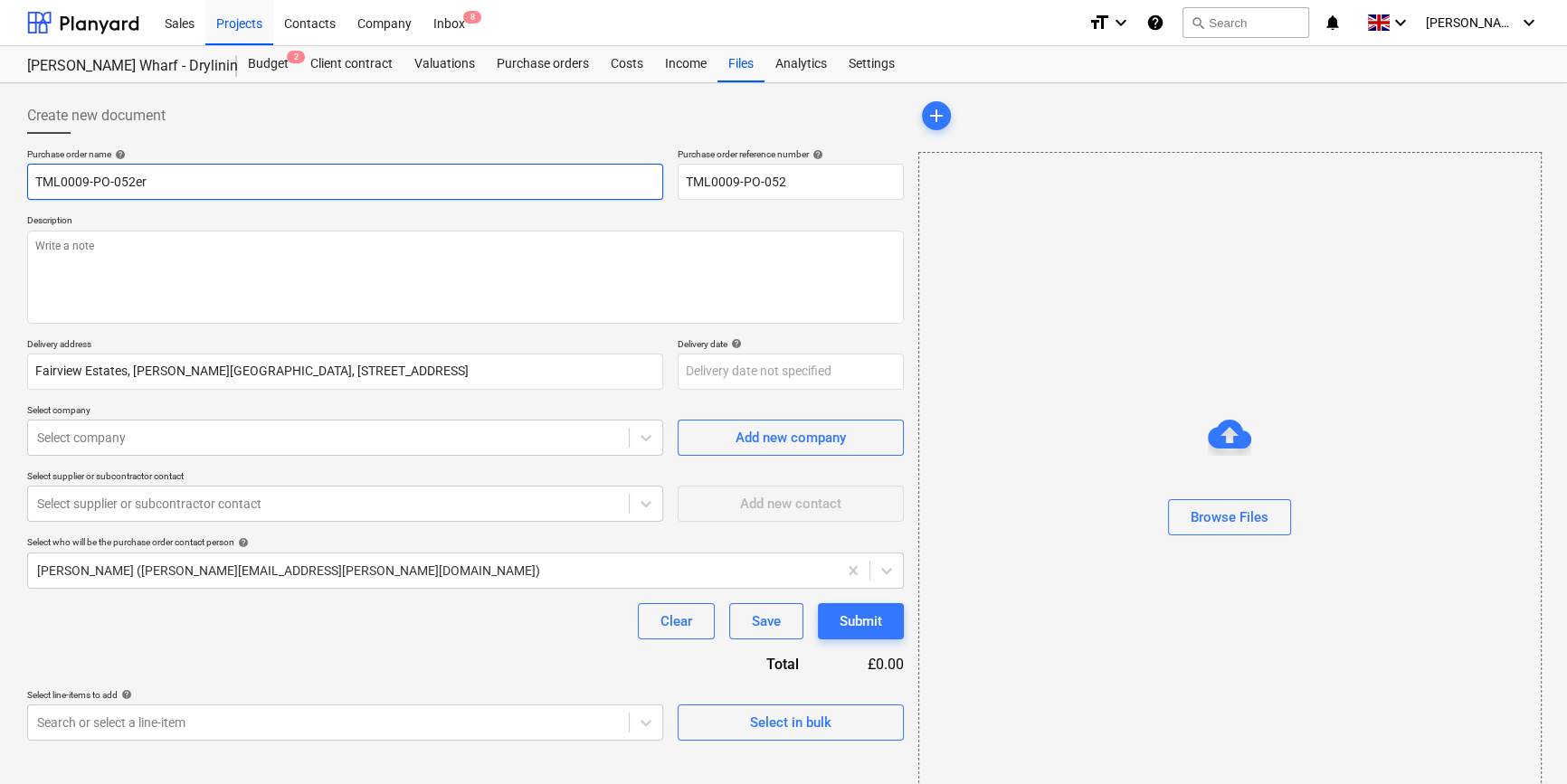 type on "x" 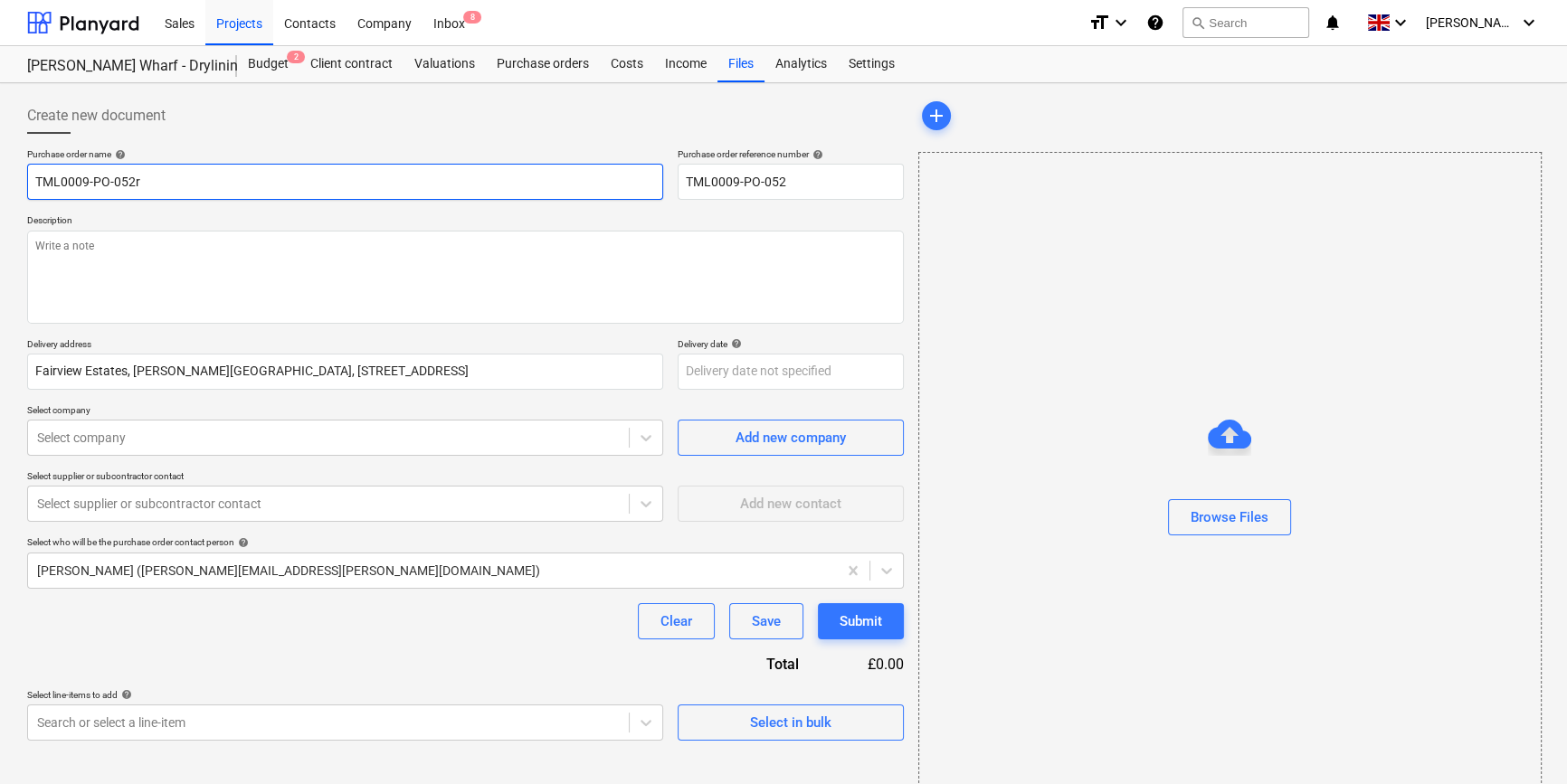 type on "TML0009-PO-052" 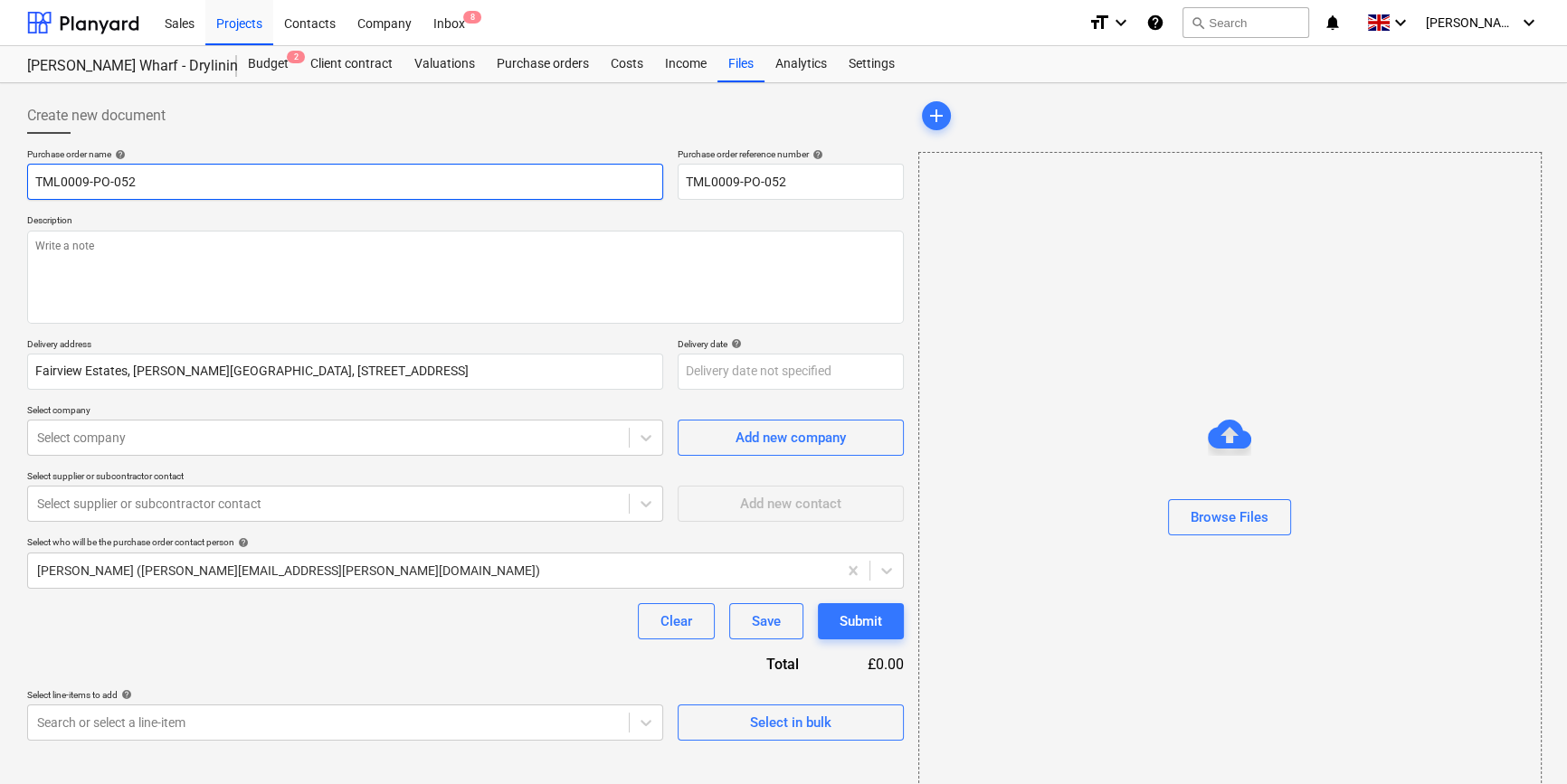 type on "x" 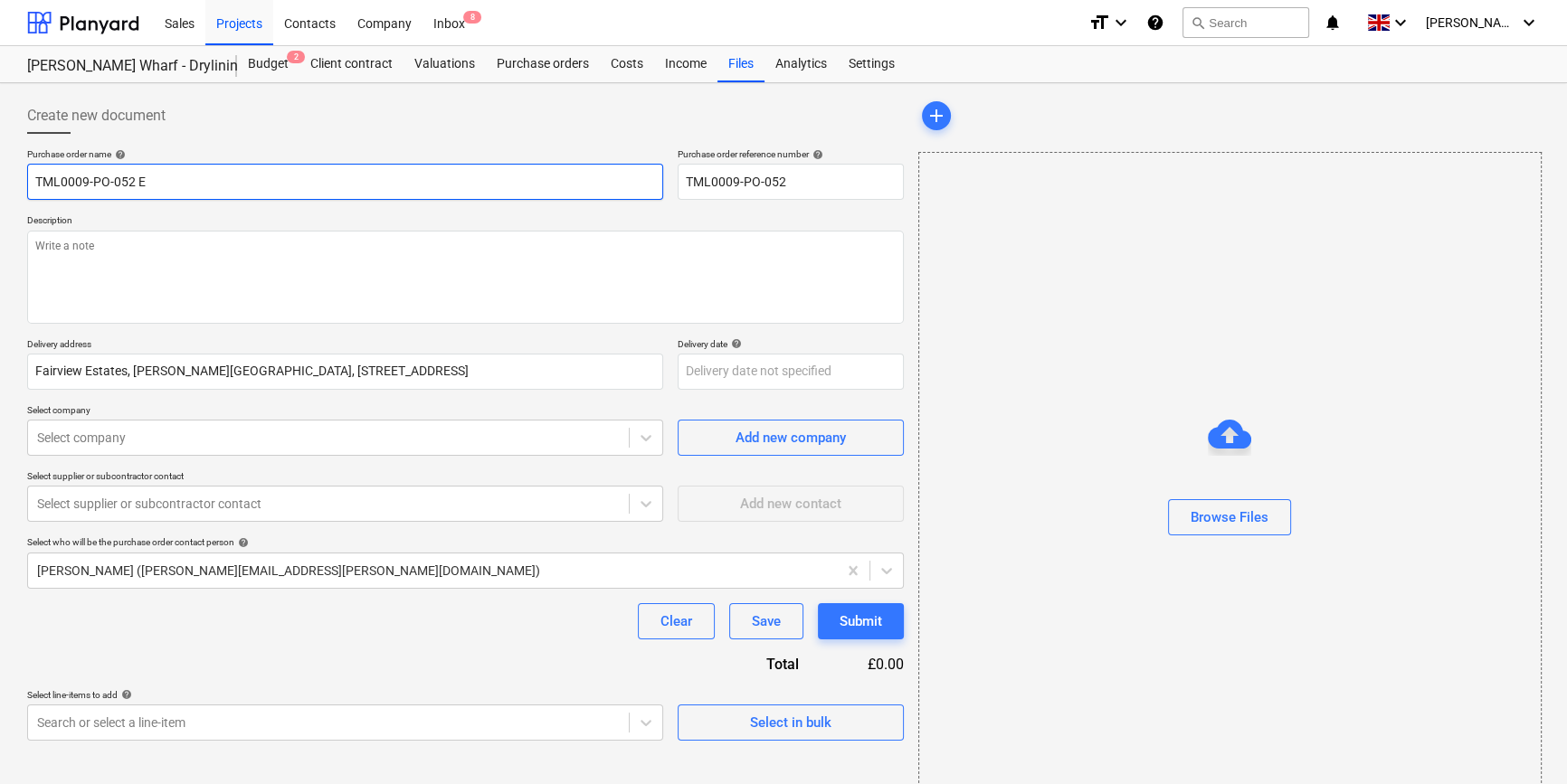 type on "x" 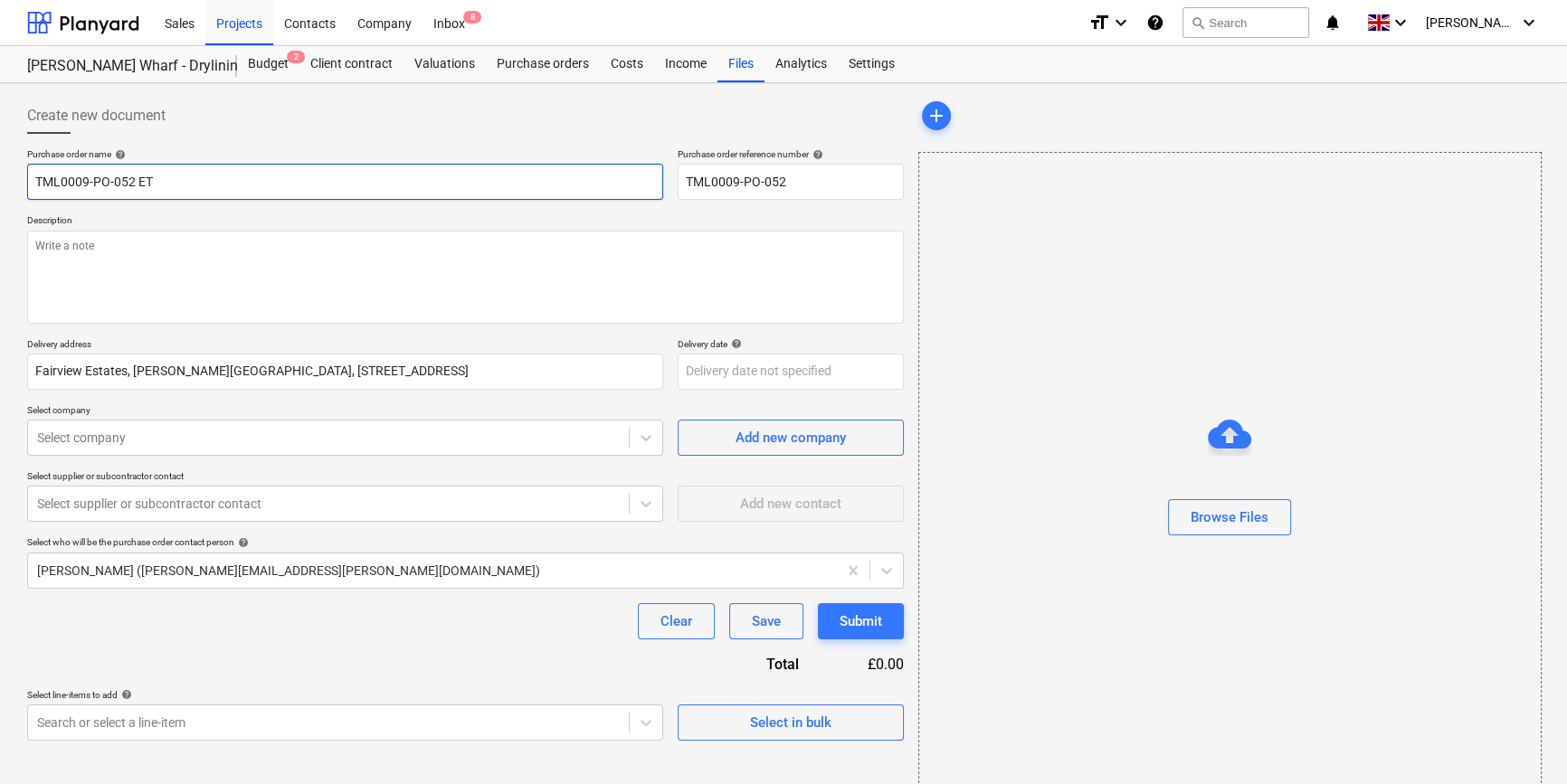 type on "x" 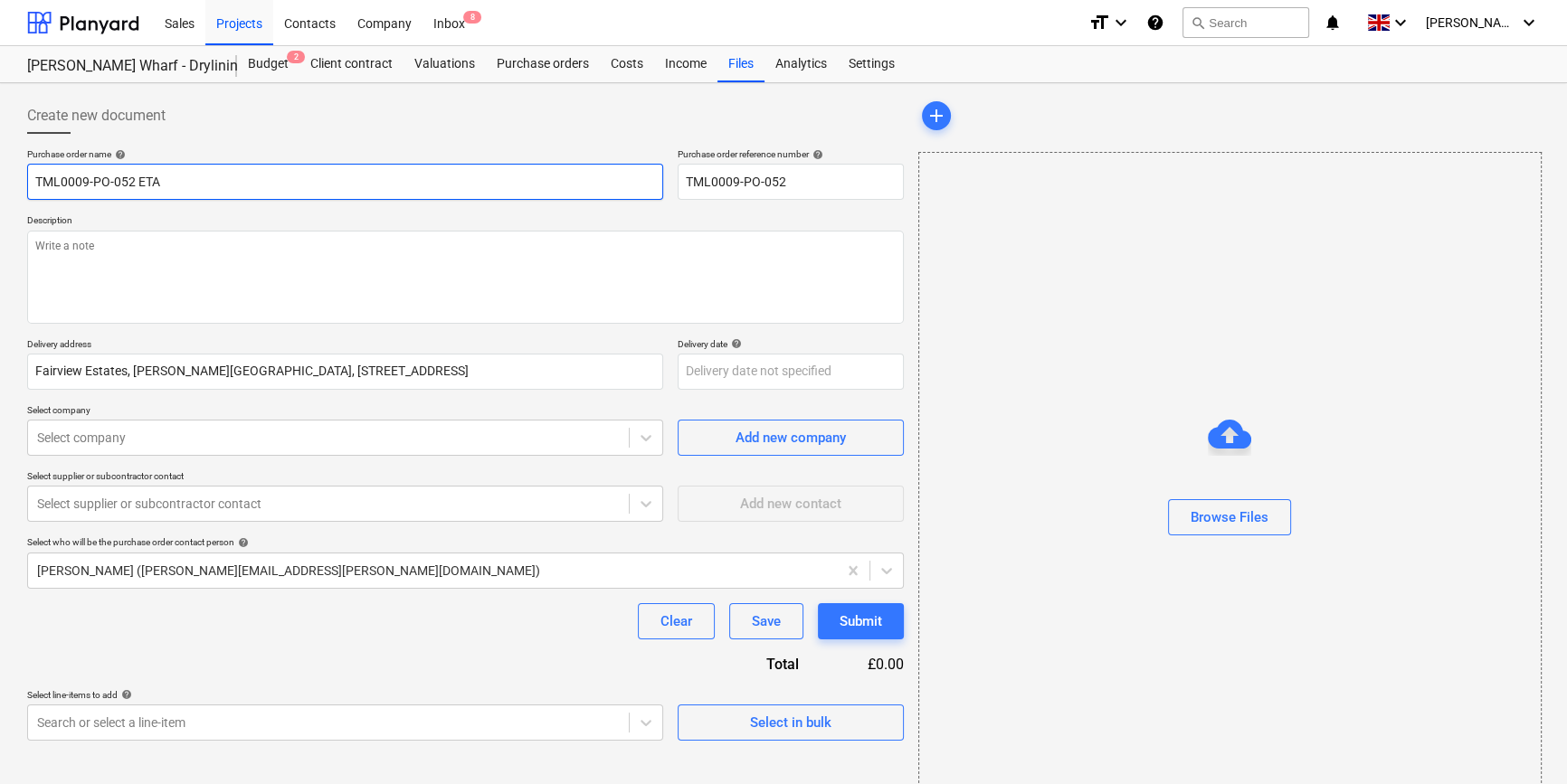 type on "x" 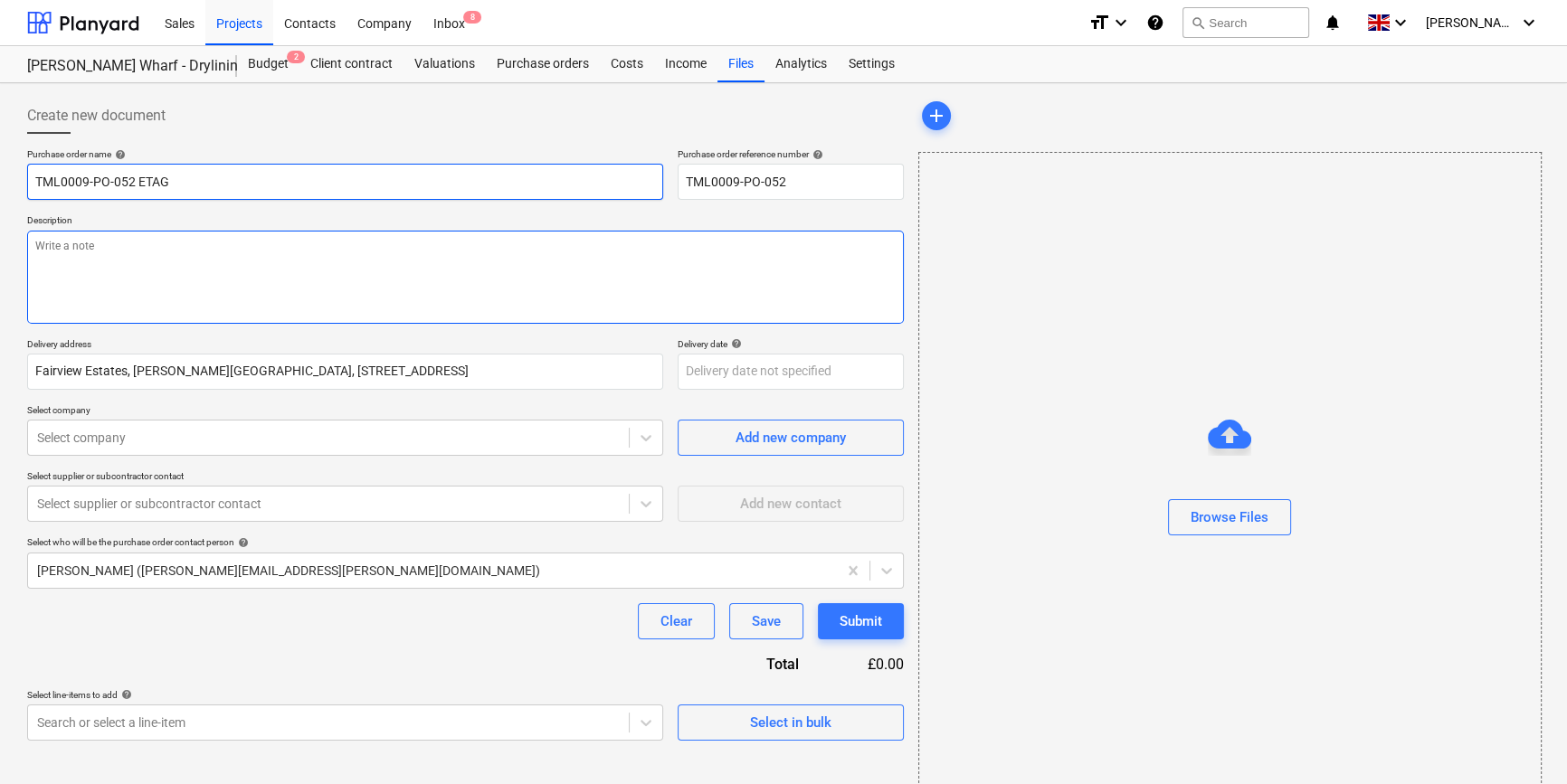 type on "TML0009-PO-052 ETAG" 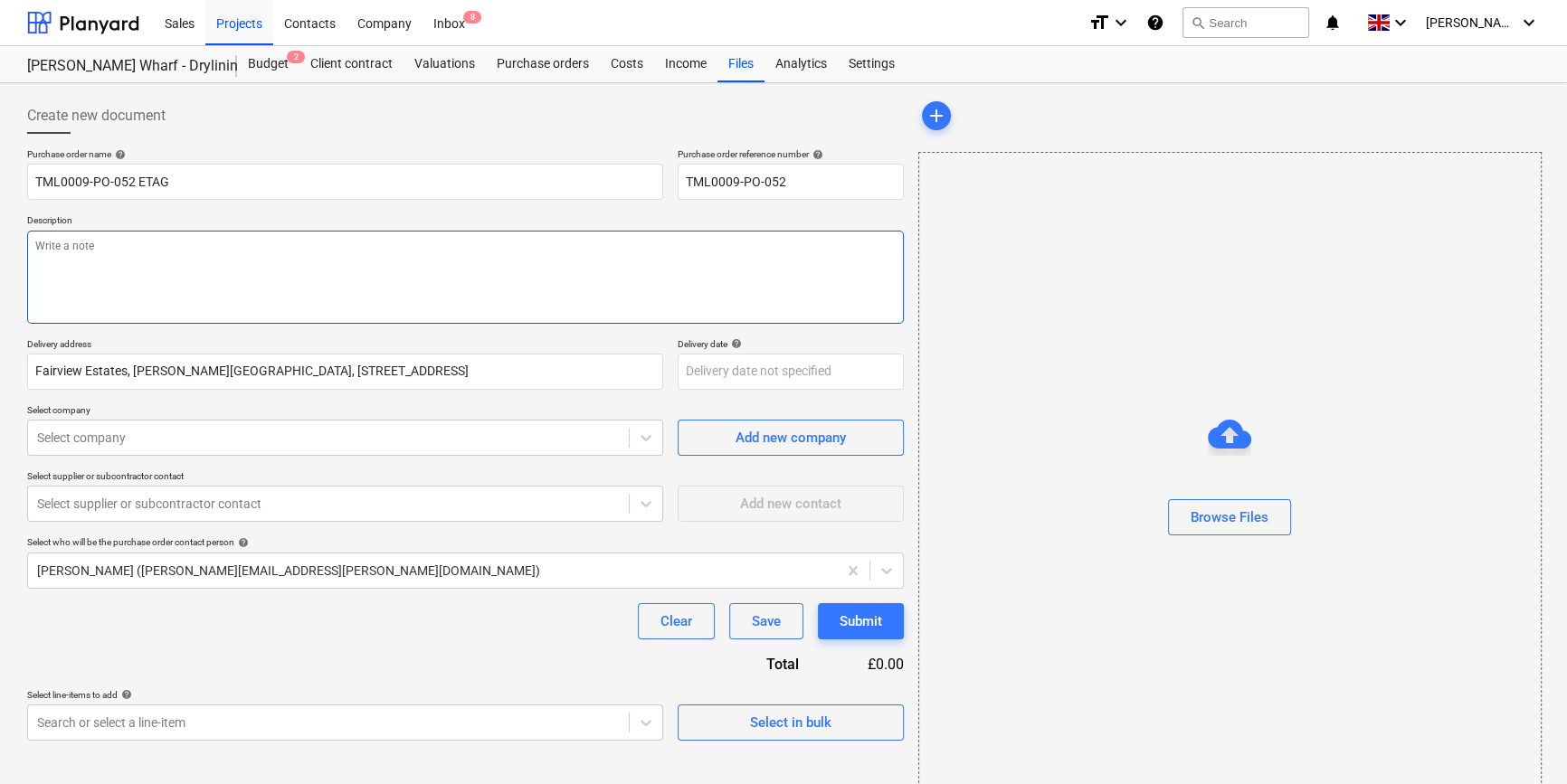 click at bounding box center [465, 277] 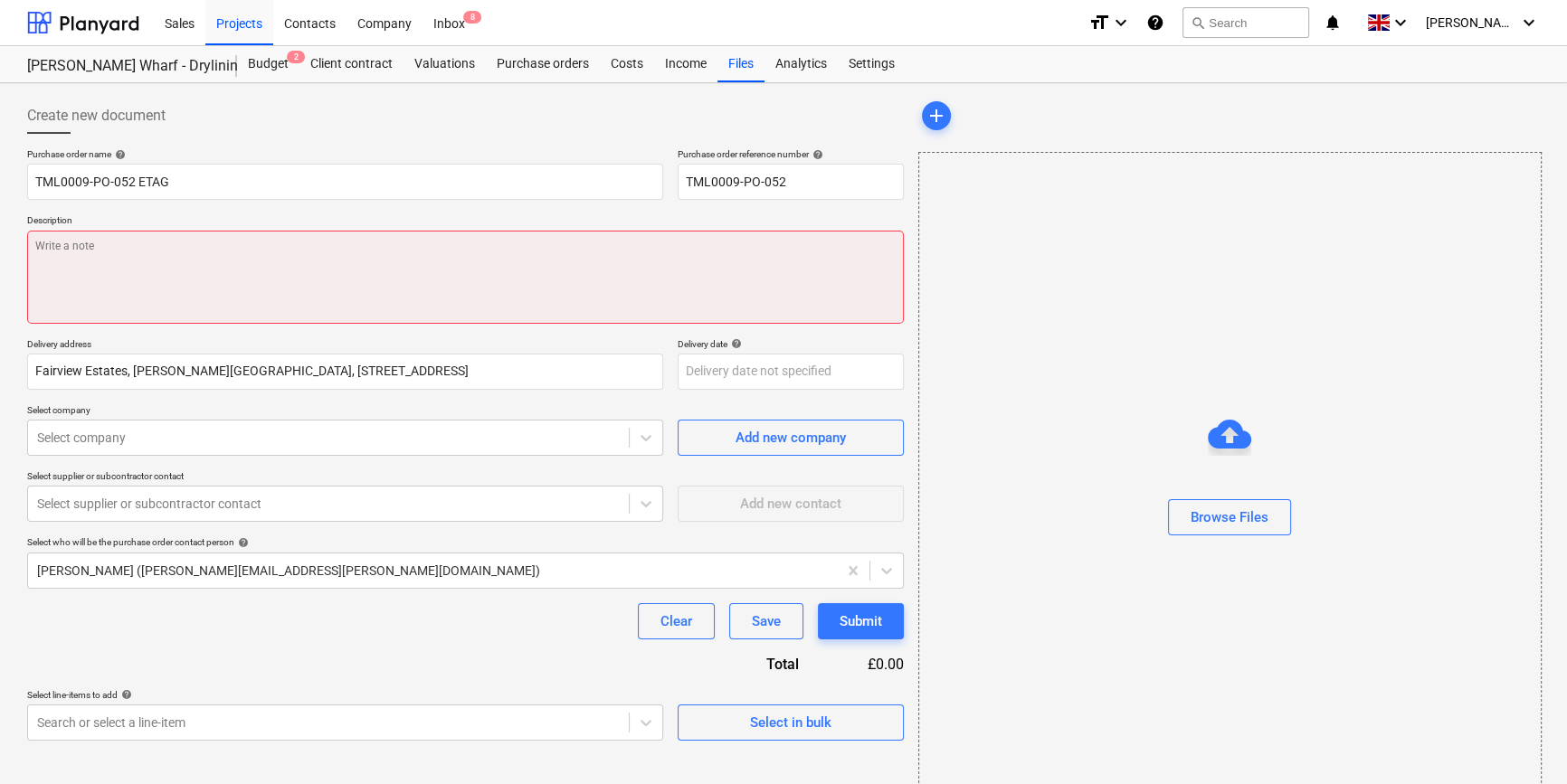 paste on "site contact [PERSON_NAME] [PHONE_NUMBER]" 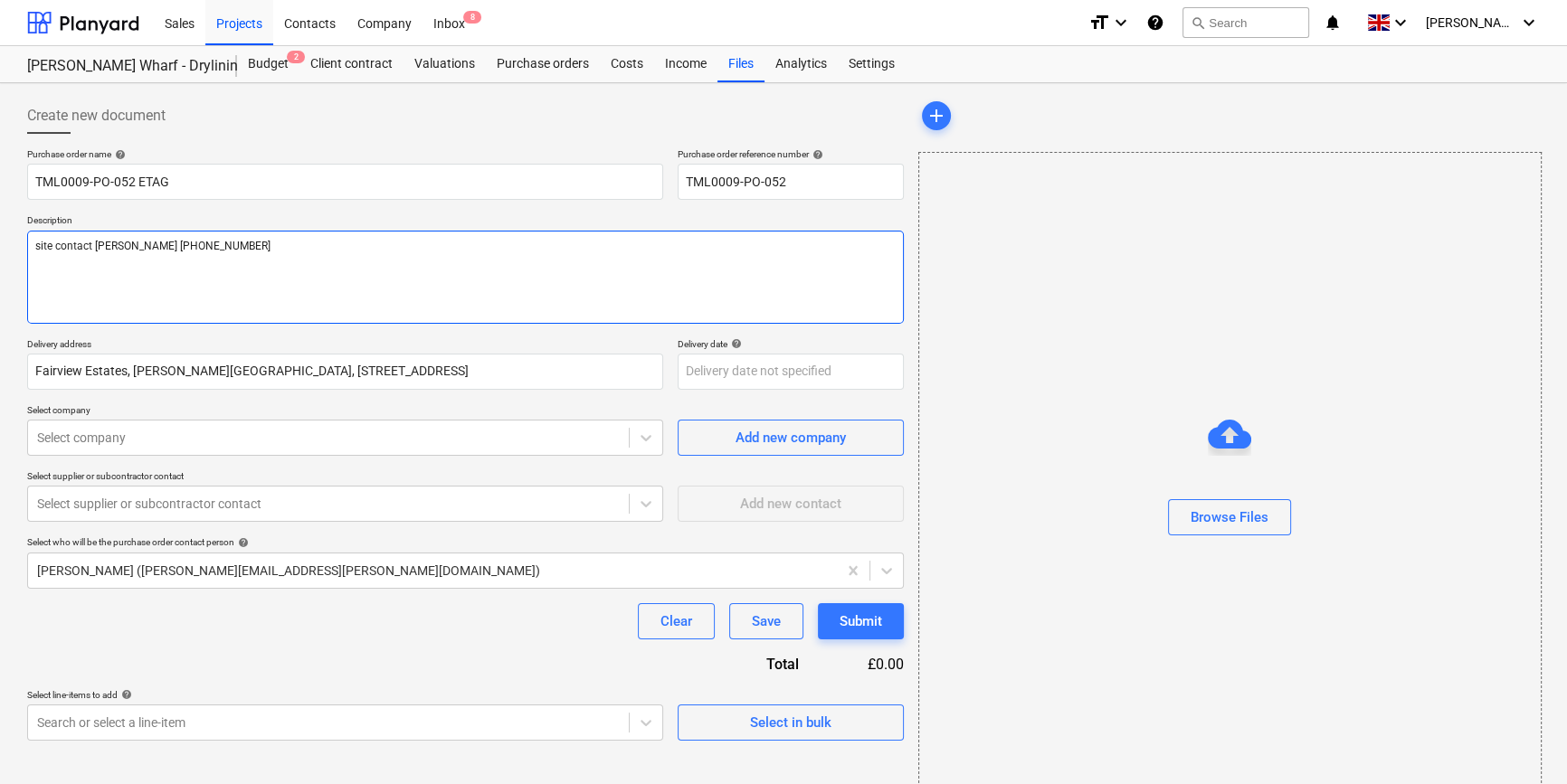 click on "site contact [PERSON_NAME] [PHONE_NUMBER]" at bounding box center (465, 277) 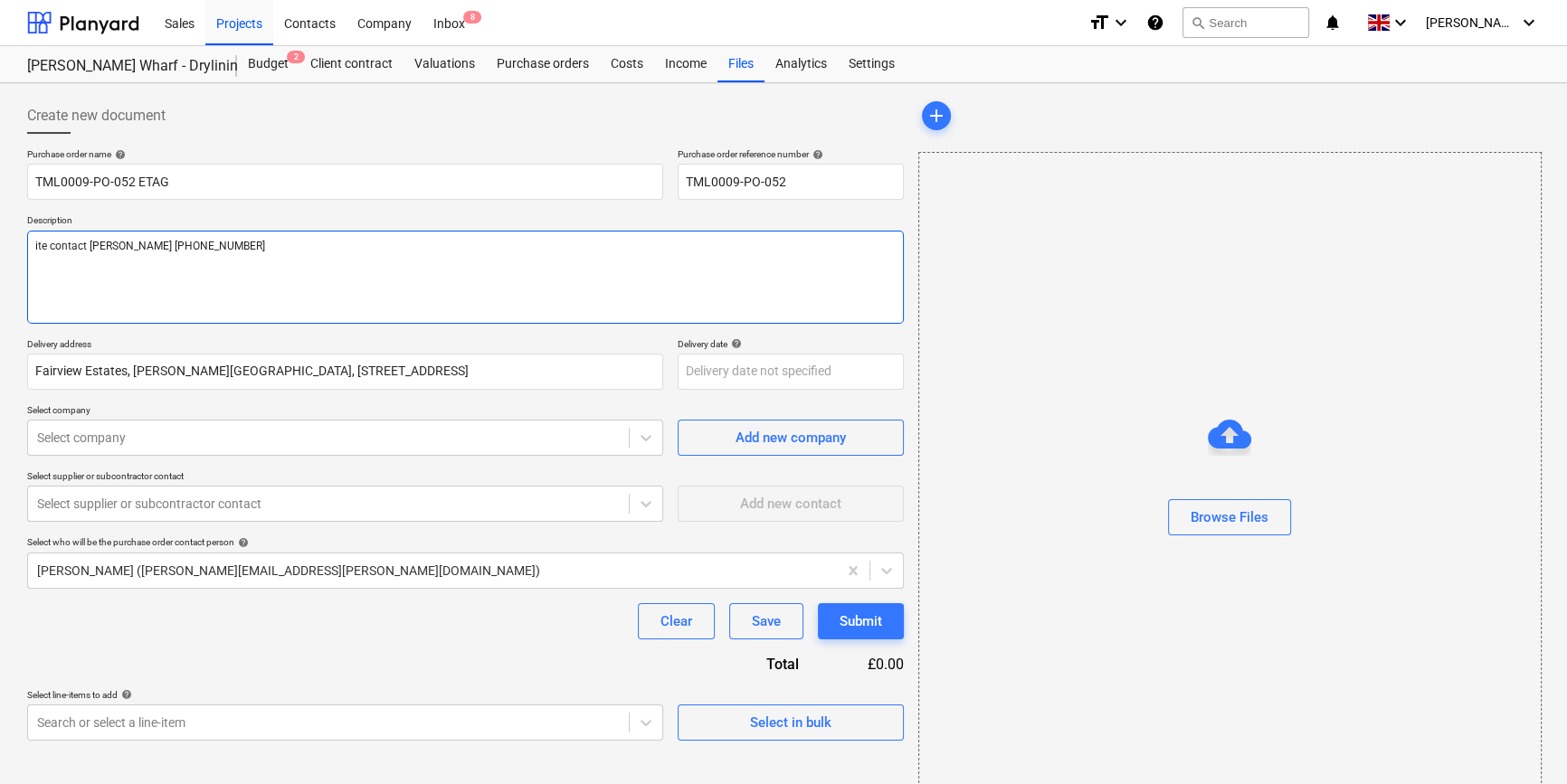 type on "x" 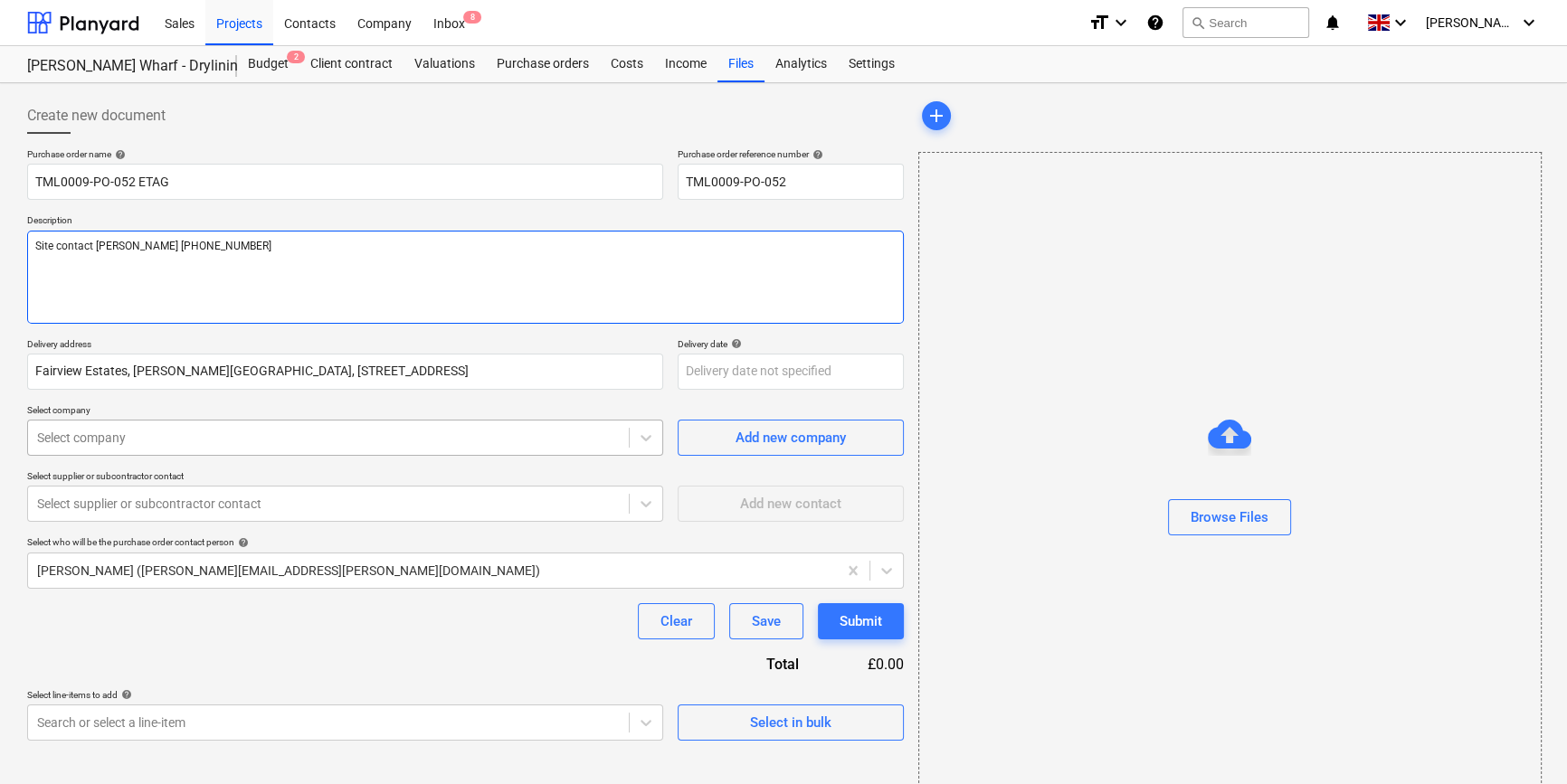 type on "Site contact [PERSON_NAME] [PHONE_NUMBER]" 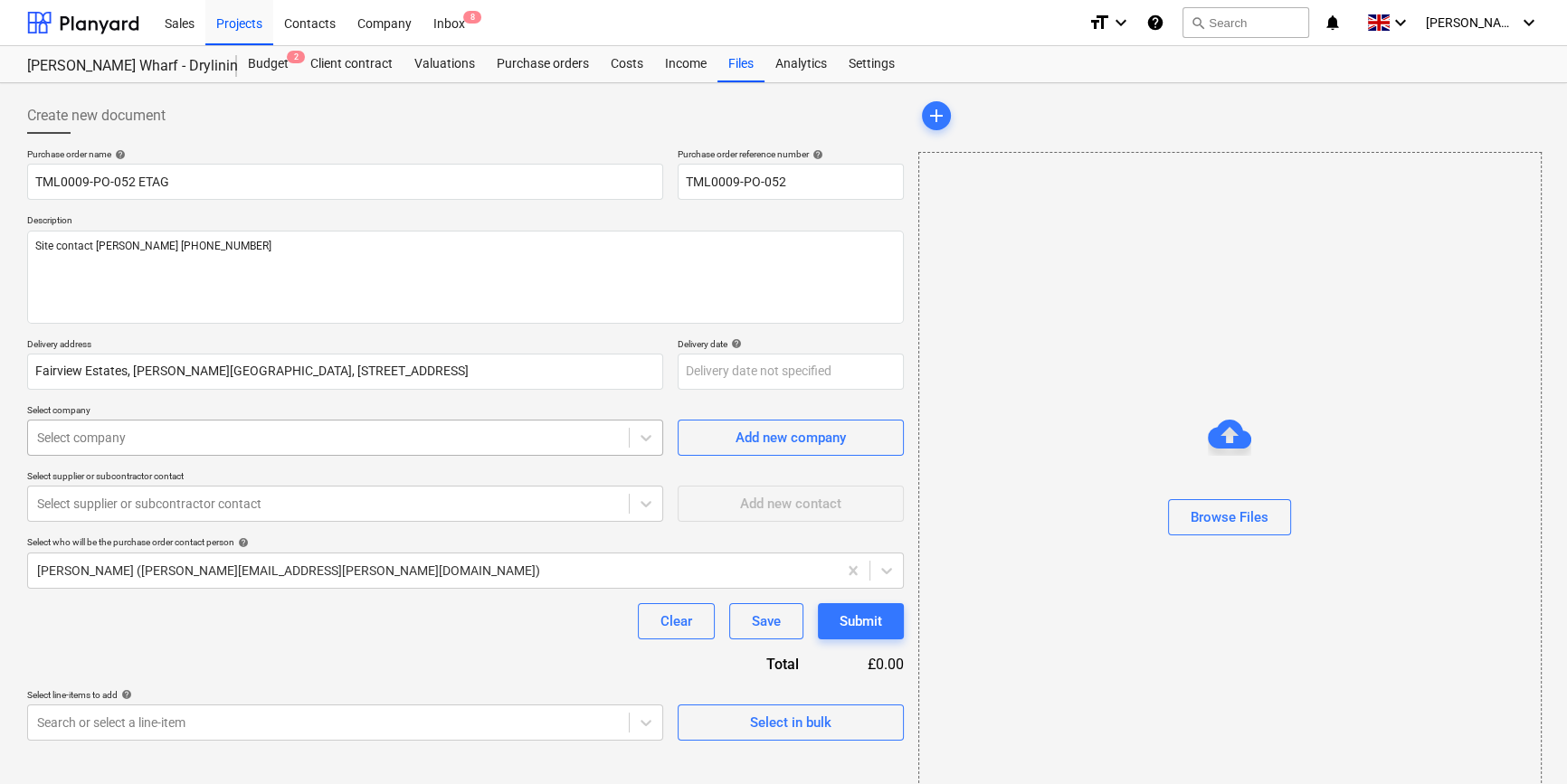 type on "x" 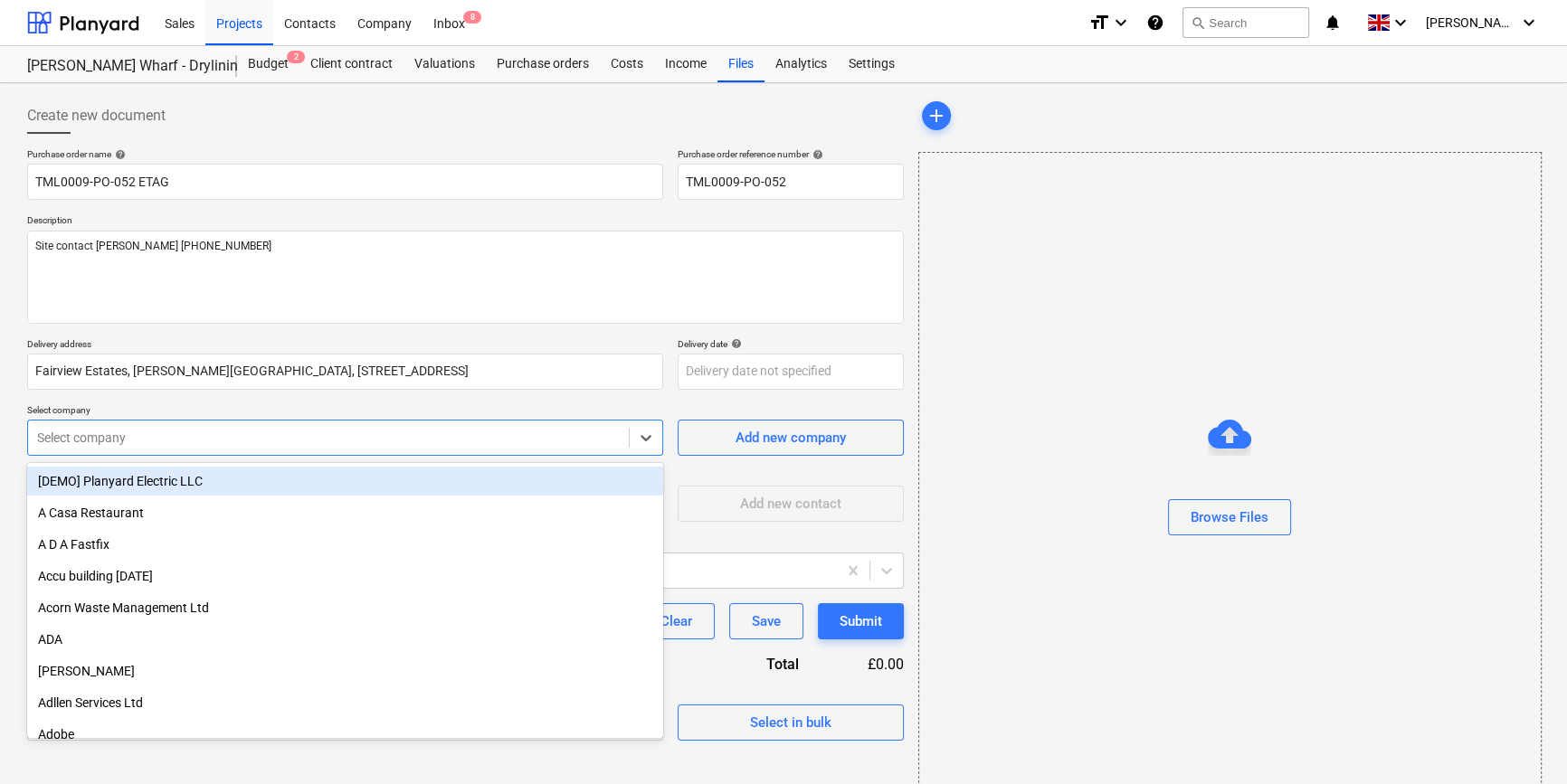 click at bounding box center (328, 438) 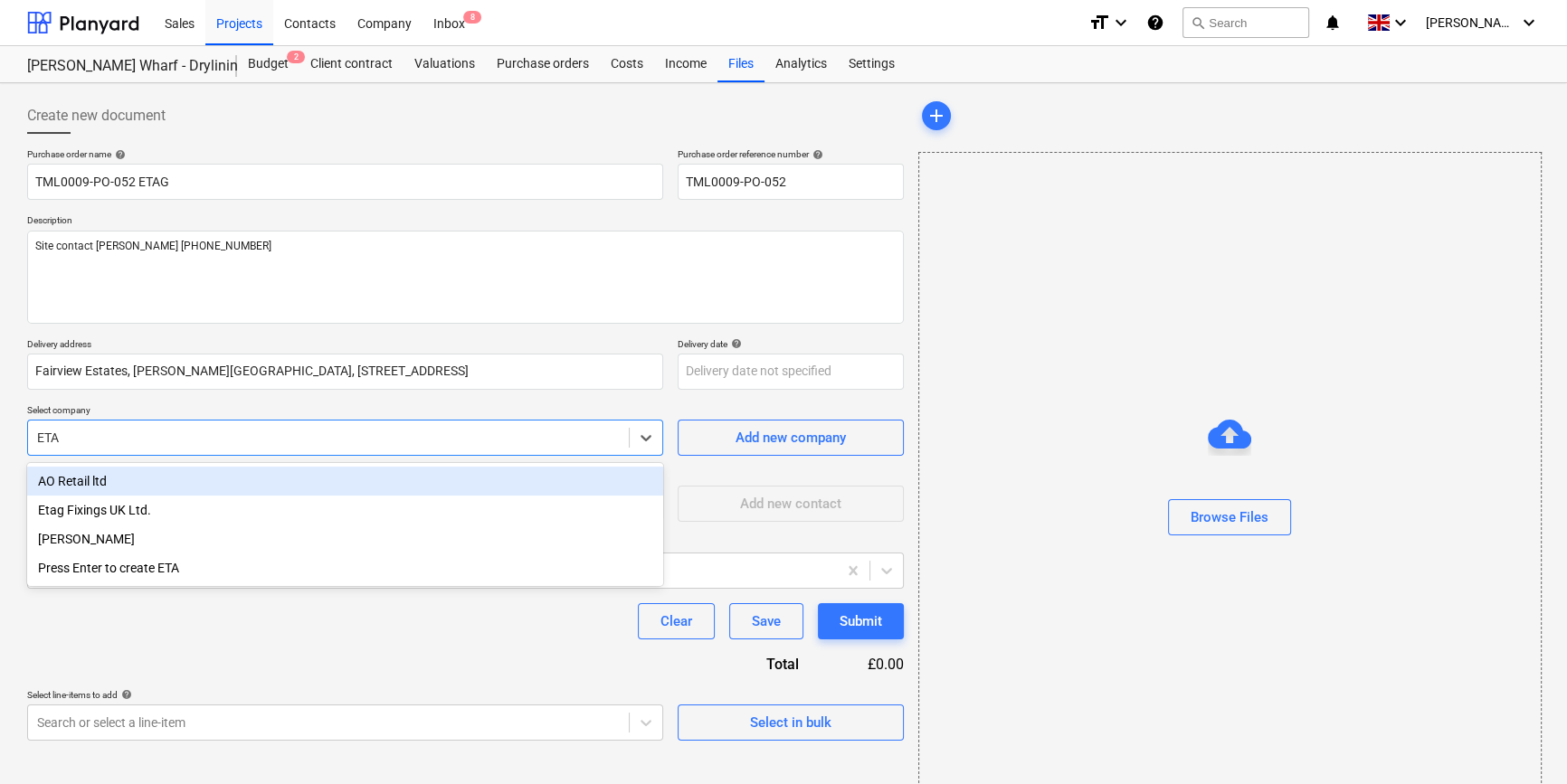 type on "ETAG" 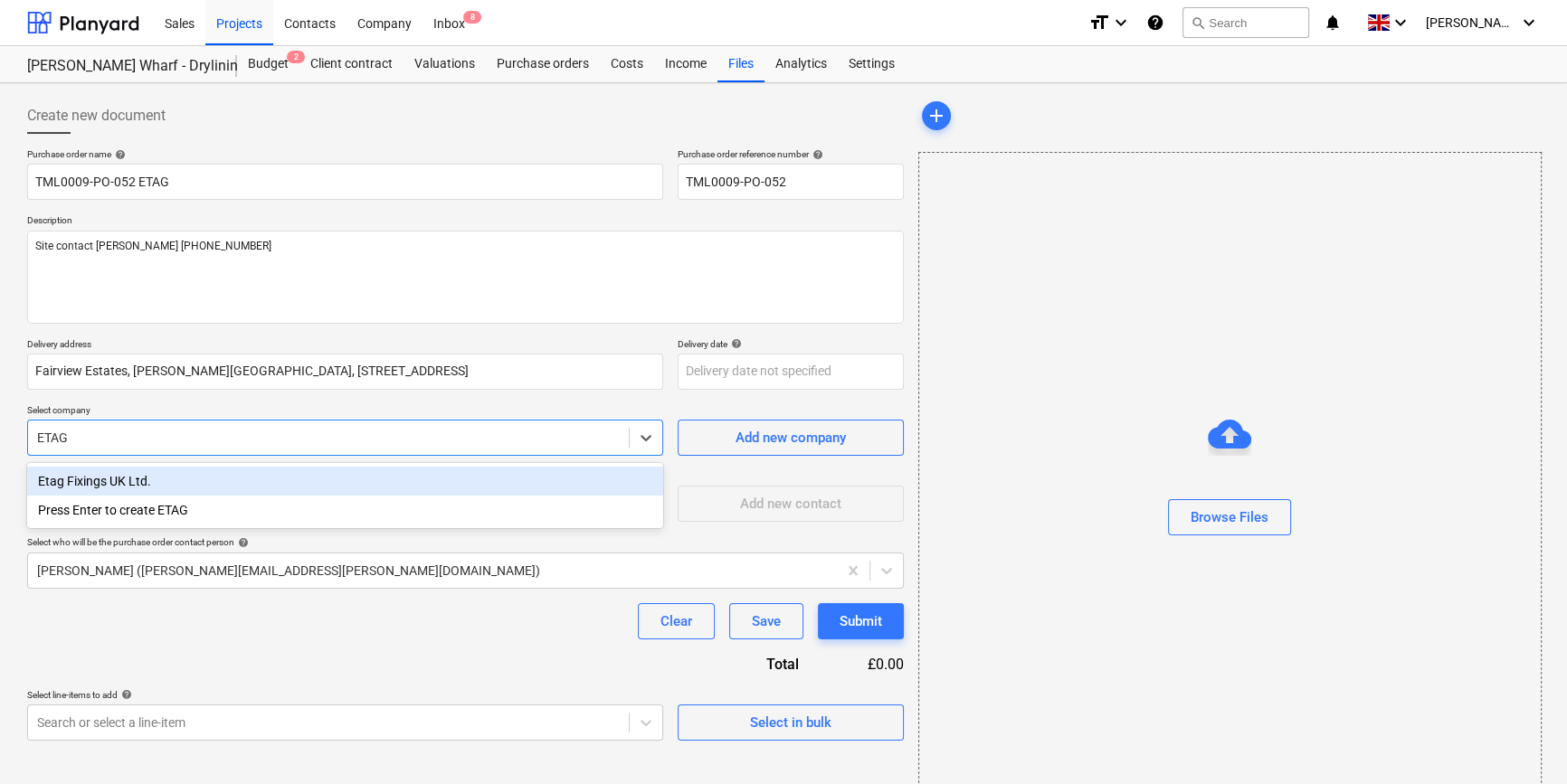 click on "Etag Fixings UK Ltd." at bounding box center [345, 481] 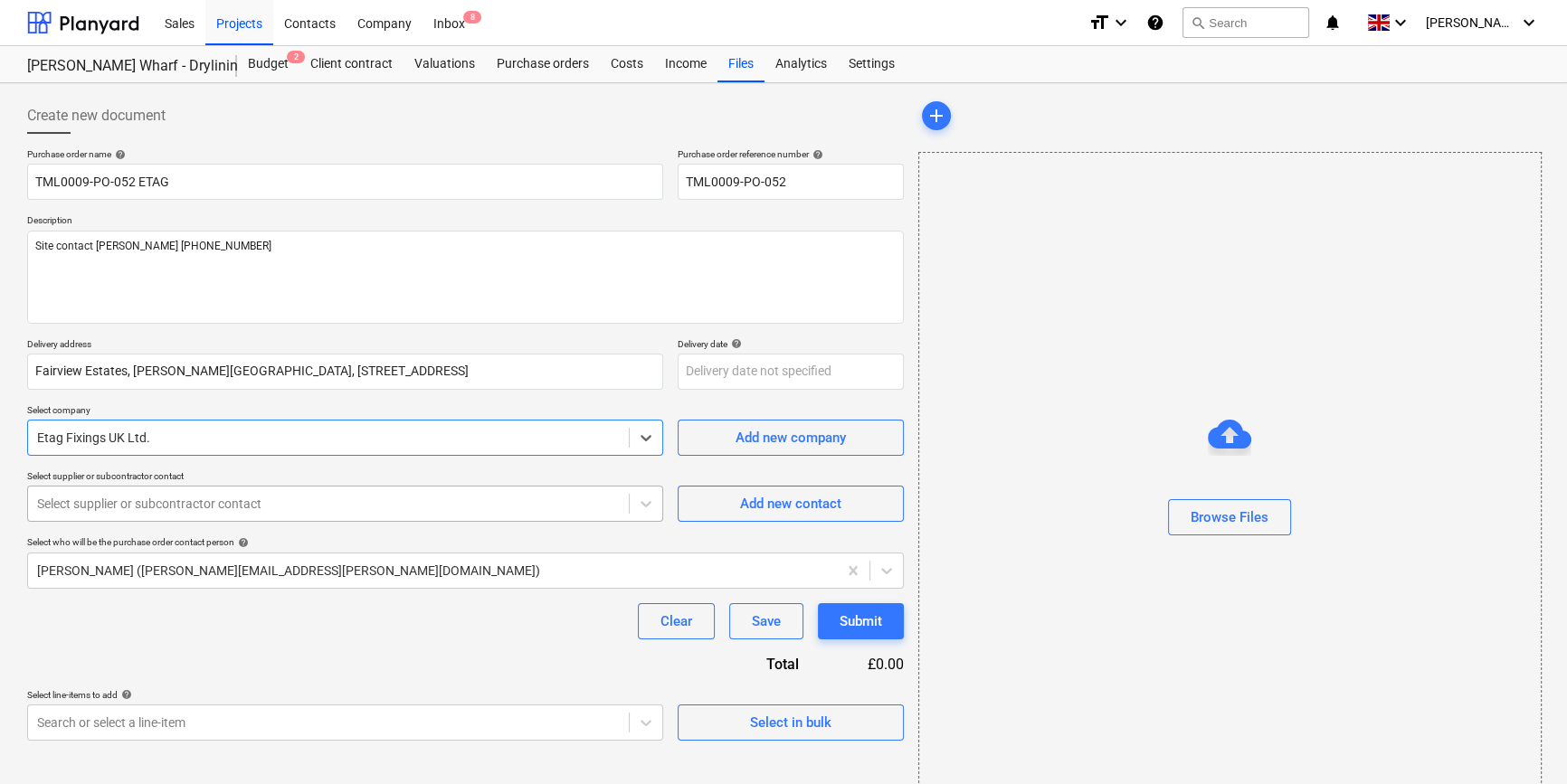 click at bounding box center [328, 504] 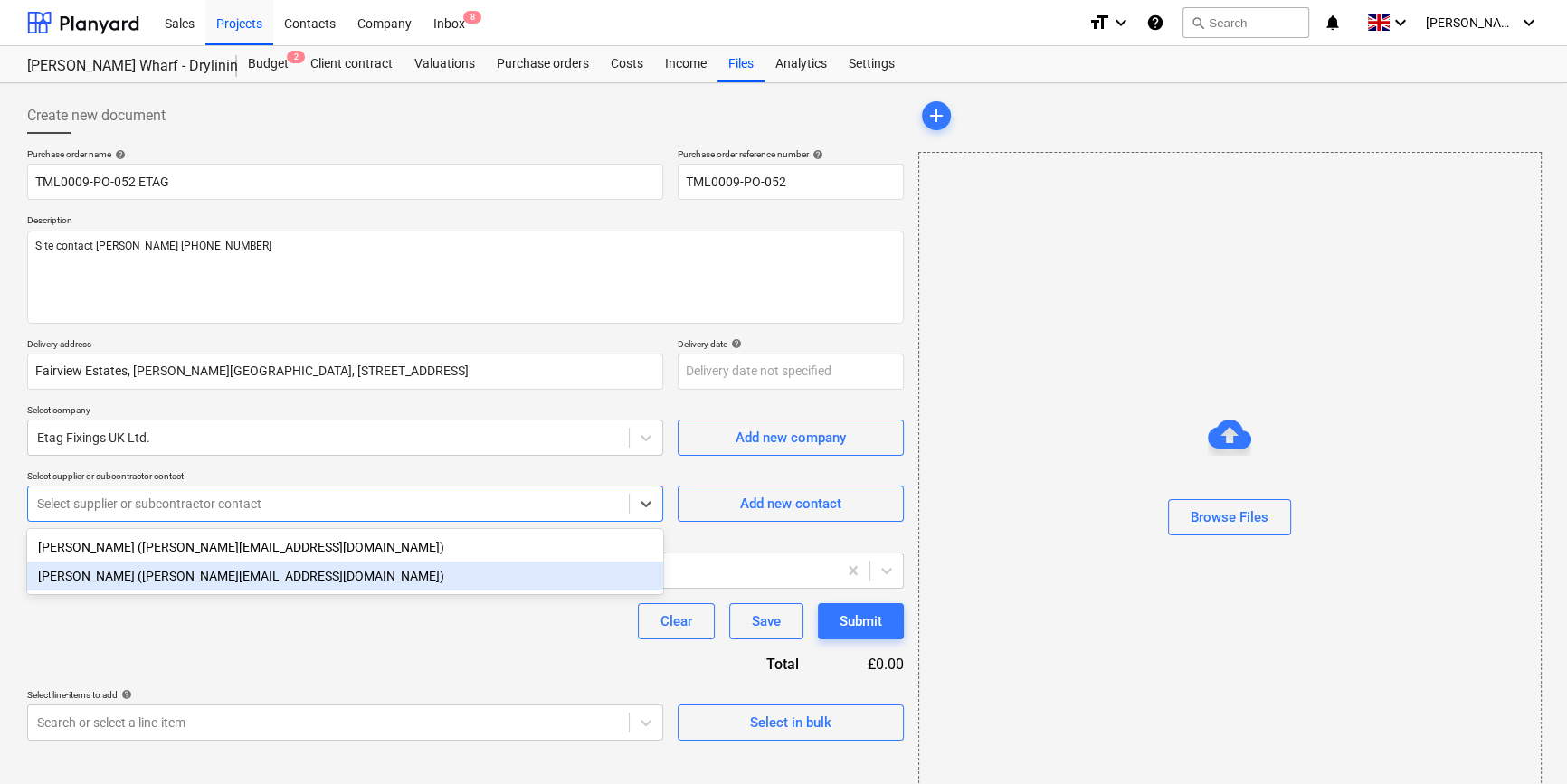 click on "[PERSON_NAME] ([PERSON_NAME][EMAIL_ADDRESS][DOMAIN_NAME])" at bounding box center [345, 576] 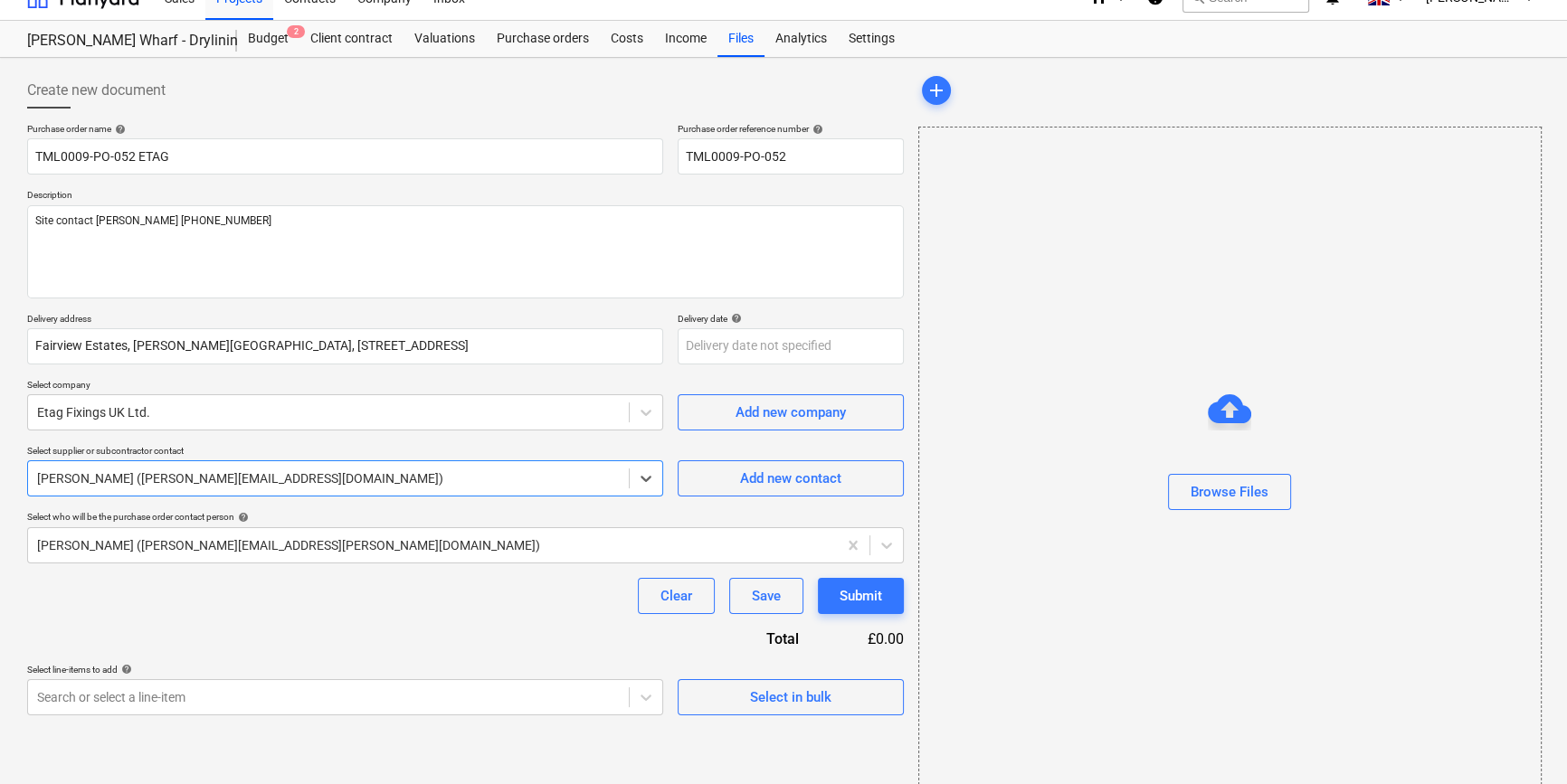 scroll, scrollTop: 39, scrollLeft: 0, axis: vertical 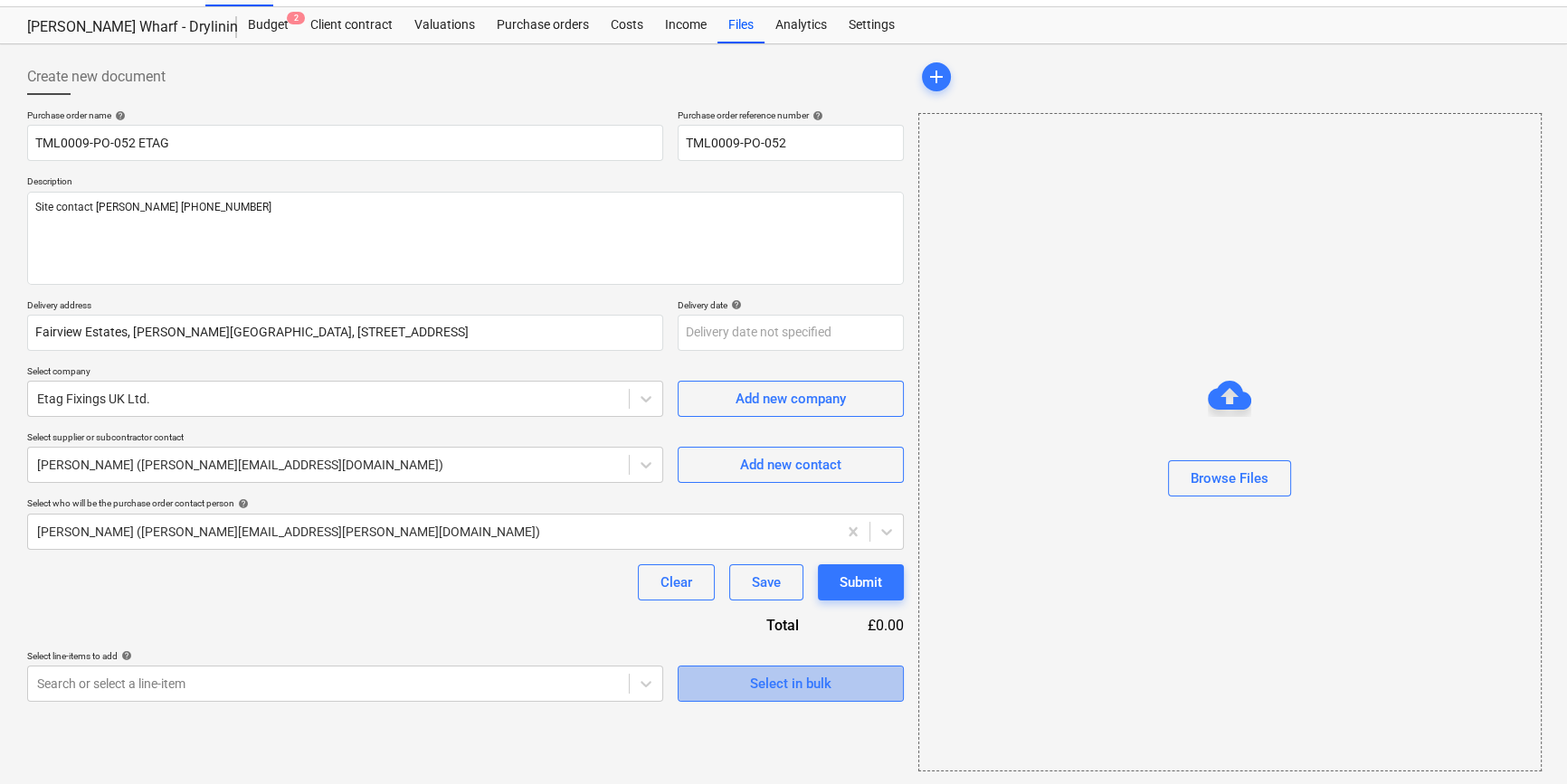 click on "Select in bulk" at bounding box center [791, 684] 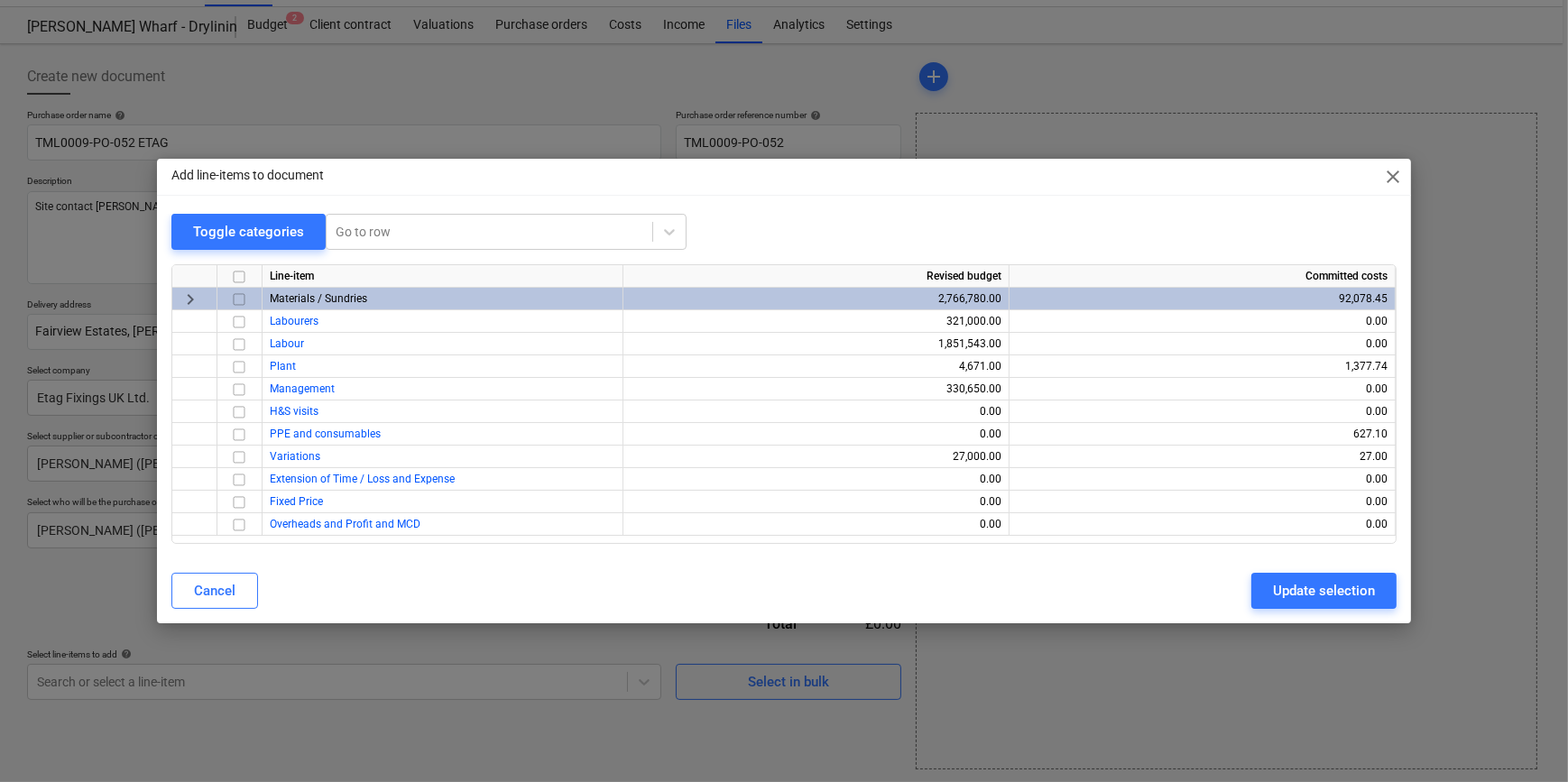 click at bounding box center (239, 299) 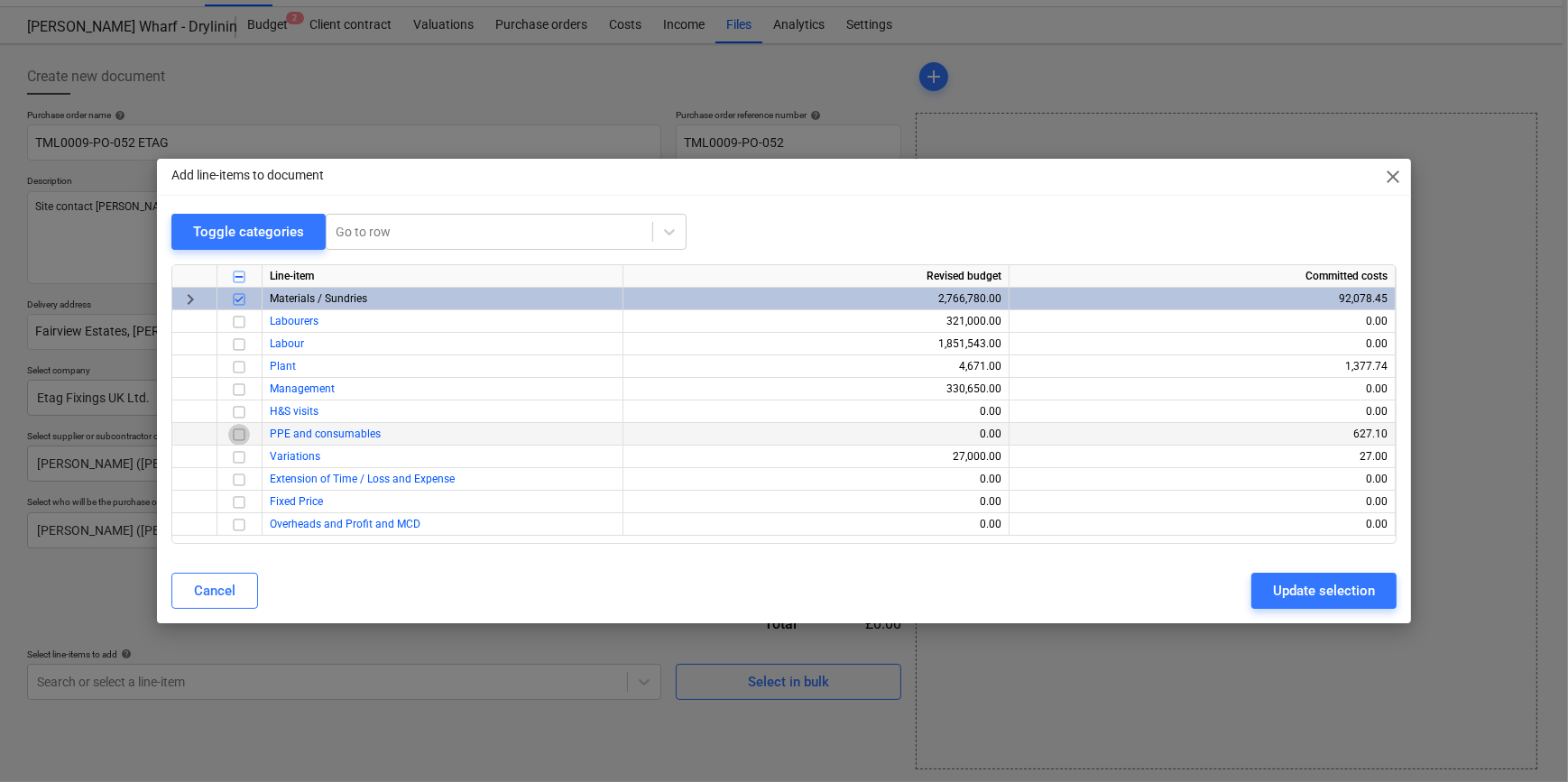 click at bounding box center [239, 435] 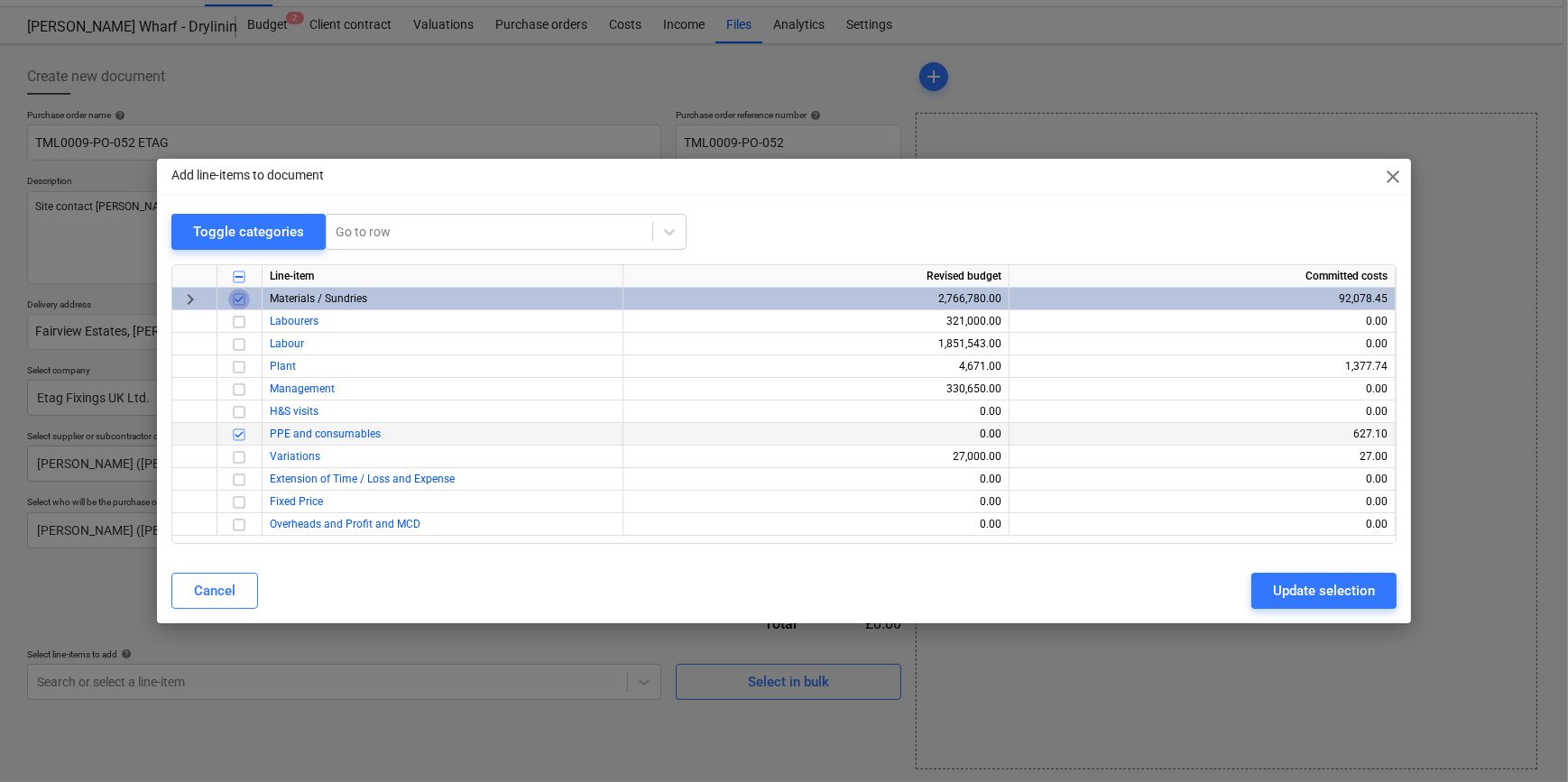 click at bounding box center (239, 299) 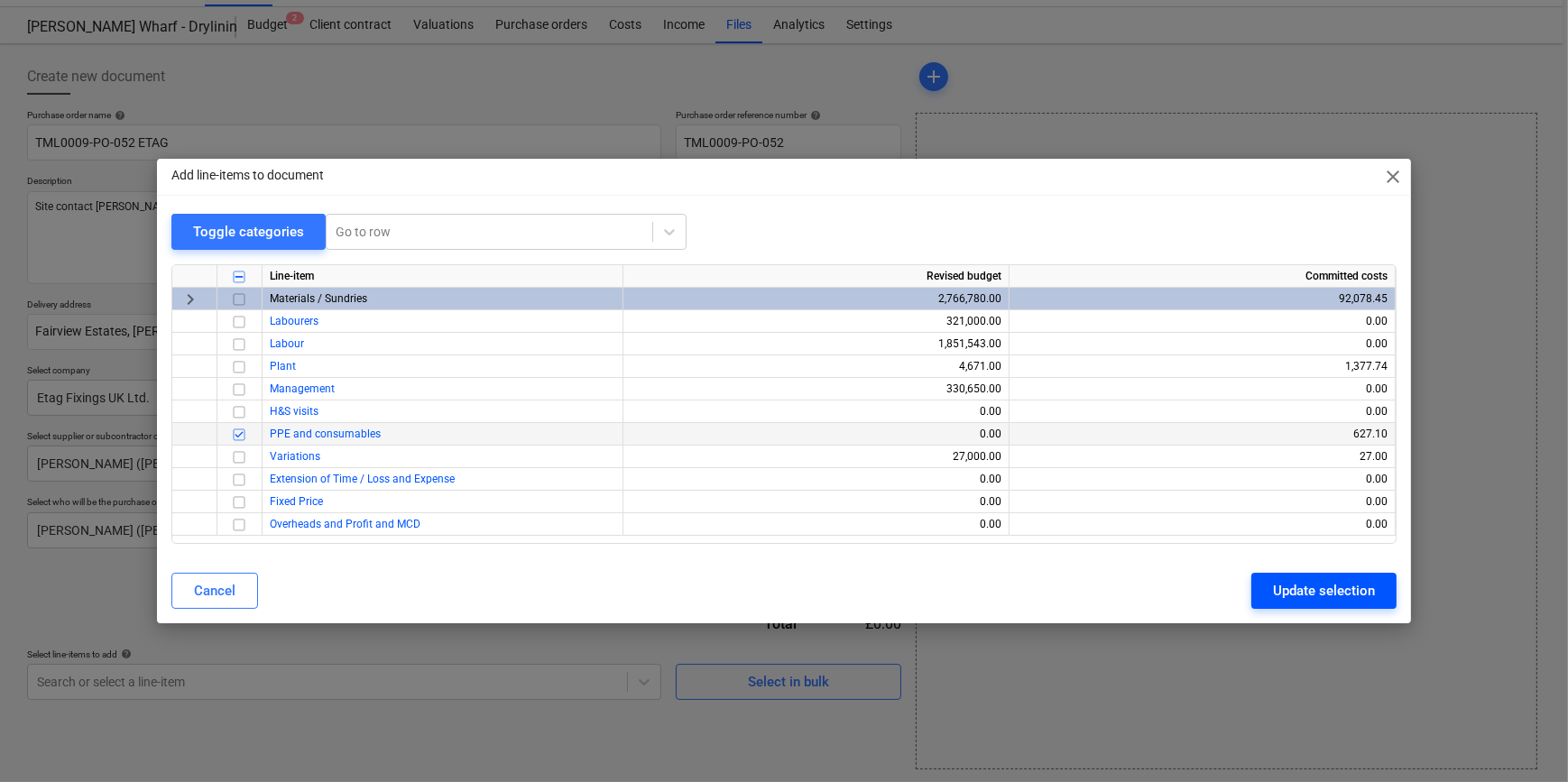 click on "Update selection" at bounding box center (1324, 591) 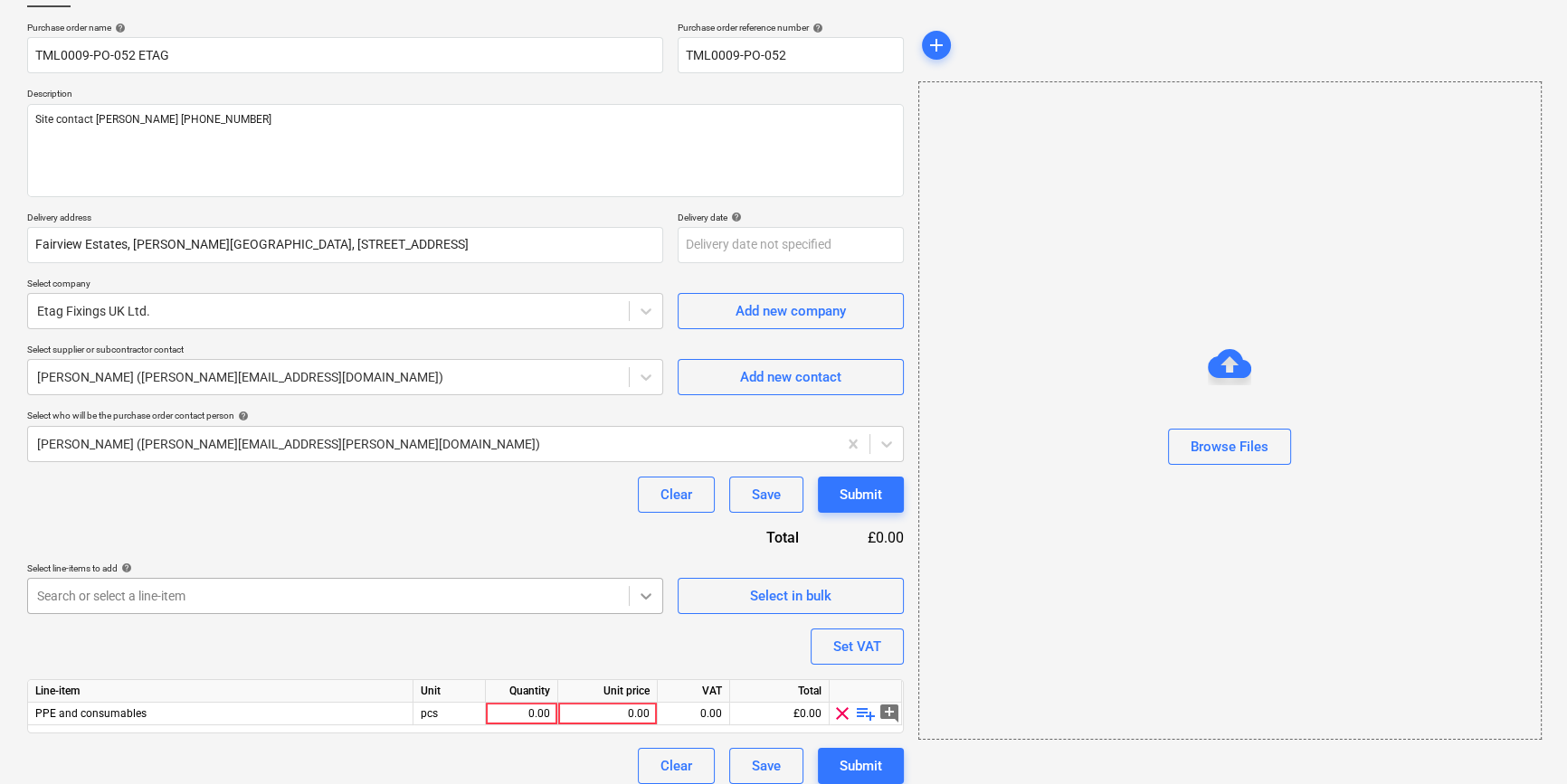 scroll, scrollTop: 140, scrollLeft: 0, axis: vertical 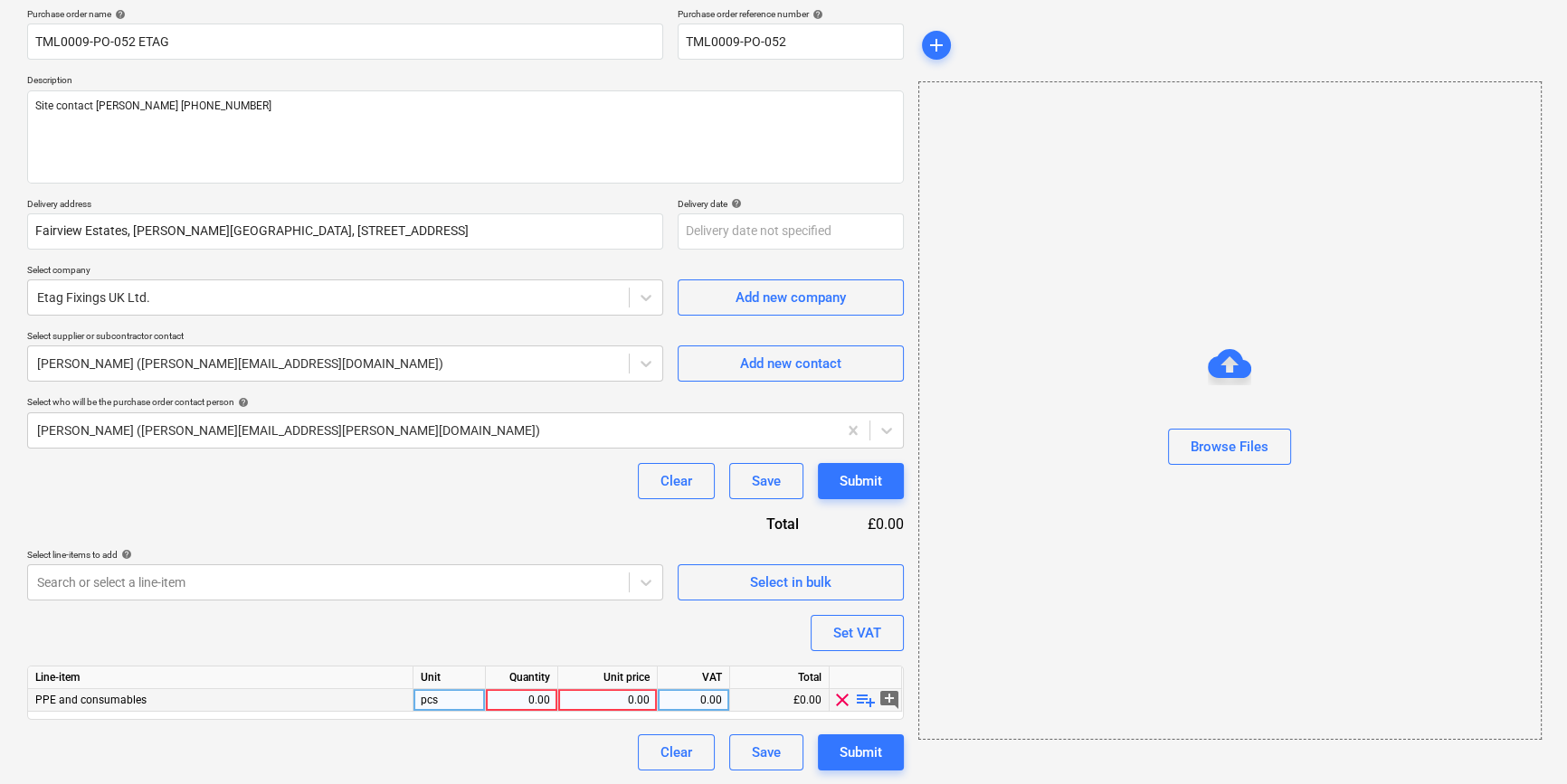 click on "playlist_add" at bounding box center [866, 700] 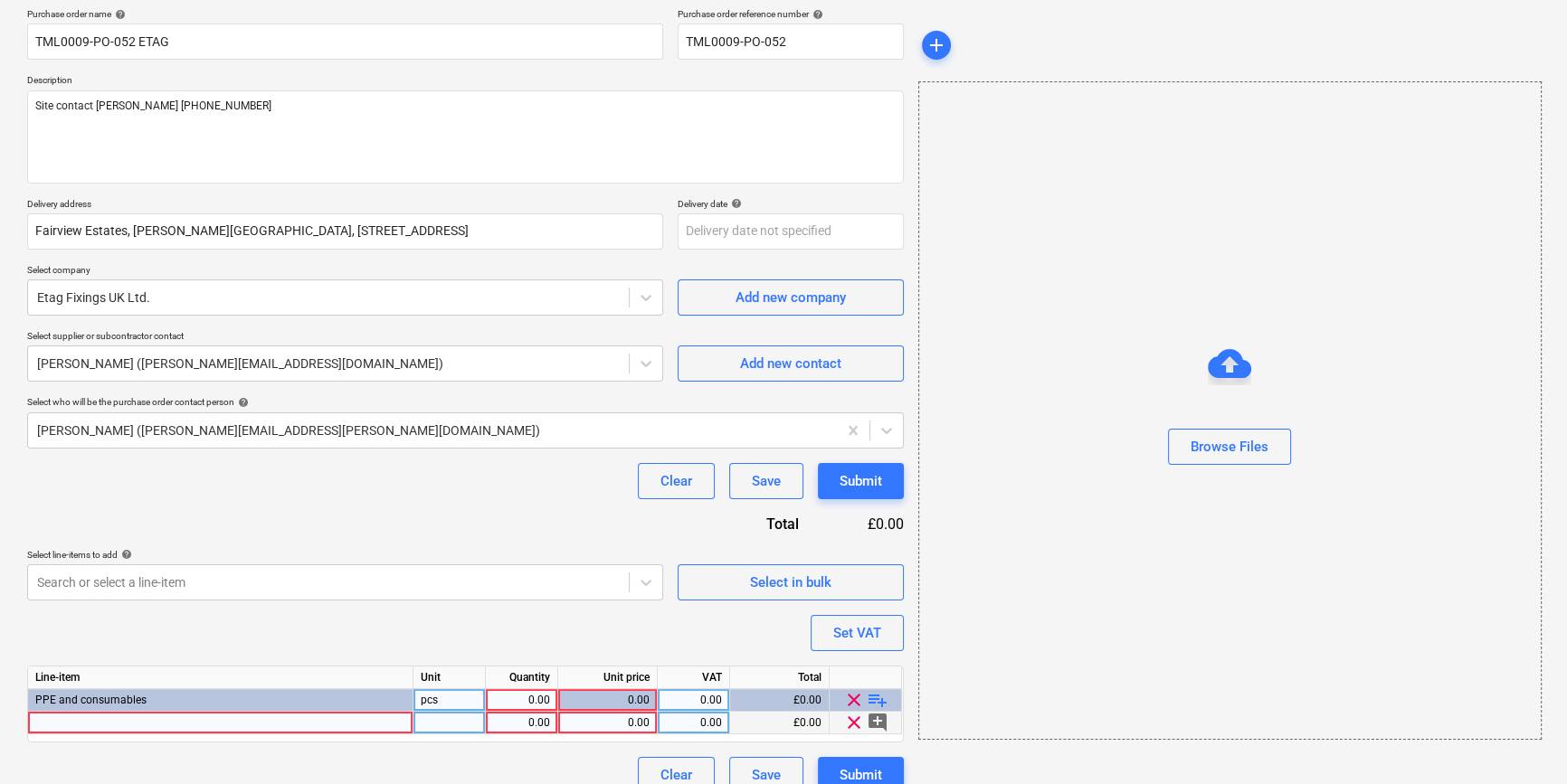 click at bounding box center [221, 723] 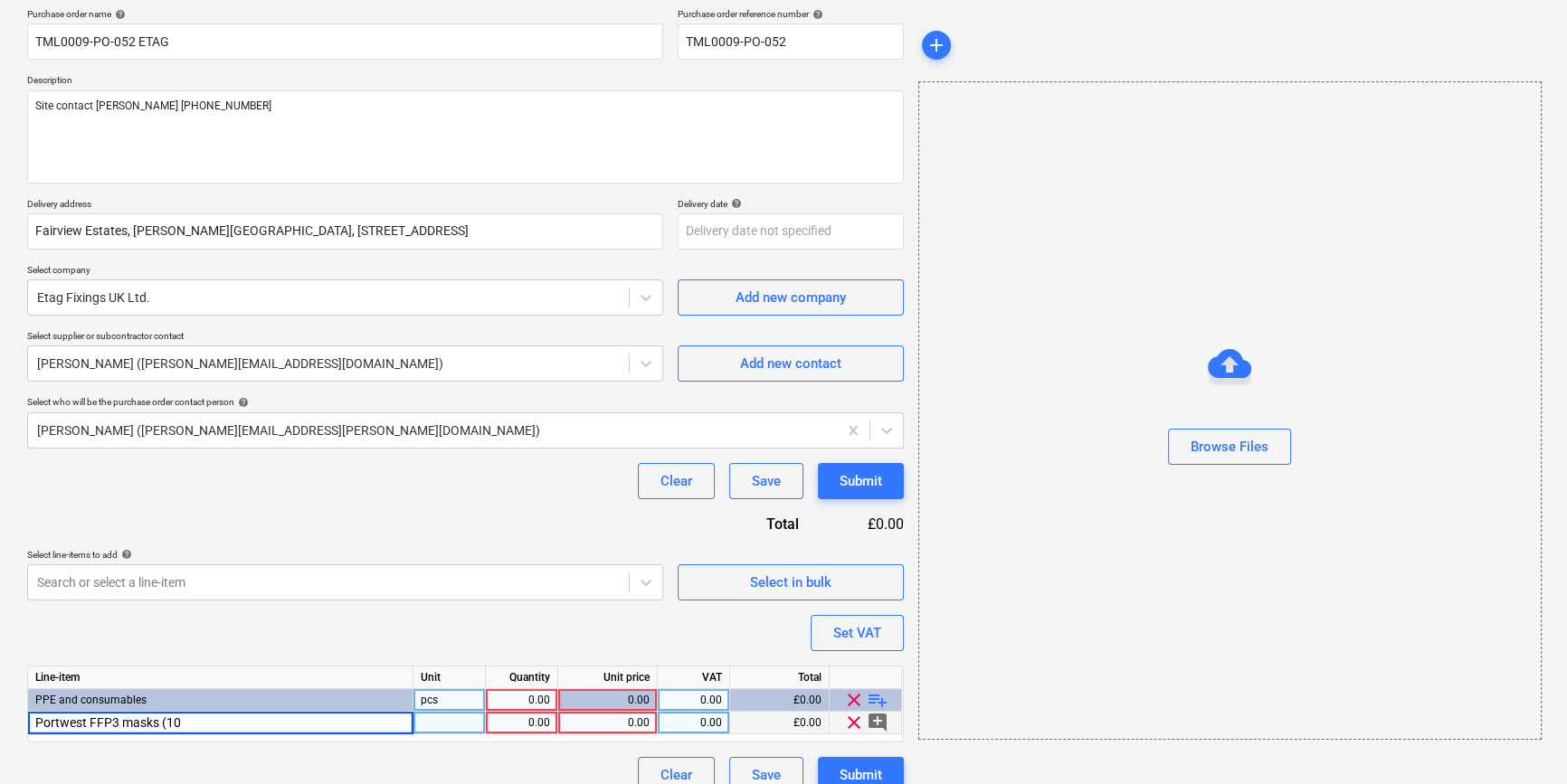 type on "Portwest FFP3 masks (10)" 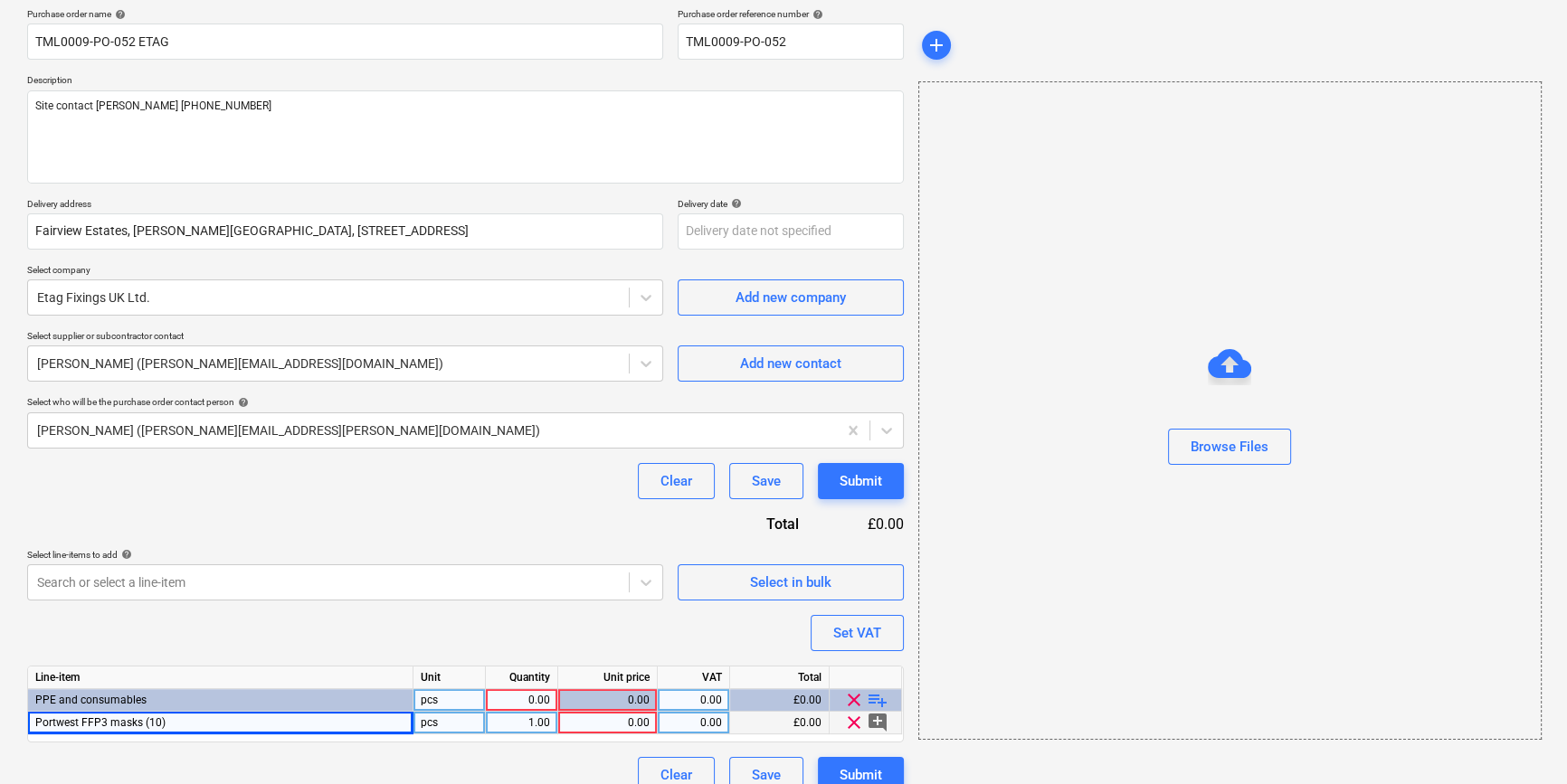 type on "x" 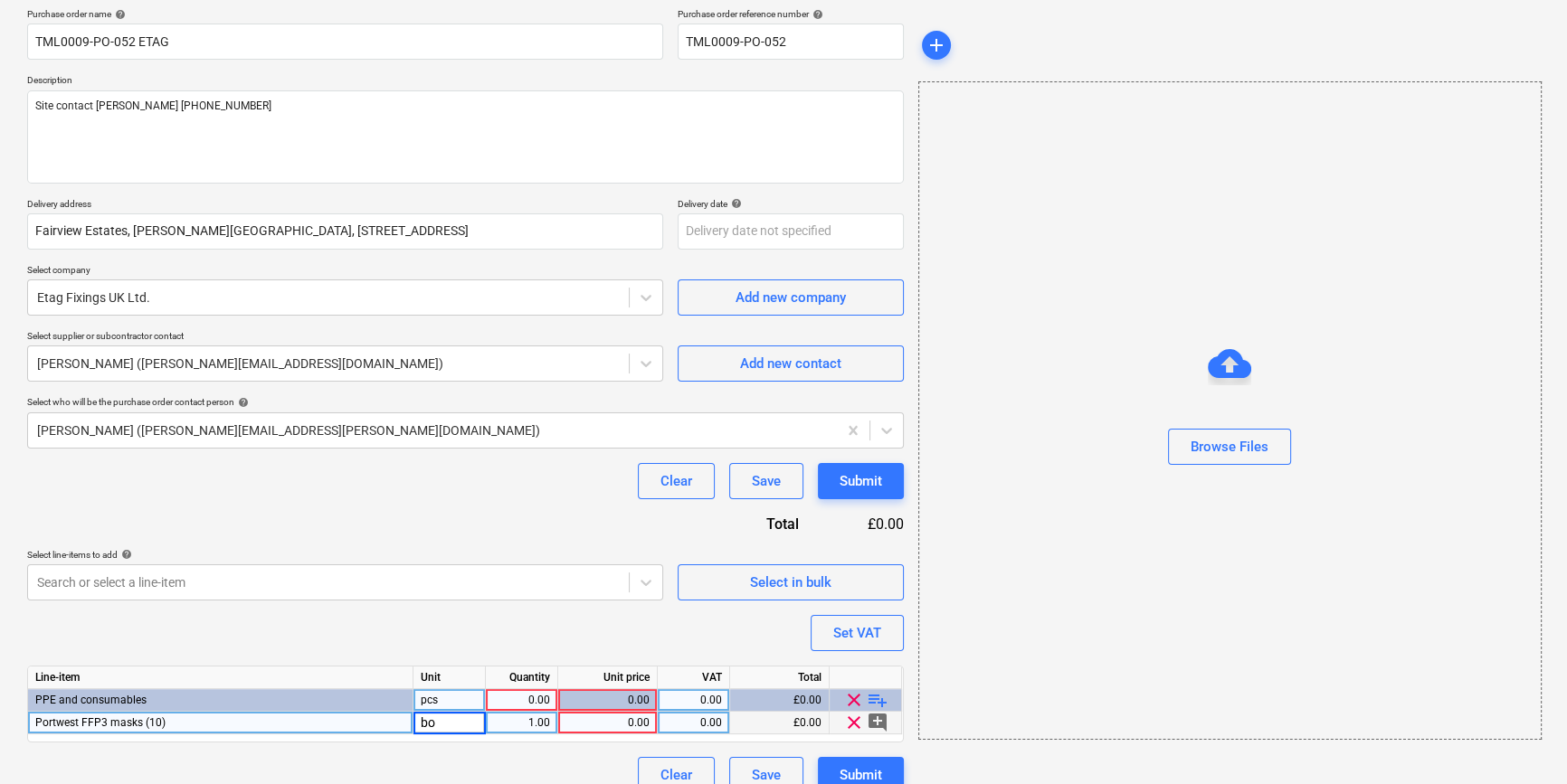 type on "box" 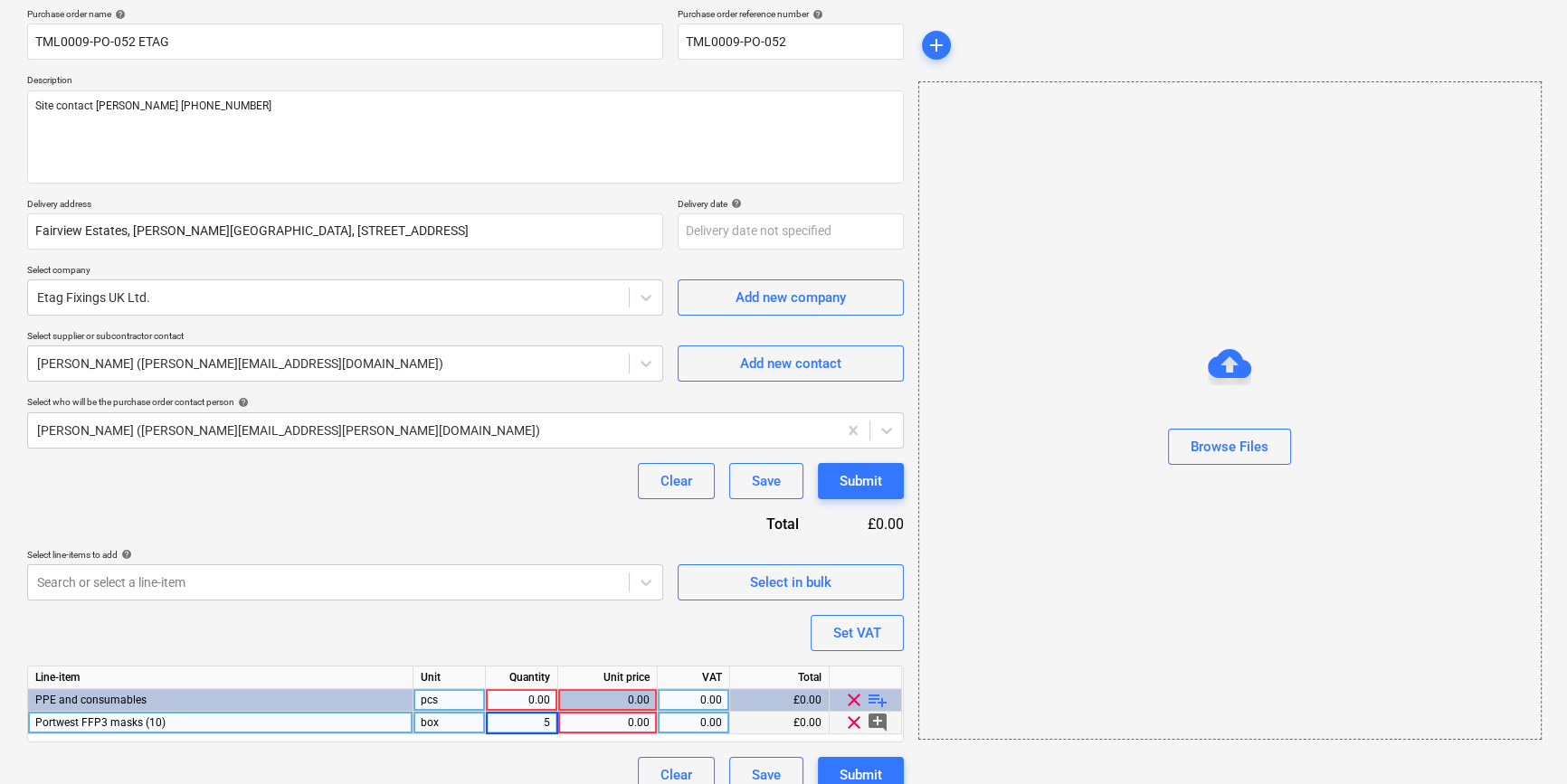 type on "x" 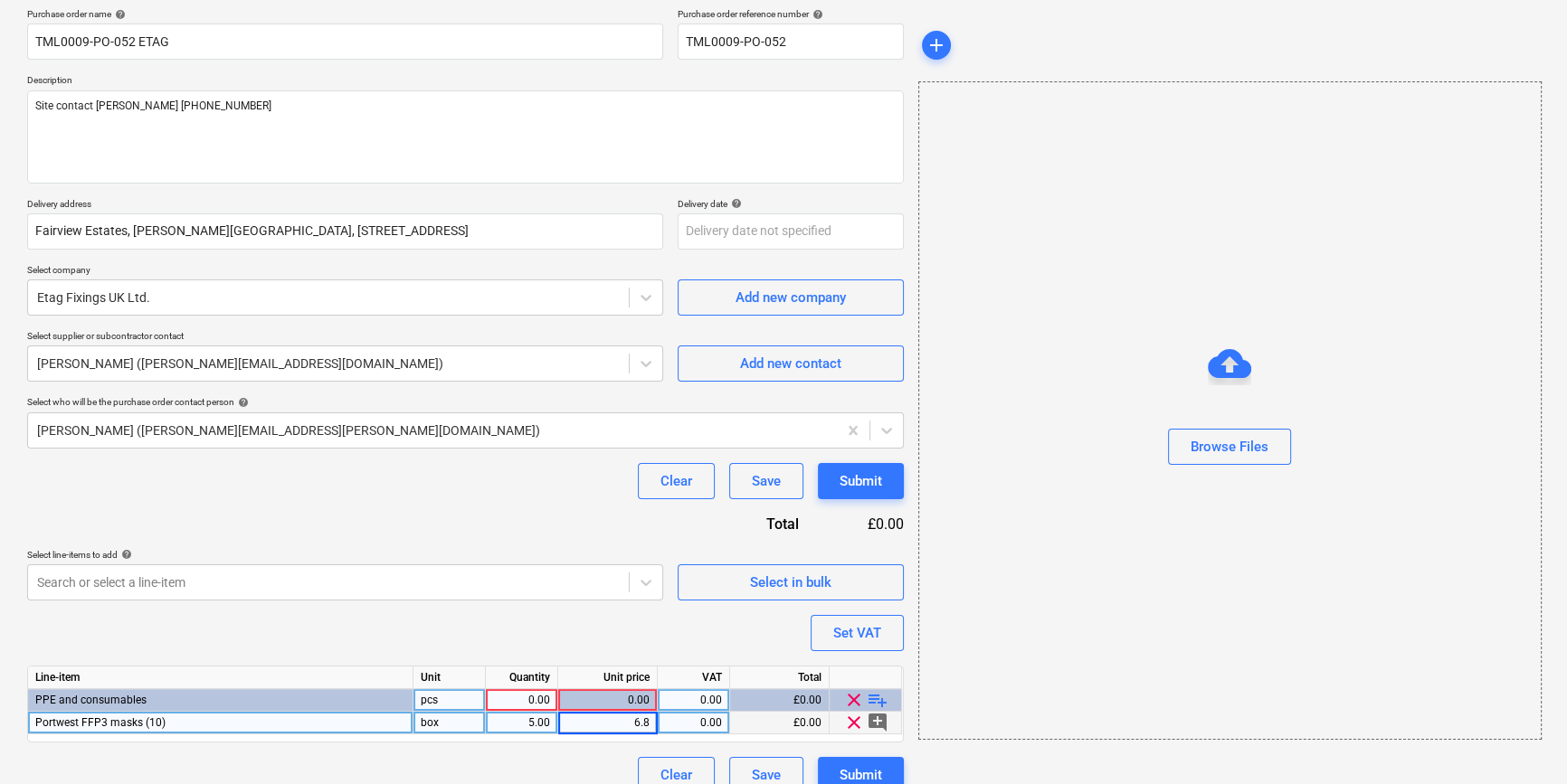 type on "6.88" 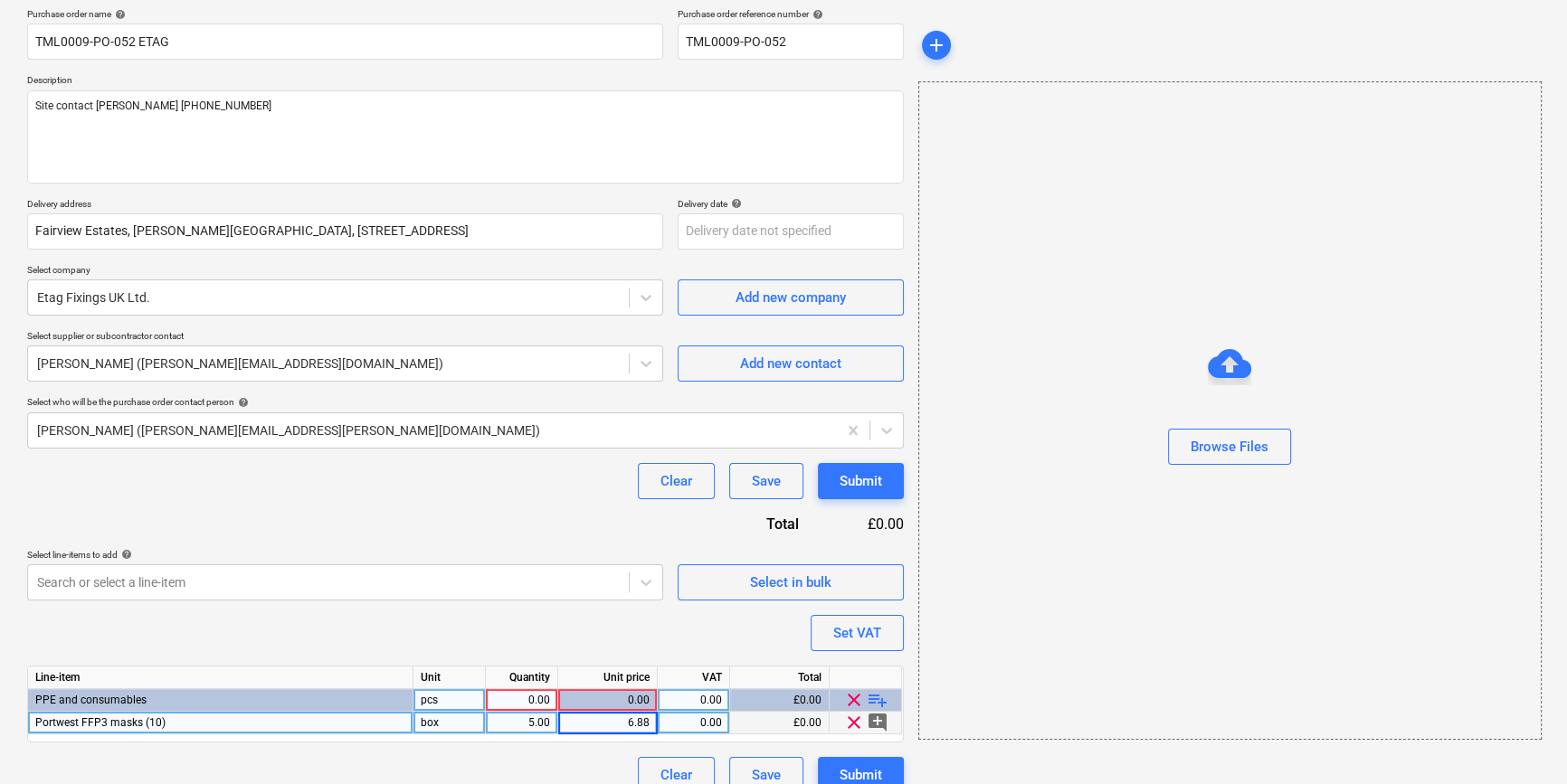 type on "x" 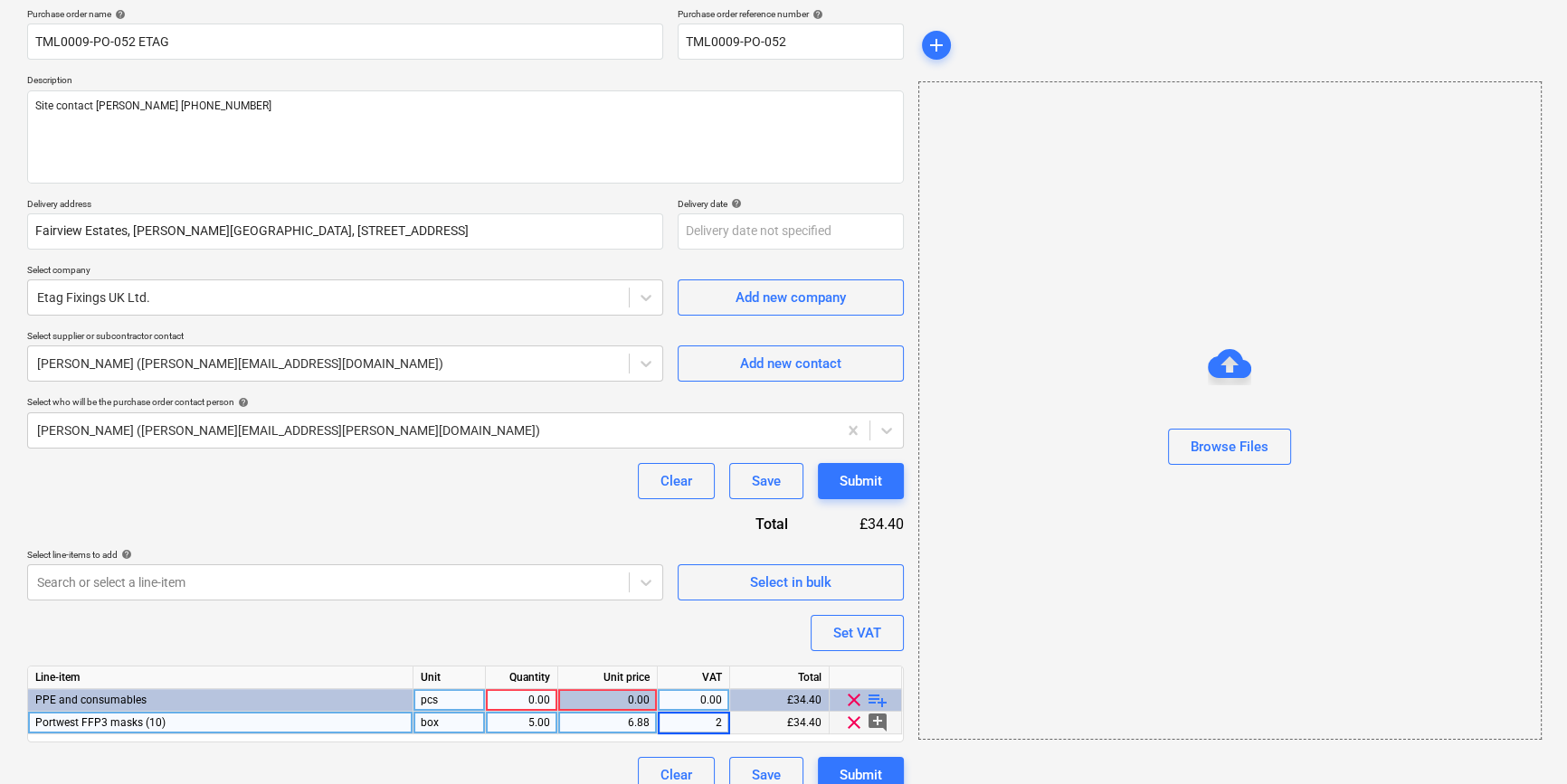 type on "20" 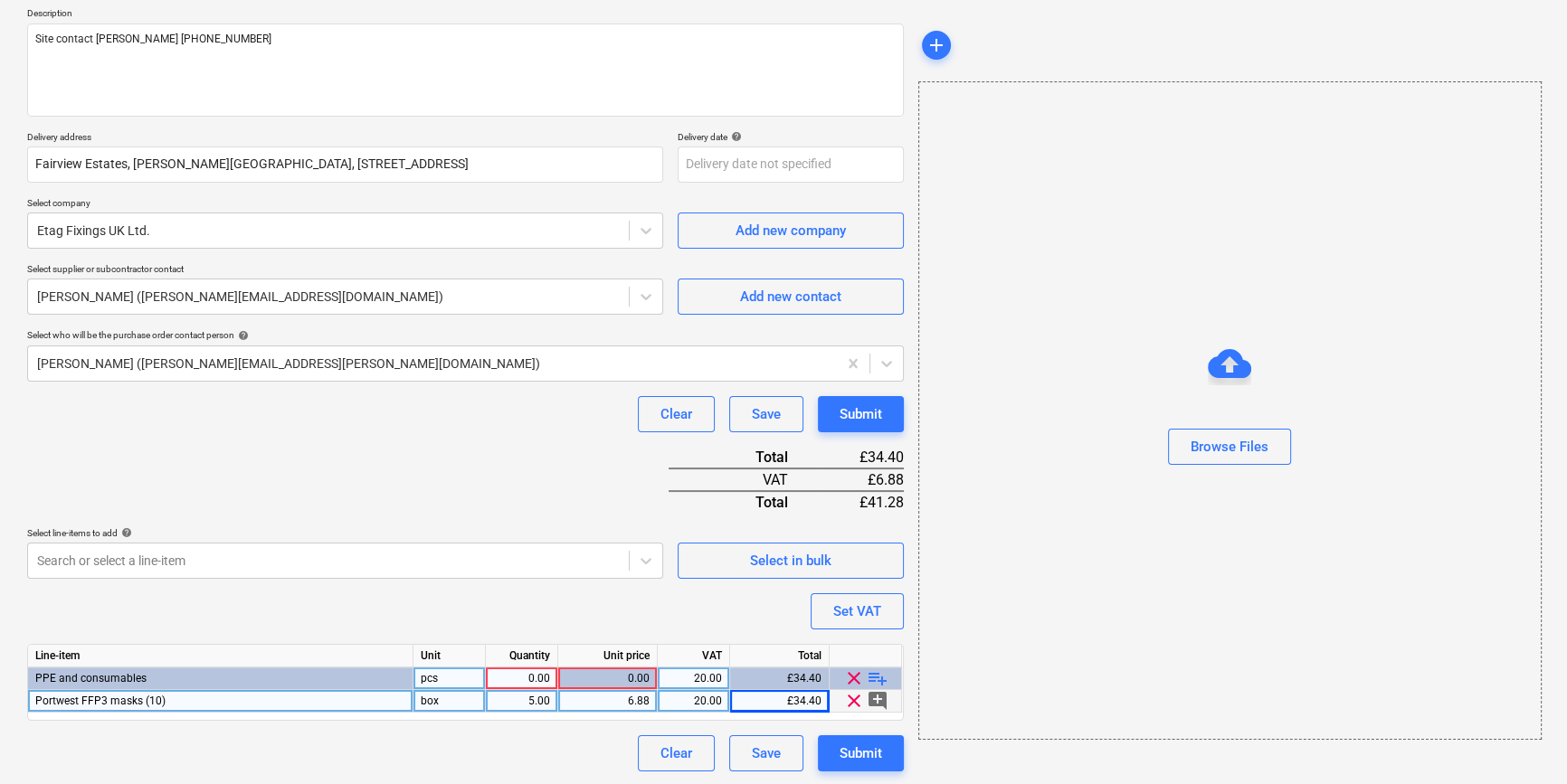 scroll, scrollTop: 208, scrollLeft: 0, axis: vertical 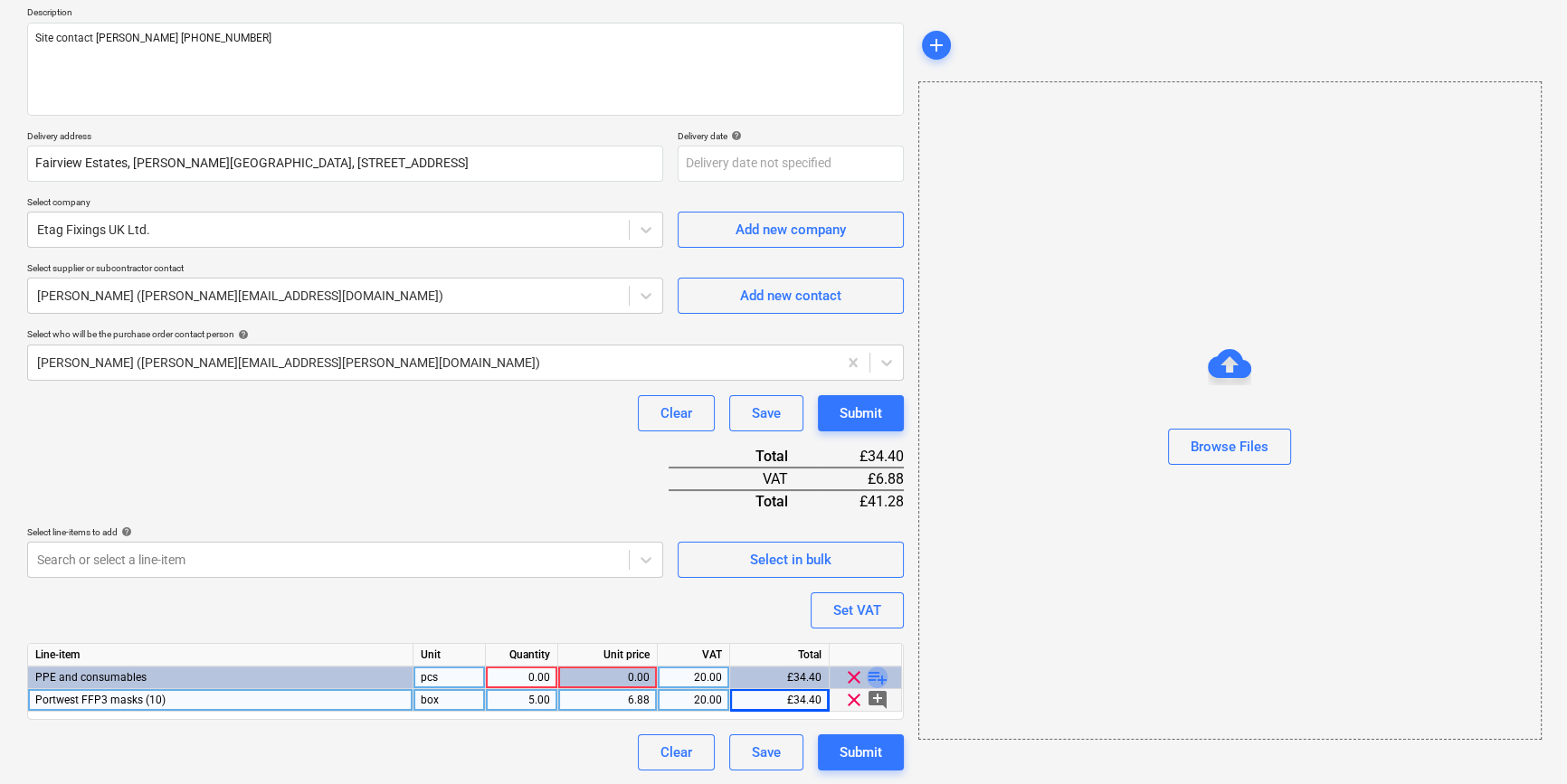 click on "playlist_add" at bounding box center [878, 677] 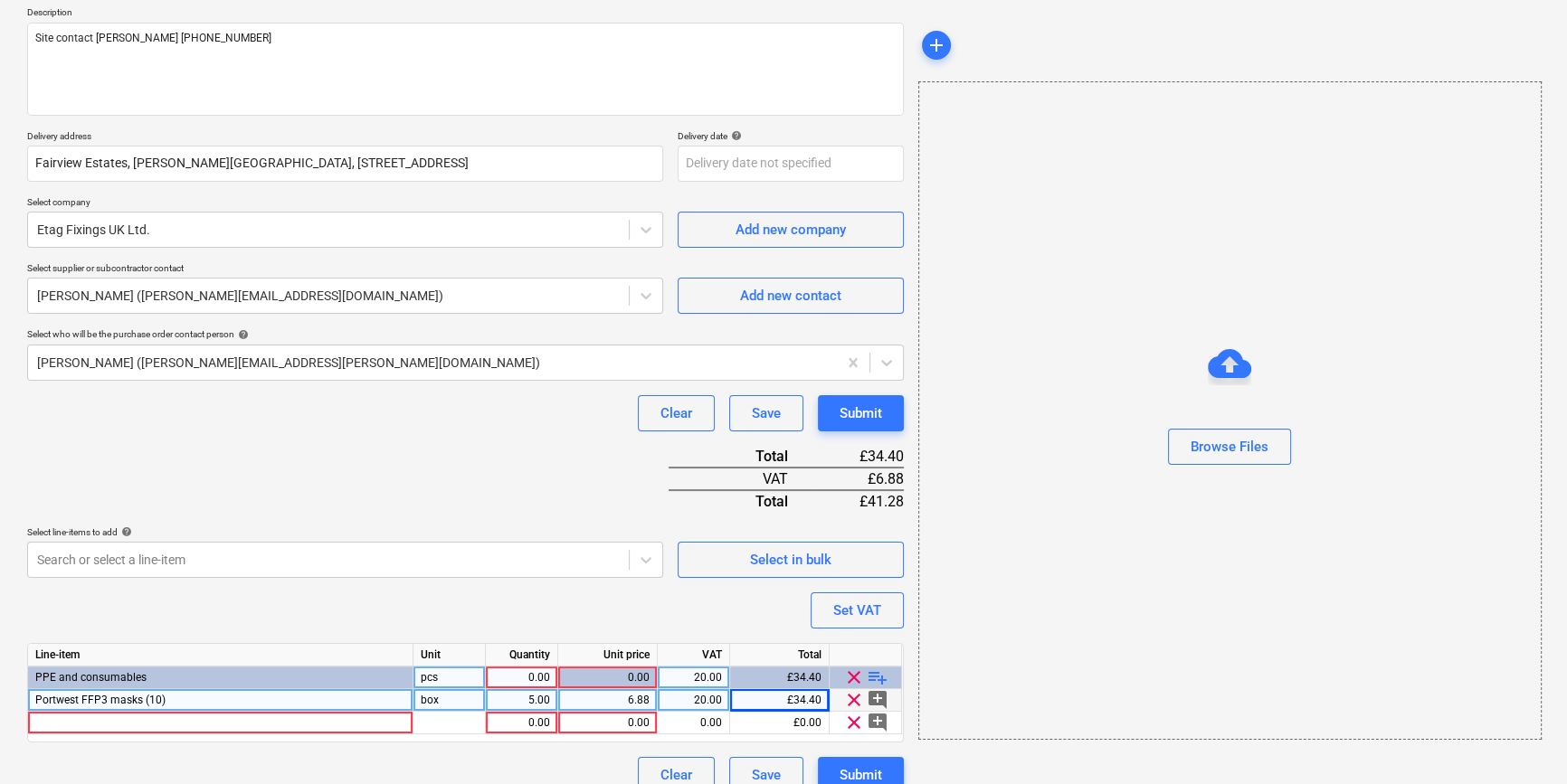 type on "x" 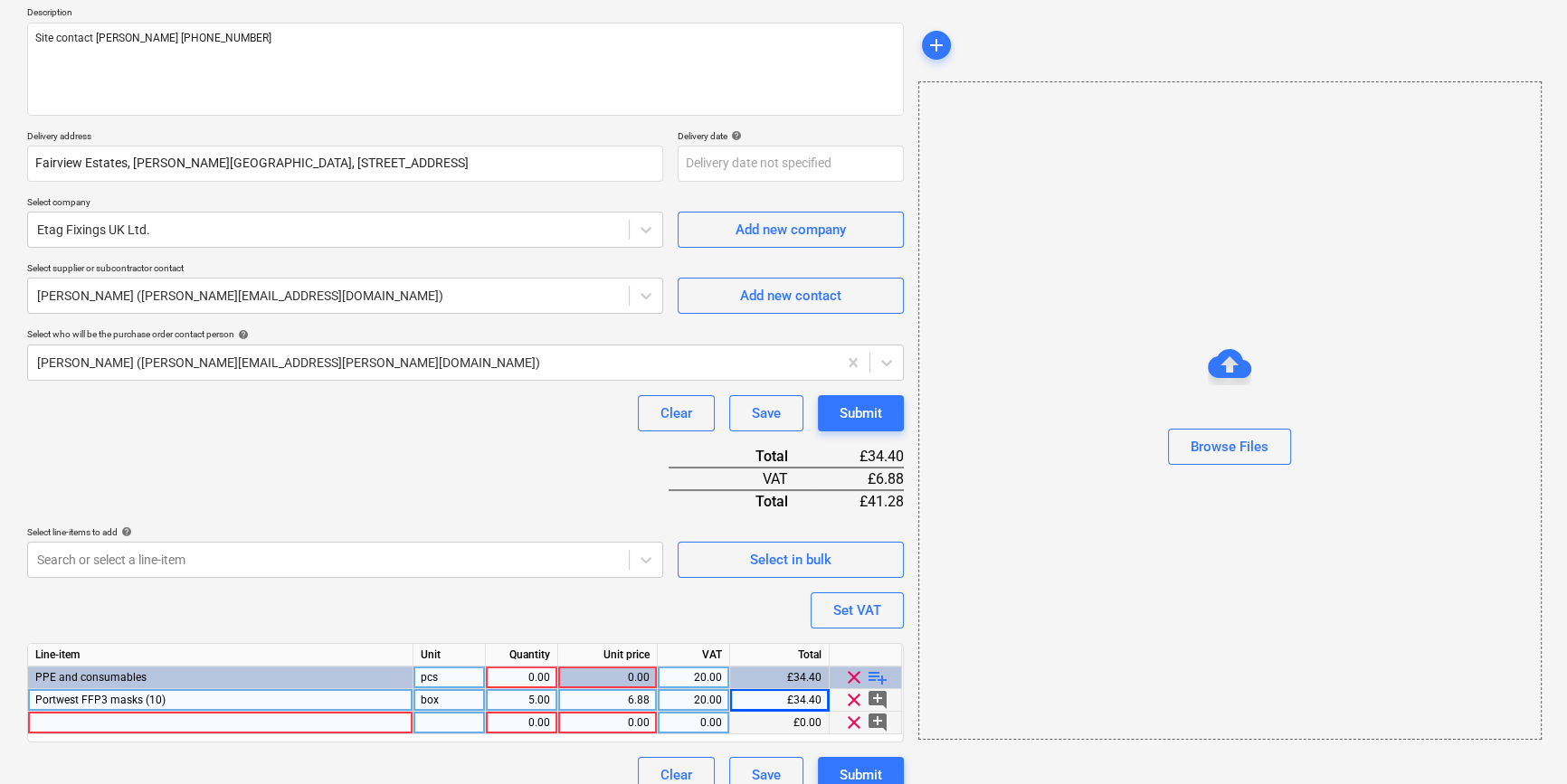 click at bounding box center [221, 723] 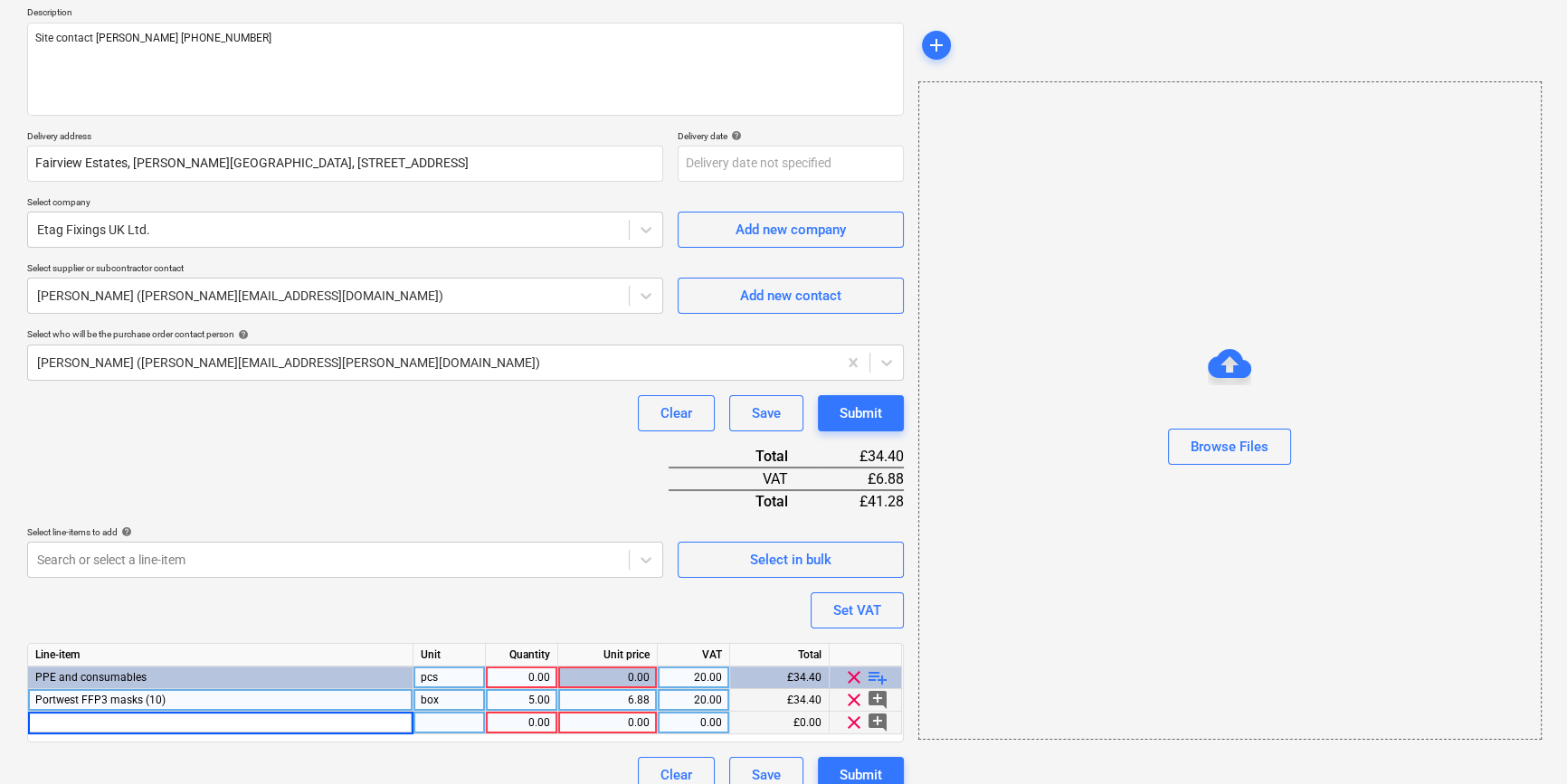type on "Scafftag Multi Tag Weekly Inspection c/w  Holders & Pen (10/ Box)" 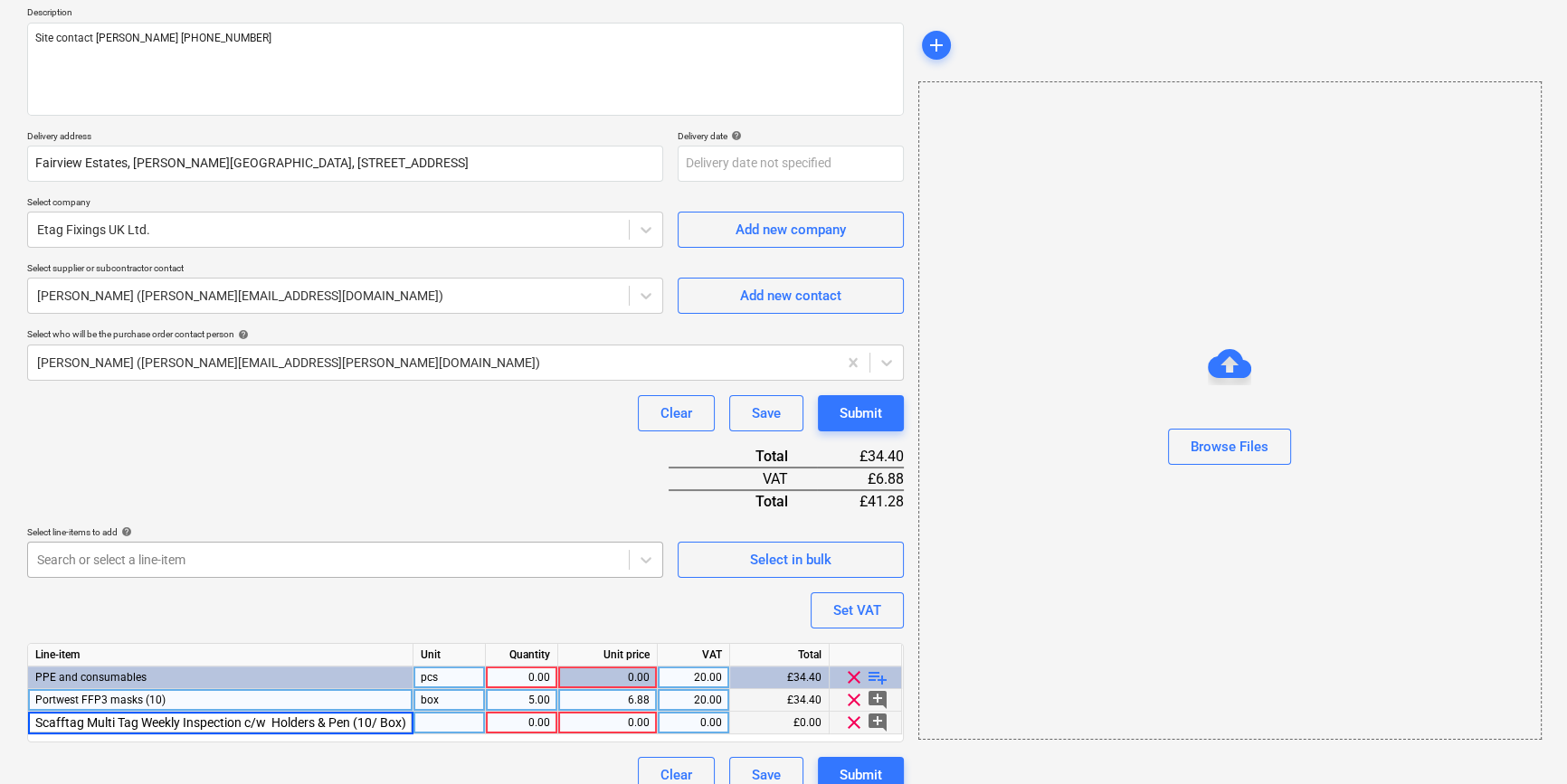 scroll, scrollTop: 0, scrollLeft: 7, axis: horizontal 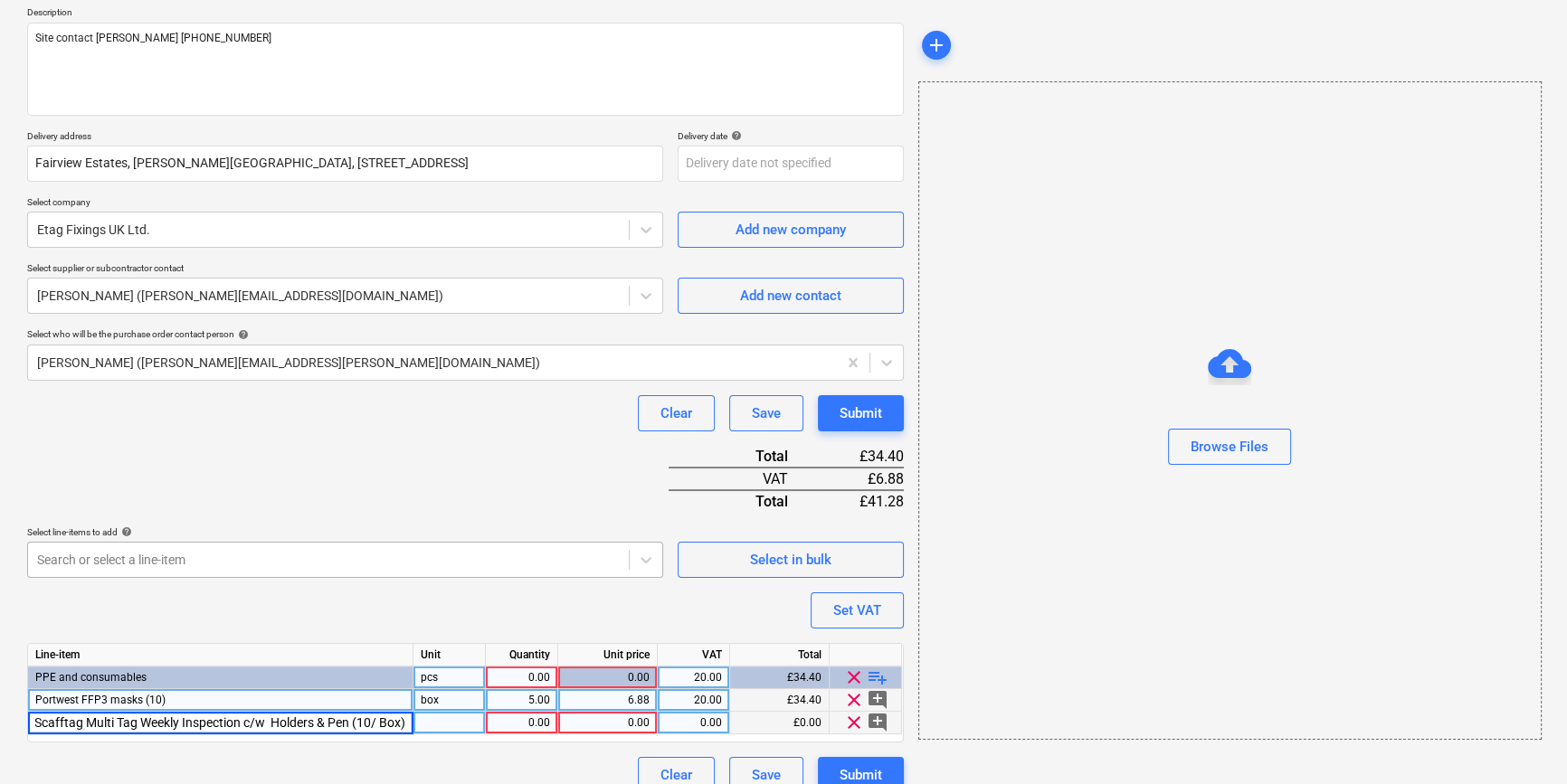 type on "x" 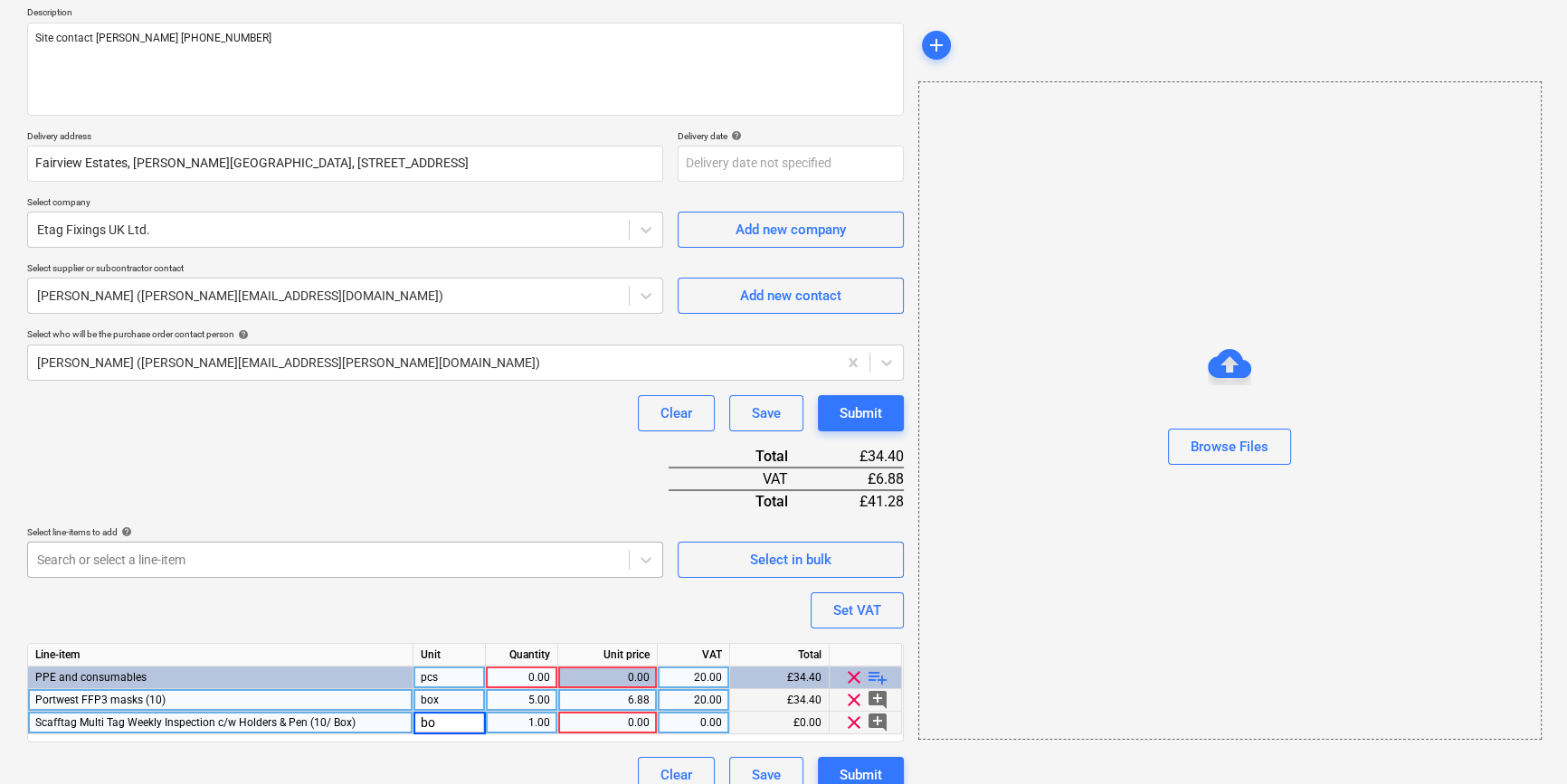 type on "box" 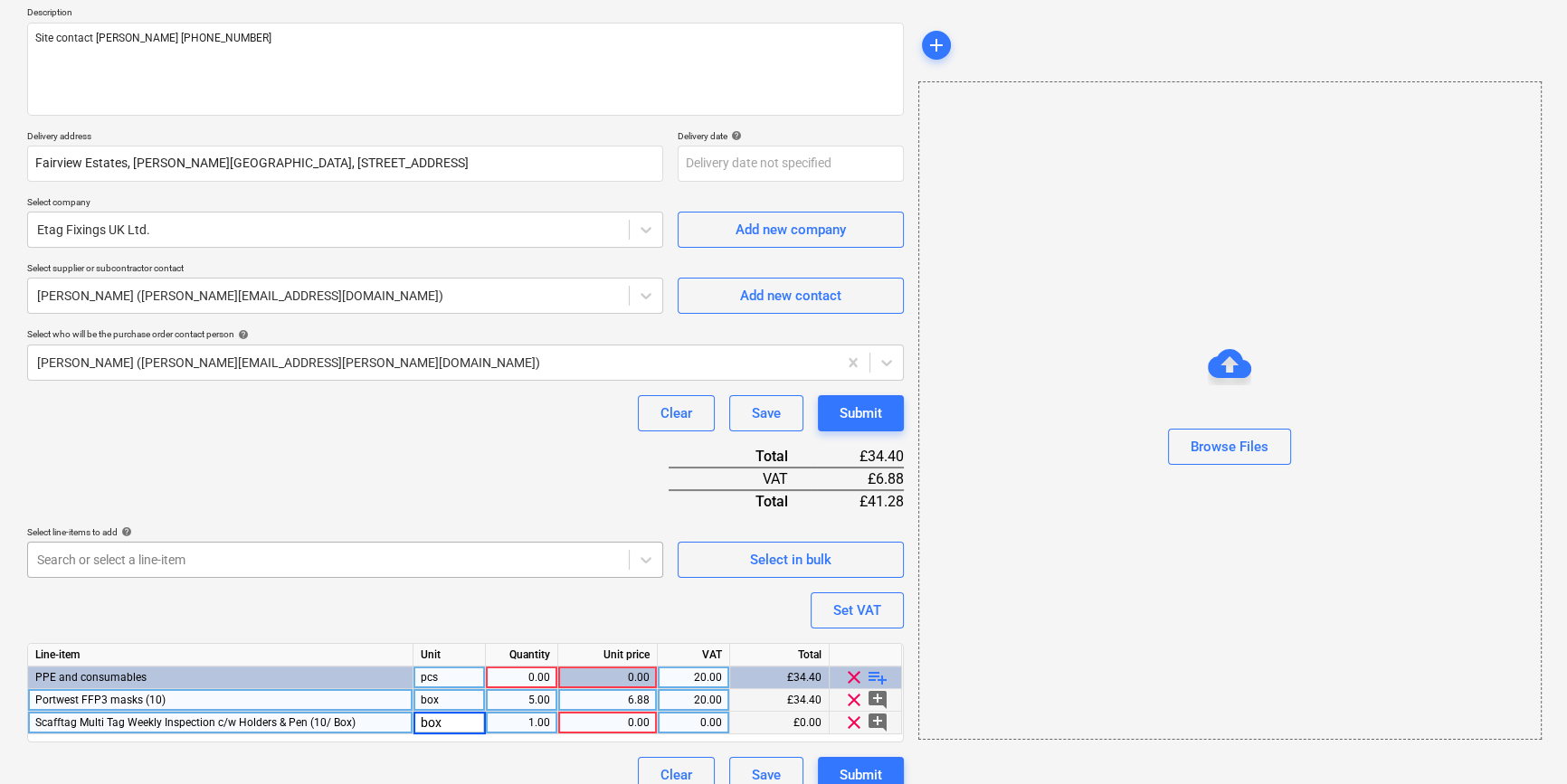 type on "x" 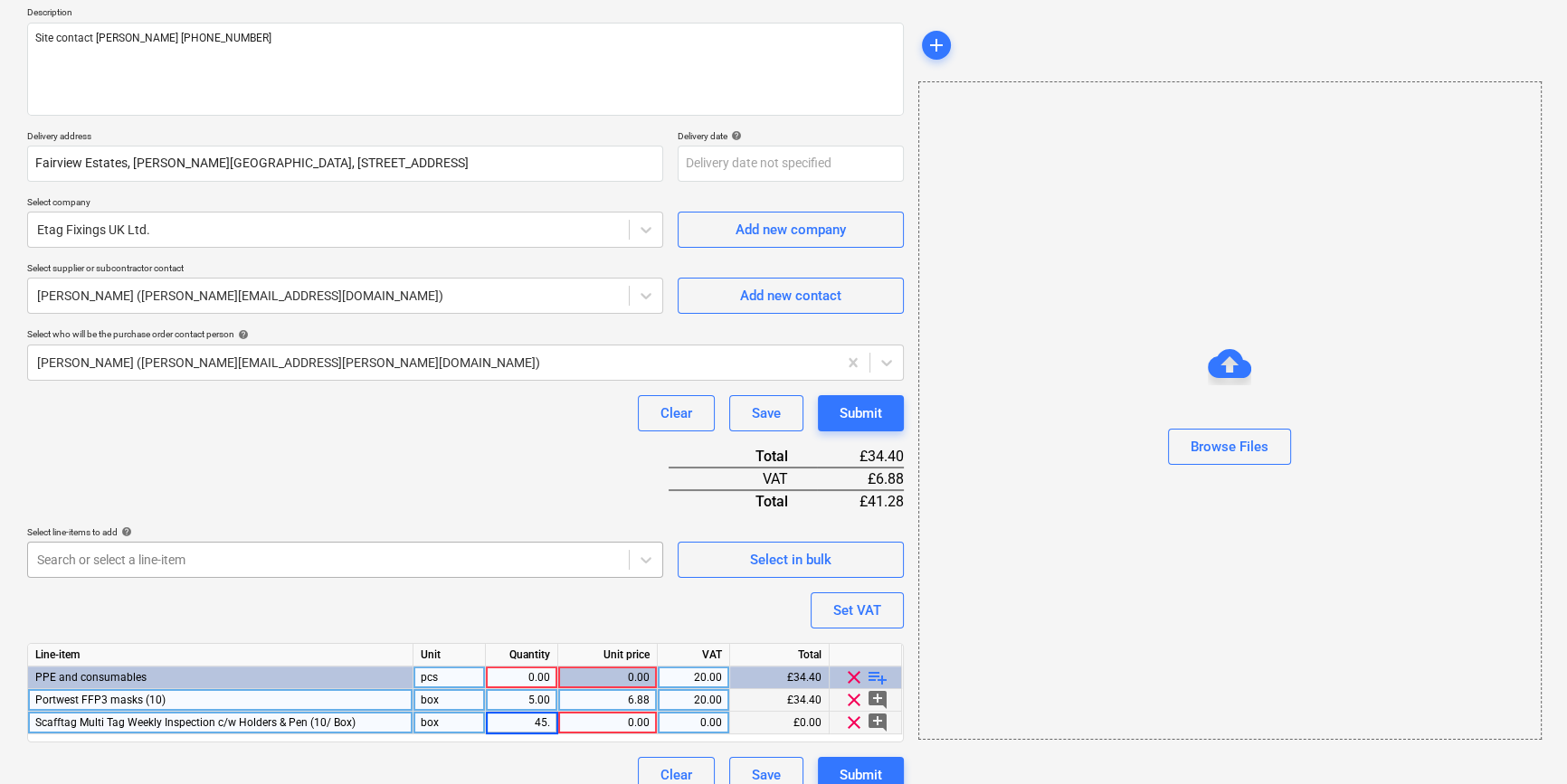 type on "45.8" 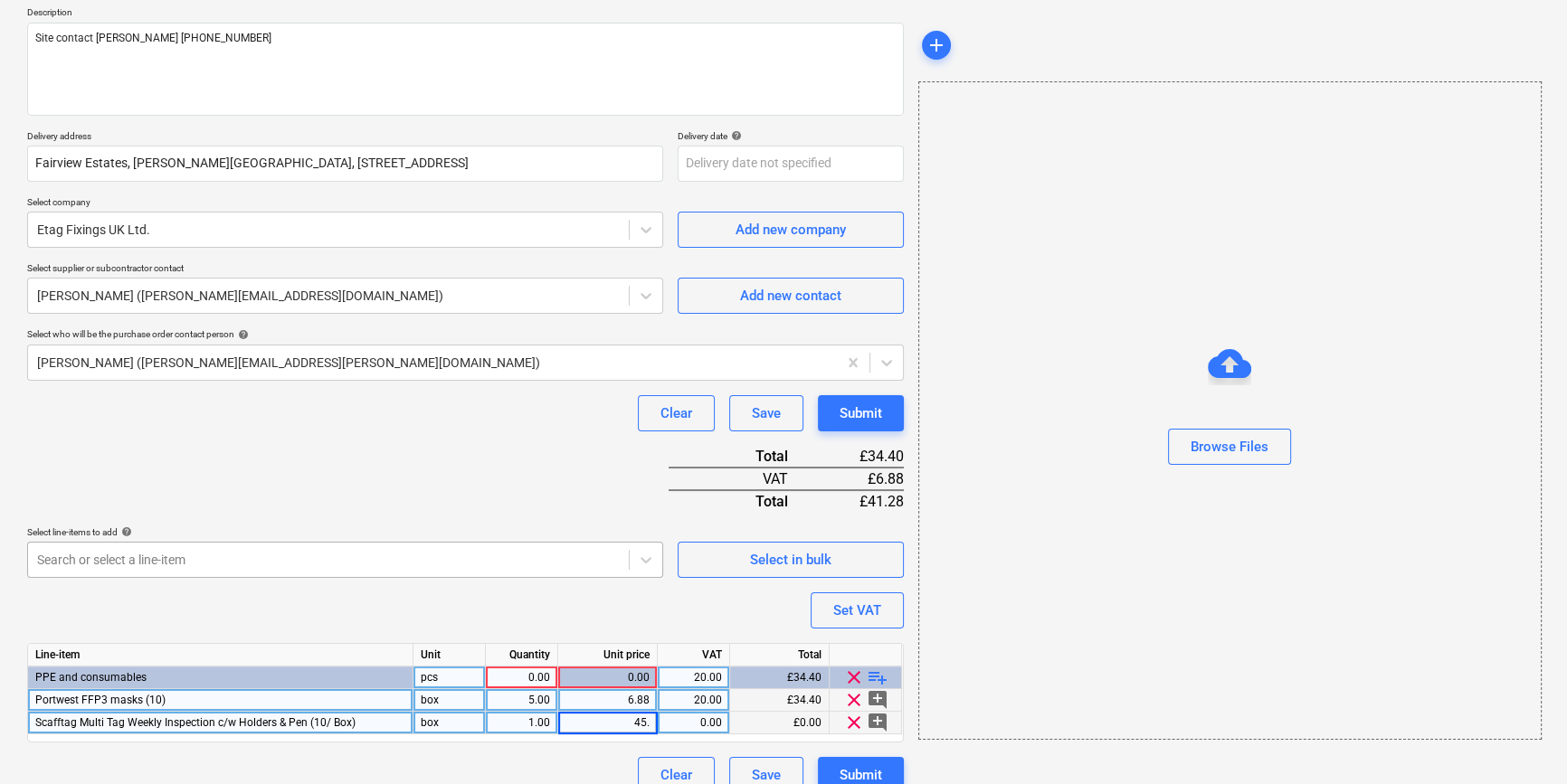 type on "45.8" 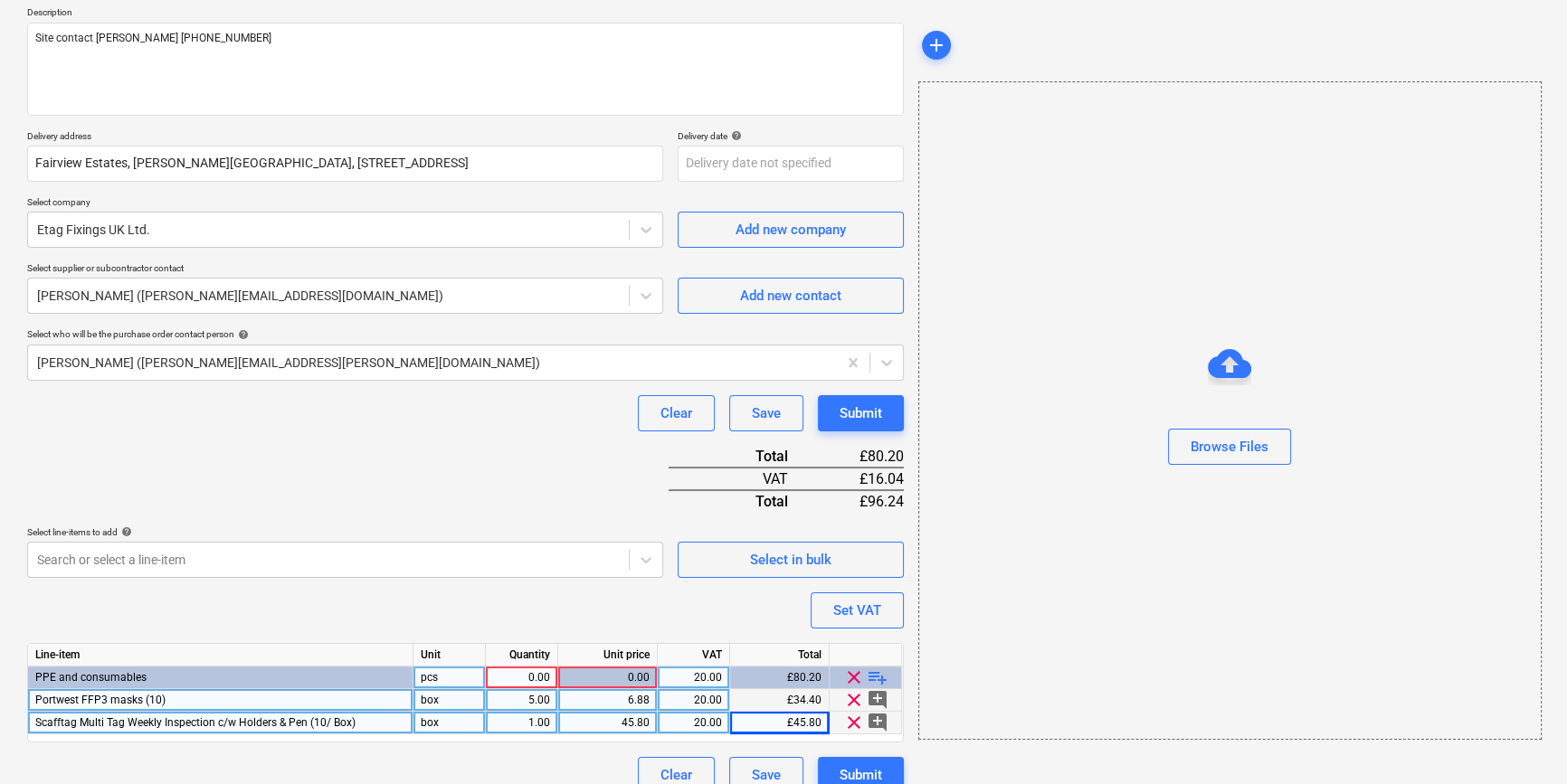 scroll, scrollTop: 231, scrollLeft: 0, axis: vertical 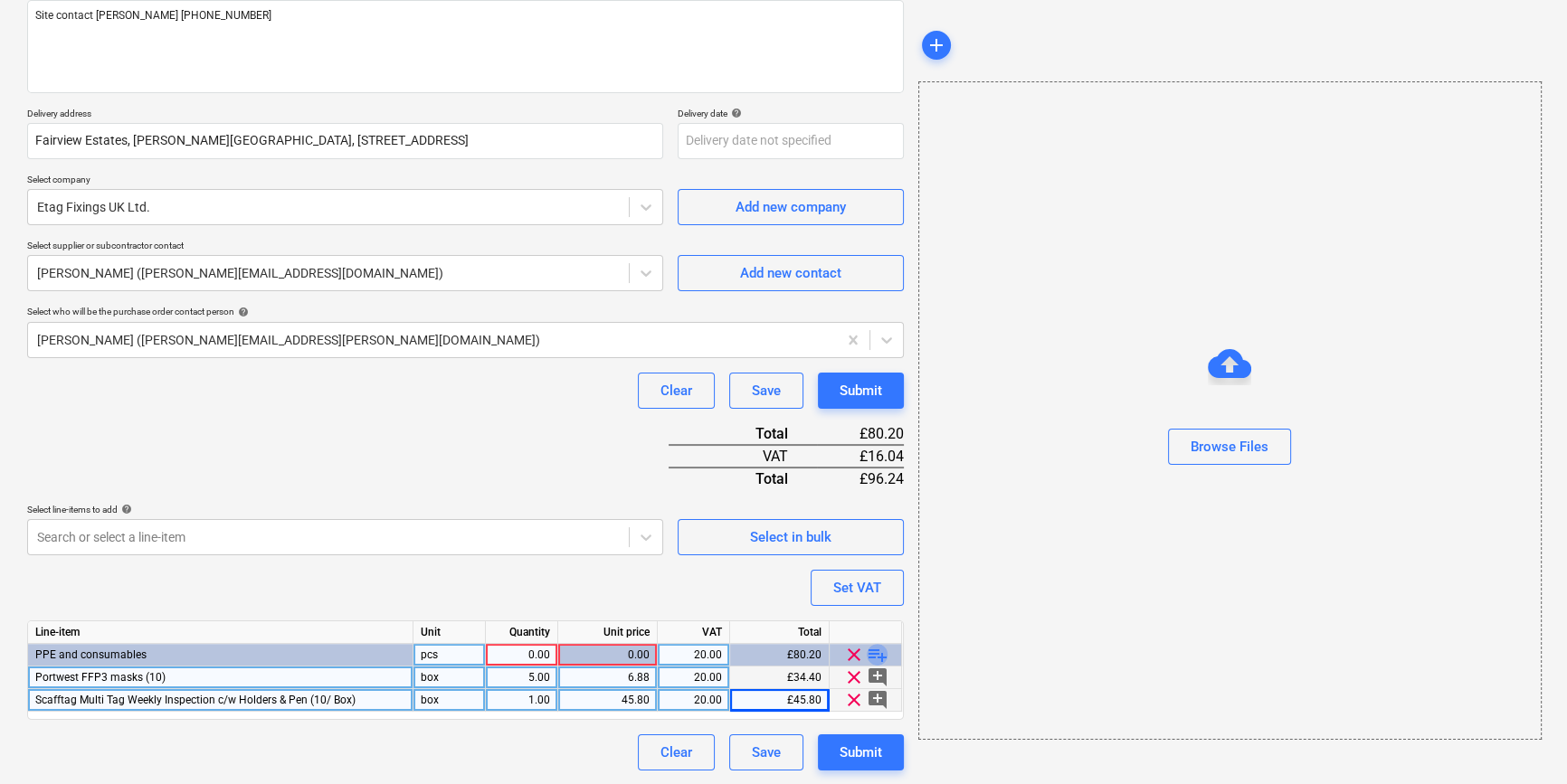 click on "playlist_add" at bounding box center (878, 655) 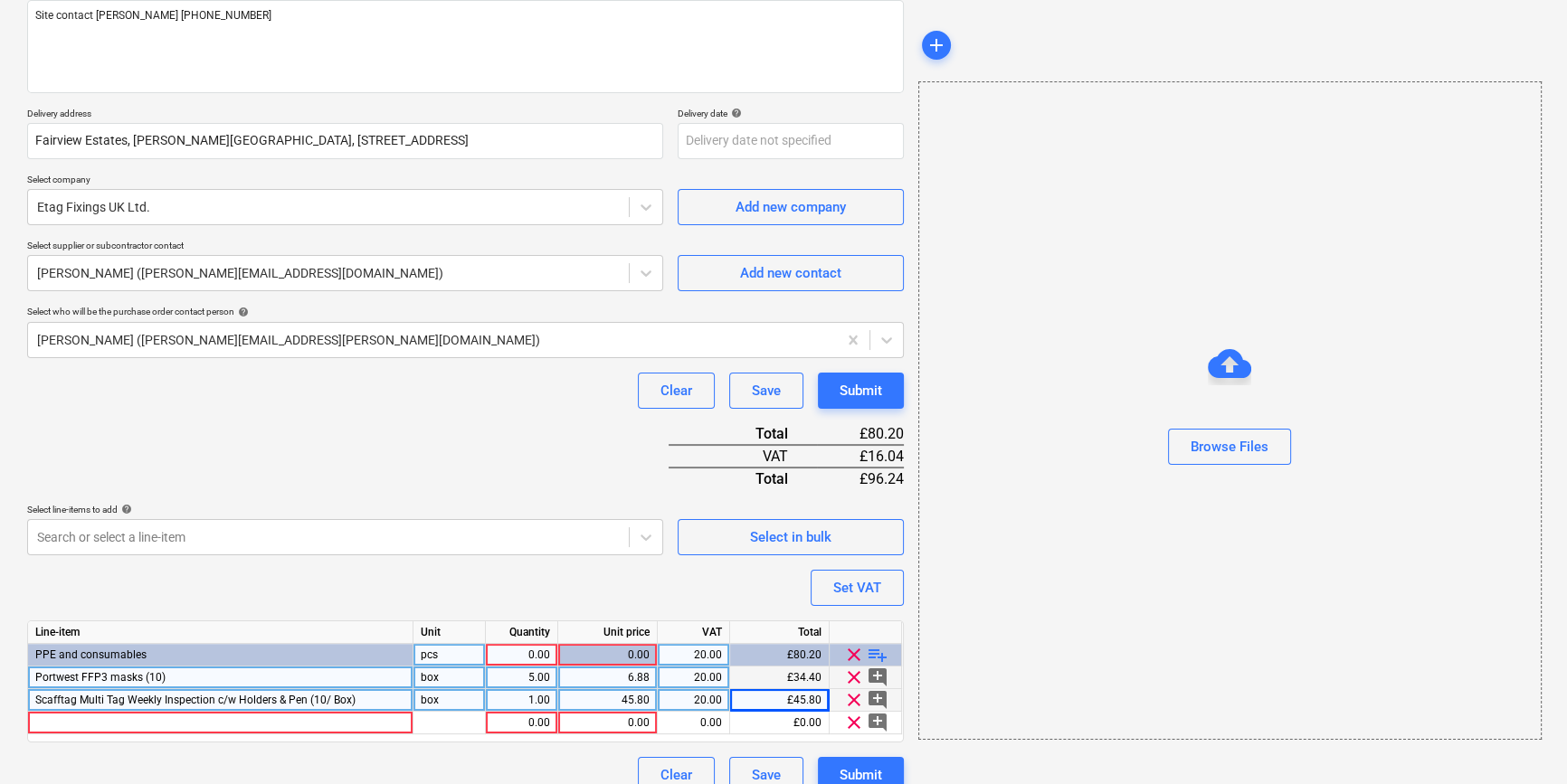type on "x" 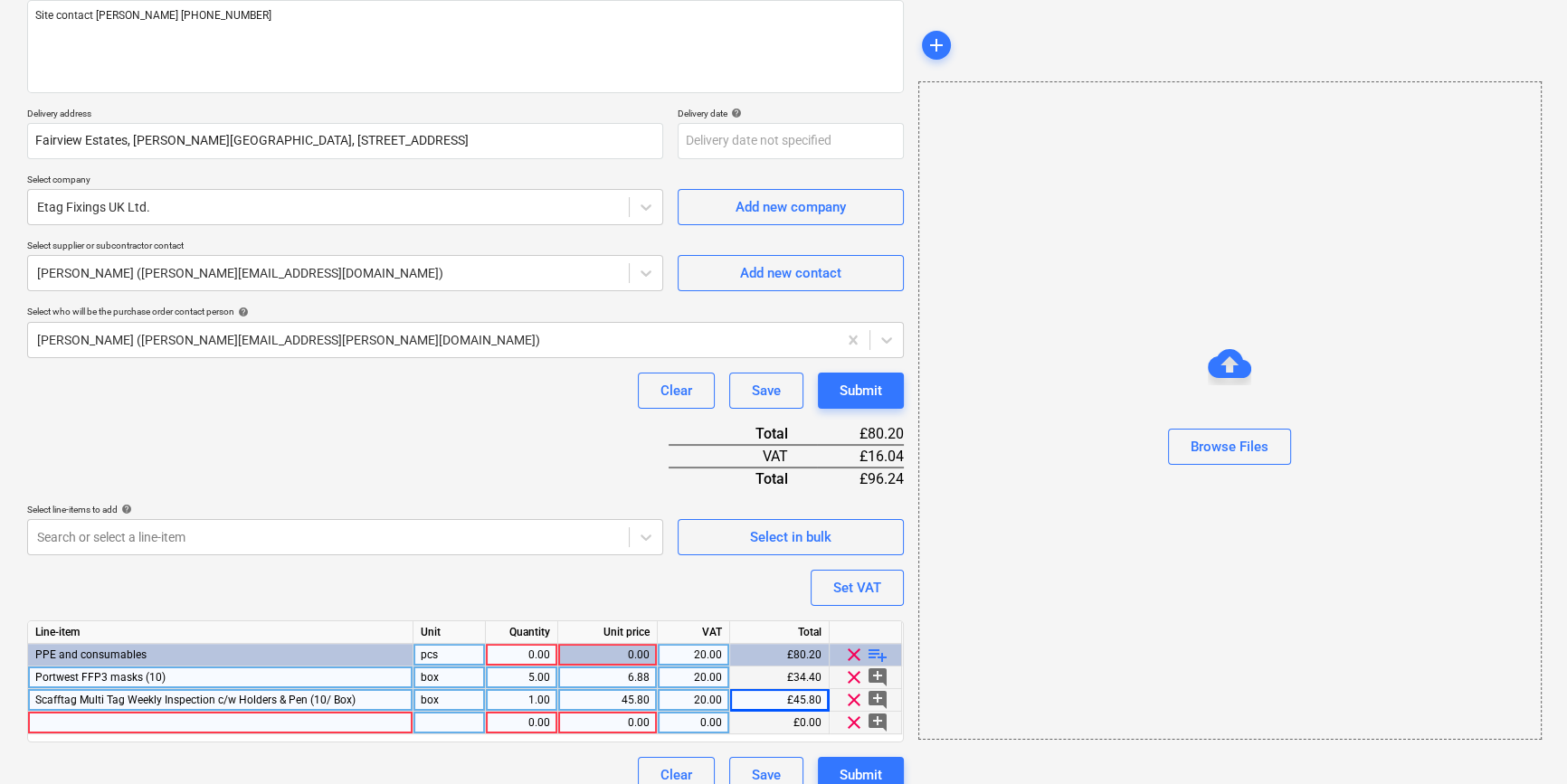 click at bounding box center [221, 723] 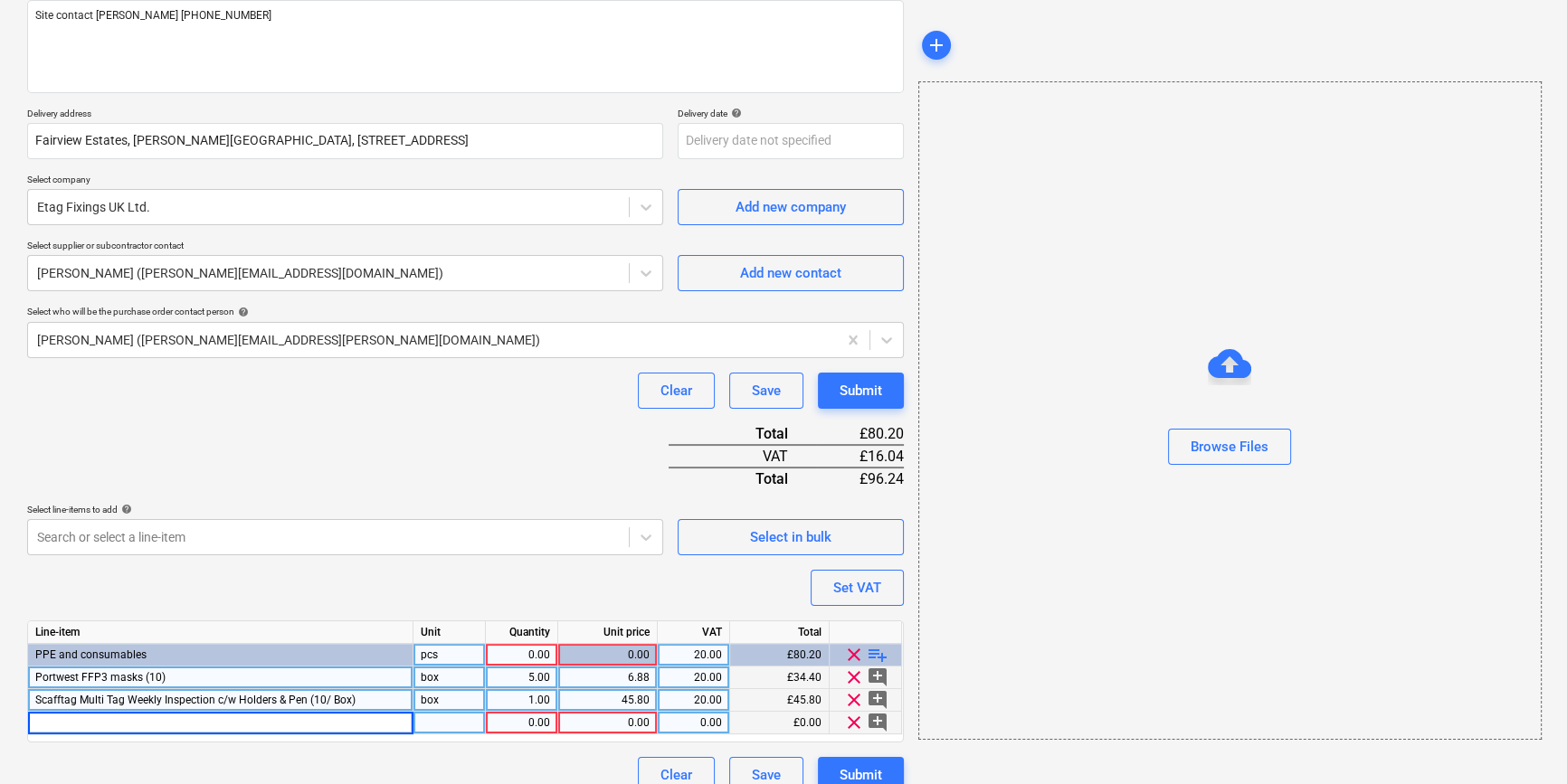 type on "Gloves Warrior Grey (Cut C) Size 9" 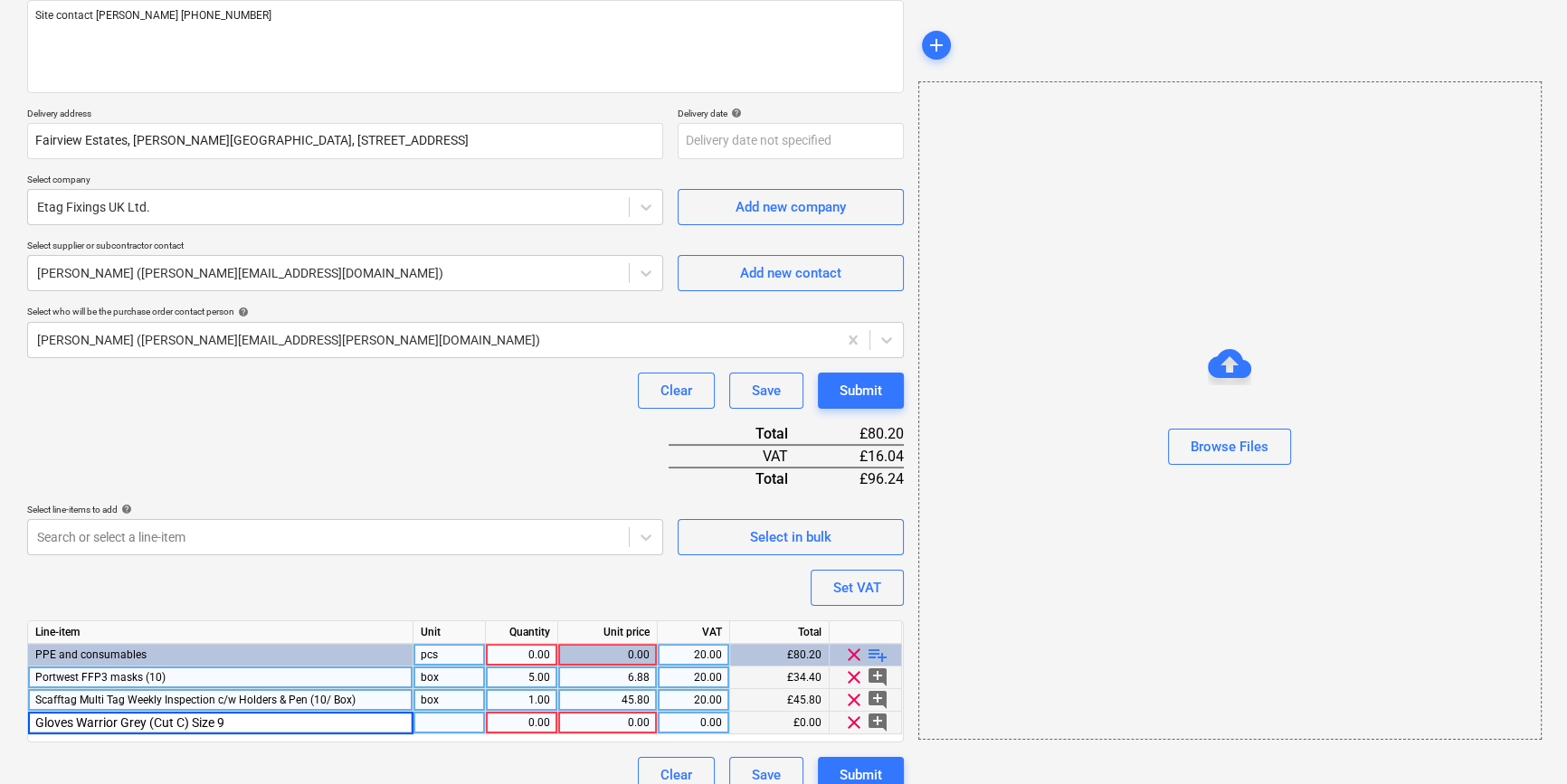 type on "x" 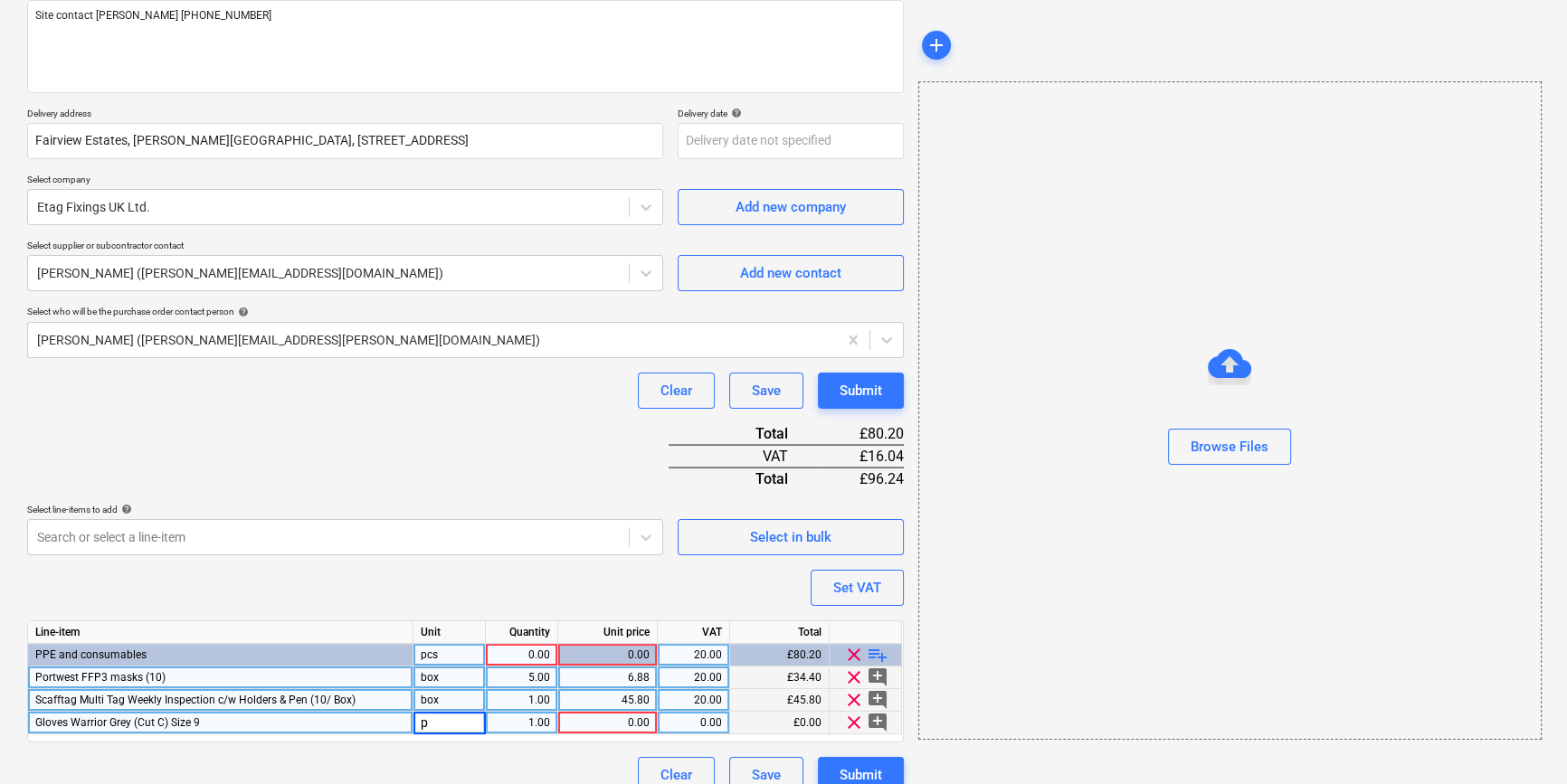 type on "pr" 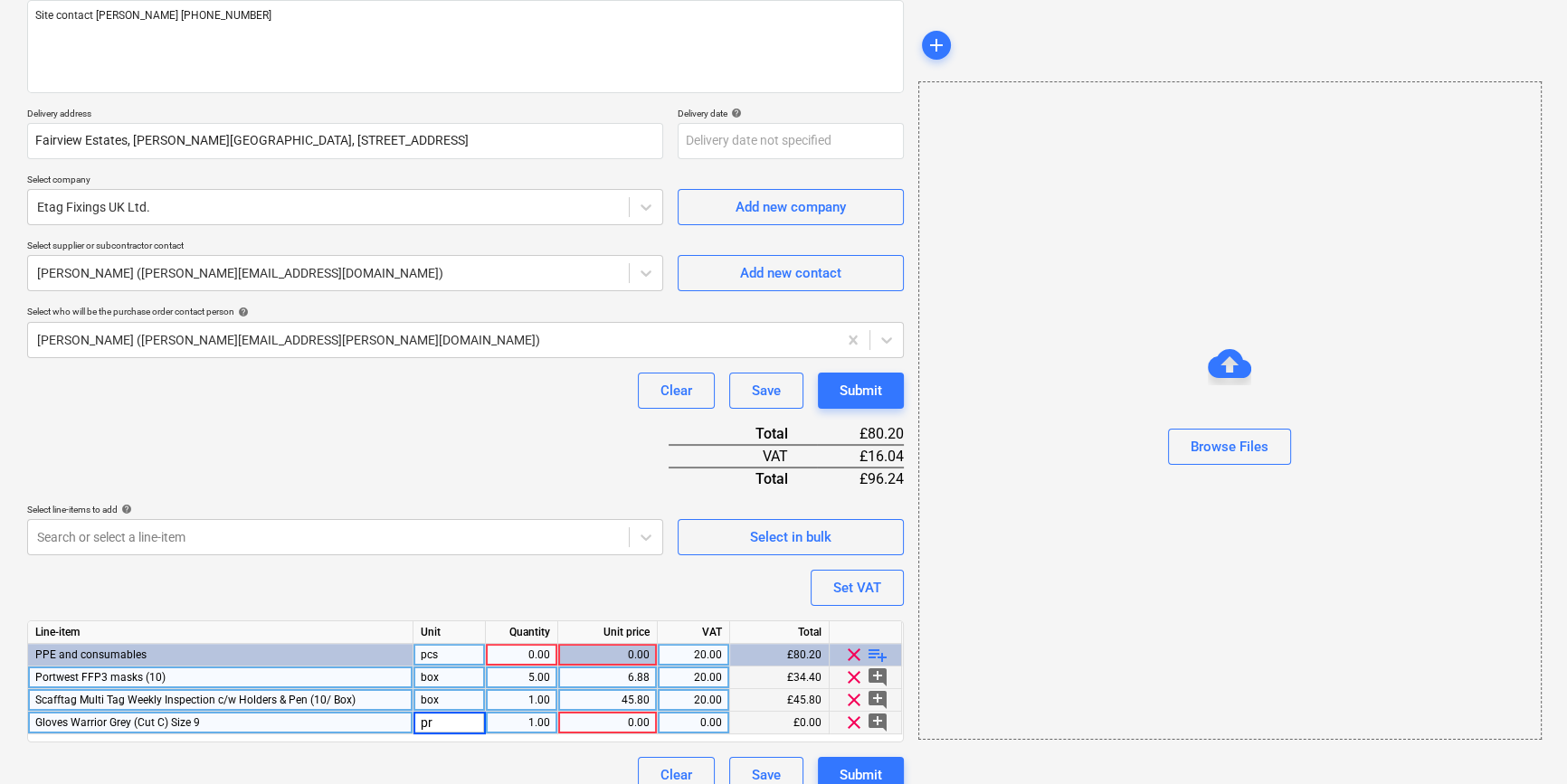 type on "x" 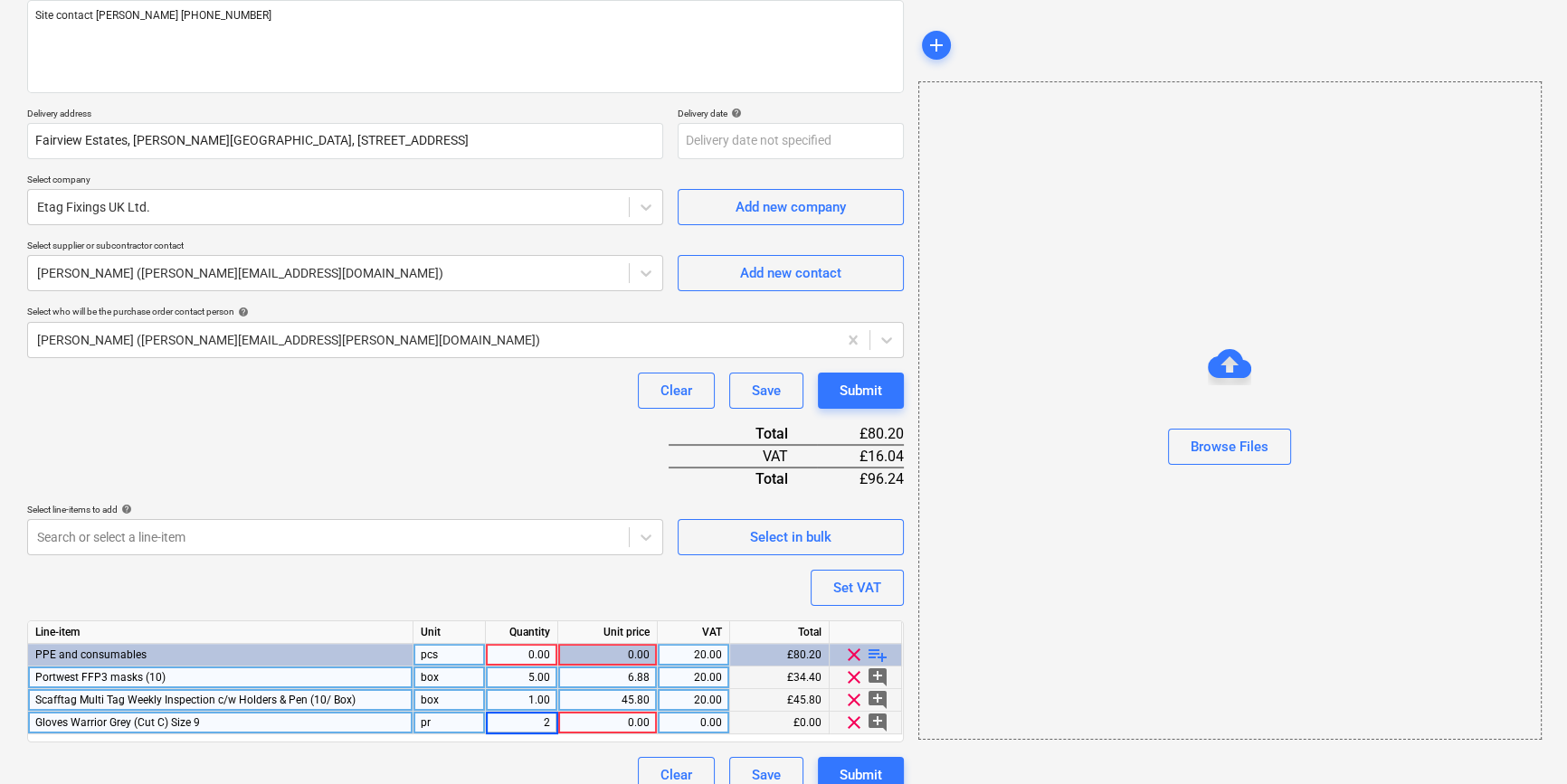 type on "24" 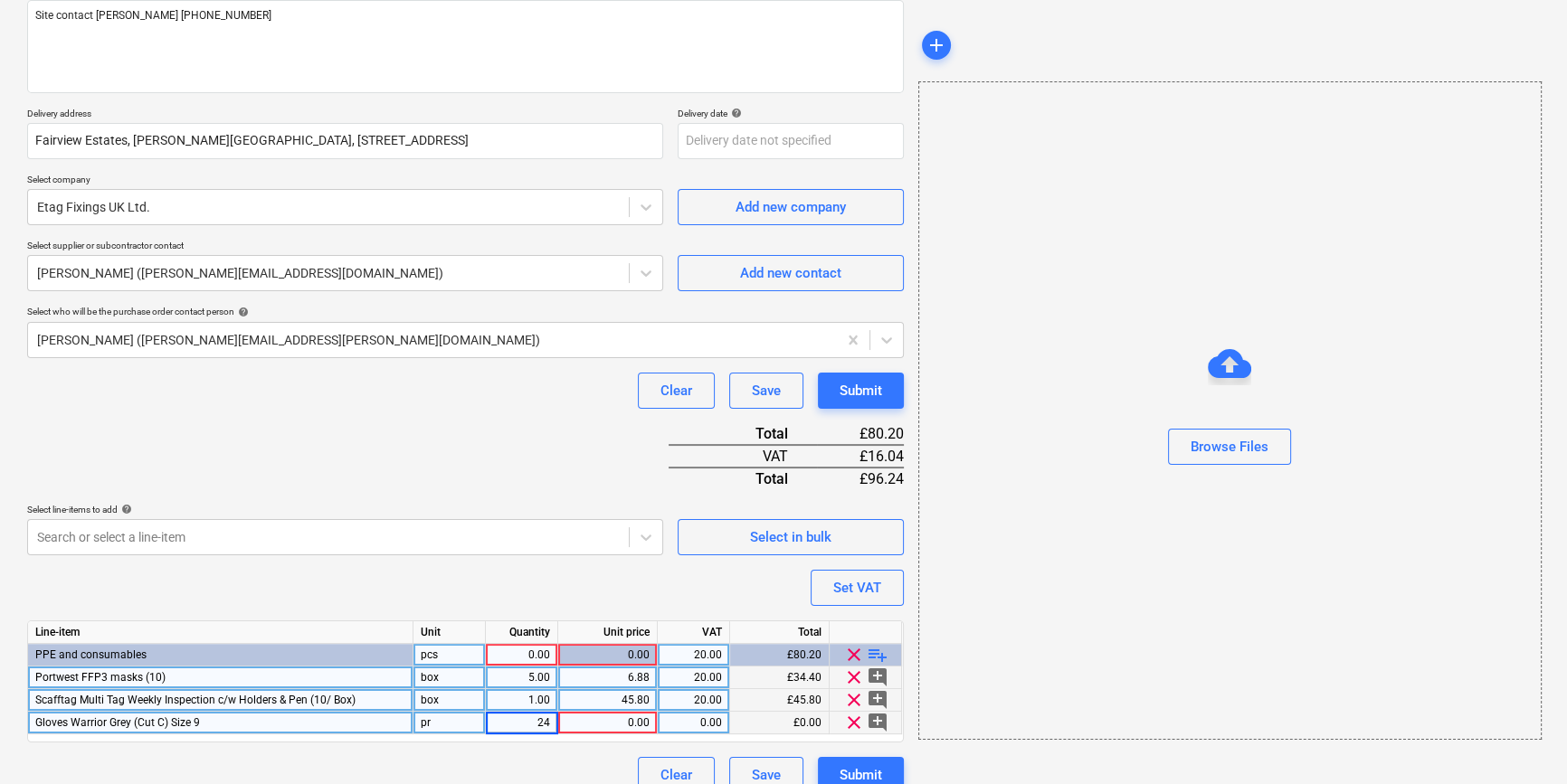 type on "x" 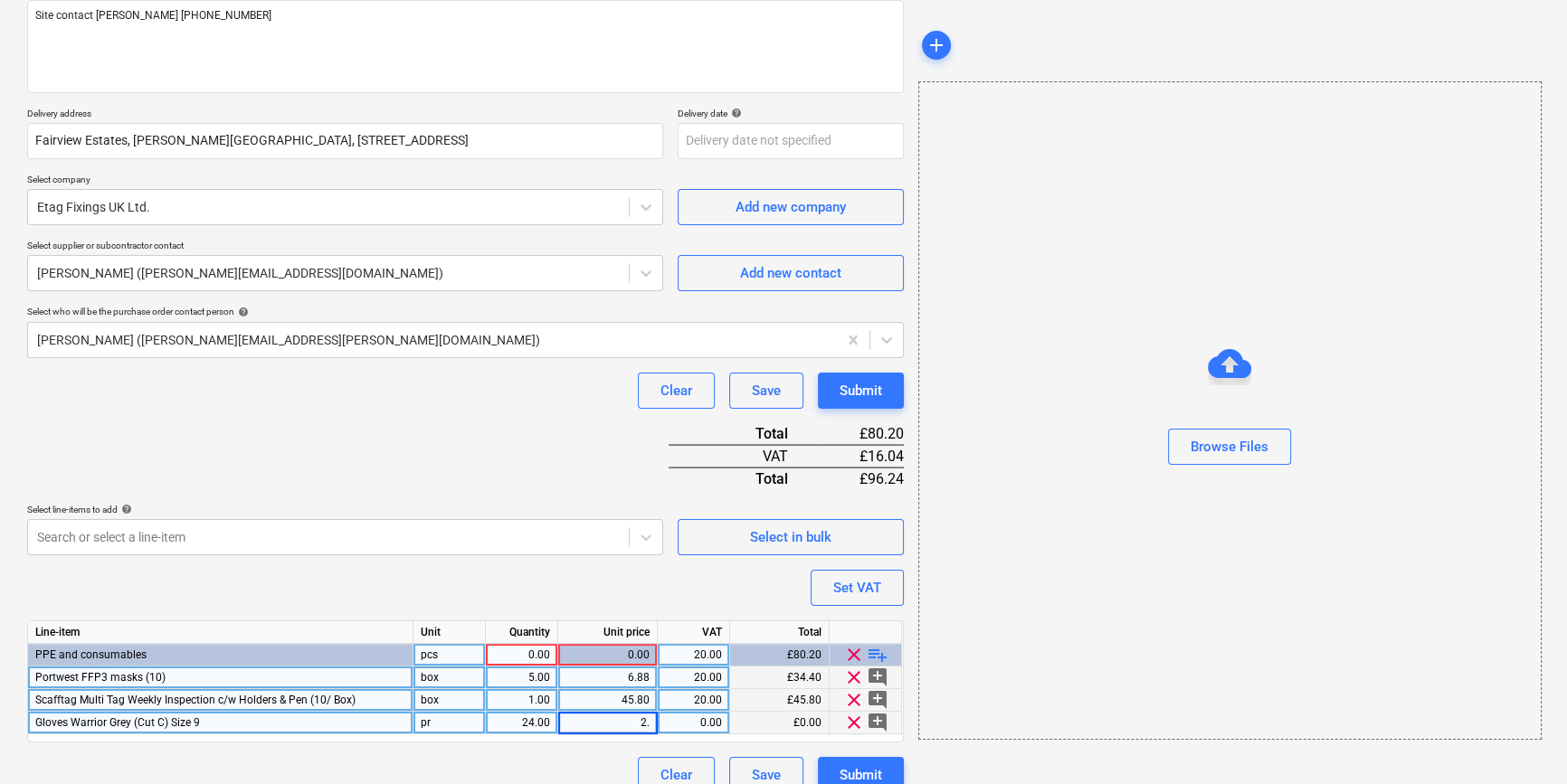 type on "2.6" 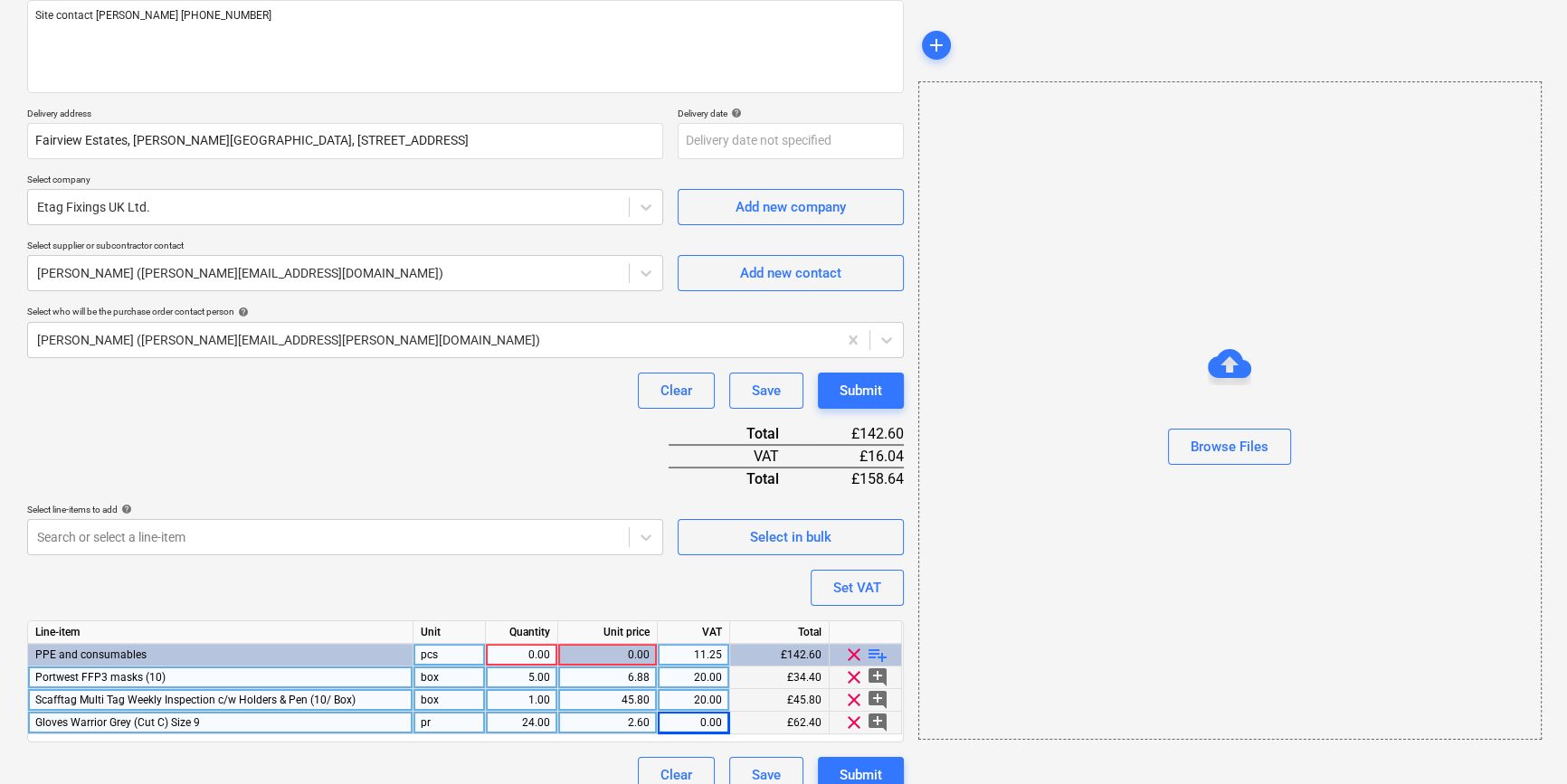 type on "x" 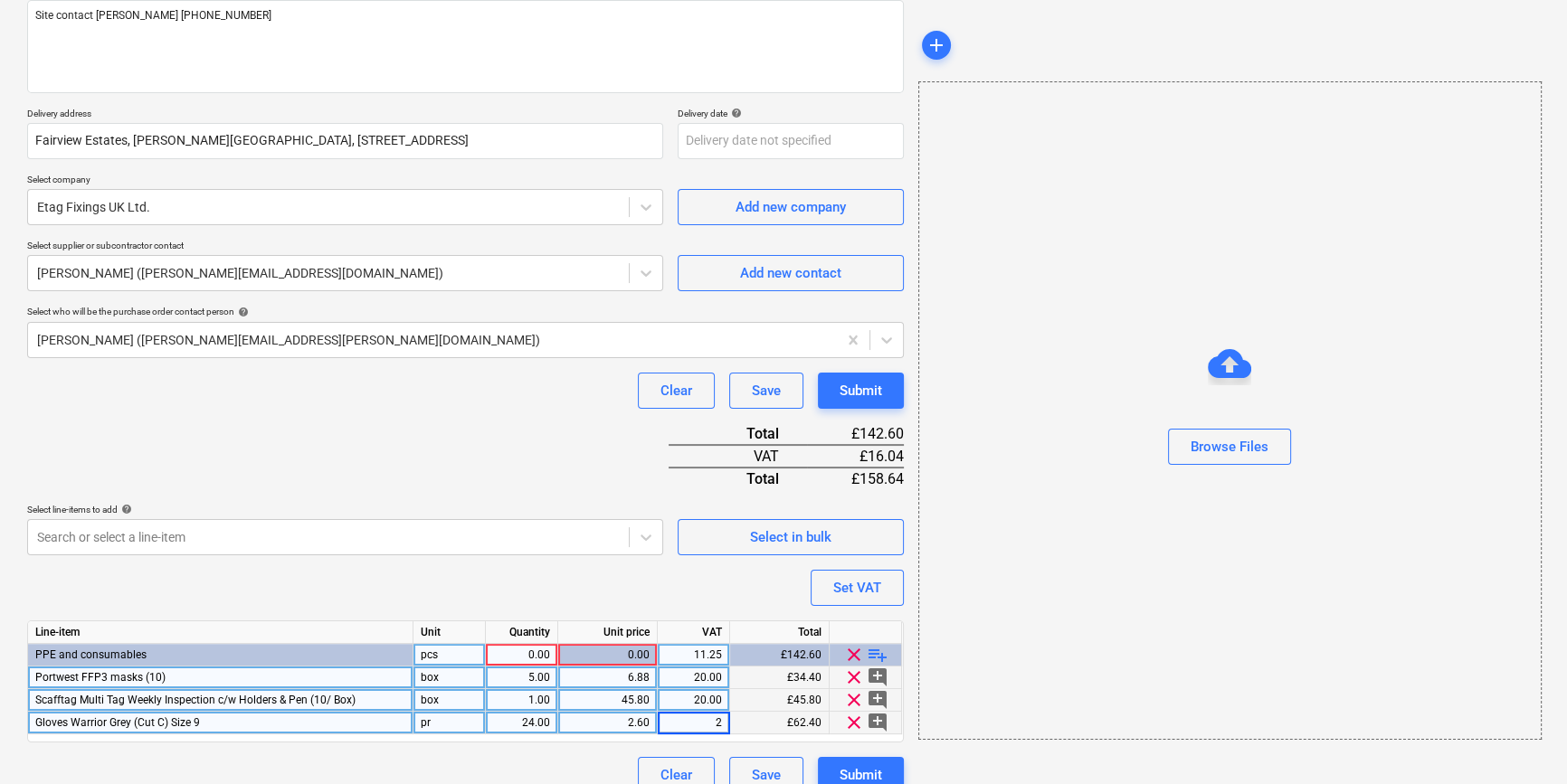 type on "20" 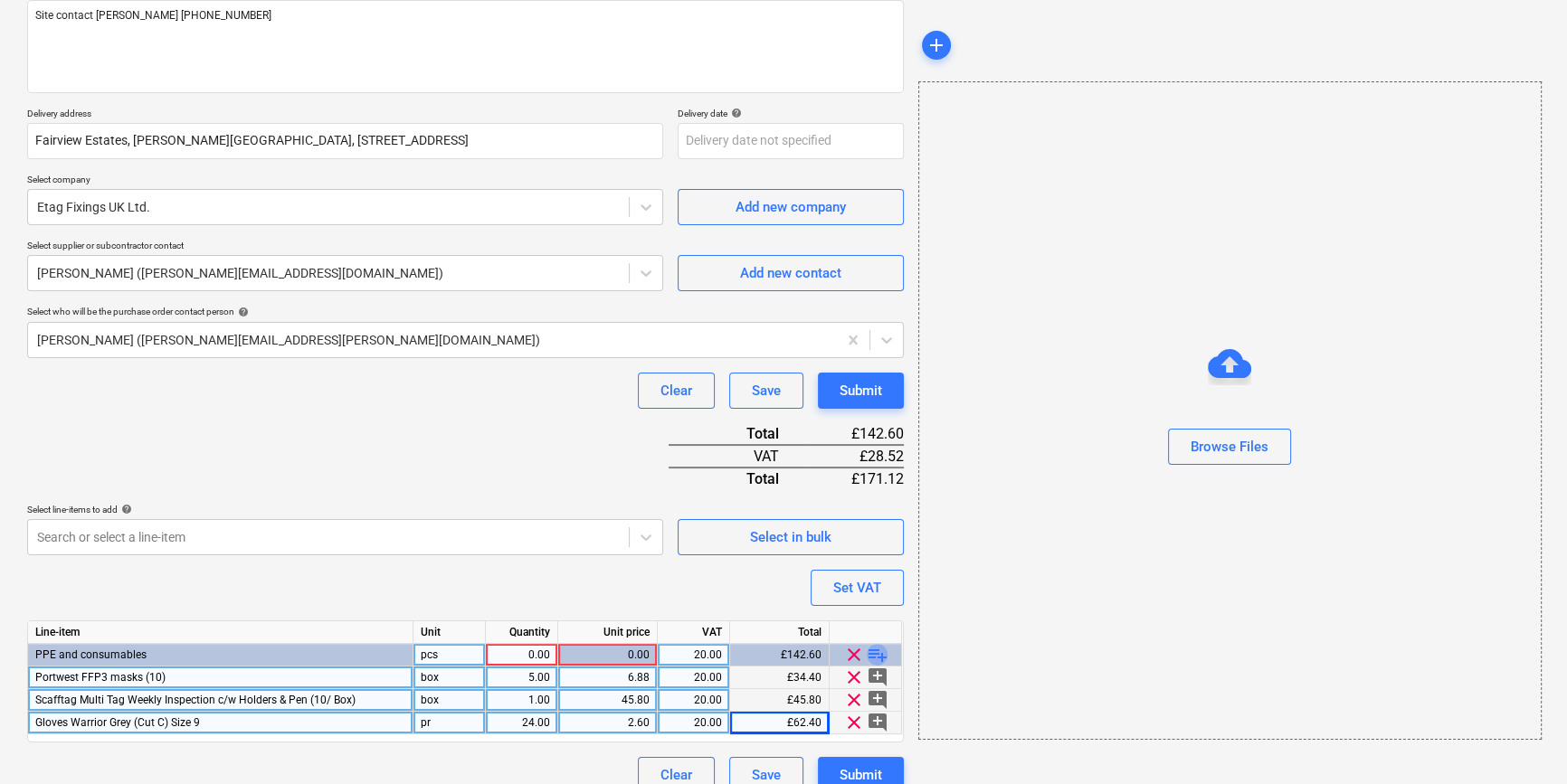 click on "playlist_add" at bounding box center [878, 655] 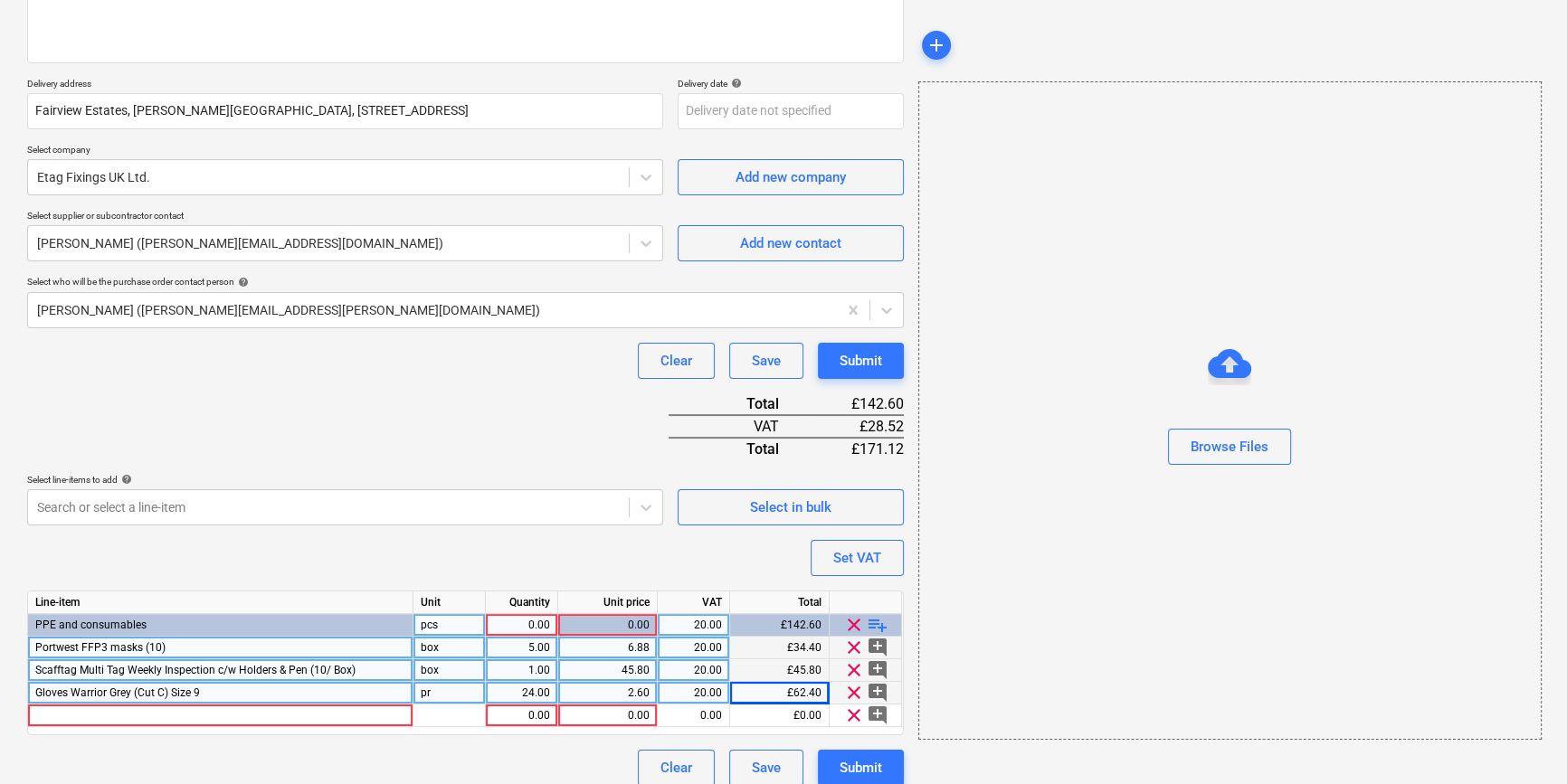 scroll, scrollTop: 276, scrollLeft: 0, axis: vertical 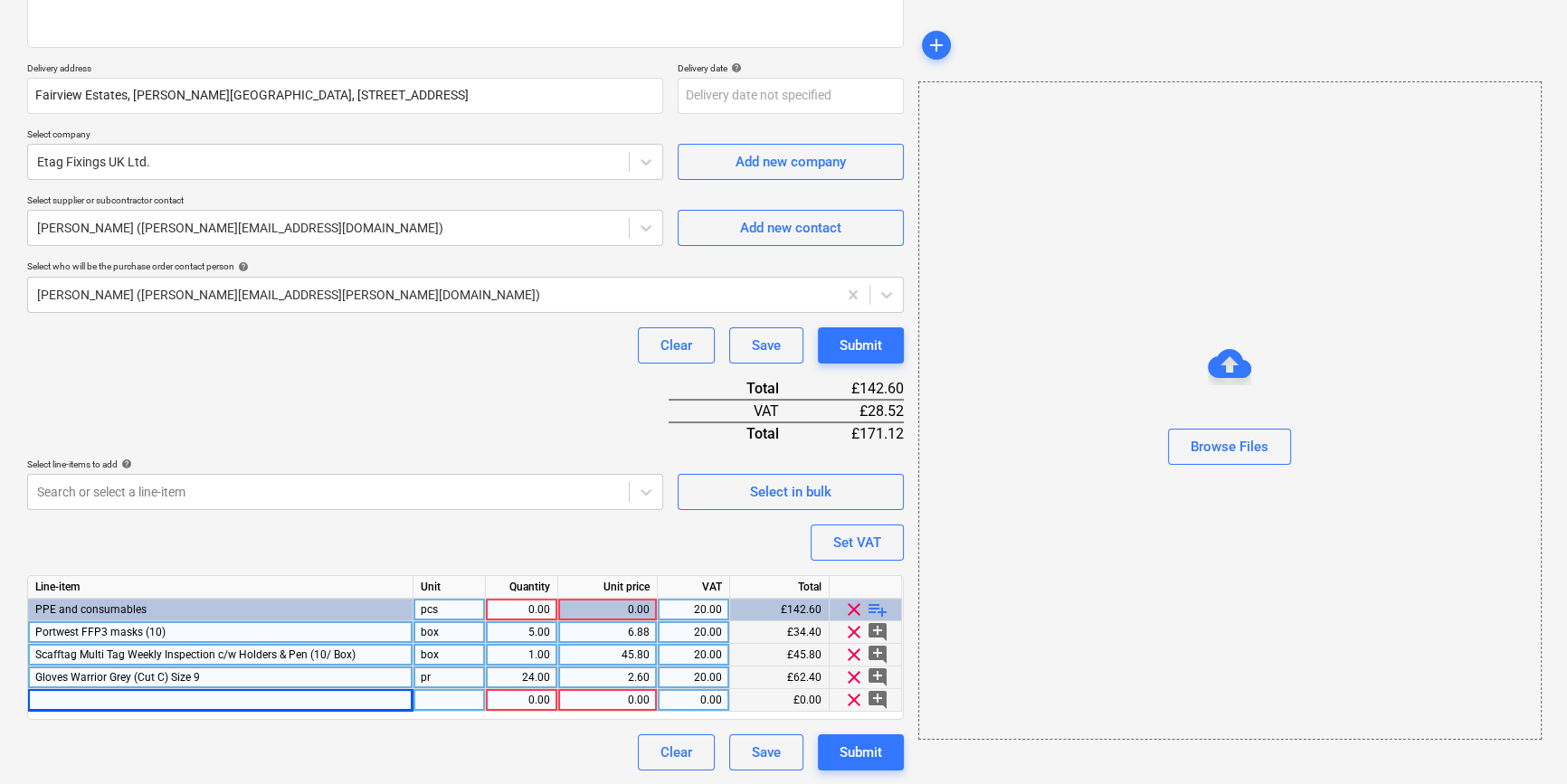 drag, startPoint x: 75, startPoint y: 699, endPoint x: 49, endPoint y: 696, distance: 26.1725 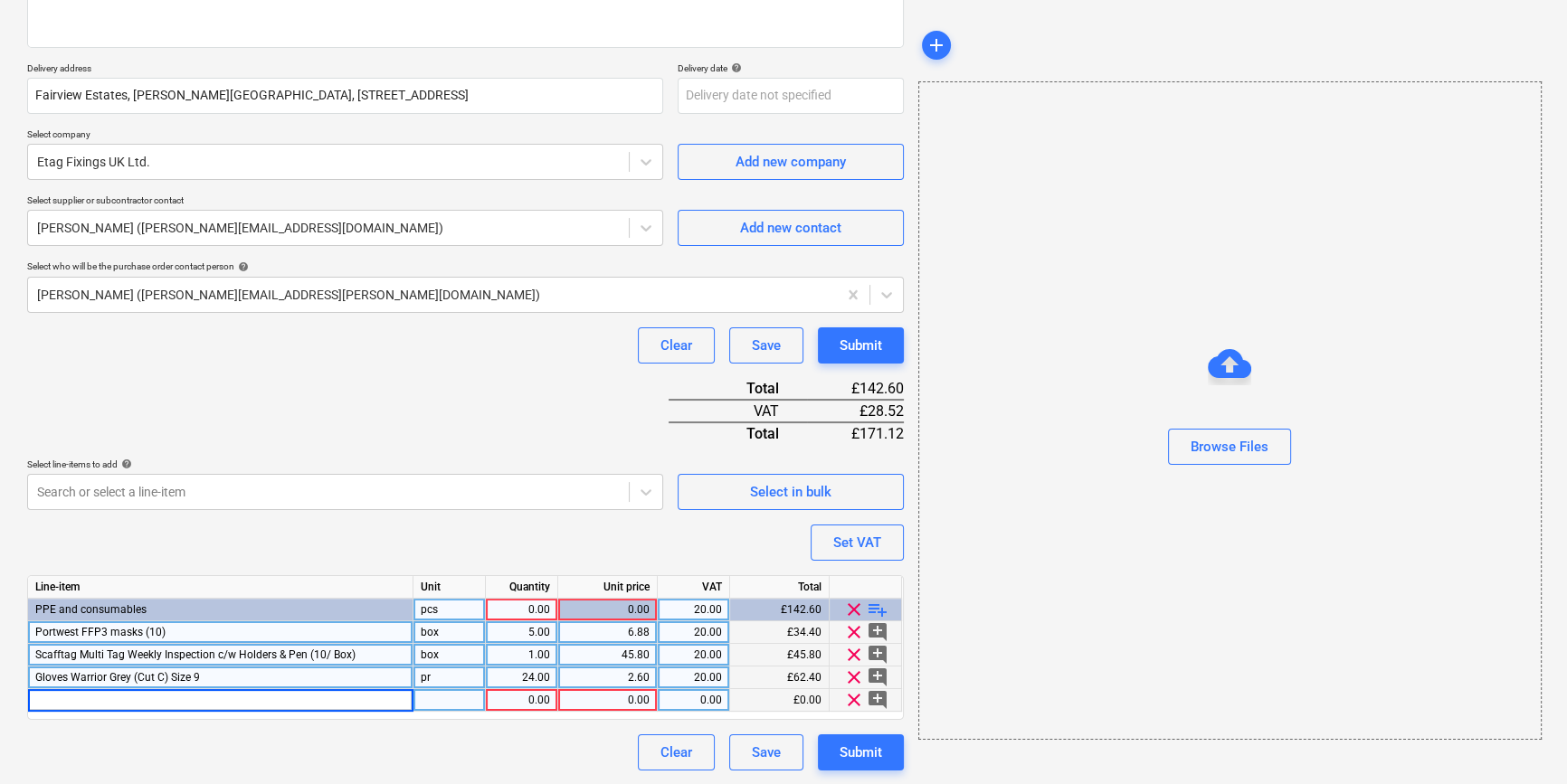 click at bounding box center [220, 700] 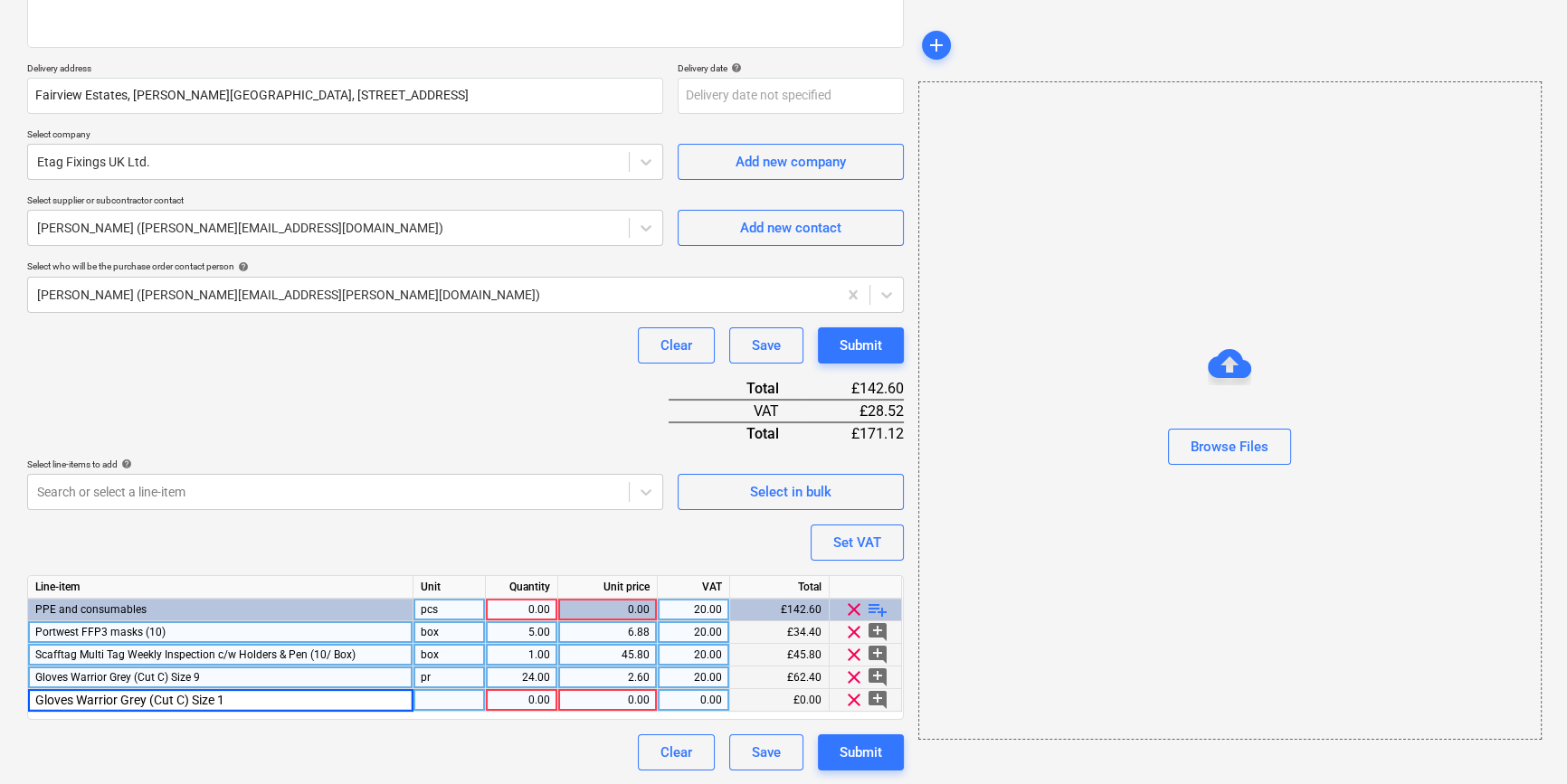 type 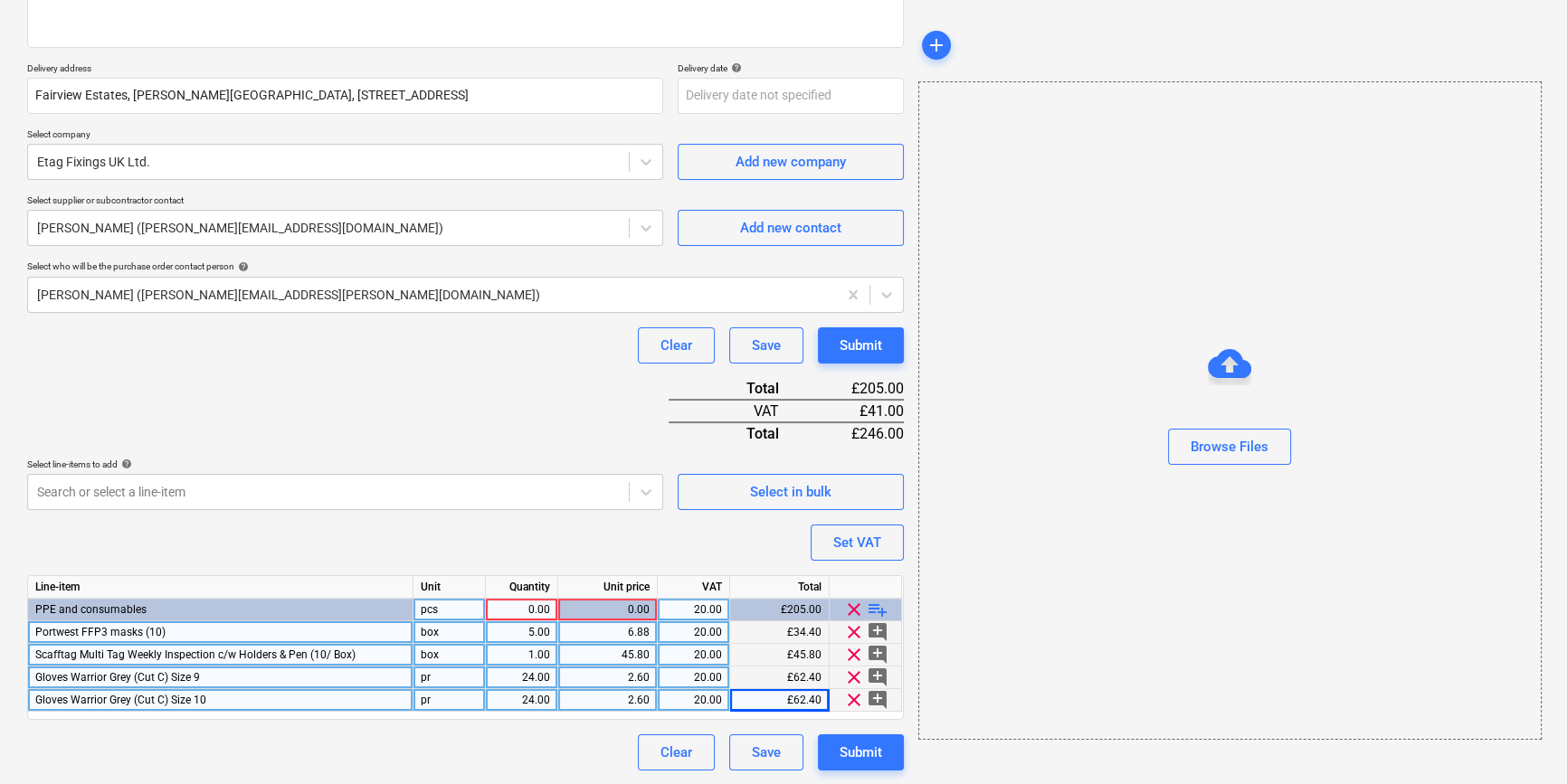 click on "playlist_add" at bounding box center (878, 609) 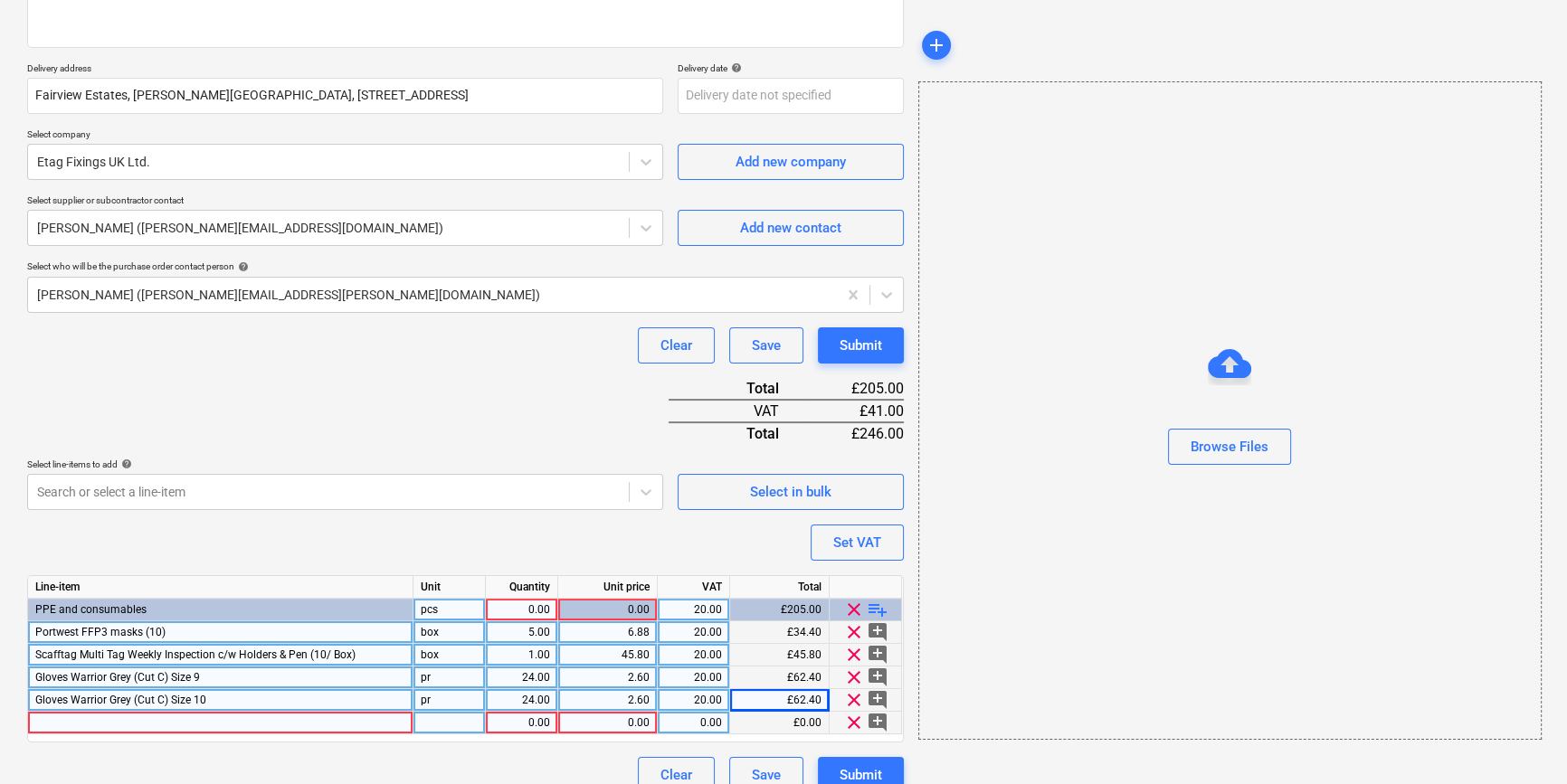 click at bounding box center (221, 723) 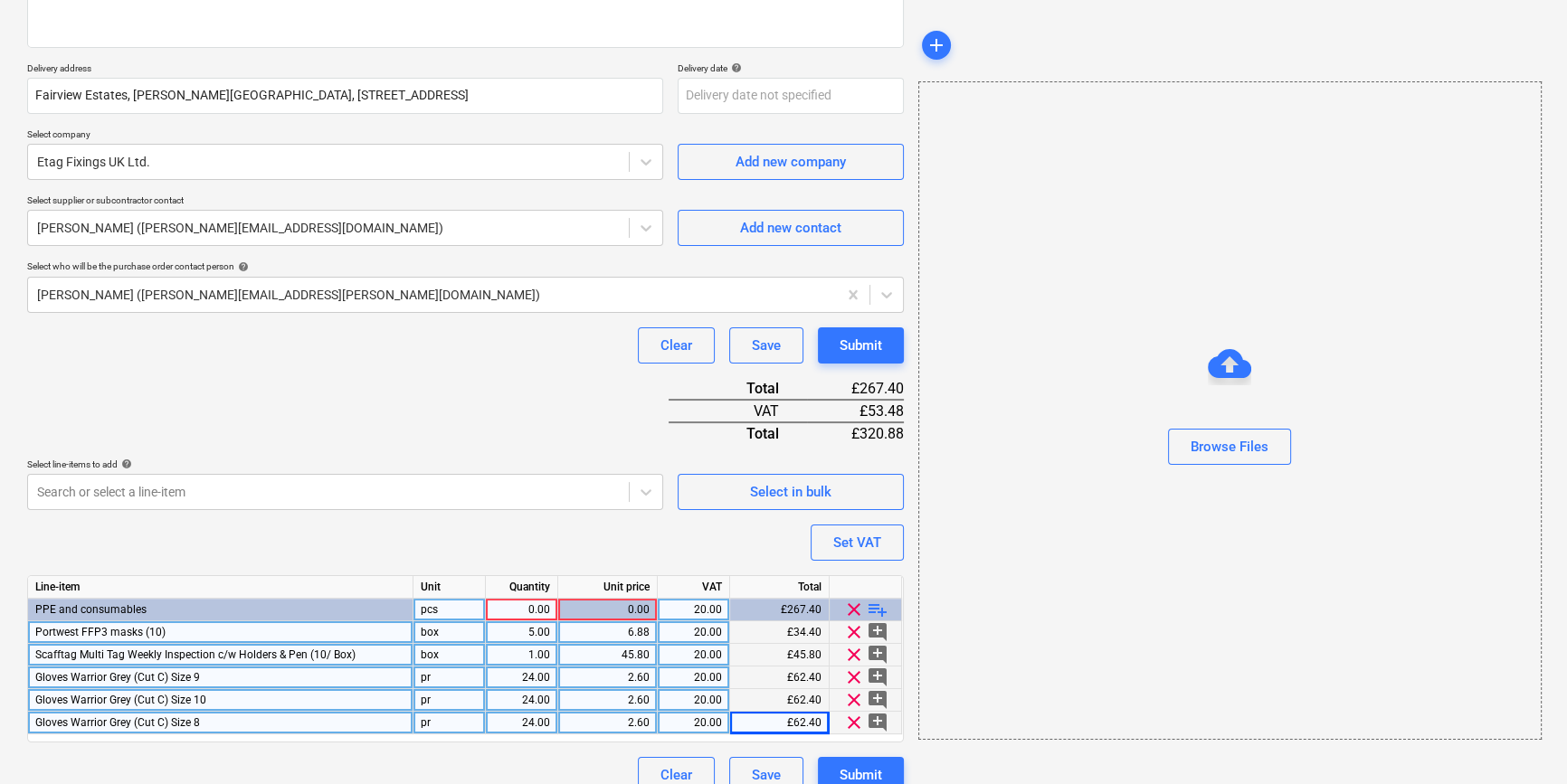 click on "playlist_add" at bounding box center [878, 609] 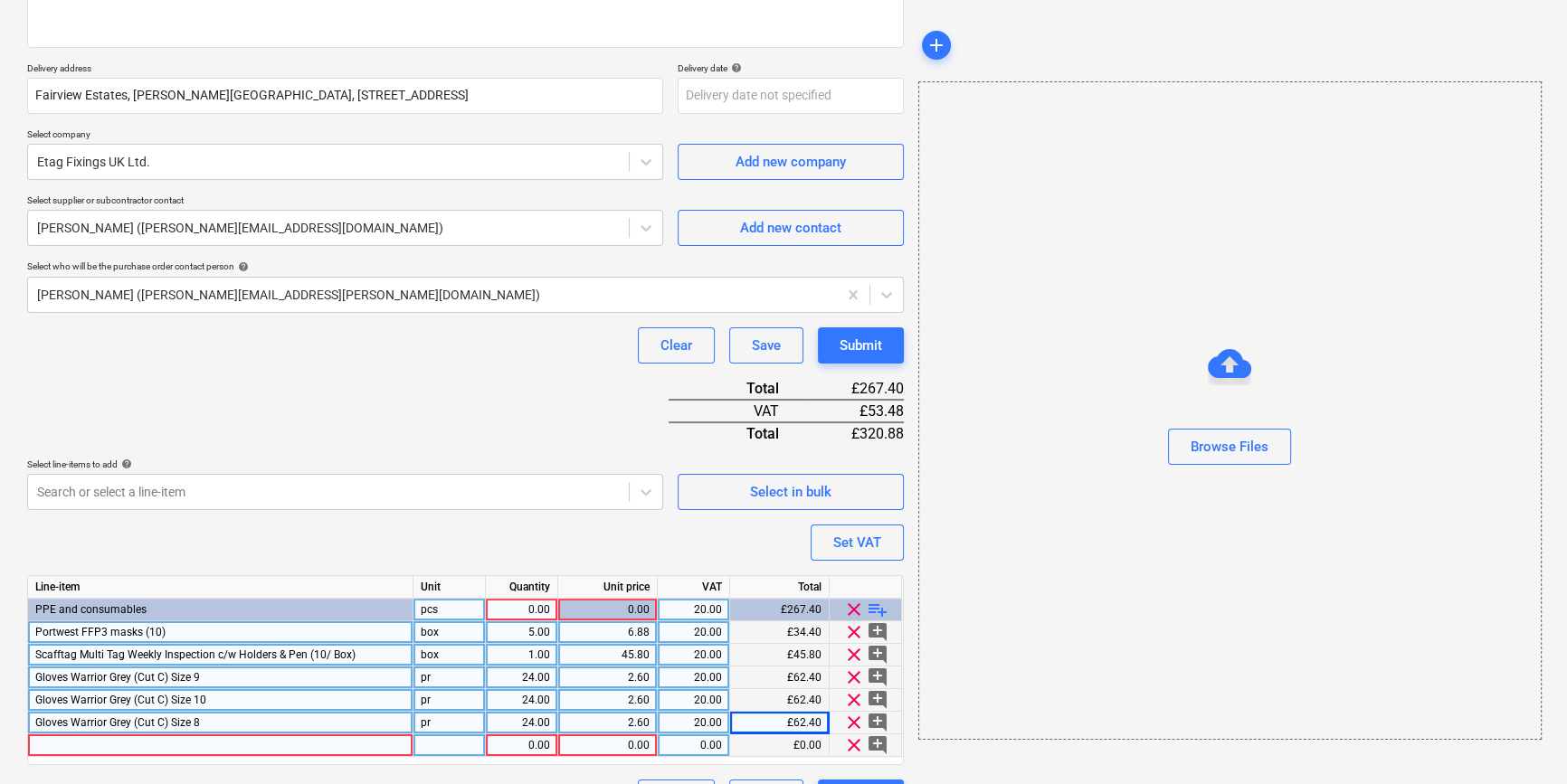 click at bounding box center (221, 745) 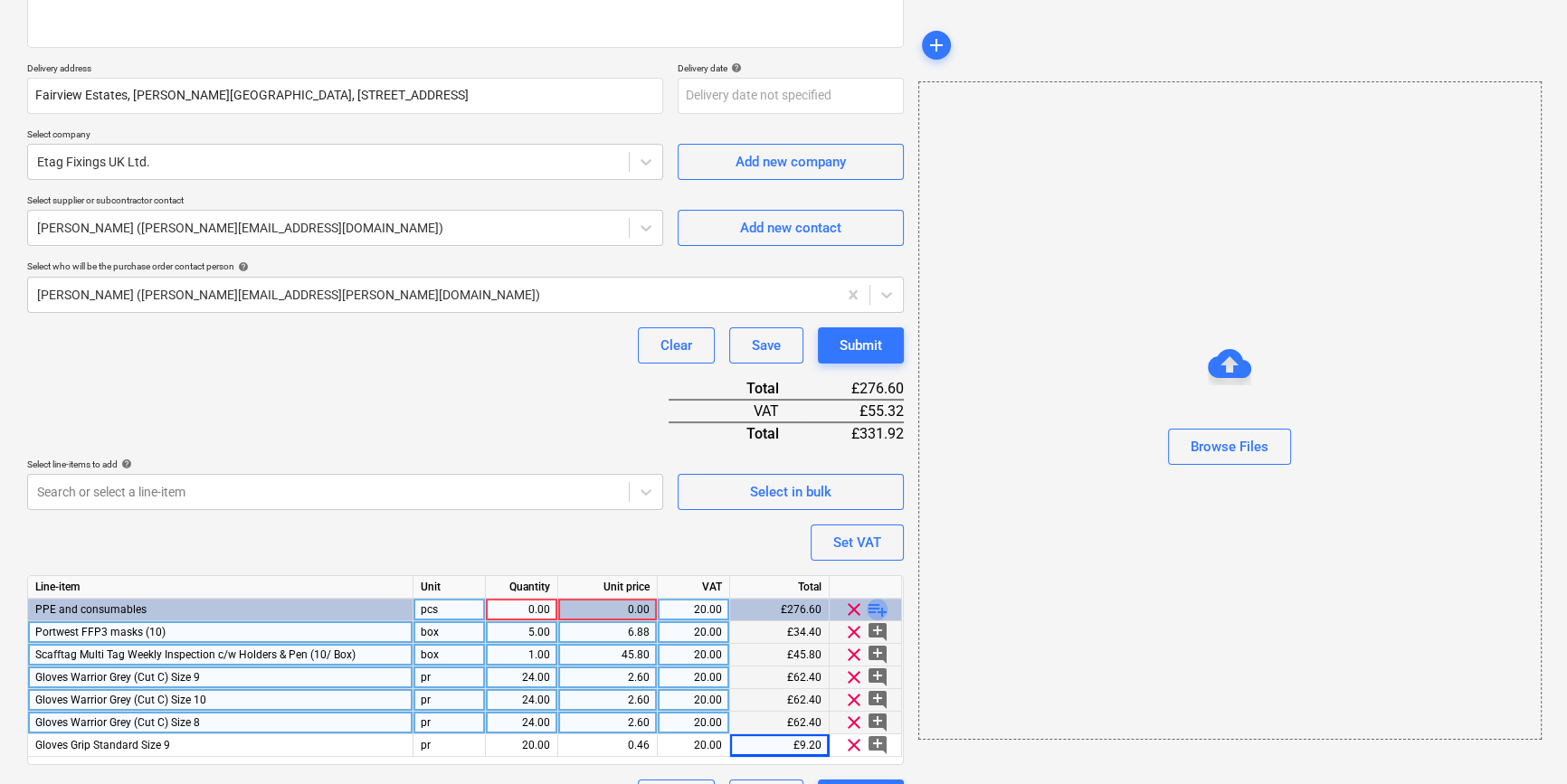click on "playlist_add" at bounding box center (878, 609) 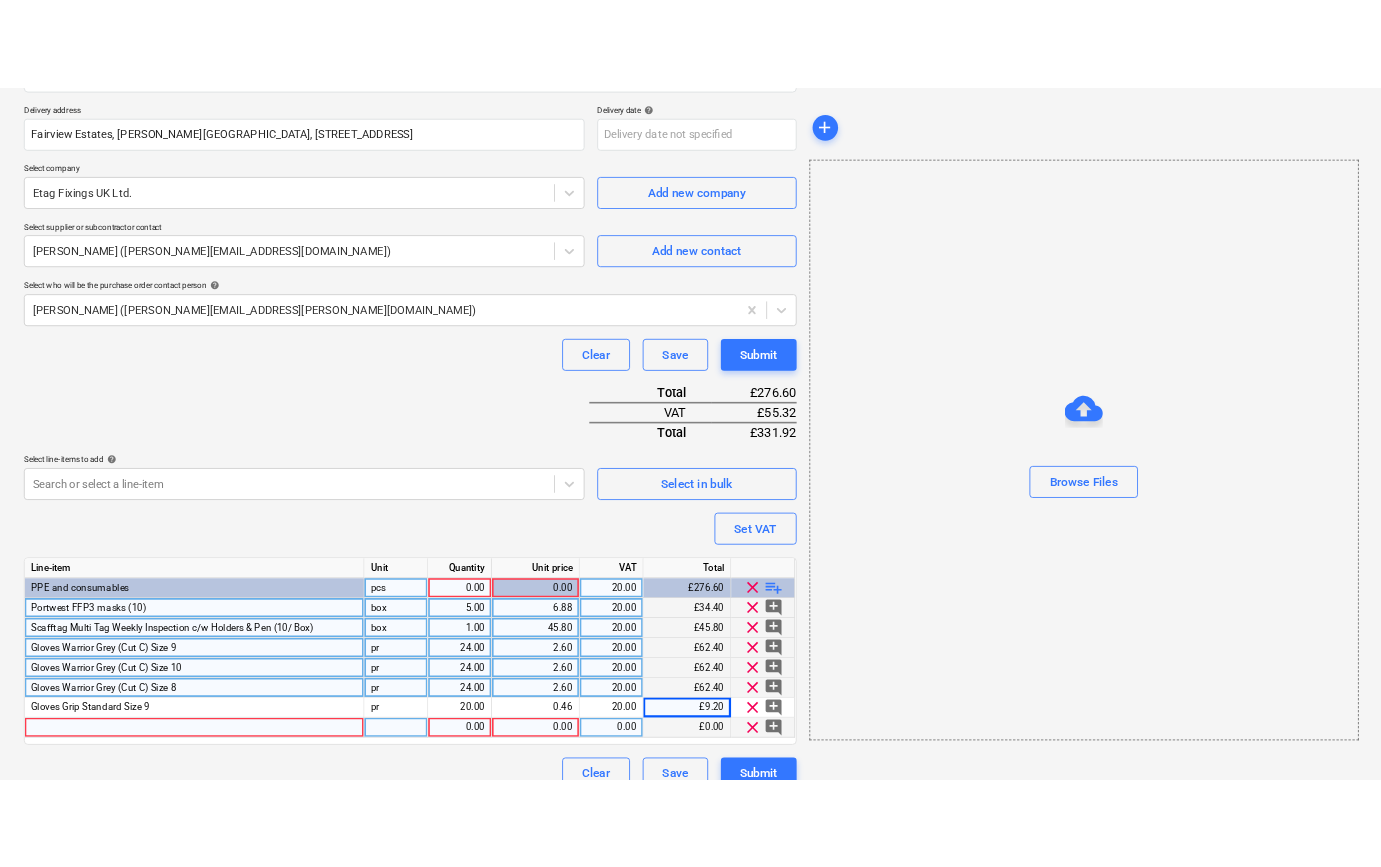 scroll, scrollTop: 380, scrollLeft: 0, axis: vertical 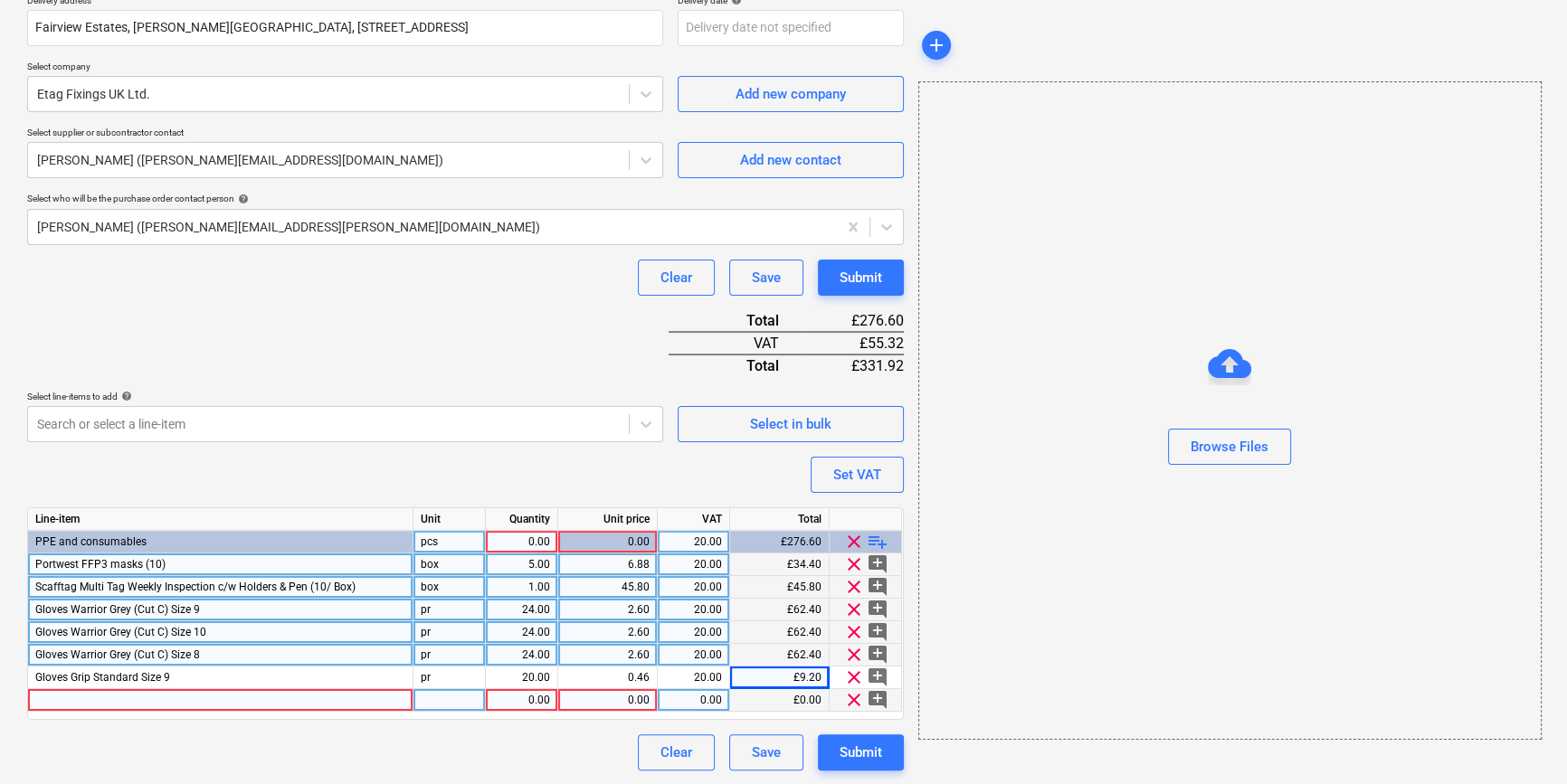 click at bounding box center [221, 700] 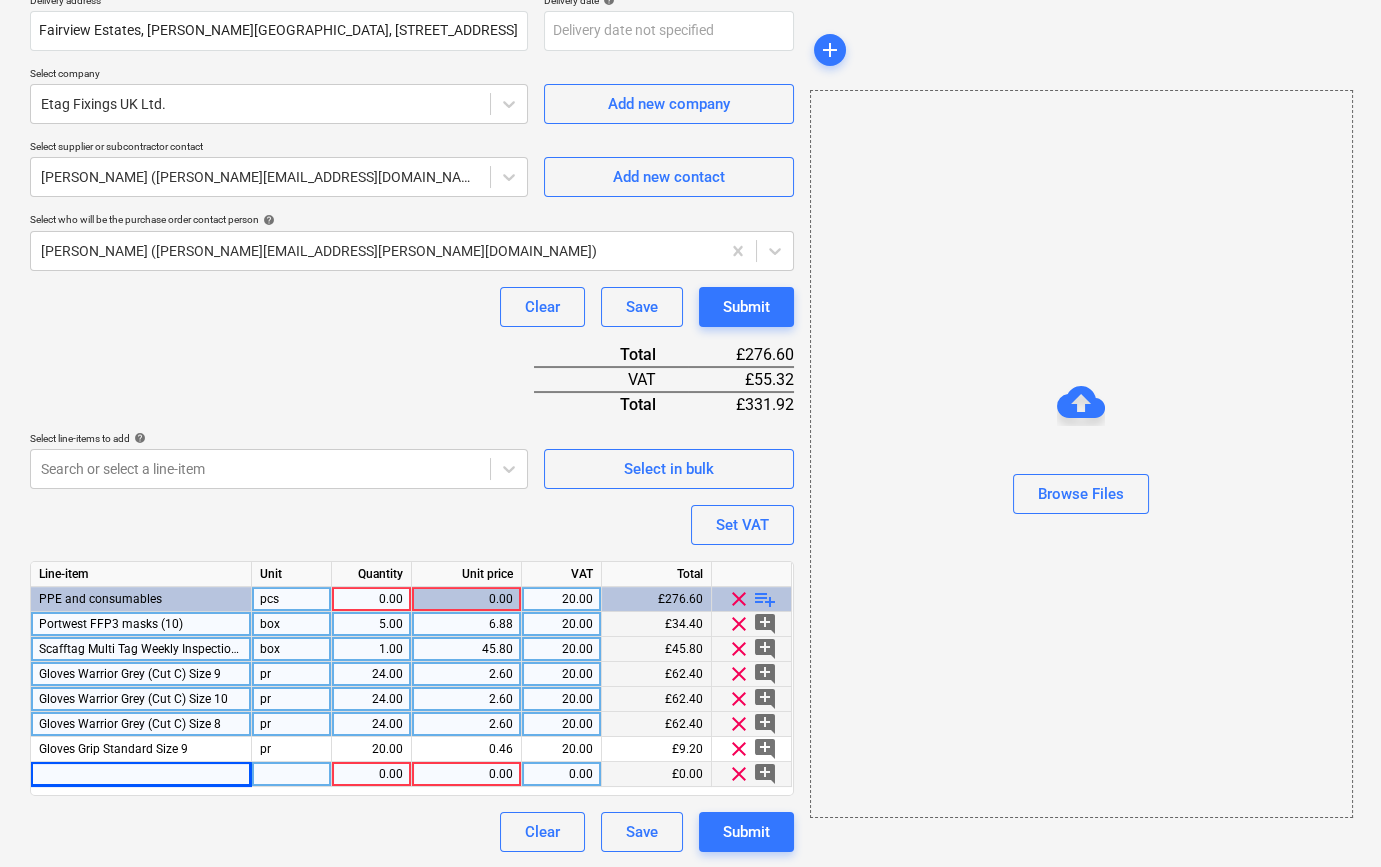 click at bounding box center [141, 774] 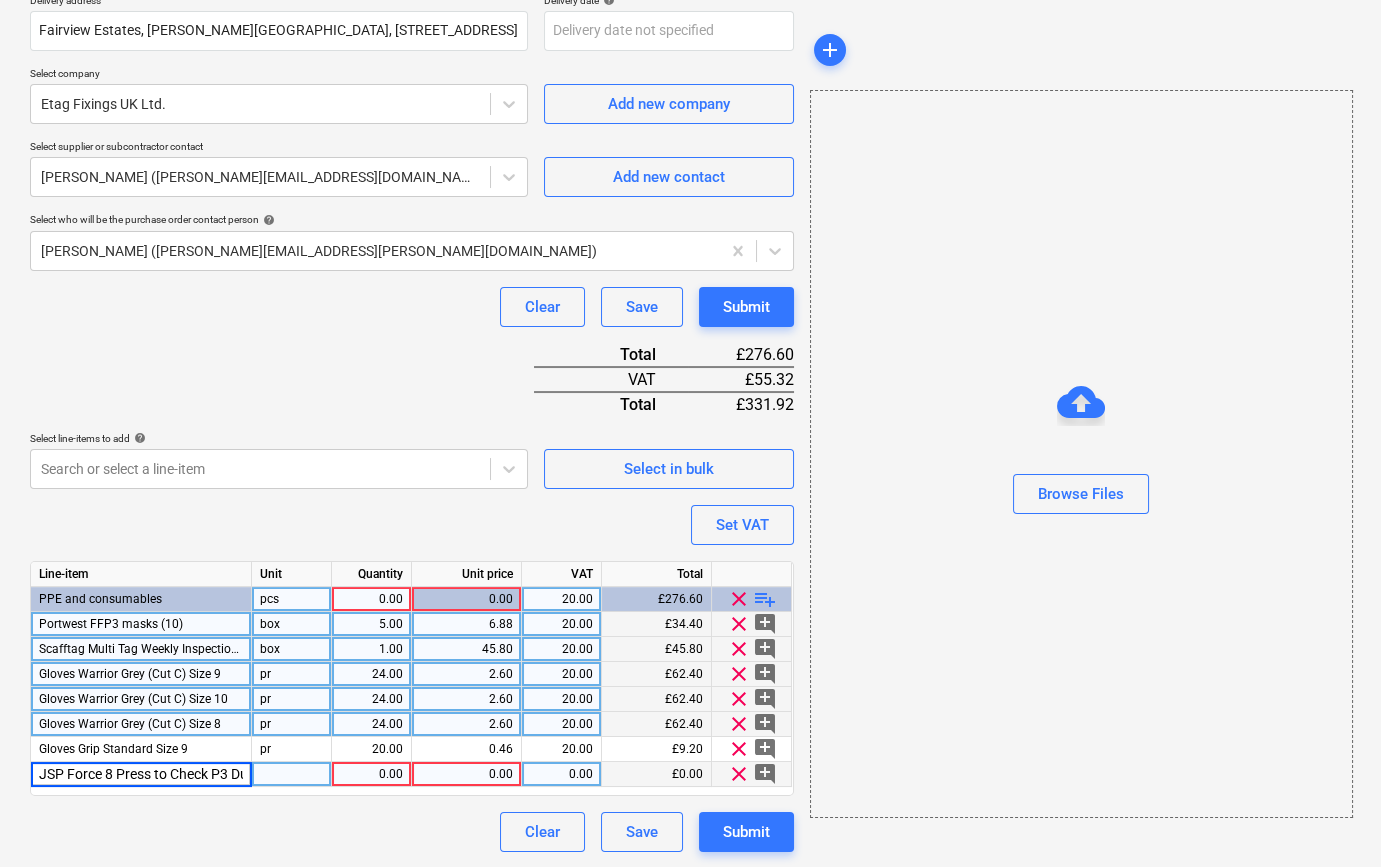 scroll, scrollTop: 0, scrollLeft: 90, axis: horizontal 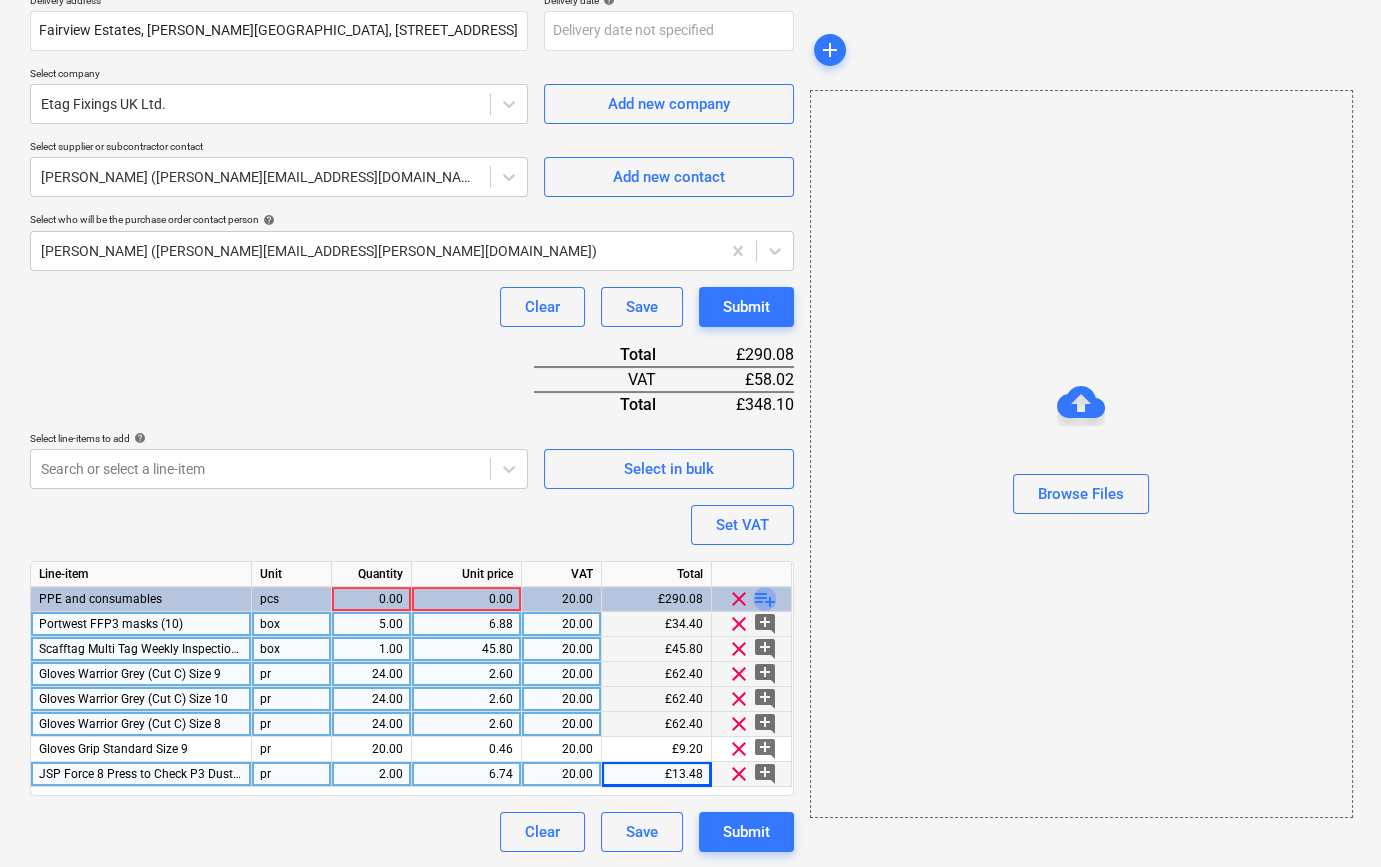 click on "playlist_add" at bounding box center (765, 599) 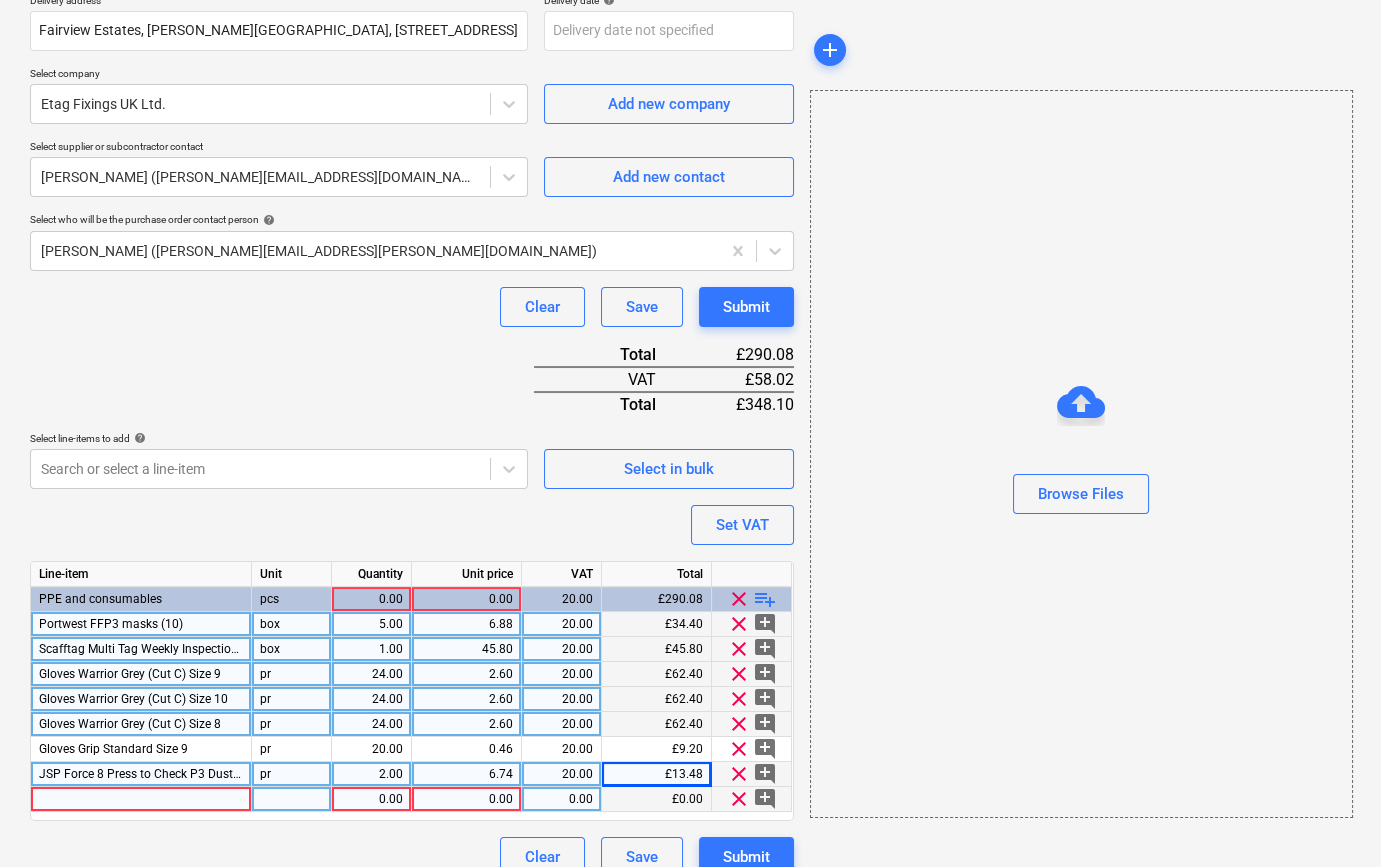 click at bounding box center (141, 799) 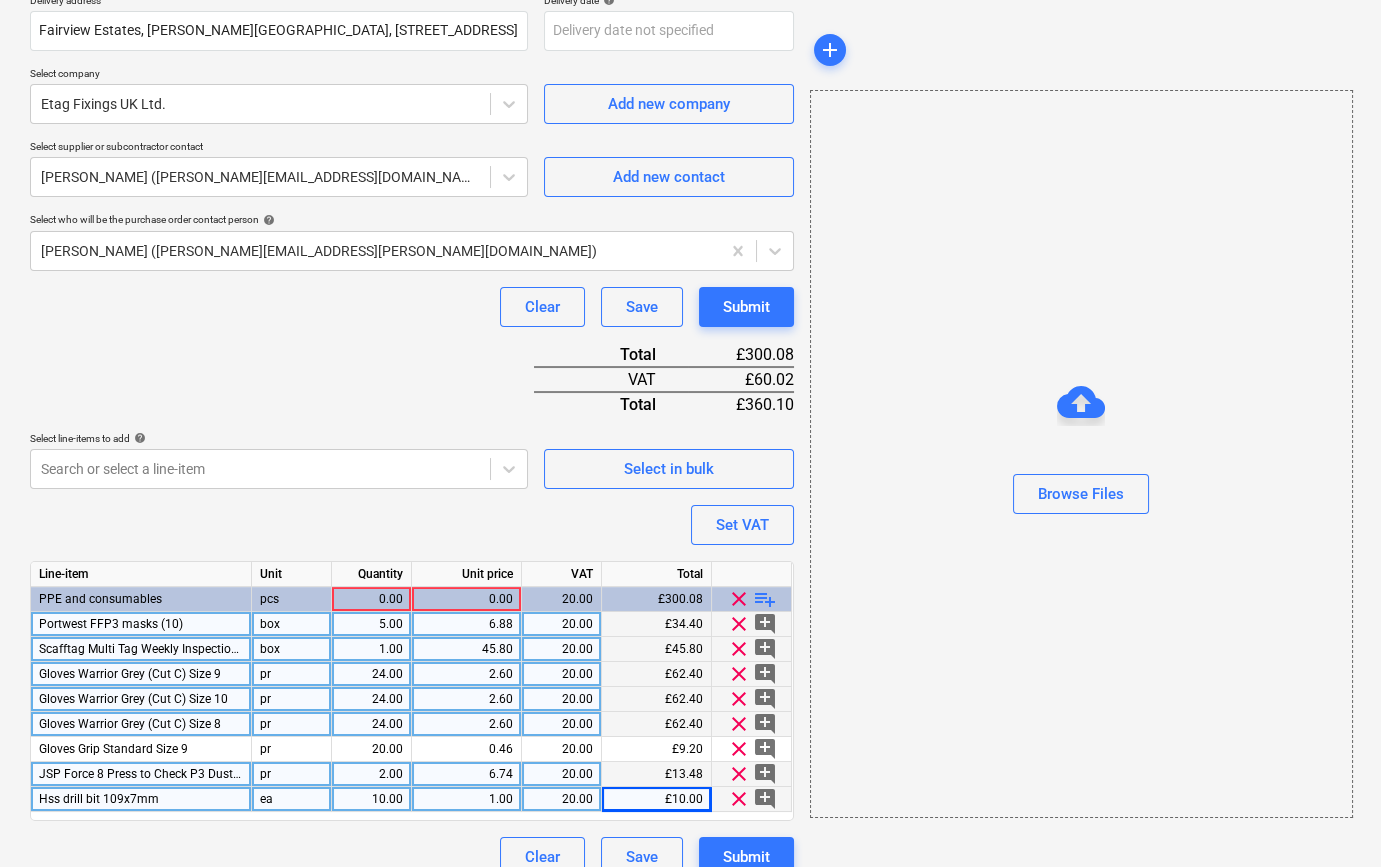 click on "playlist_add" at bounding box center (765, 599) 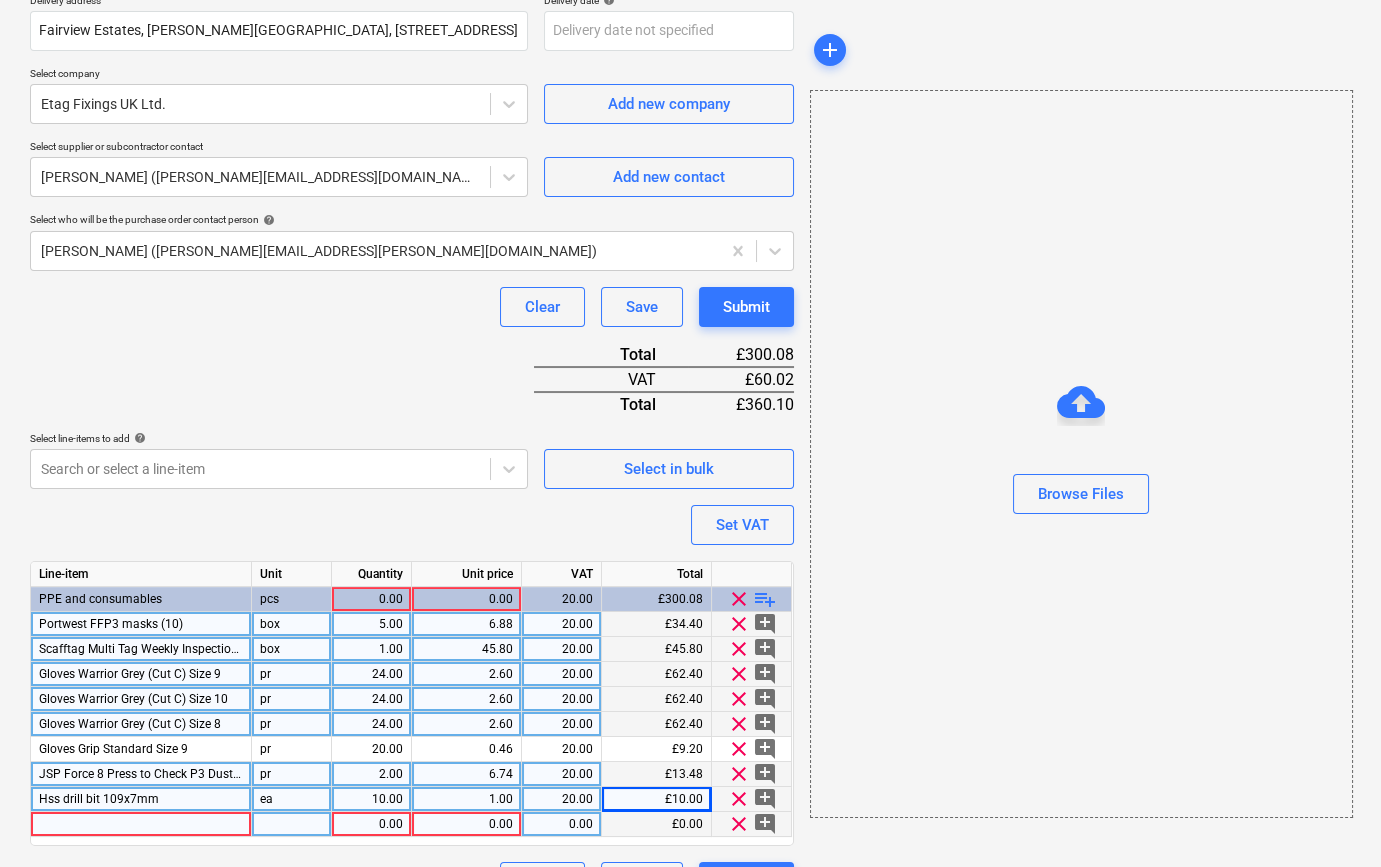 click at bounding box center [141, 824] 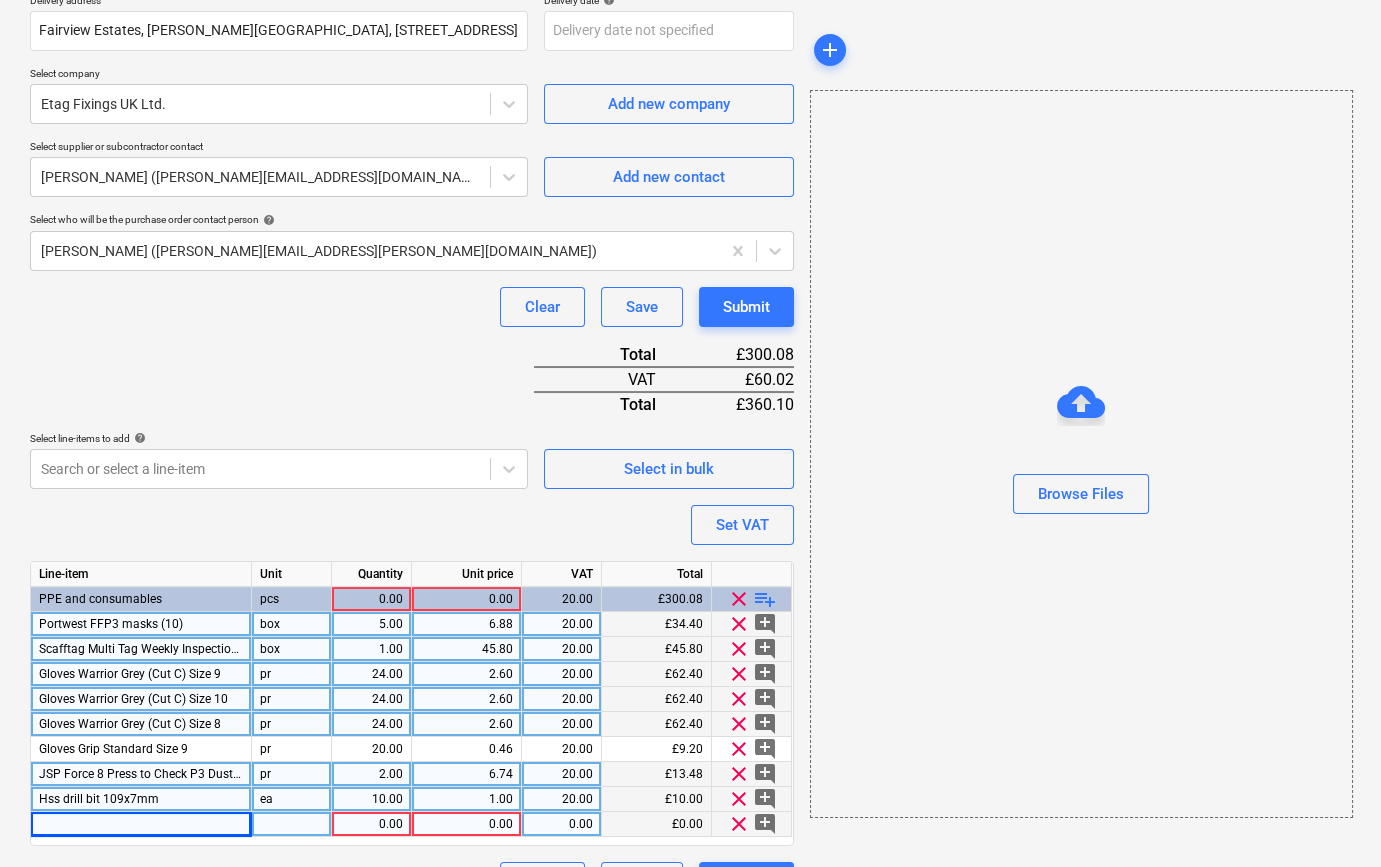 click at bounding box center (141, 824) 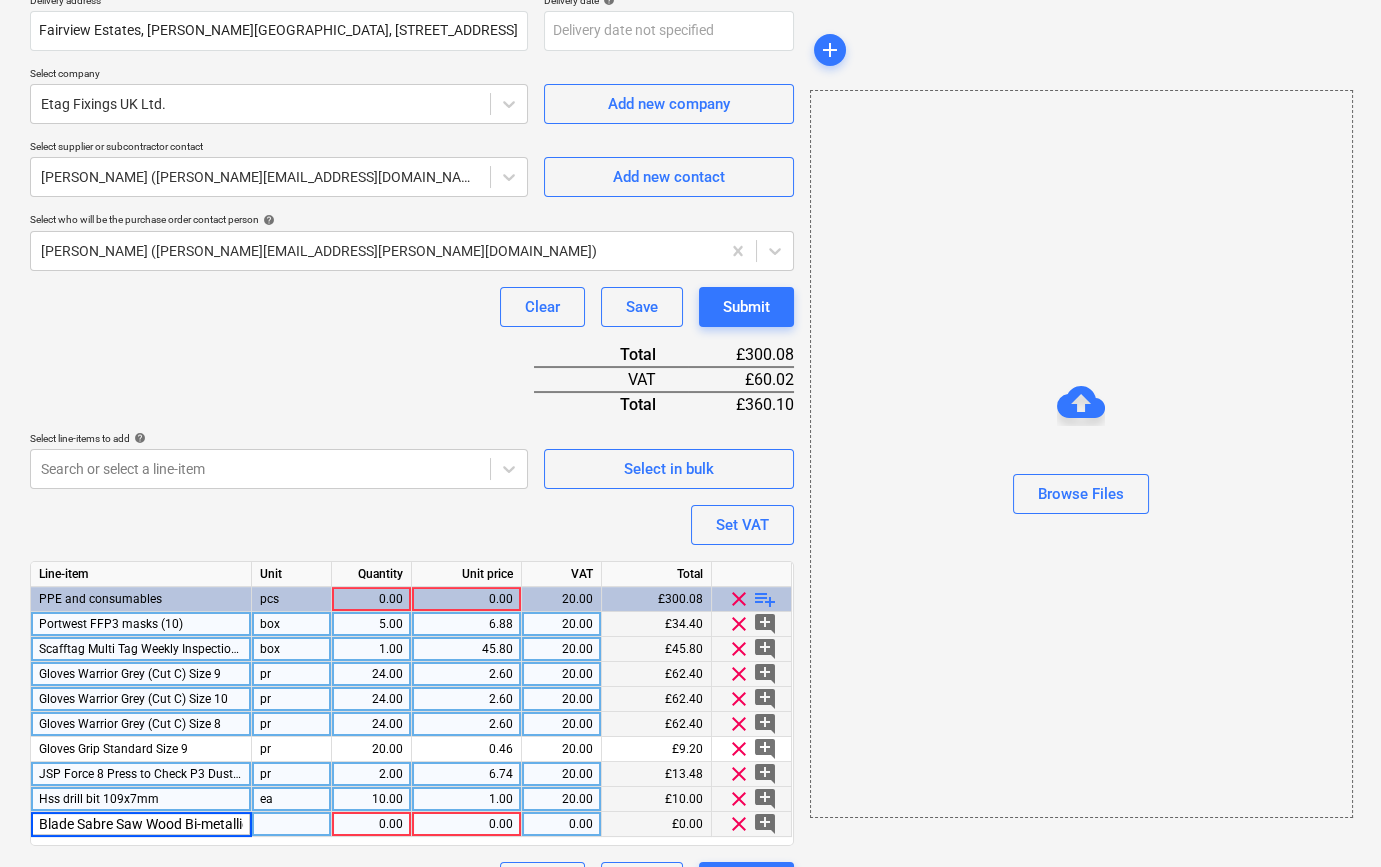 scroll, scrollTop: 0, scrollLeft: 115, axis: horizontal 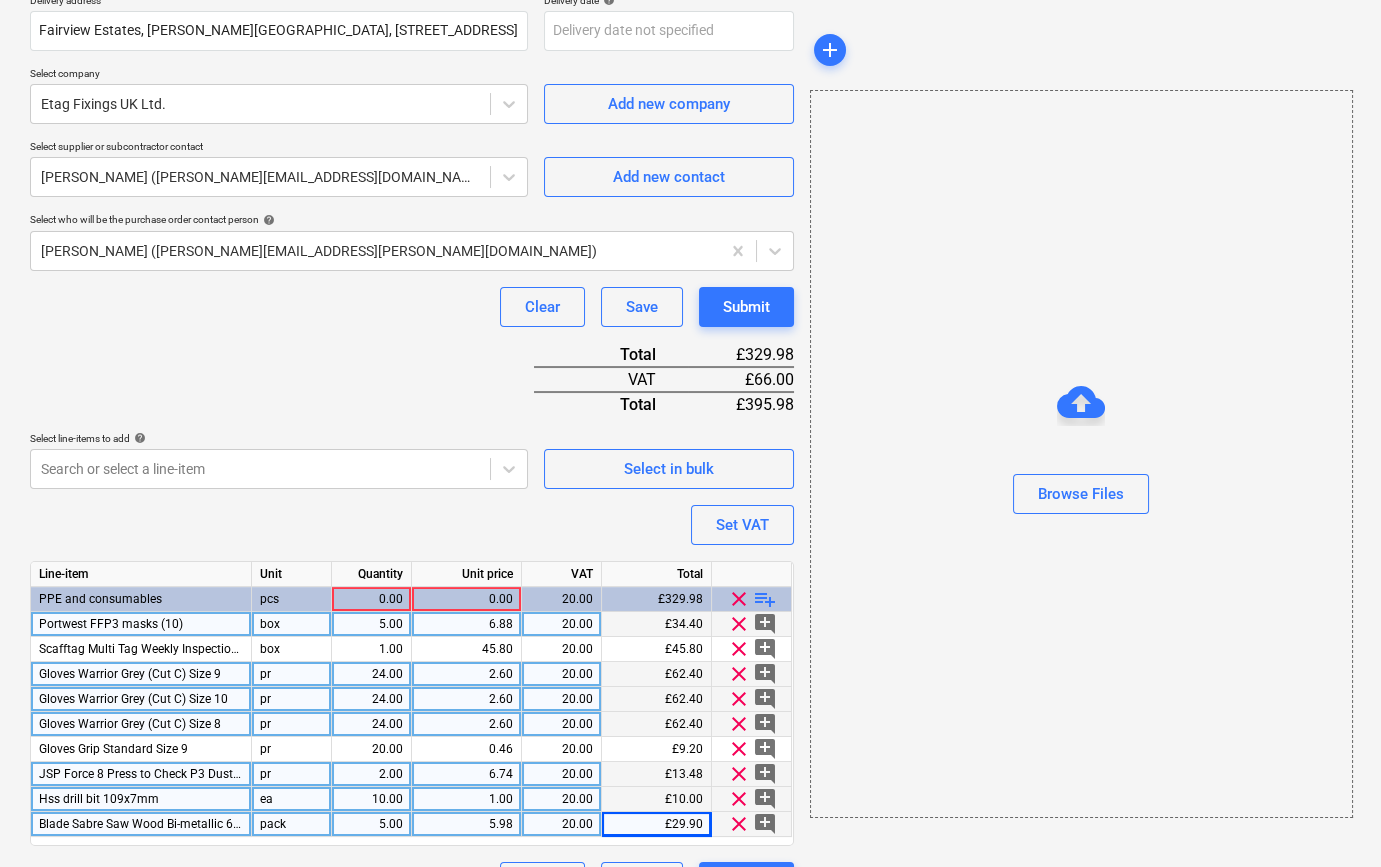 click on "playlist_add" at bounding box center [765, 599] 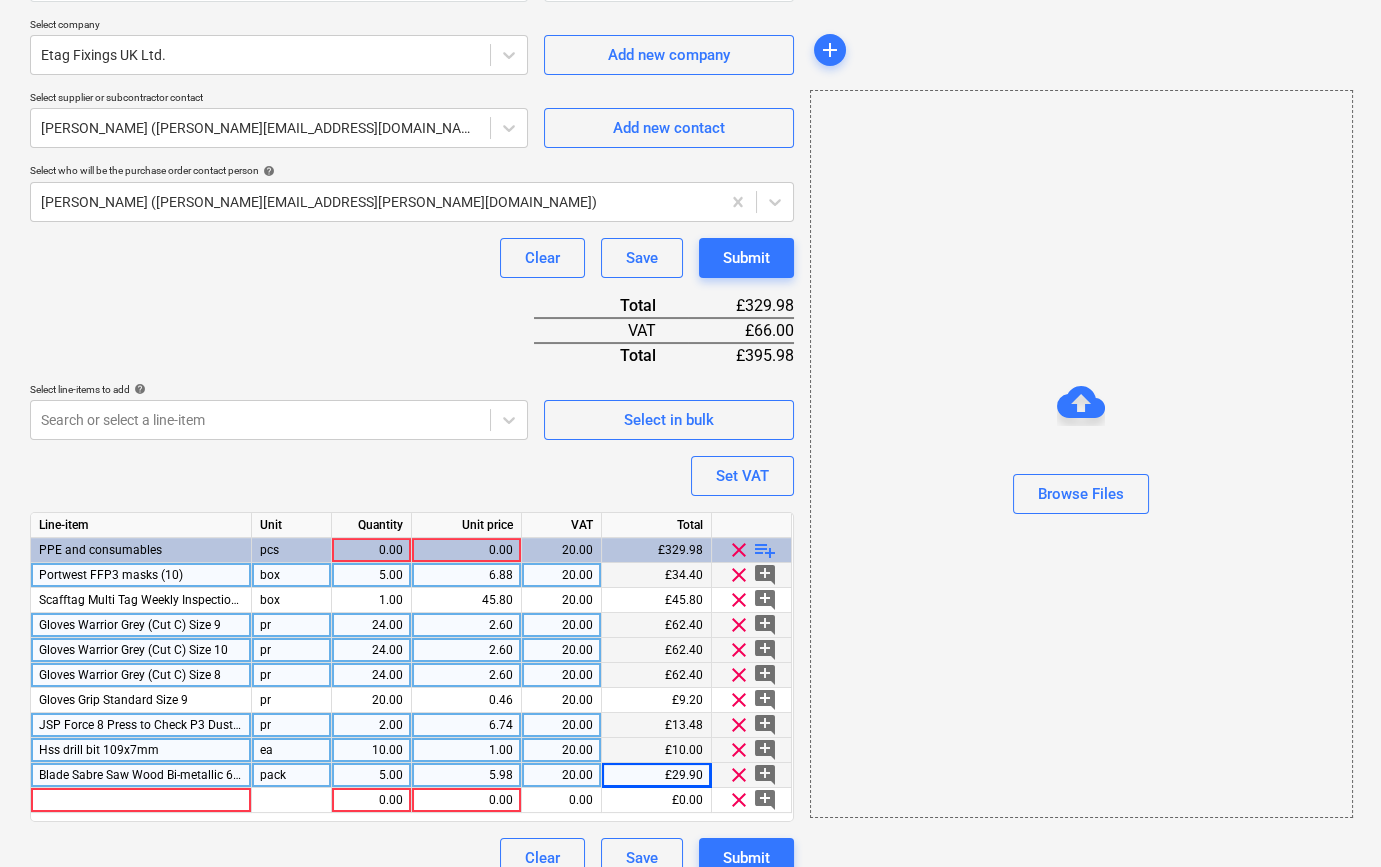 scroll, scrollTop: 455, scrollLeft: 0, axis: vertical 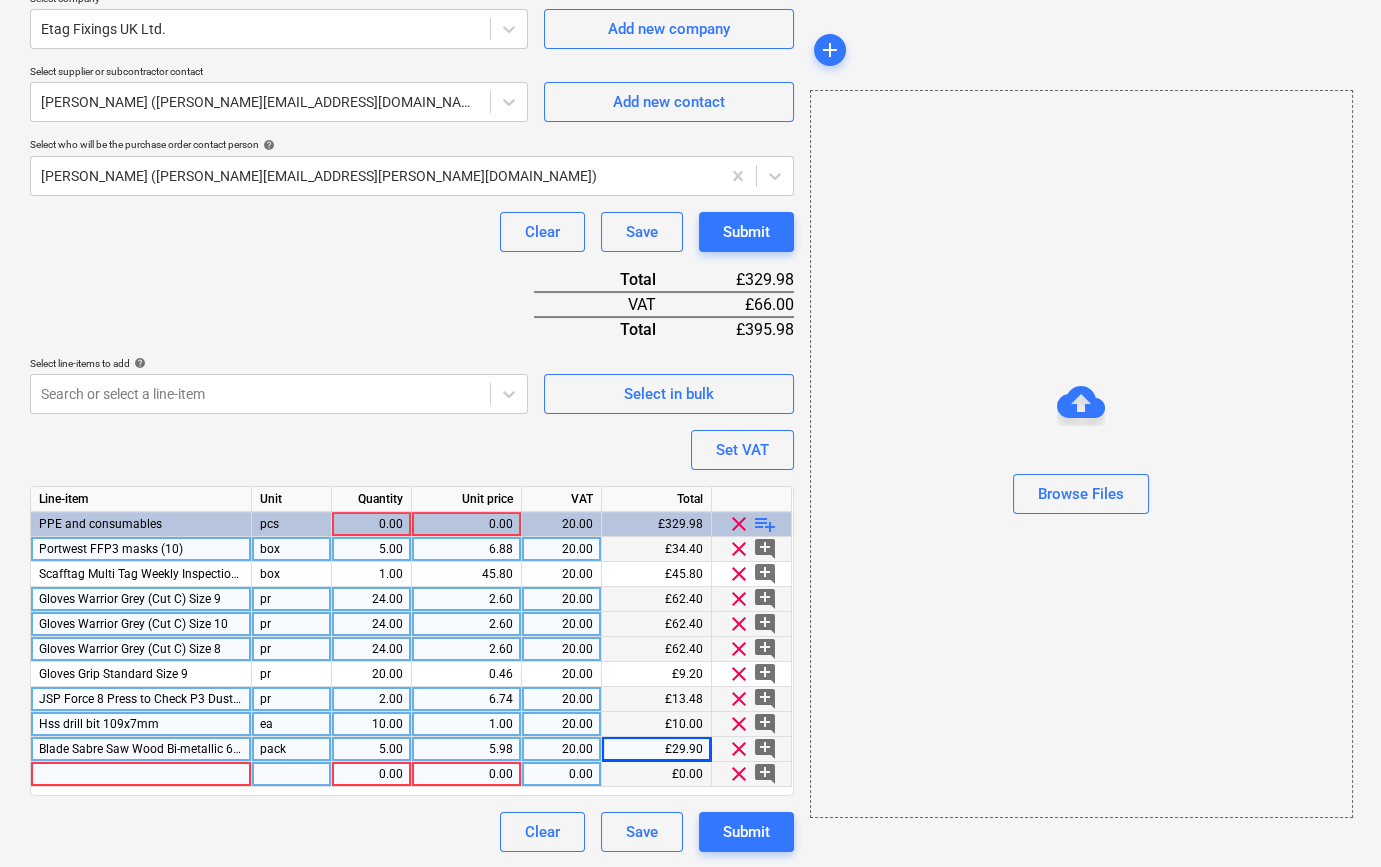 click at bounding box center (141, 774) 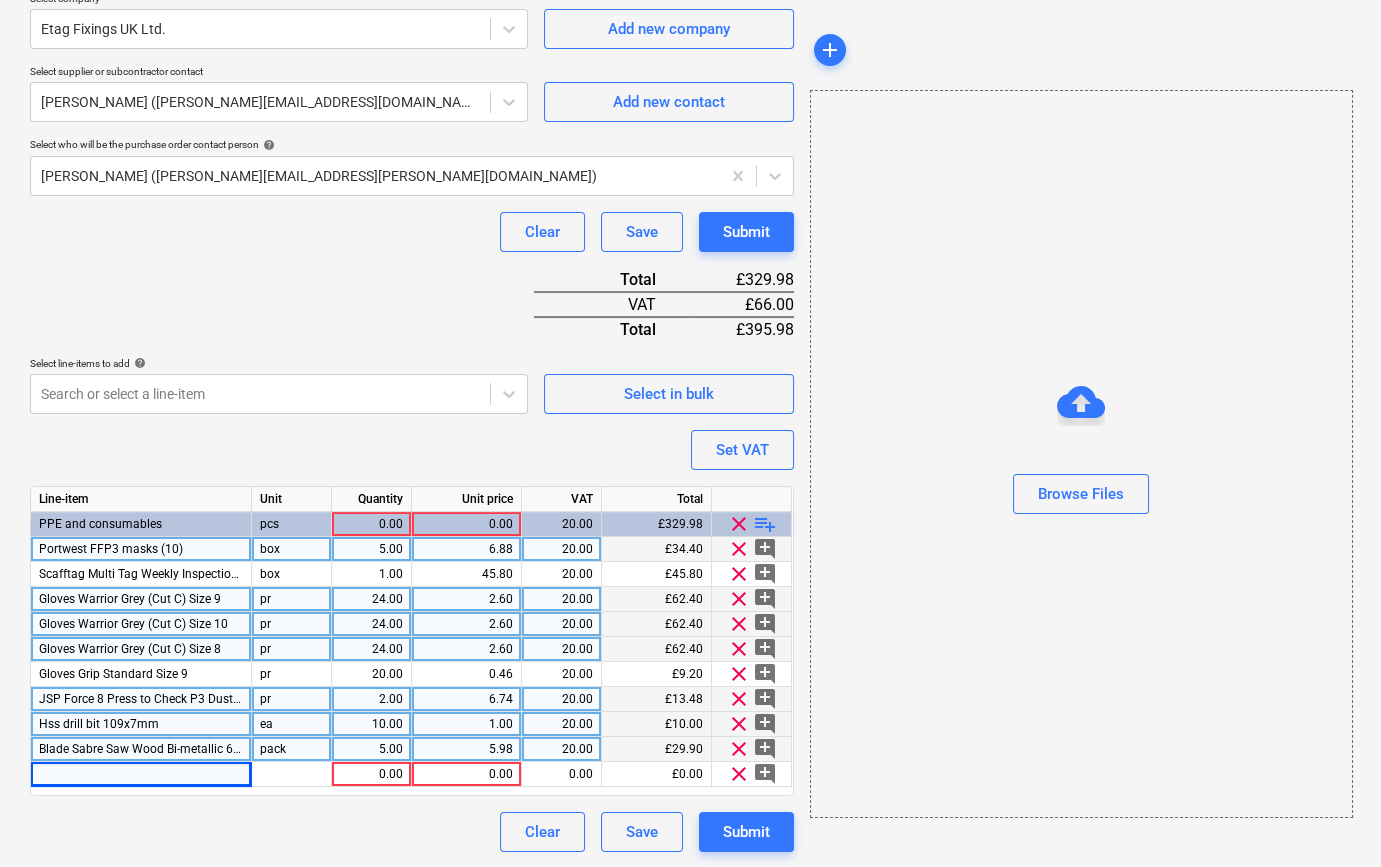 drag, startPoint x: 45, startPoint y: 773, endPoint x: 70, endPoint y: 799, distance: 36.069378 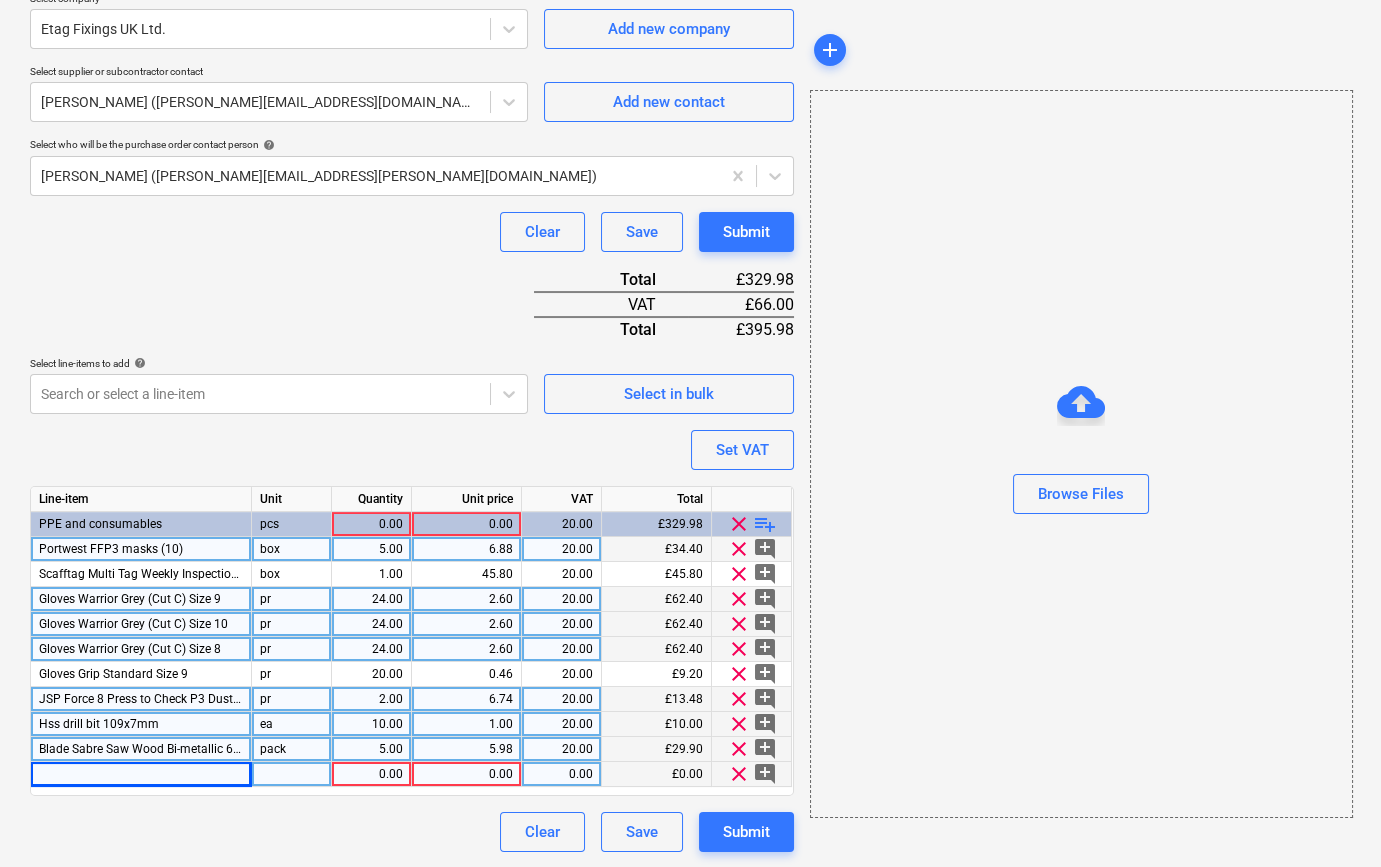 click at bounding box center (141, 774) 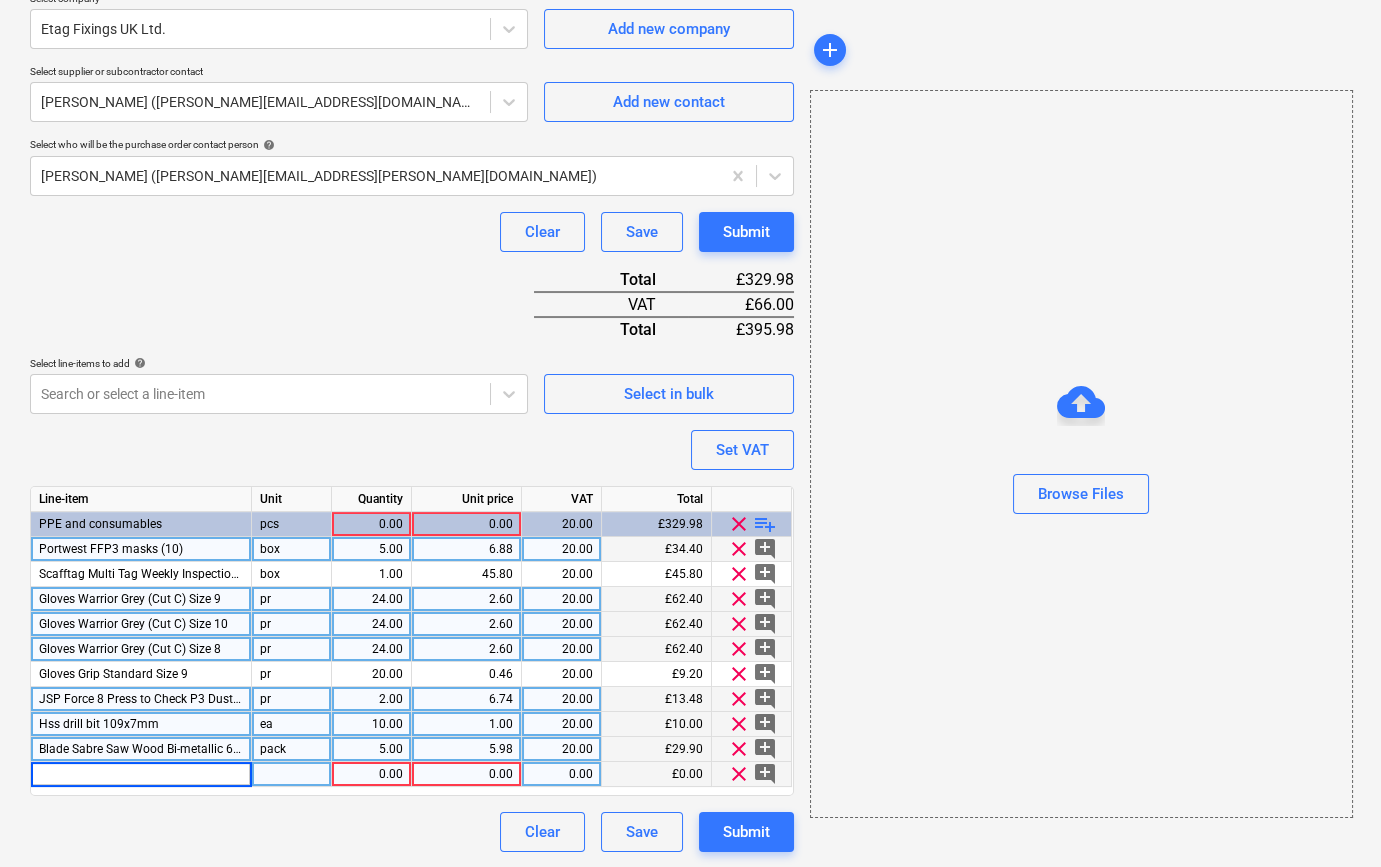 click at bounding box center [141, 774] 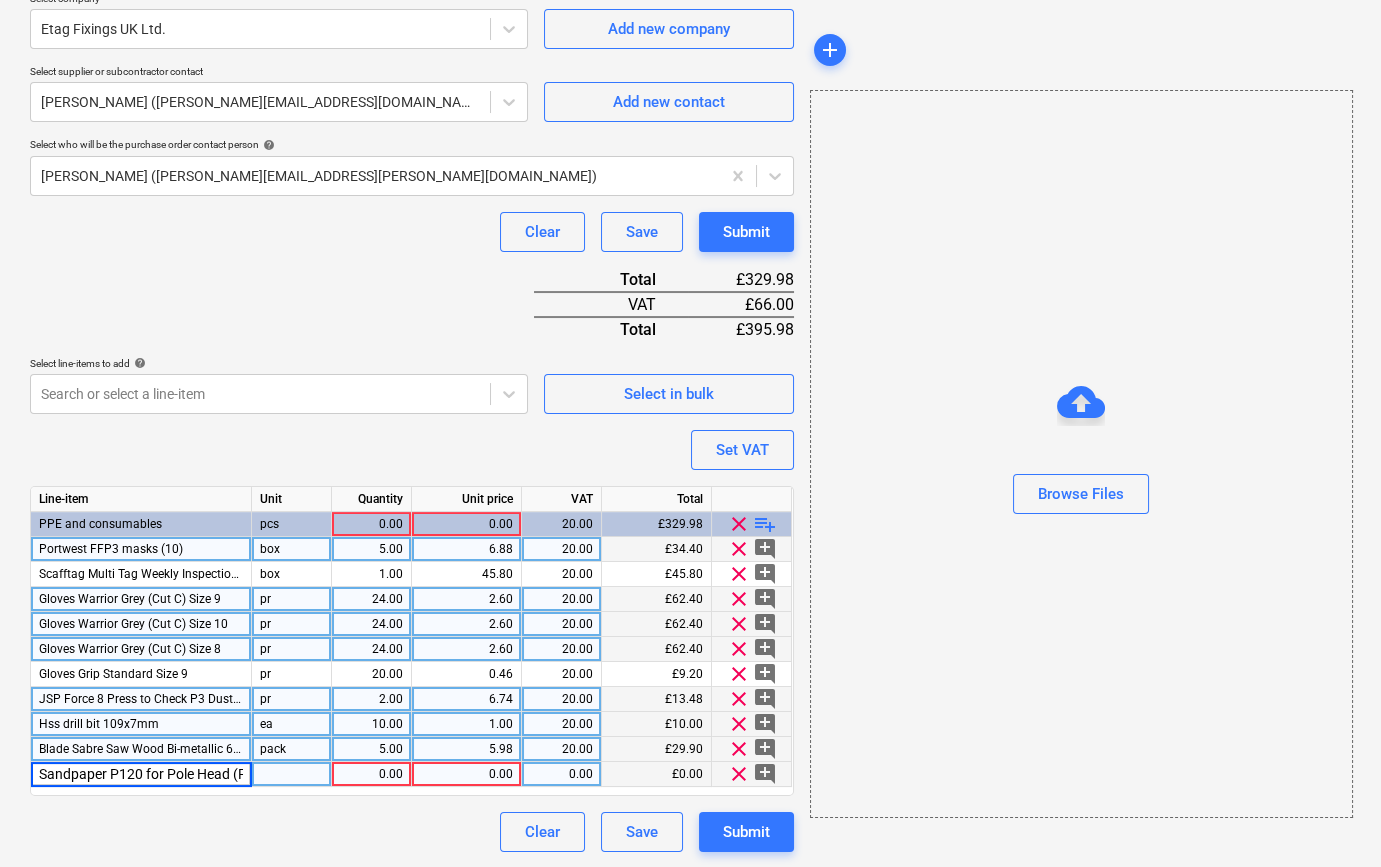 scroll, scrollTop: 0, scrollLeft: 53, axis: horizontal 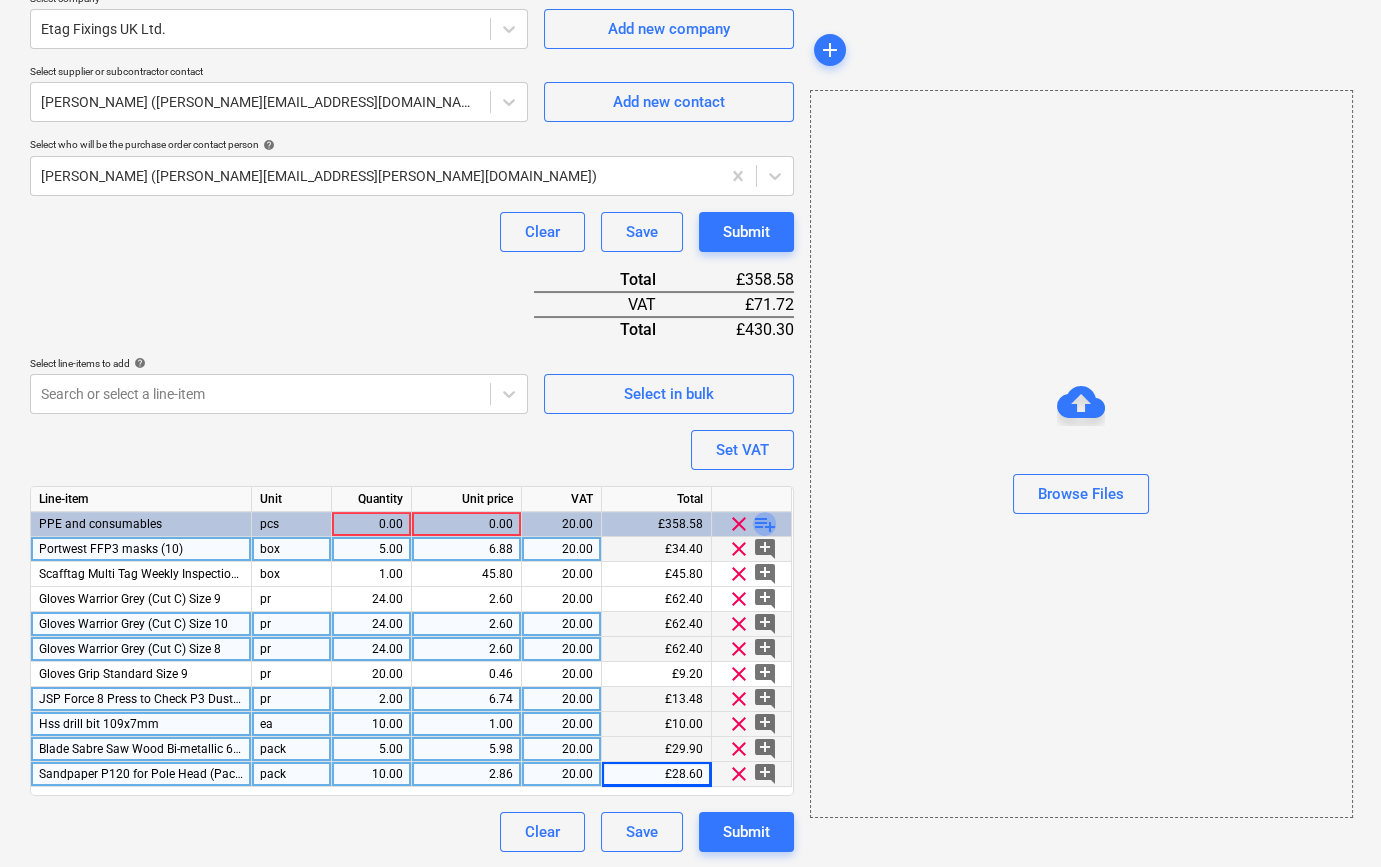 click on "playlist_add" at bounding box center (765, 524) 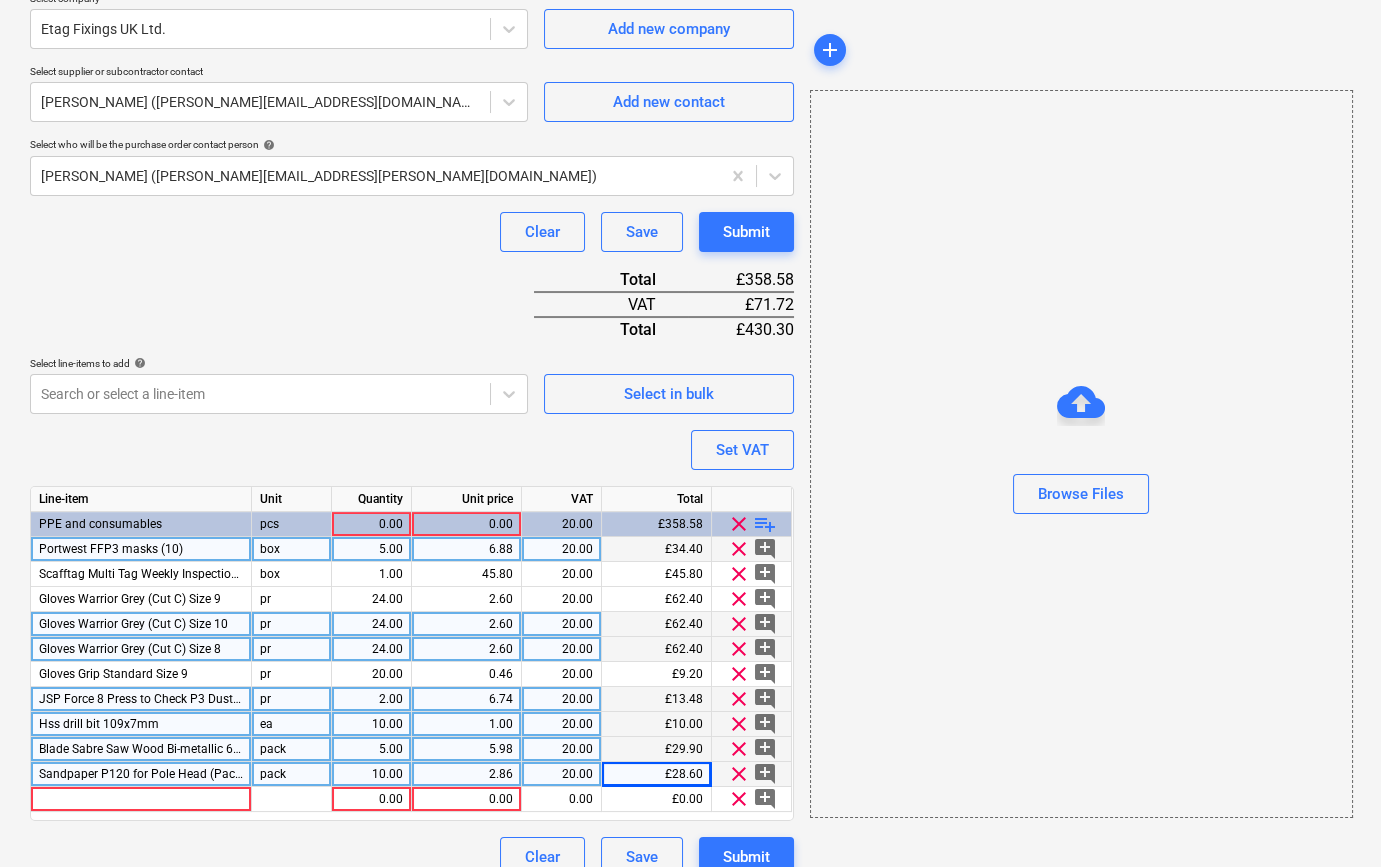 scroll, scrollTop: 480, scrollLeft: 0, axis: vertical 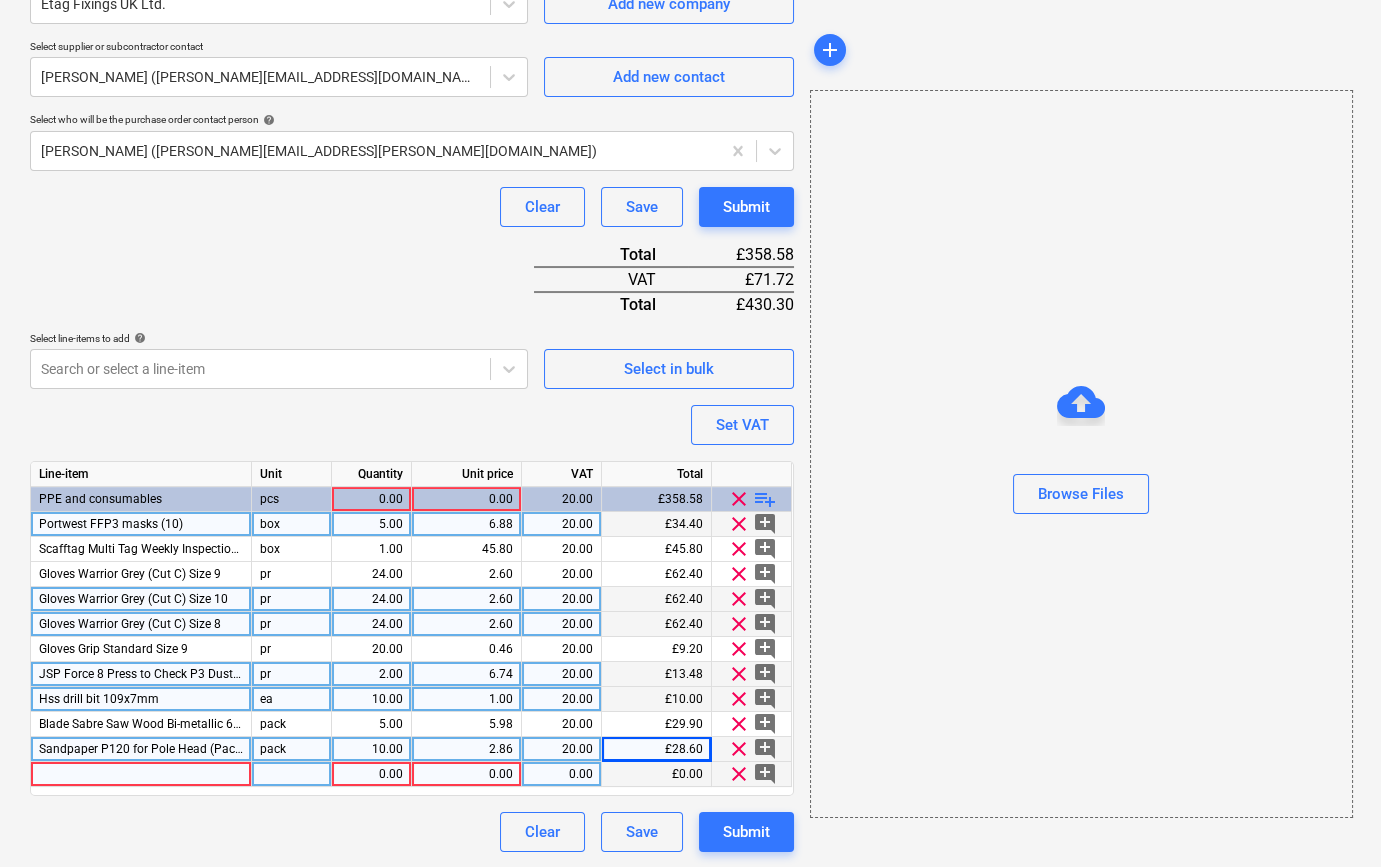 click at bounding box center [141, 774] 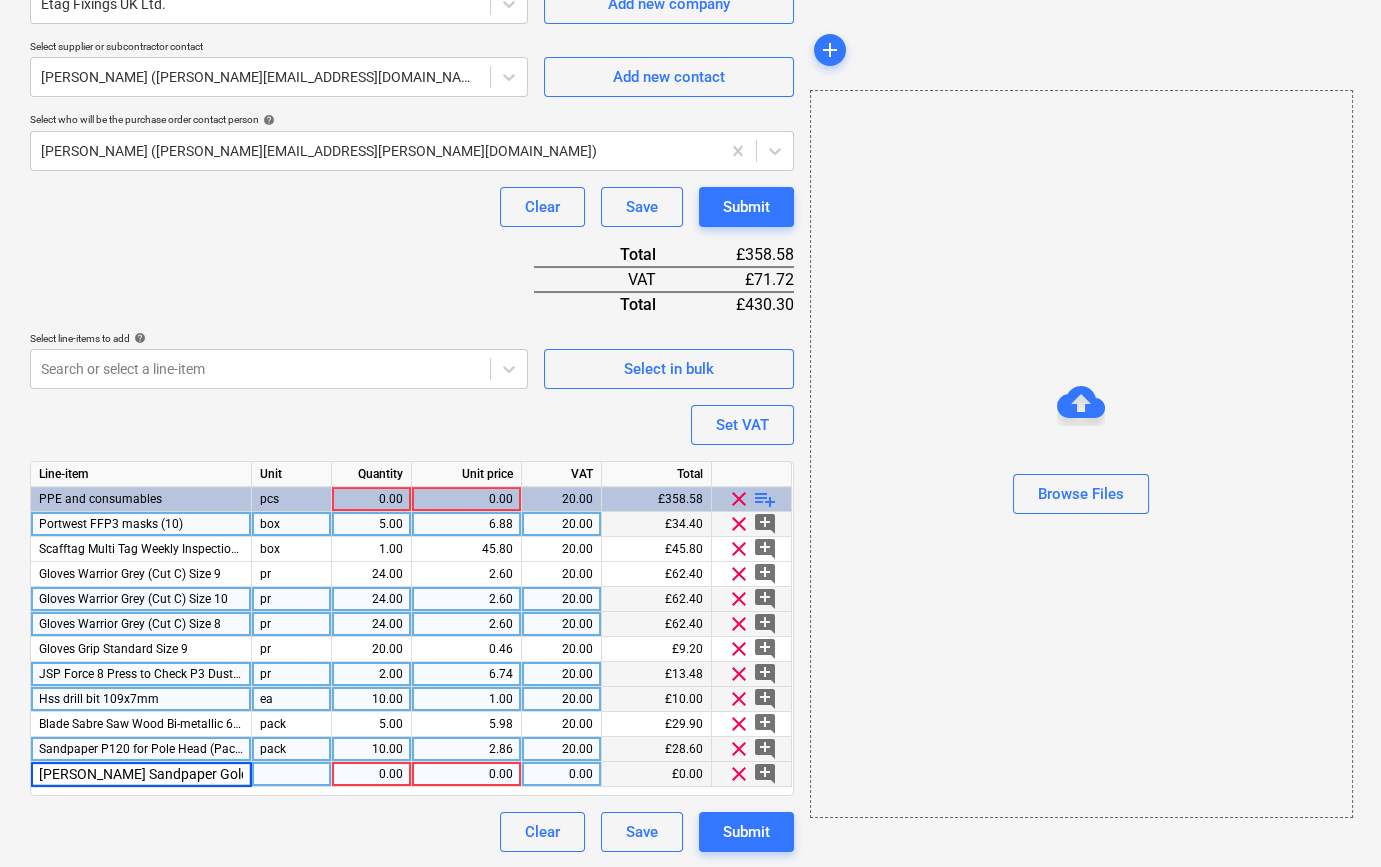 scroll, scrollTop: 0, scrollLeft: 264, axis: horizontal 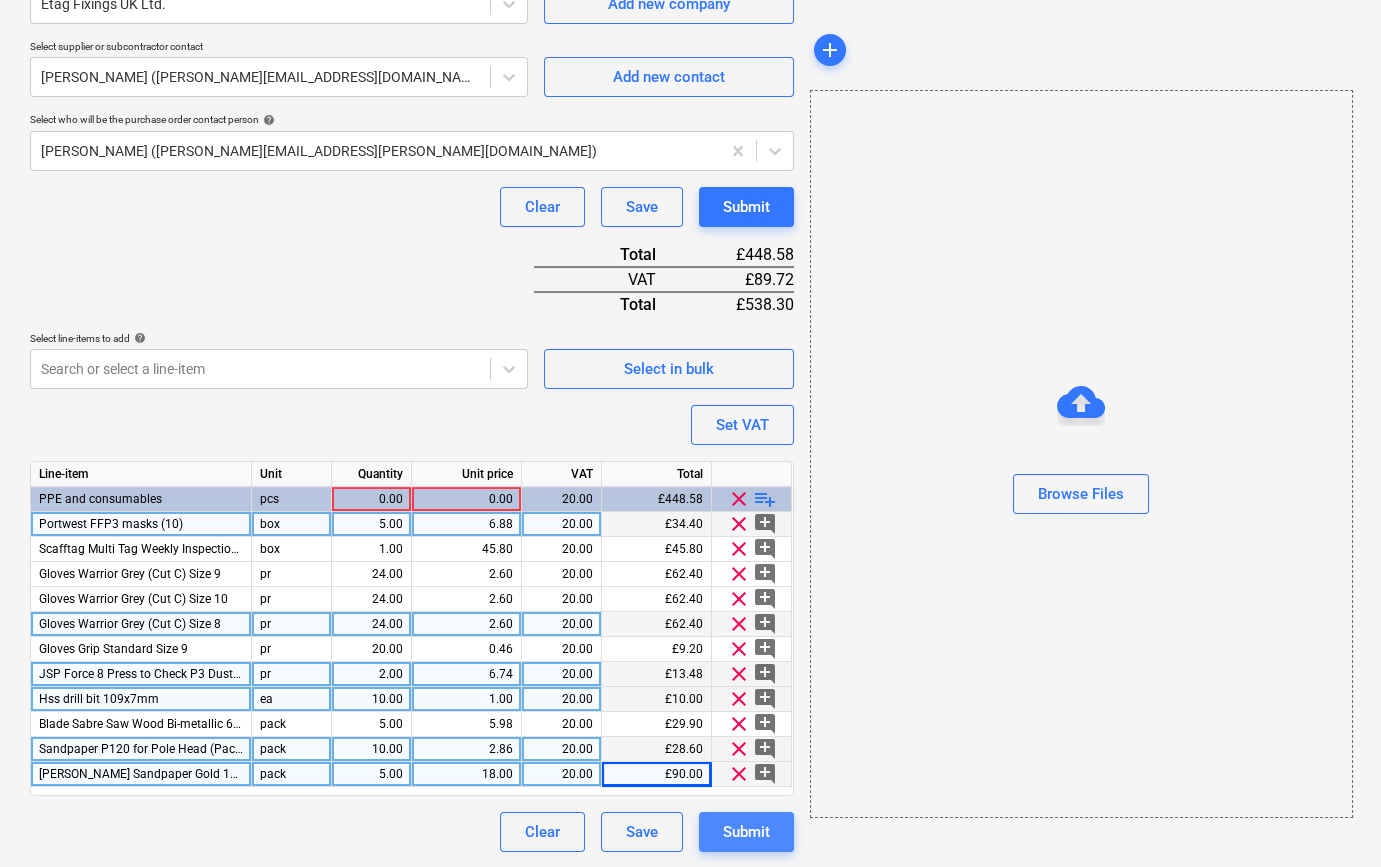 click on "Submit" at bounding box center (746, 832) 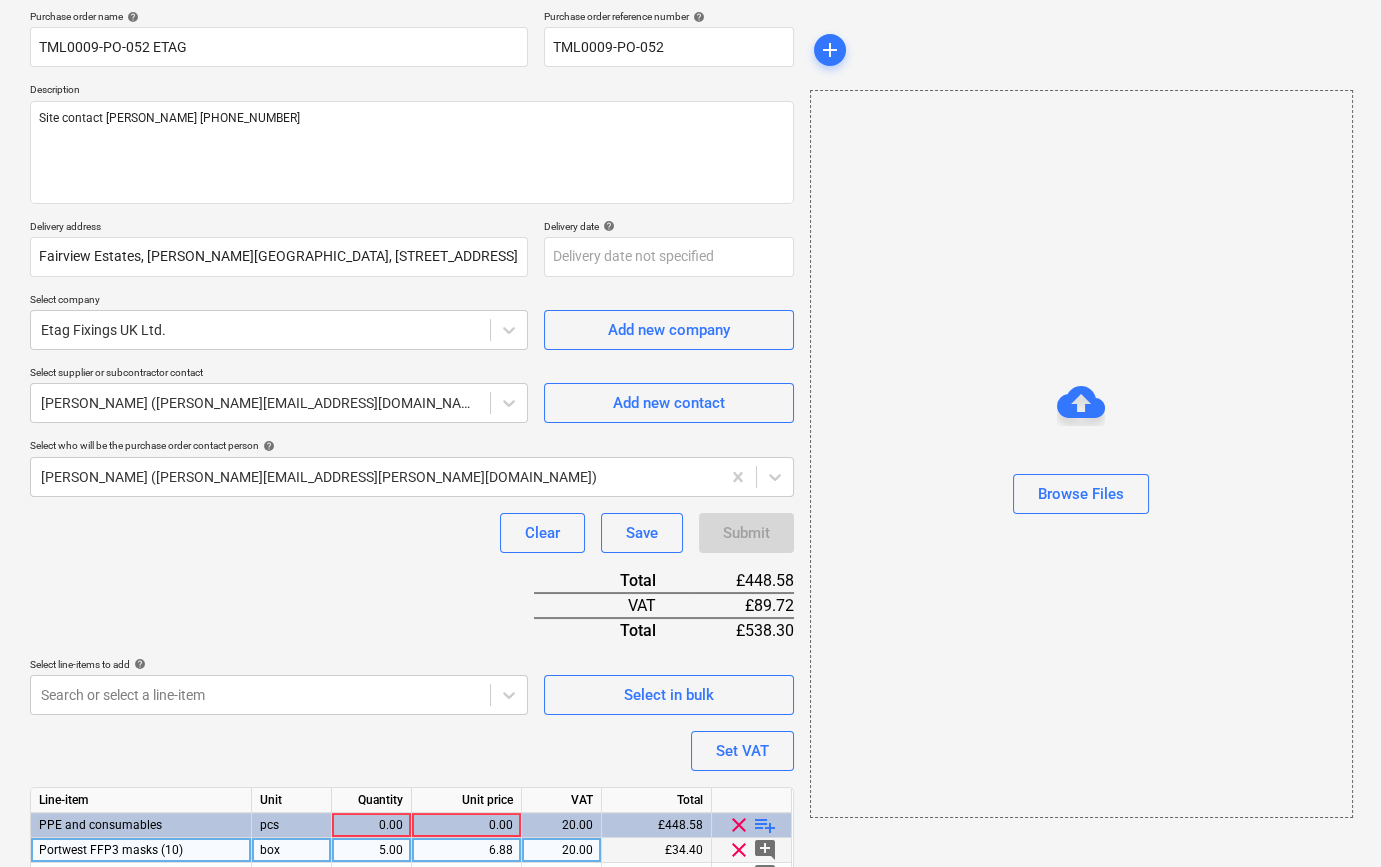 scroll, scrollTop: 116, scrollLeft: 0, axis: vertical 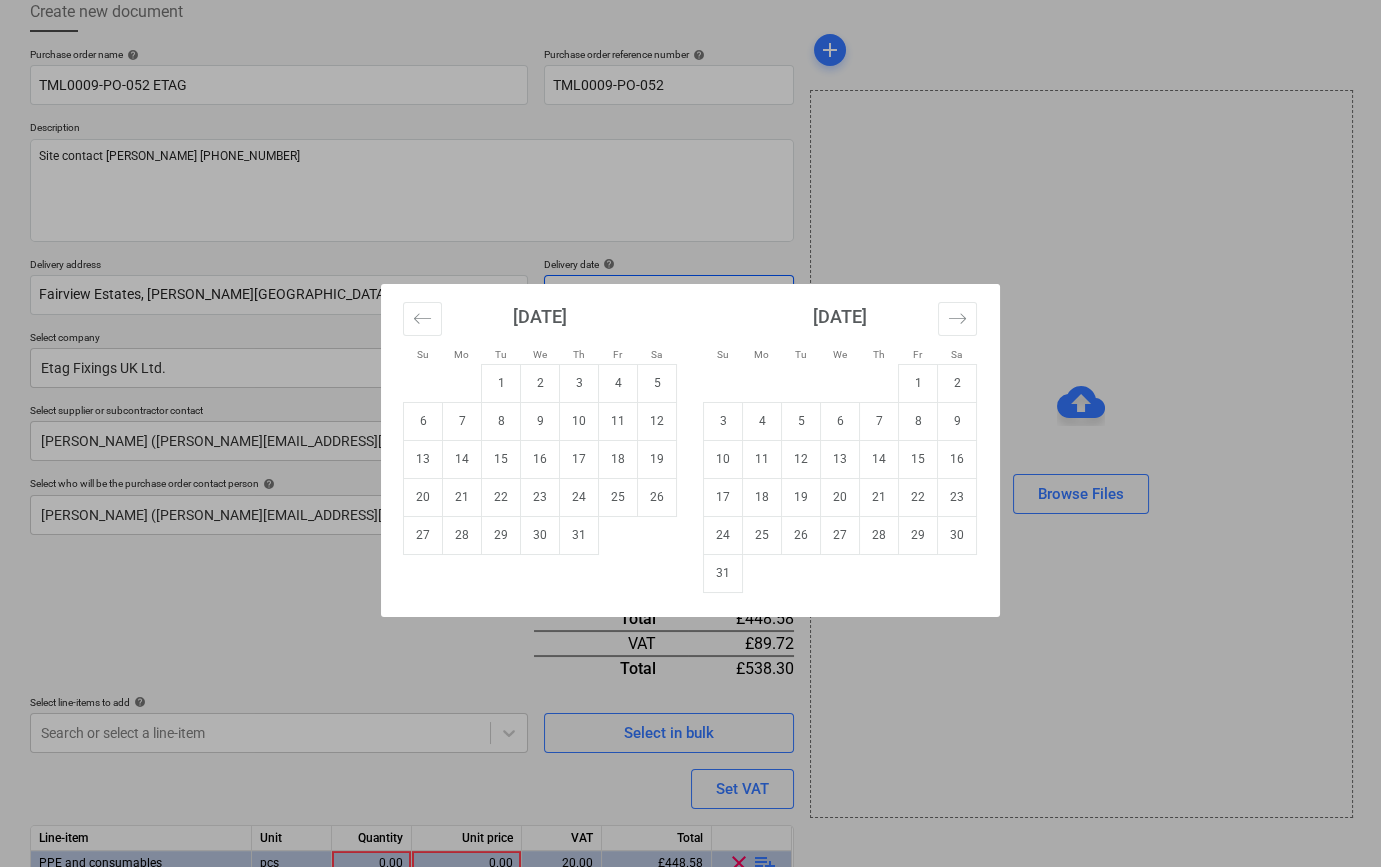 click on "Sales Projects Contacts Company Inbox 8 format_size keyboard_arrow_down help search Search notifications 0 keyboard_arrow_down [PERSON_NAME] keyboard_arrow_down [PERSON_NAME] Wharf - Drylining [PERSON_NAME] Wharf - Drylining Budget 2 Client contract Valuations Purchase orders Costs Income Files Analytics Settings Create new document Purchase order name help TML0009-PO-052 ETAG Purchase order reference number help TML0009-PO-052 Description  Site contact [PERSON_NAME] [PHONE_NUMBER] Delivery address [GEOGRAPHIC_DATA][PERSON_NAME], [STREET_ADDRESS] Delivery date help Press the down arrow key to interact with the calendar and
select a date. Press the question mark key to get the keyboard shortcuts for changing dates. Select company Etag Fixings UK Ltd.   Add new company Select supplier or subcontractor contact [PERSON_NAME] ([PERSON_NAME][EMAIL_ADDRESS][DOMAIN_NAME]) Add new contact Select who will be the purchase order contact person help [PERSON_NAME] ([PERSON_NAME][EMAIL_ADDRESS][PERSON_NAME][DOMAIN_NAME]) Clear Save Submit Total" at bounding box center (690, 317) 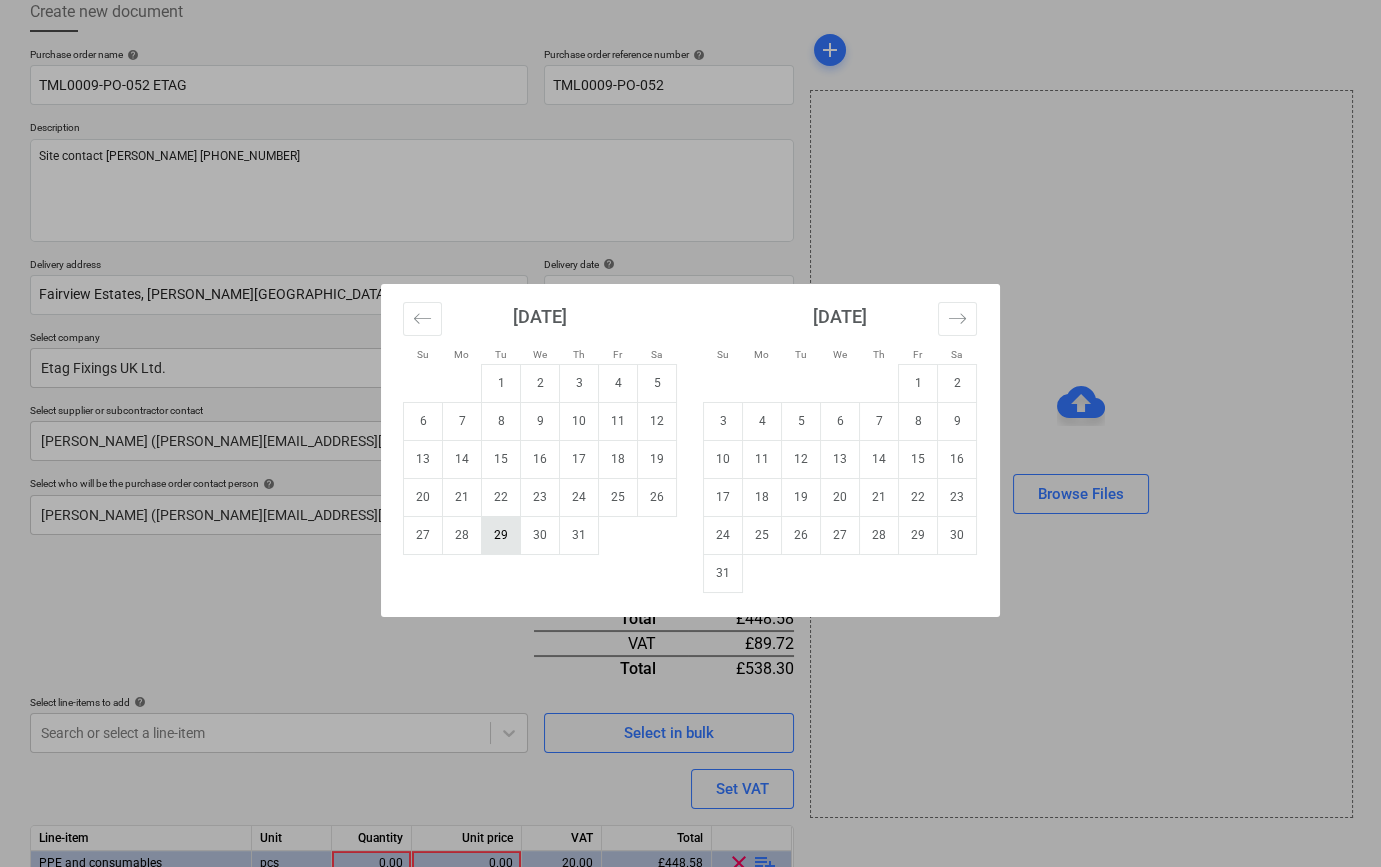 click on "29" at bounding box center (501, 535) 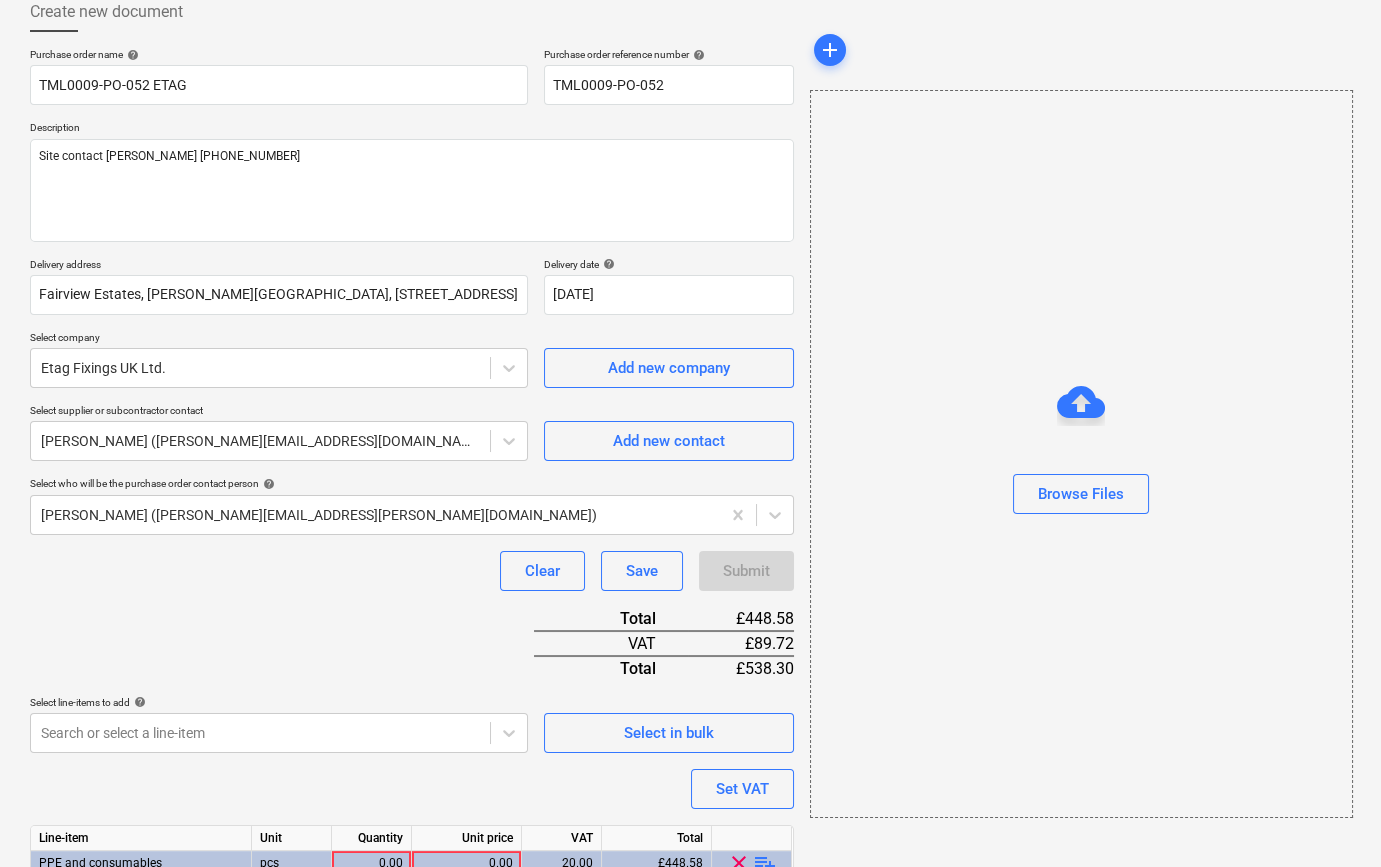 click on "Clear Save Submit" at bounding box center [412, 571] 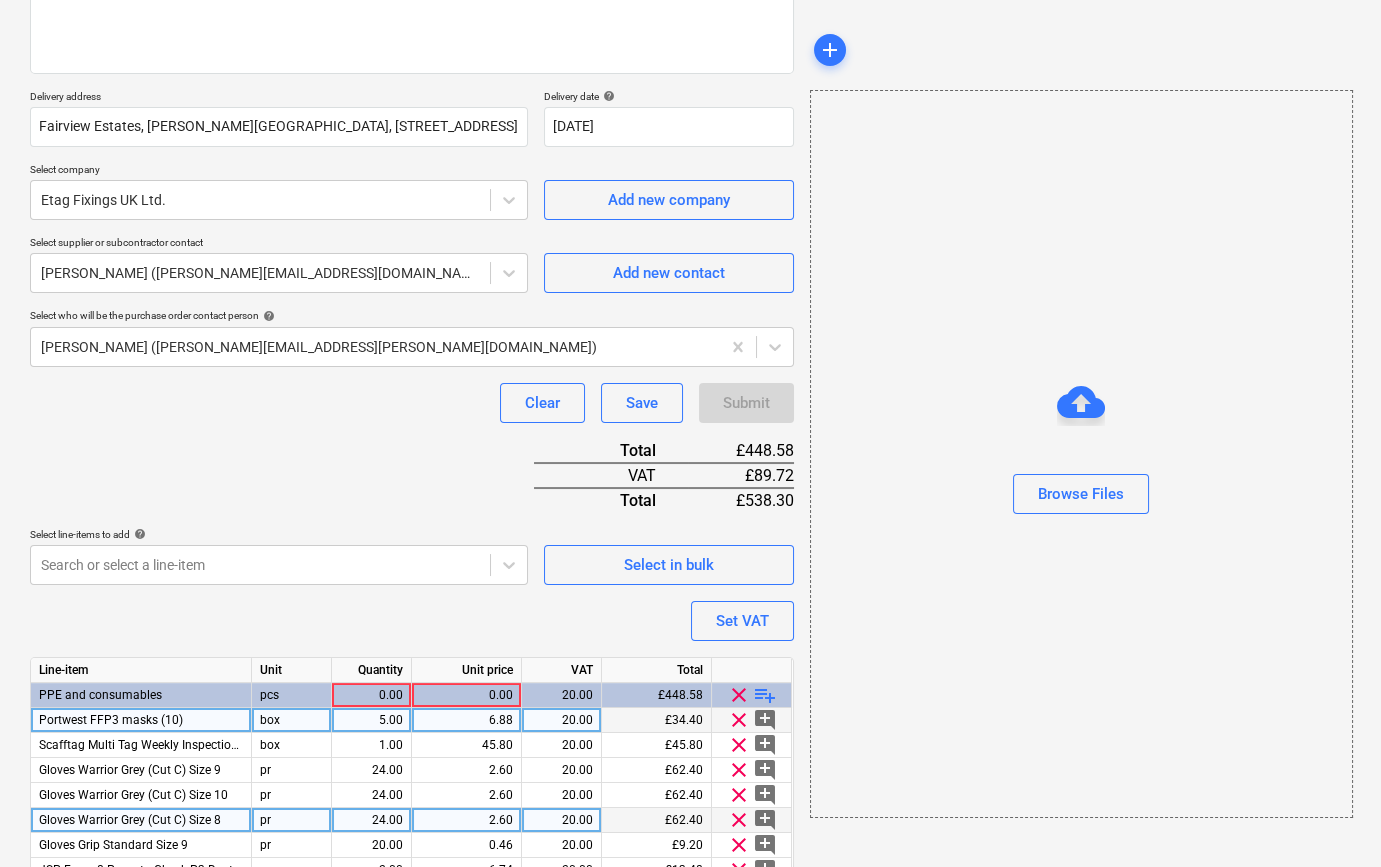 scroll, scrollTop: 298, scrollLeft: 0, axis: vertical 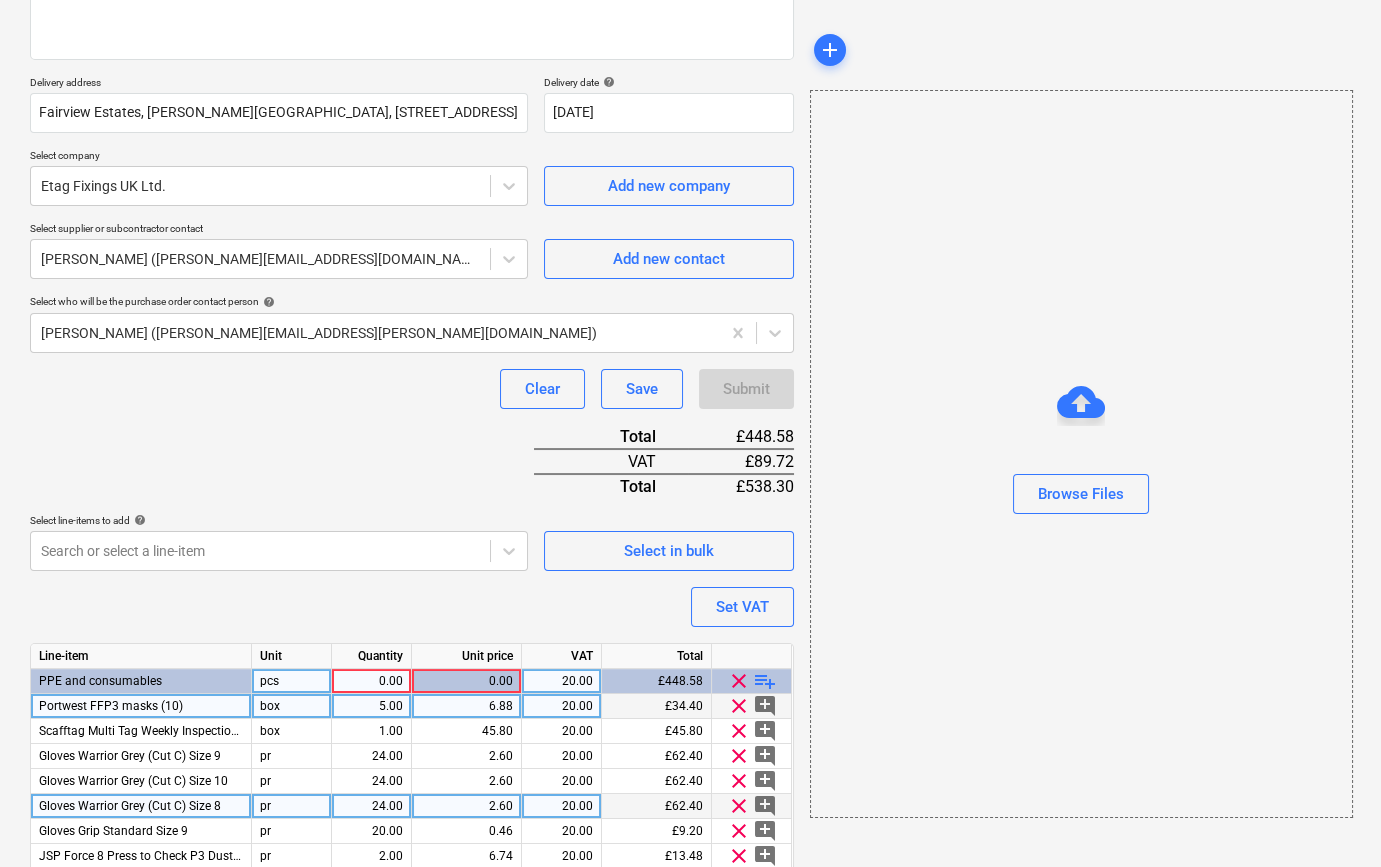 click on "0.00" at bounding box center [371, 681] 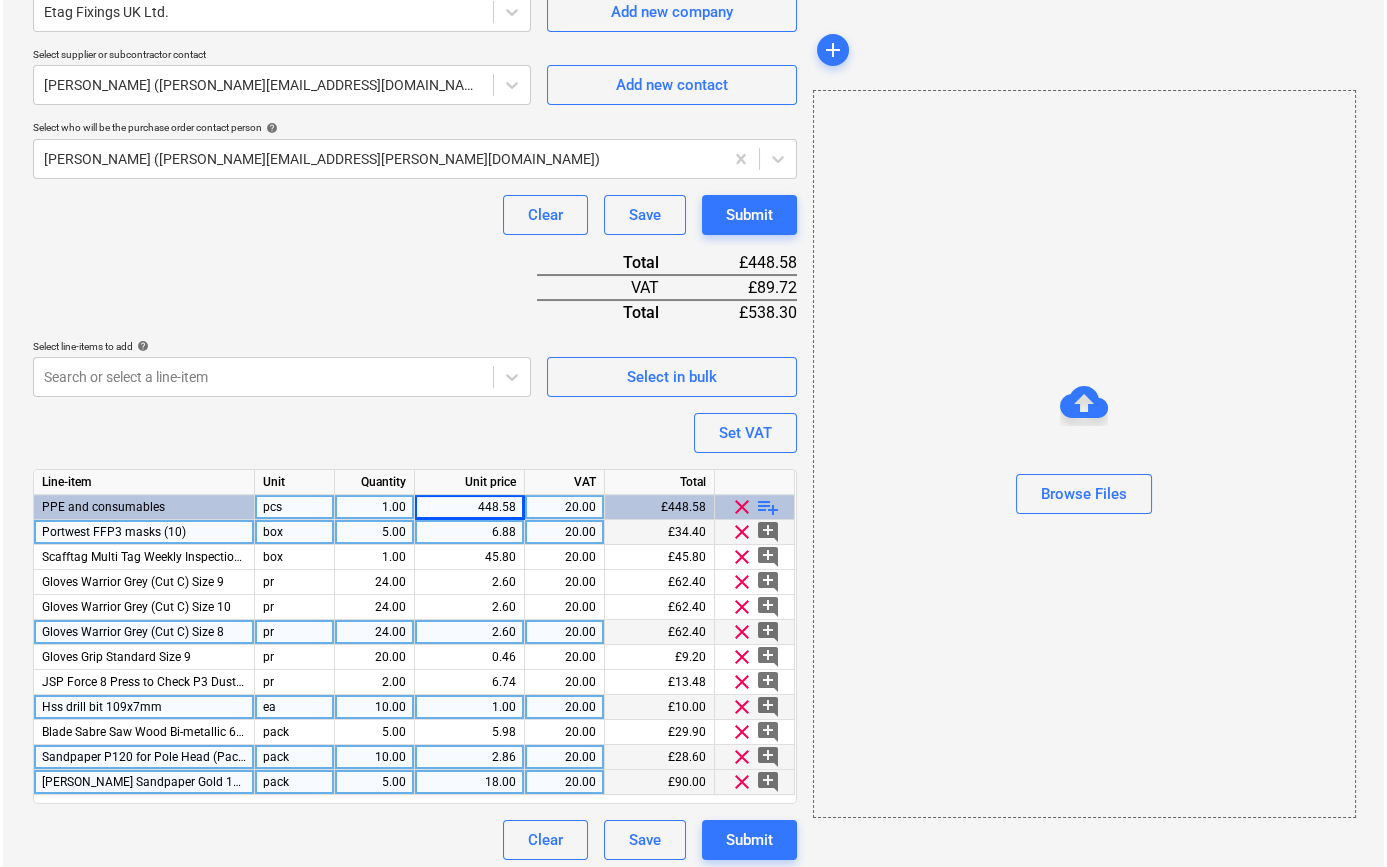 scroll, scrollTop: 480, scrollLeft: 0, axis: vertical 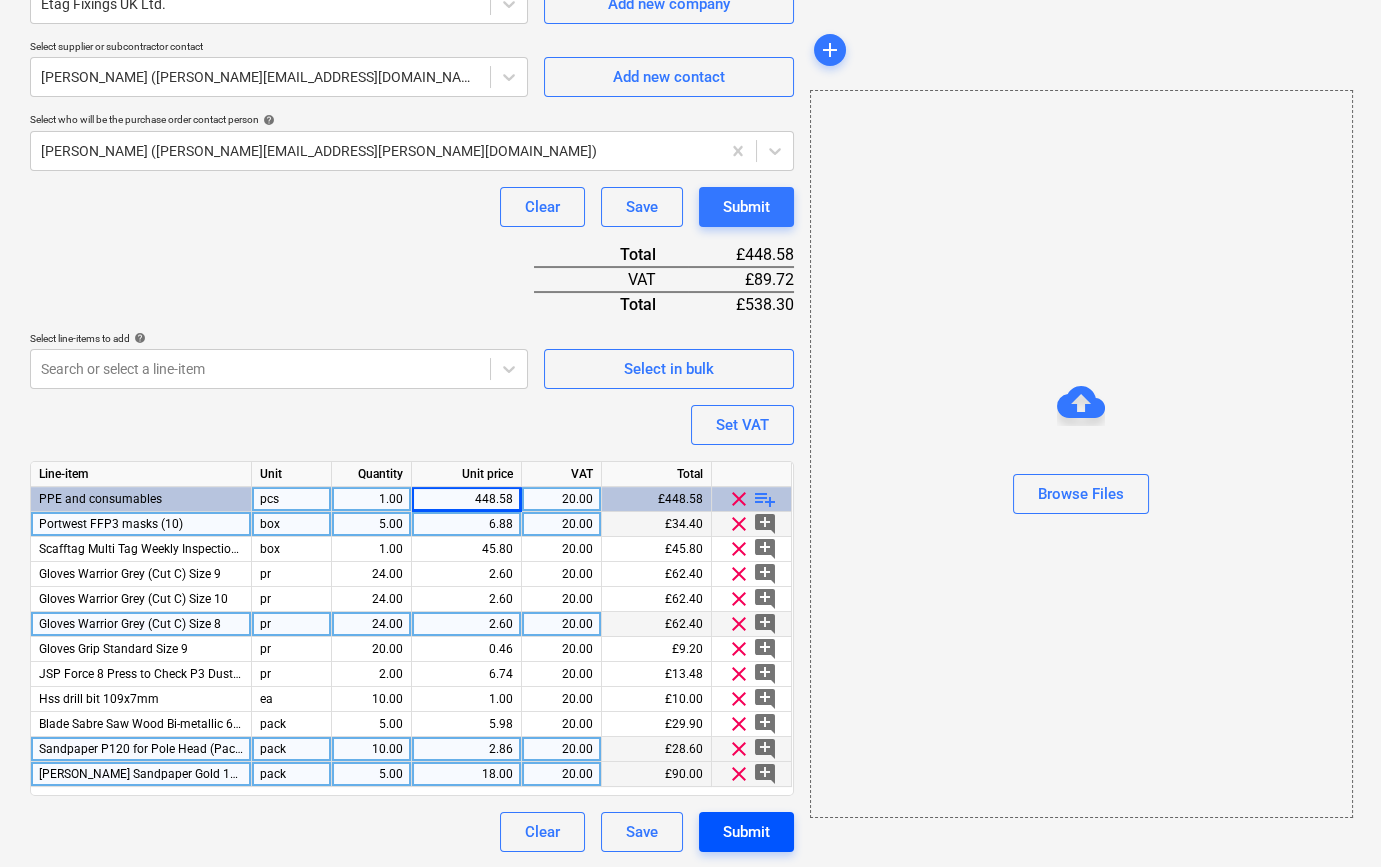 click on "Submit" at bounding box center (746, 832) 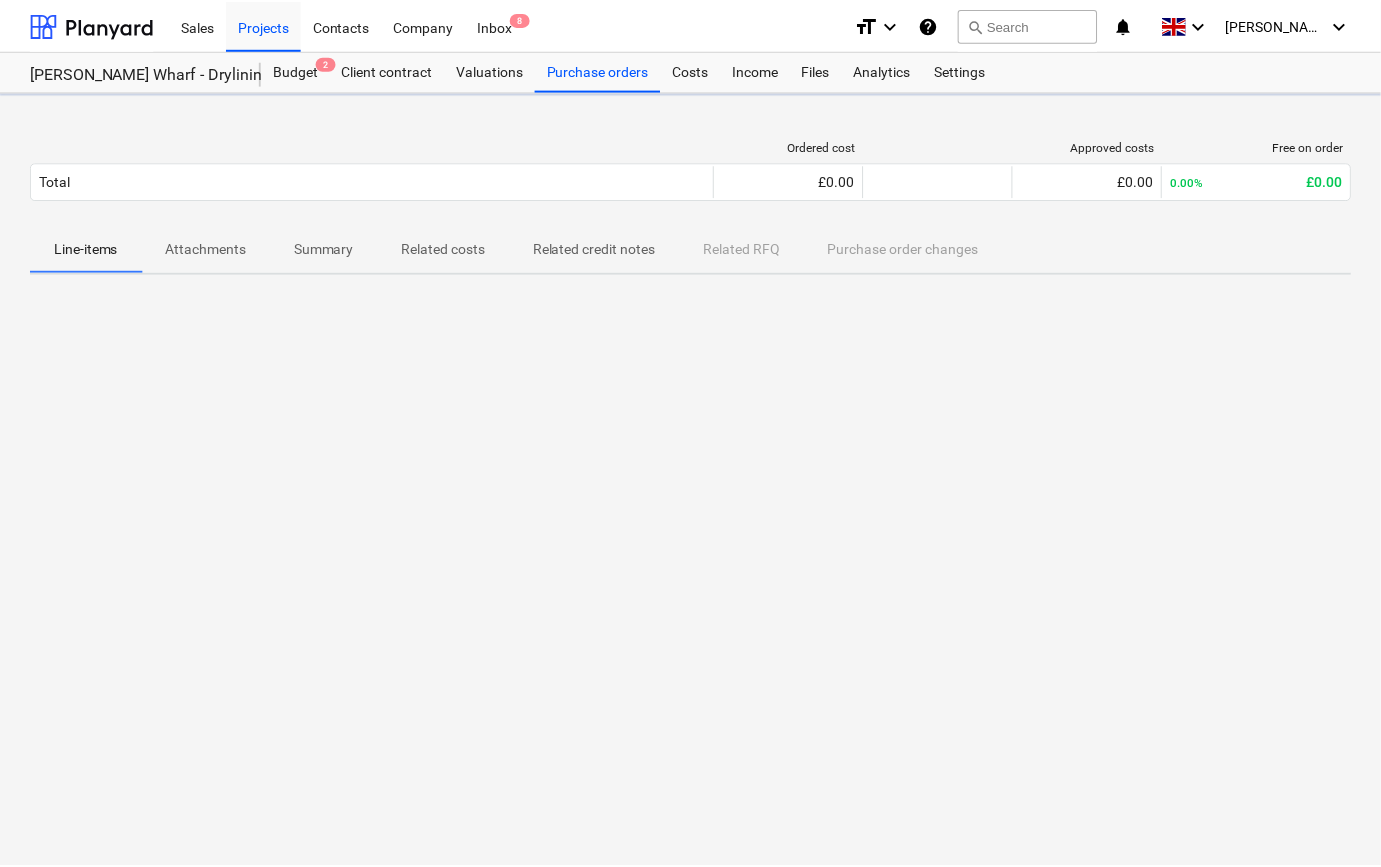 scroll, scrollTop: 0, scrollLeft: 0, axis: both 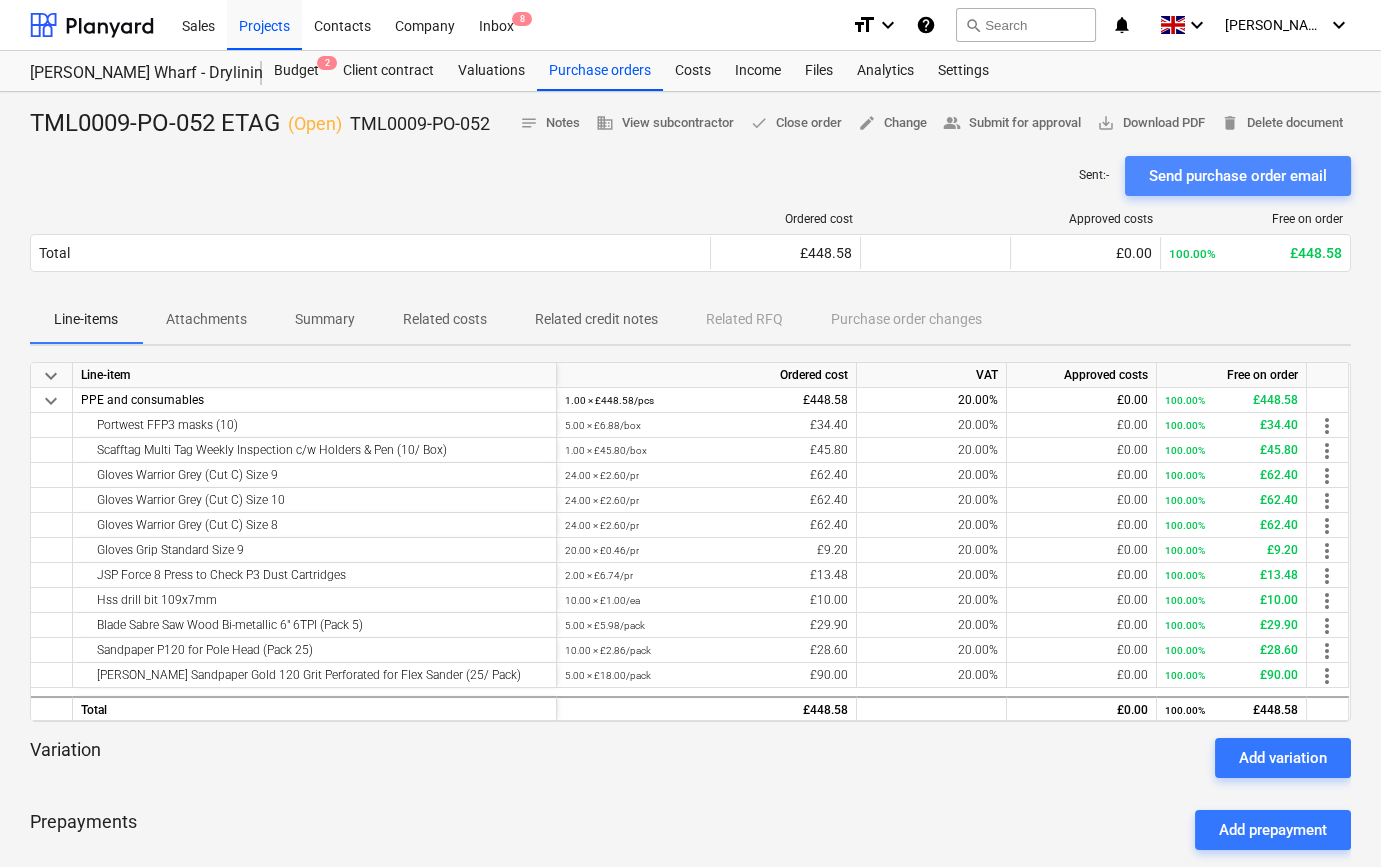 click on "Send purchase order email" at bounding box center (1238, 176) 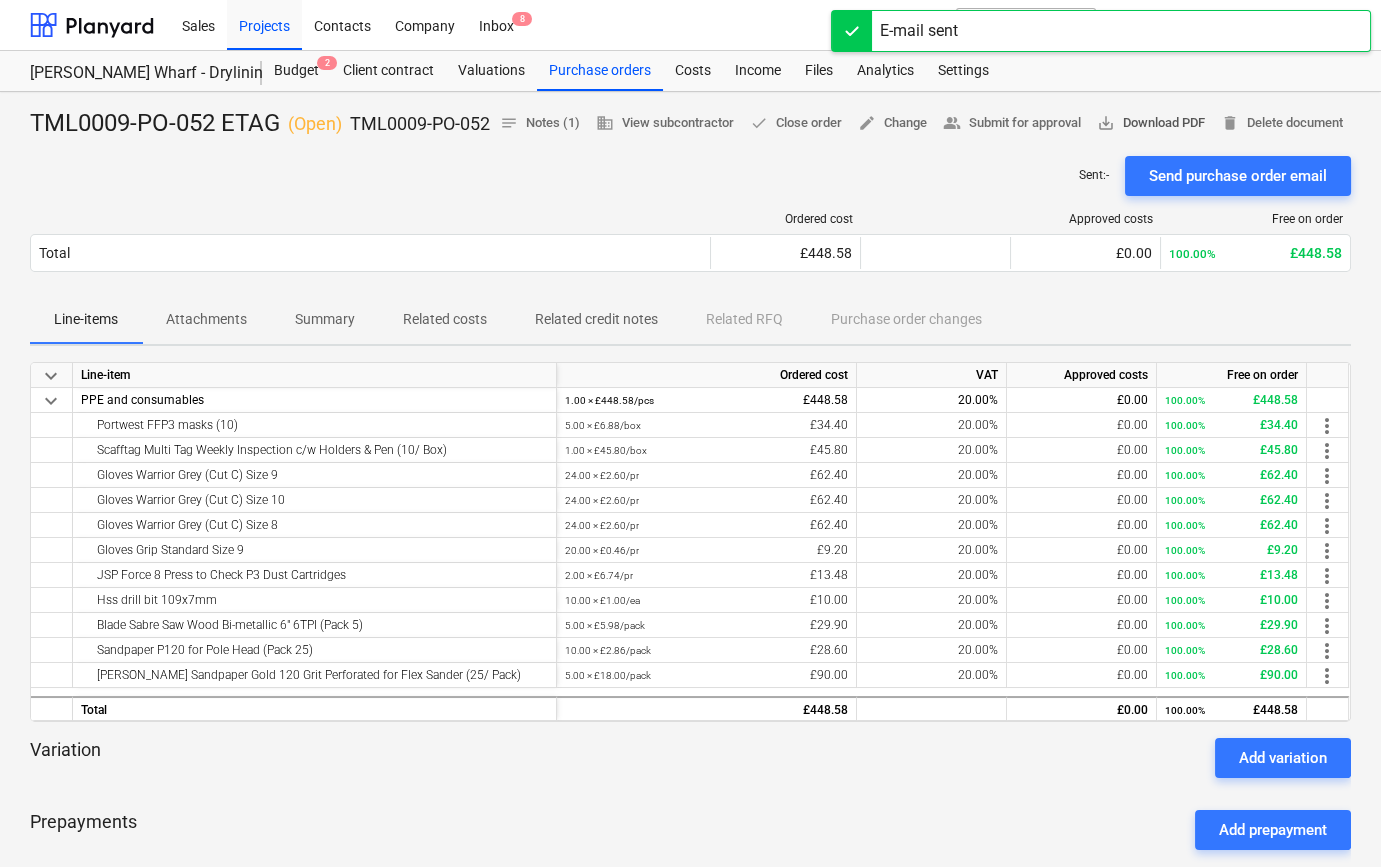 click on "people_alt Submit for approval" at bounding box center [1012, 123] 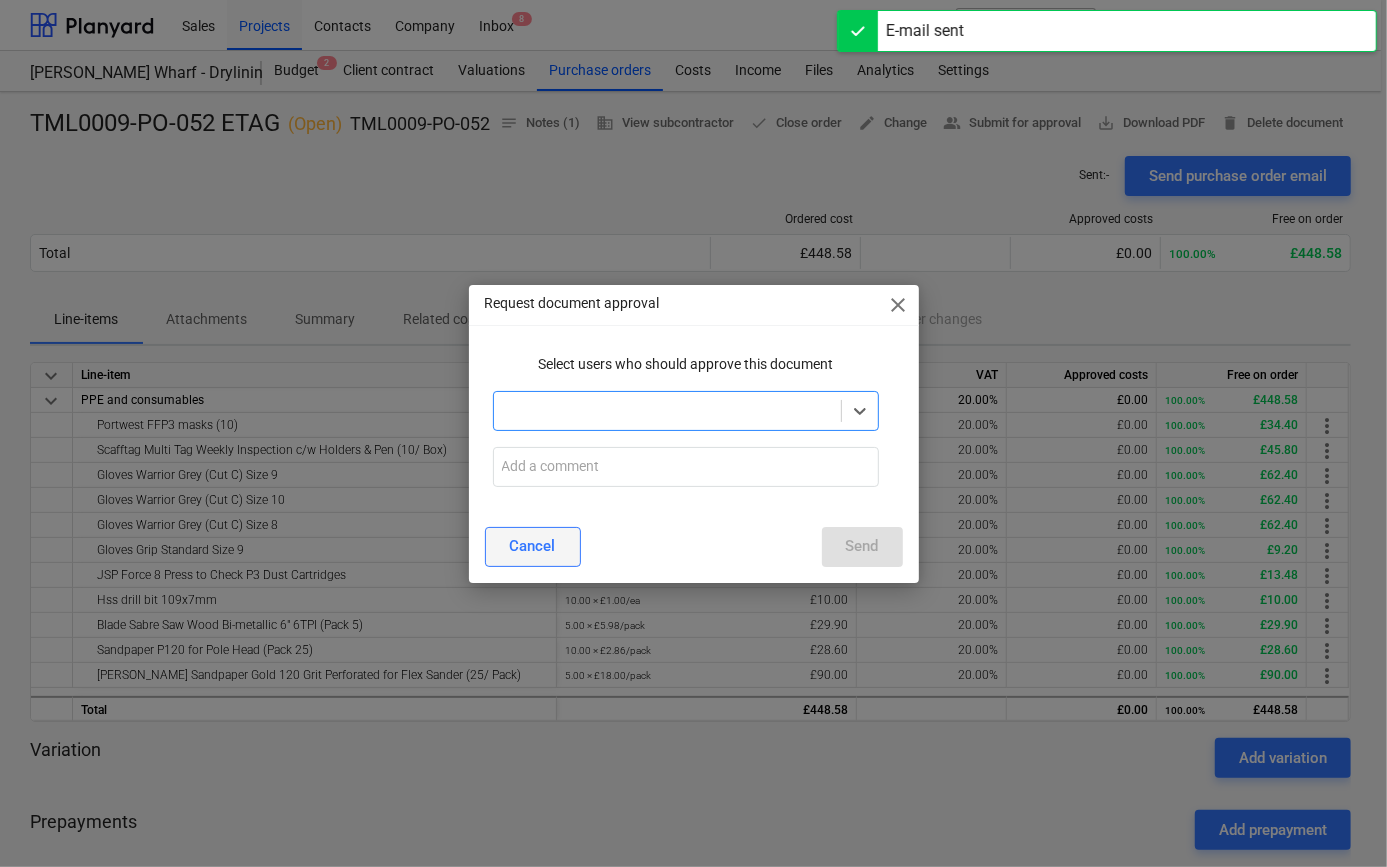 click on "Cancel" at bounding box center (533, 546) 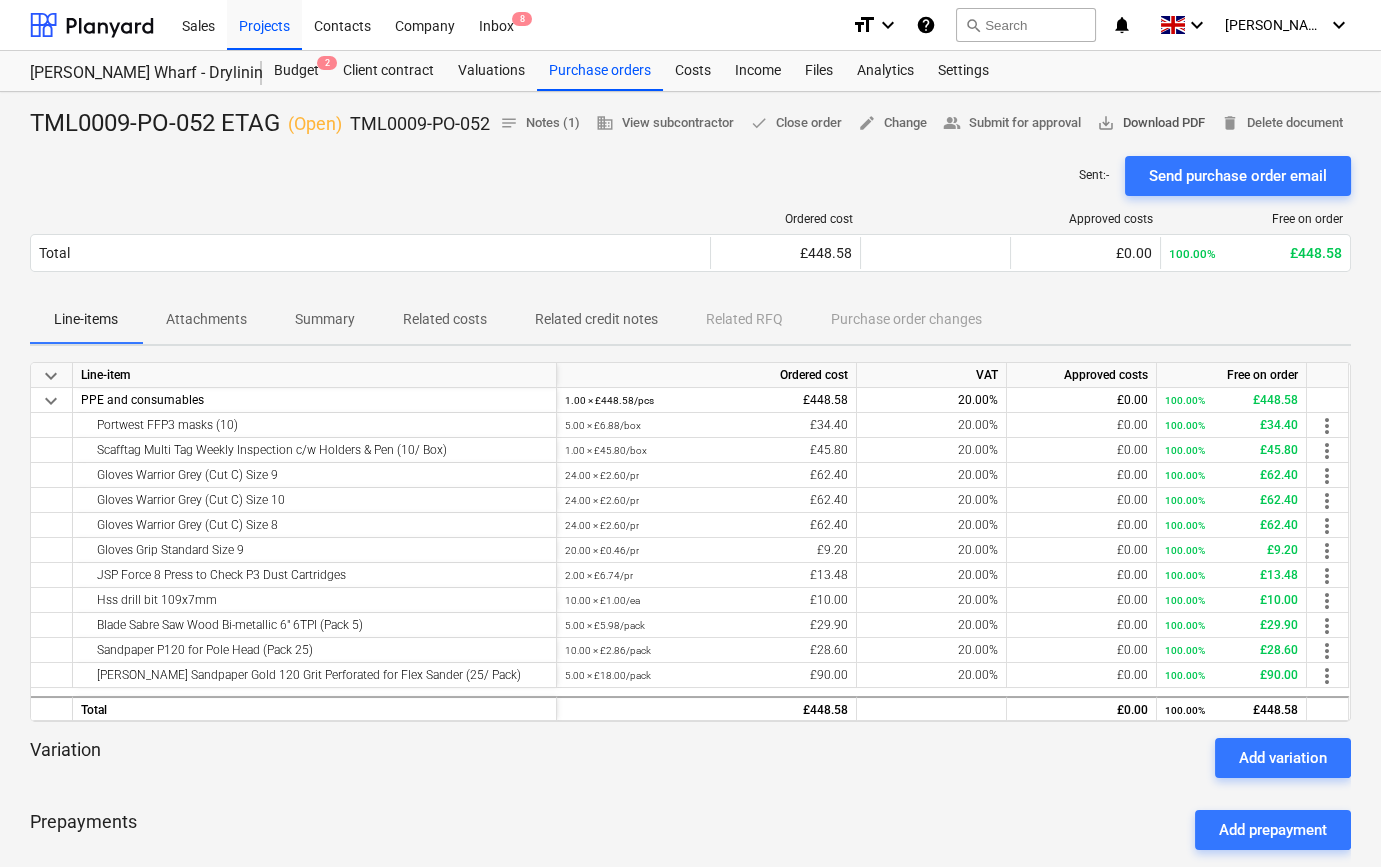 click on "save_alt Download PDF" at bounding box center (1151, 123) 